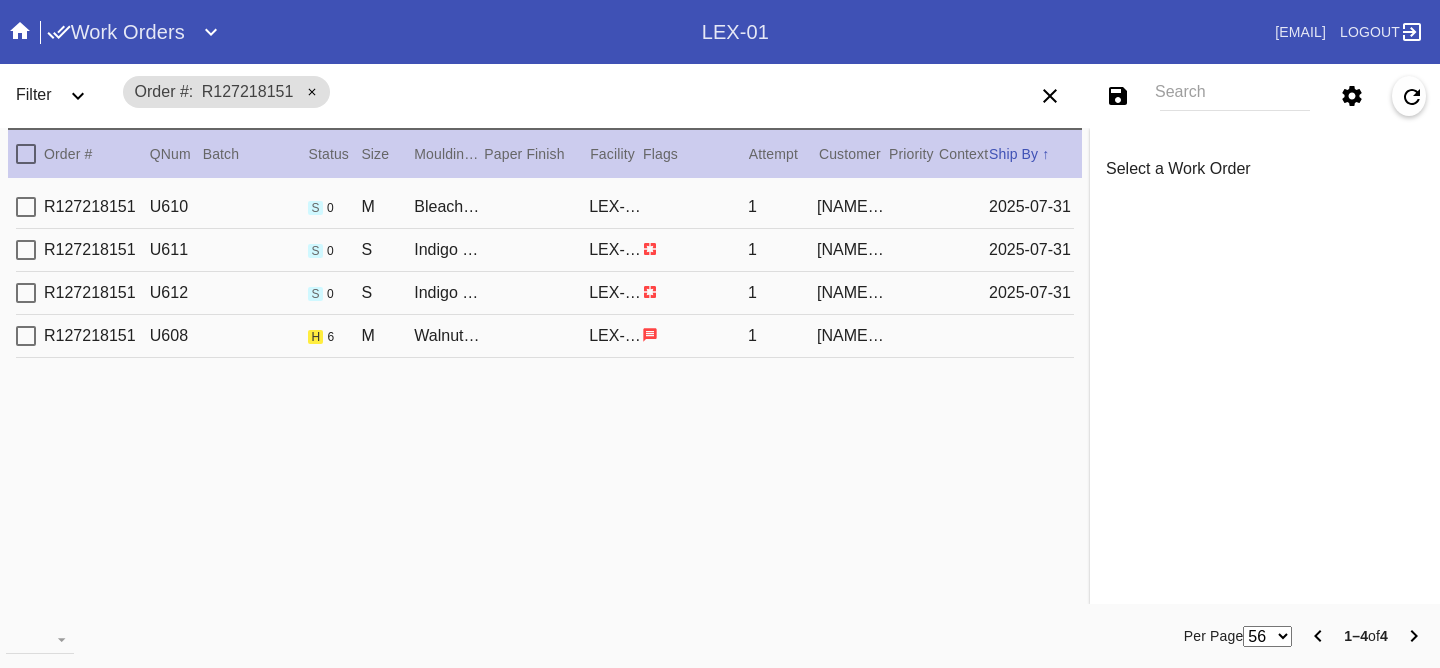scroll, scrollTop: 0, scrollLeft: 0, axis: both 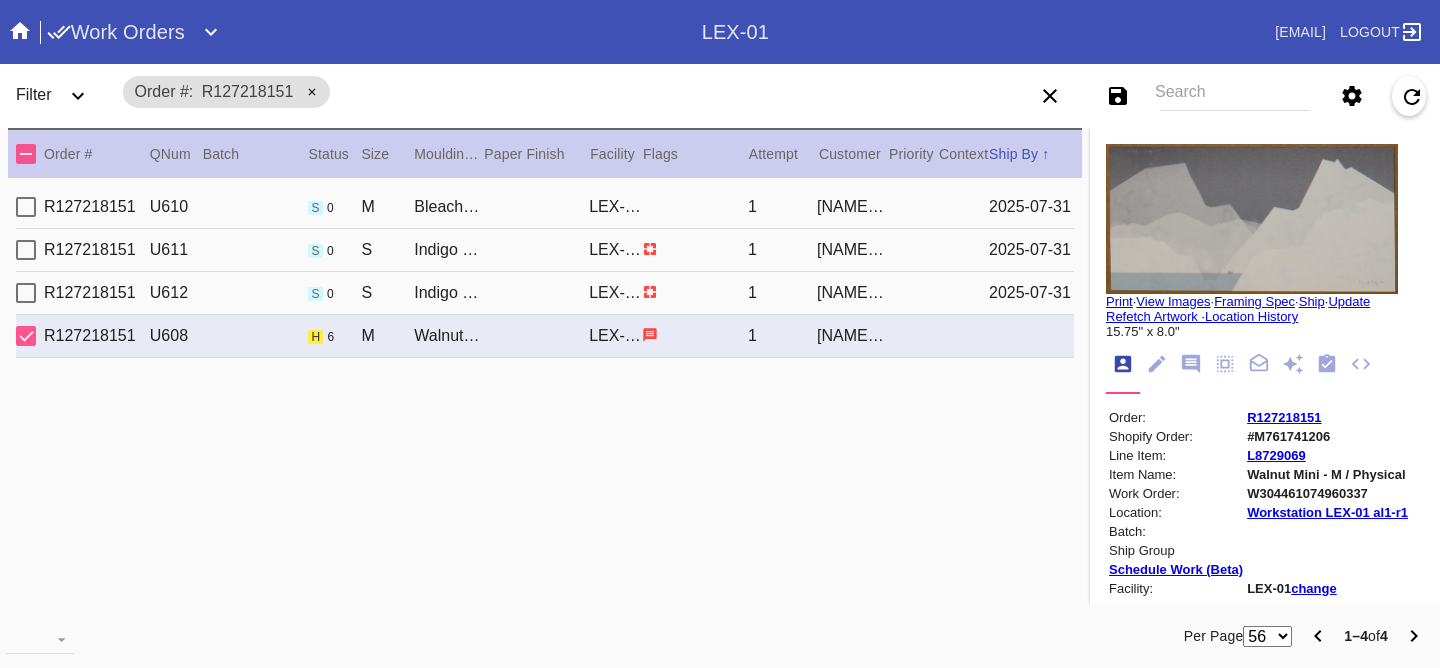 click 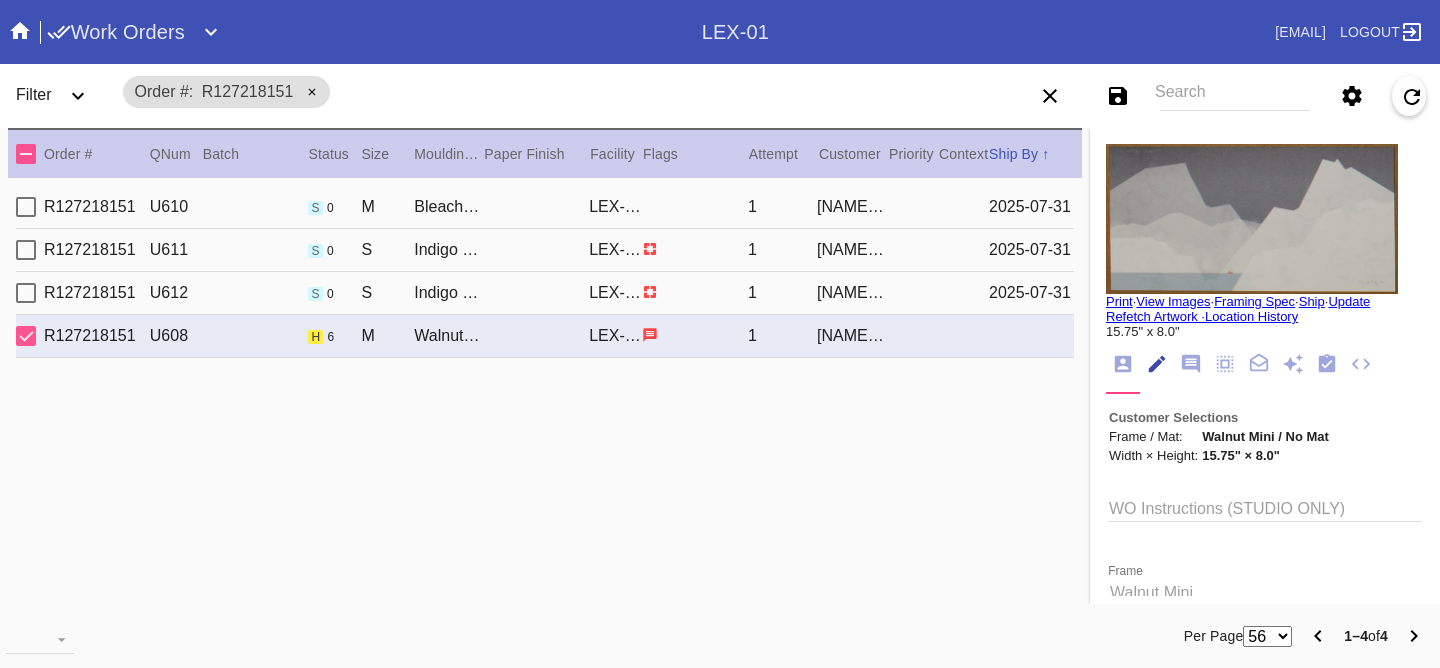 scroll, scrollTop: 73, scrollLeft: 0, axis: vertical 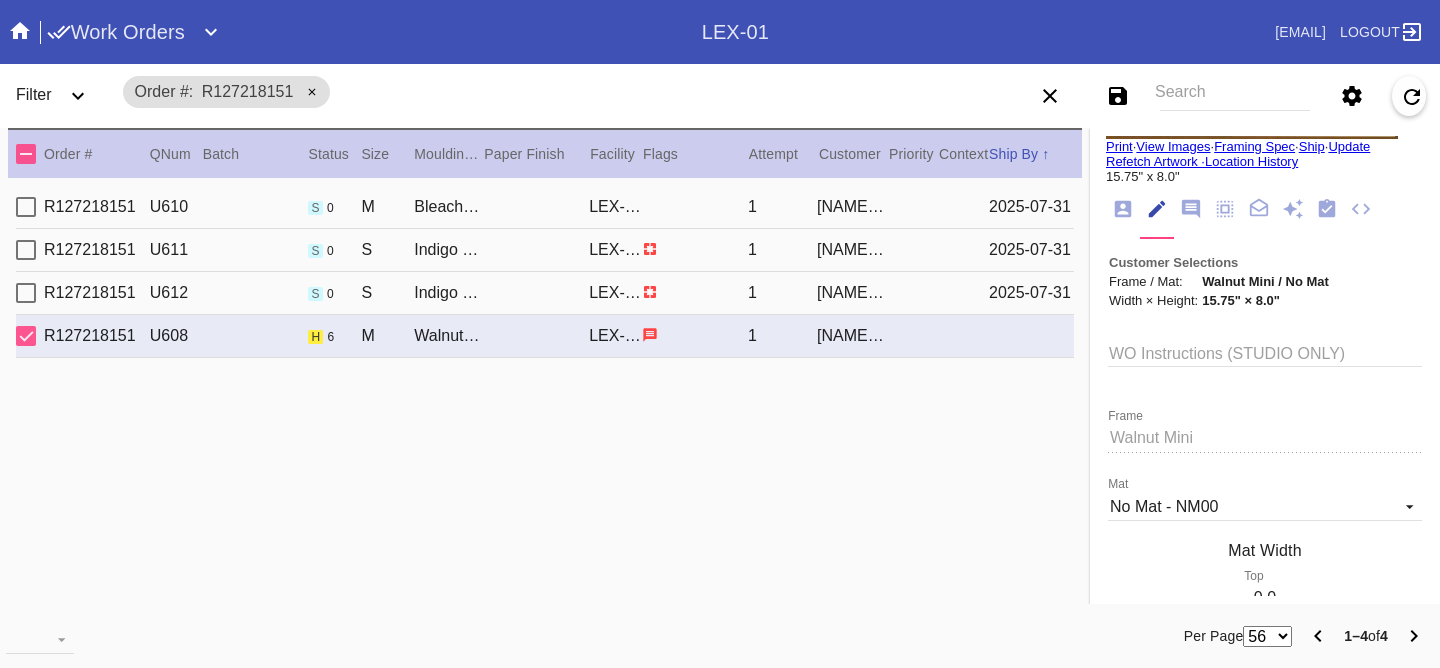 click 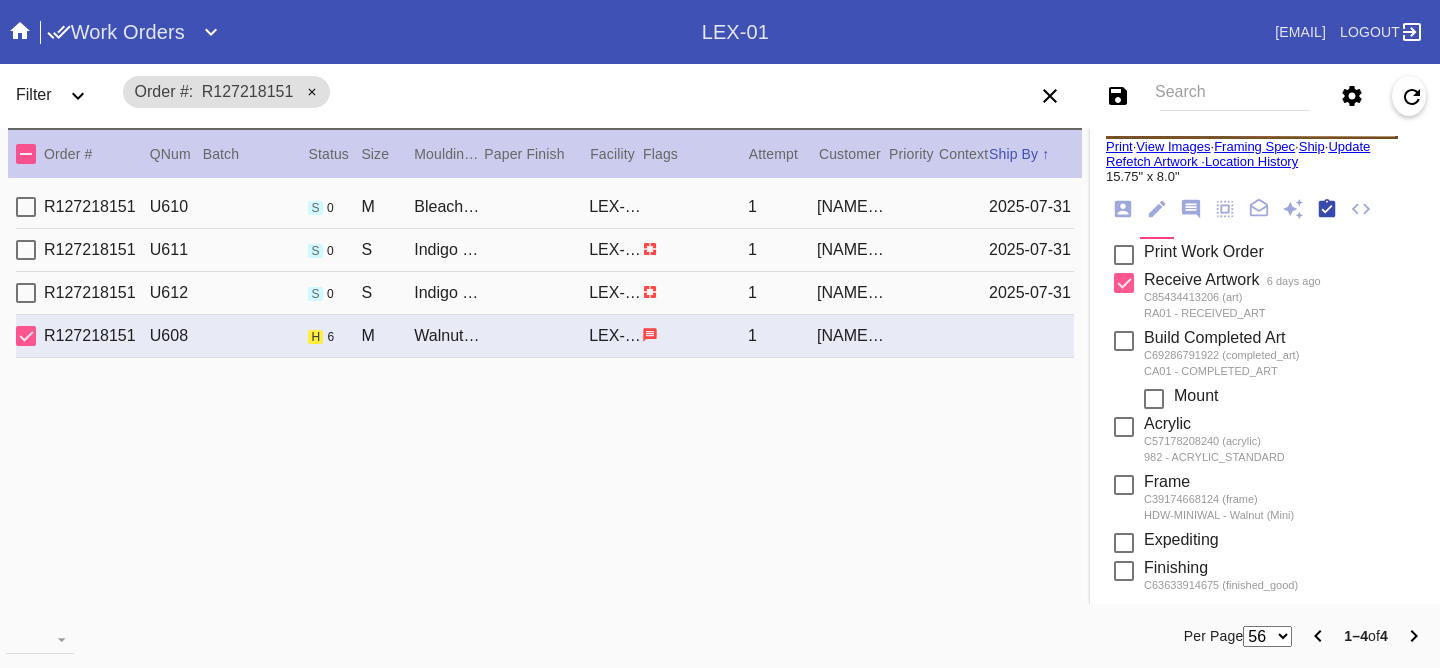 scroll, scrollTop: 320, scrollLeft: 0, axis: vertical 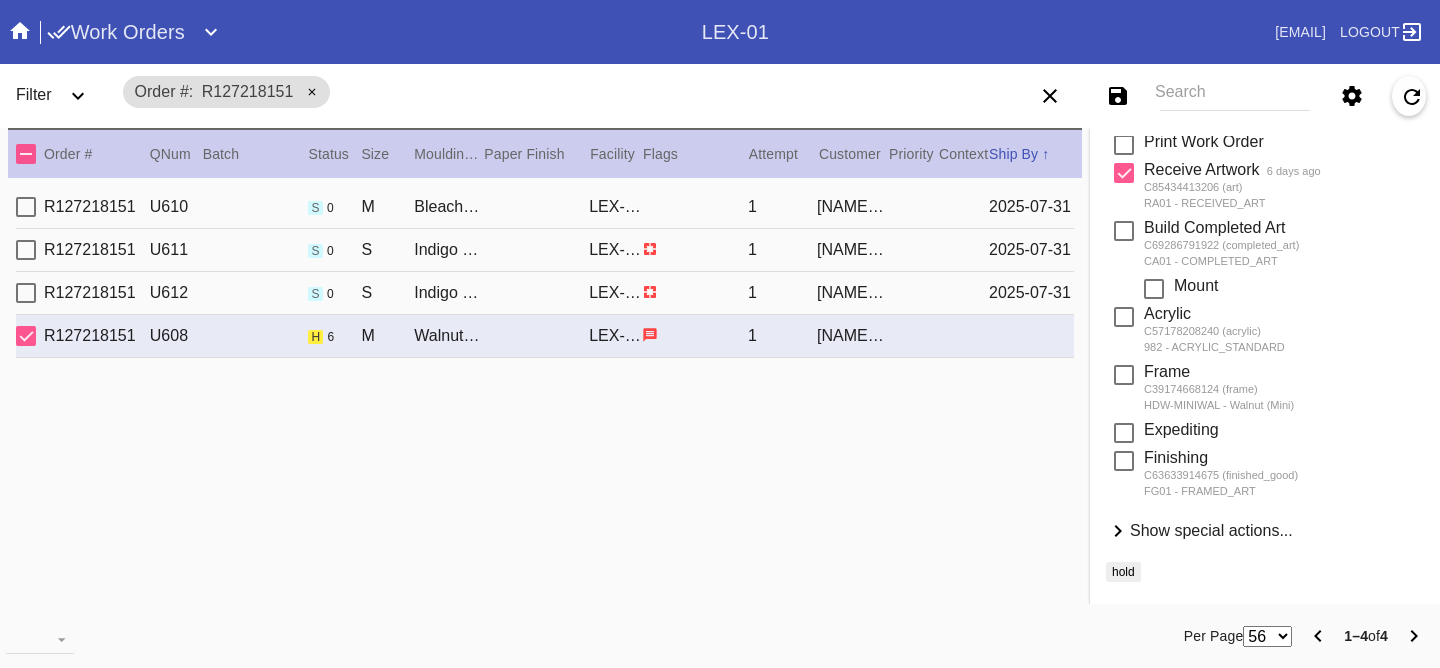 click on "Show special actions..." at bounding box center (1211, 530) 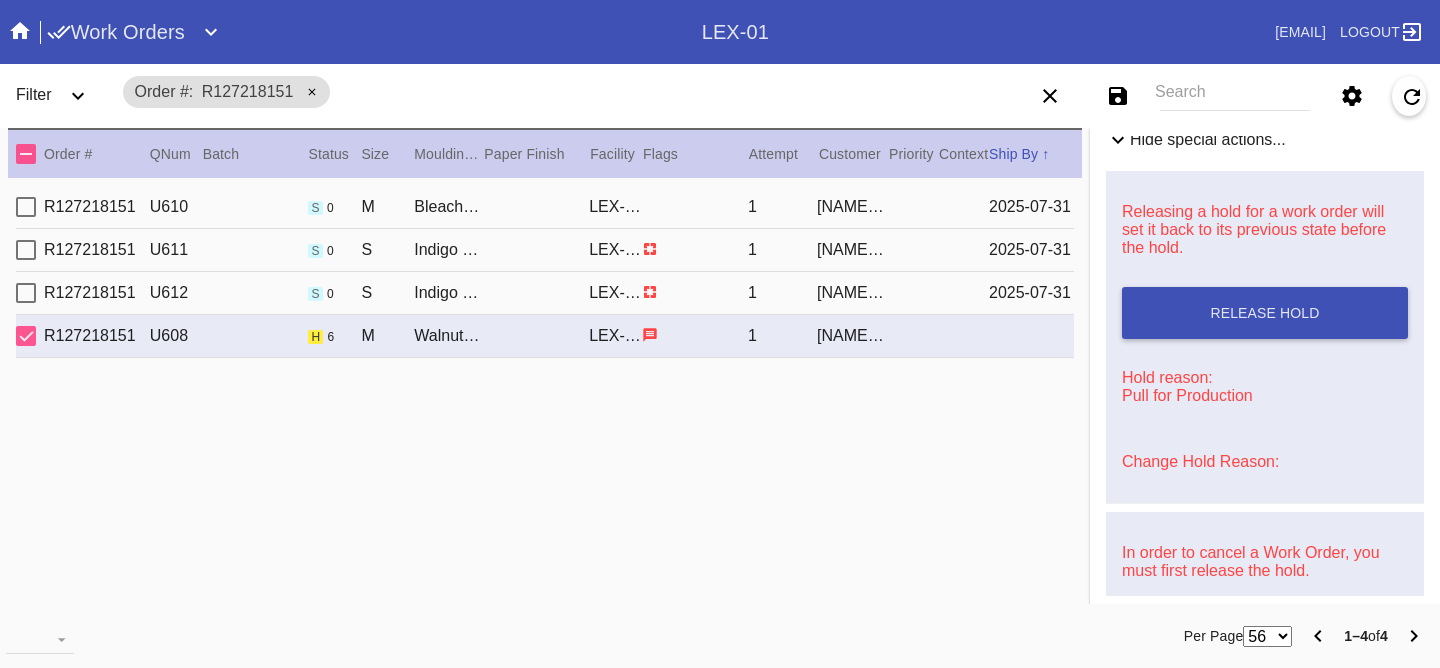 scroll, scrollTop: 732, scrollLeft: 0, axis: vertical 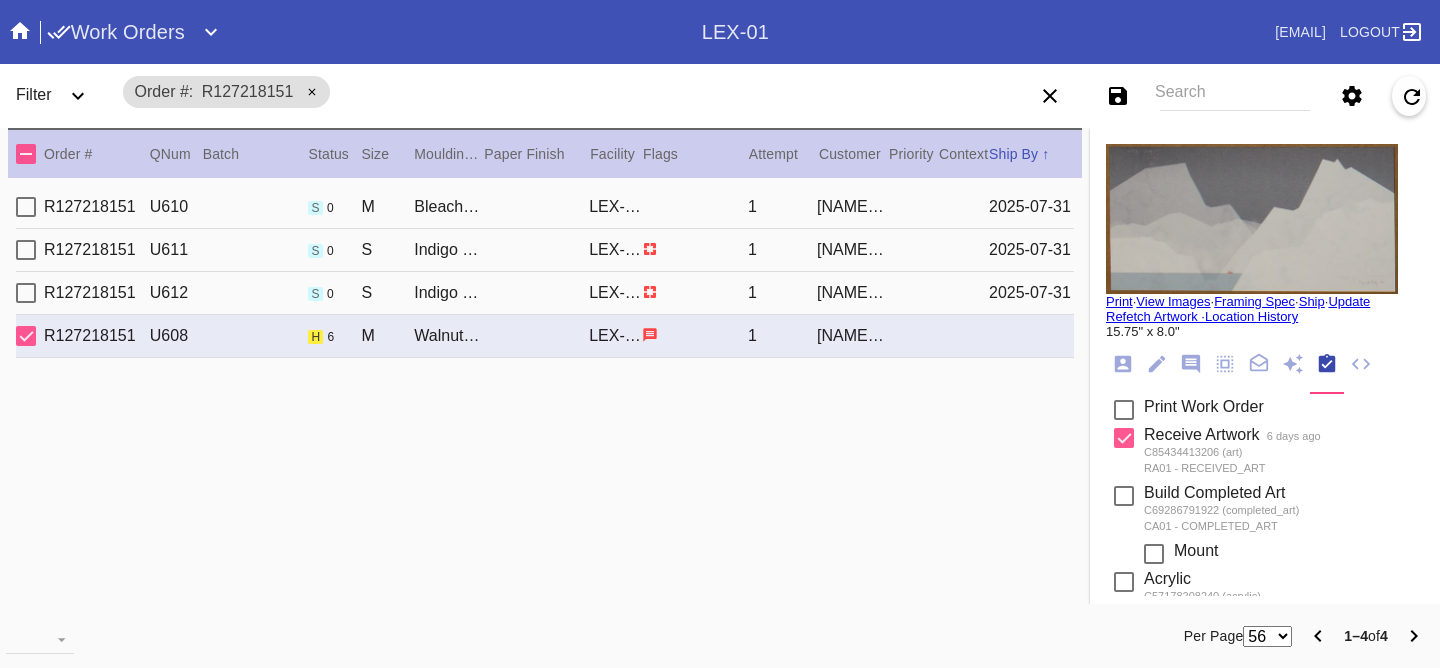 click 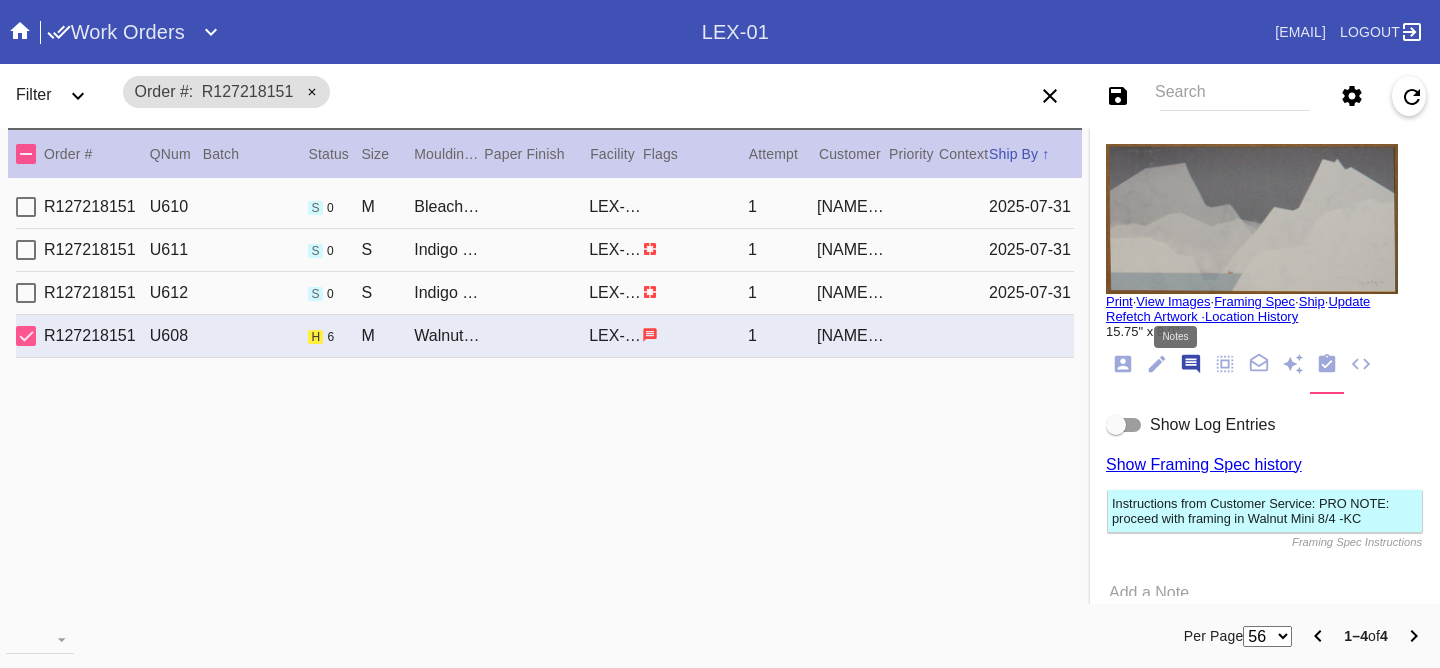 scroll, scrollTop: 123, scrollLeft: 0, axis: vertical 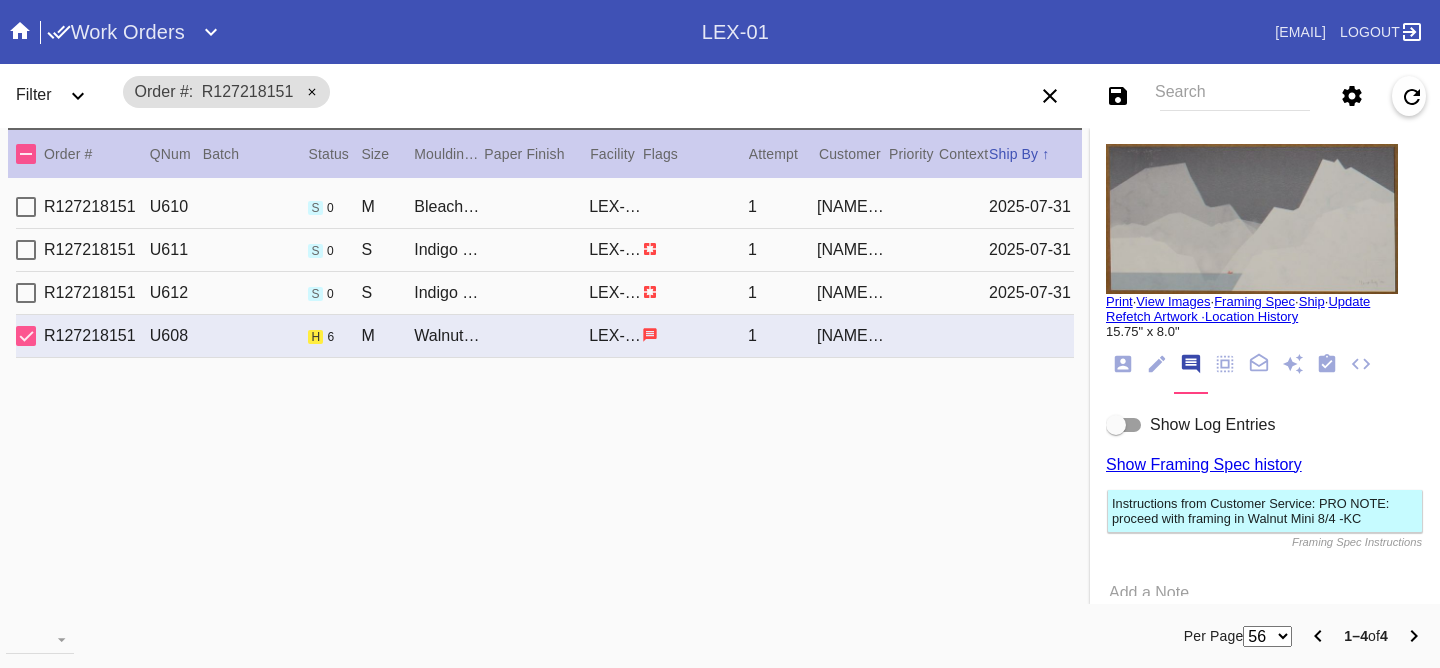 click on "Show Log Entries" at bounding box center [1212, 424] 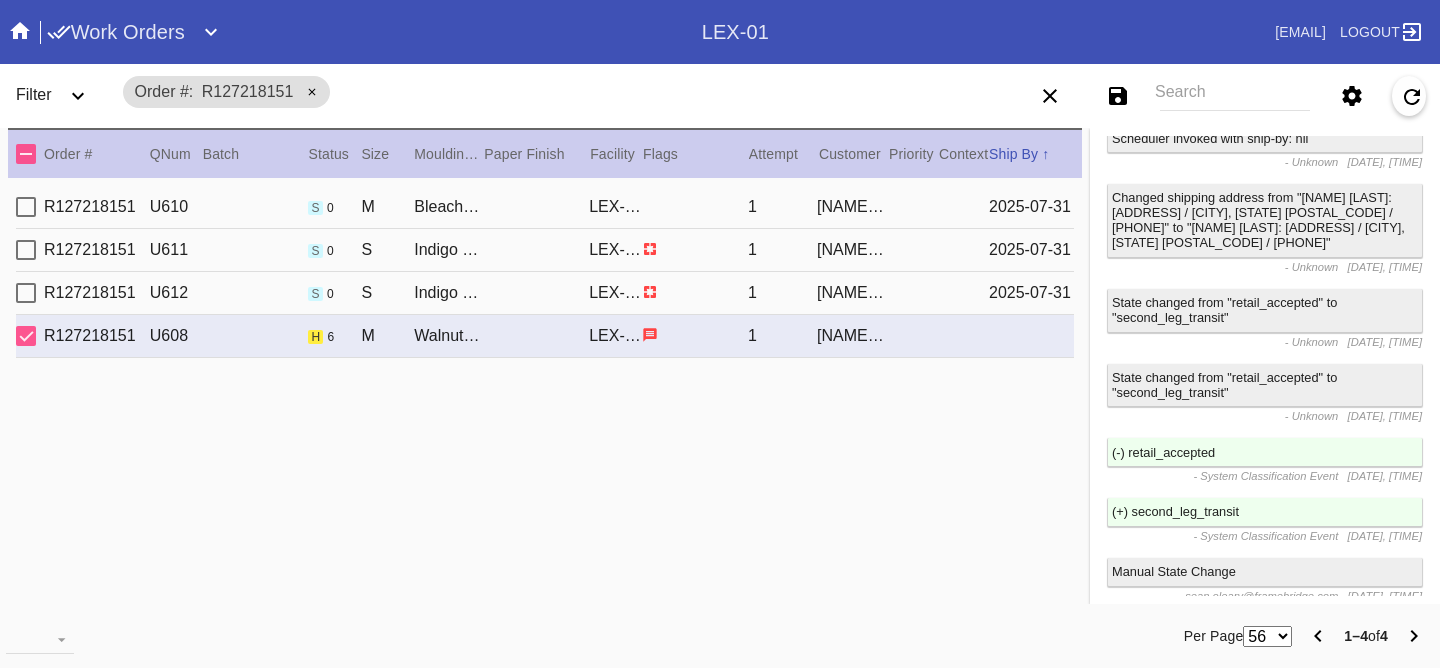 scroll, scrollTop: 35, scrollLeft: 0, axis: vertical 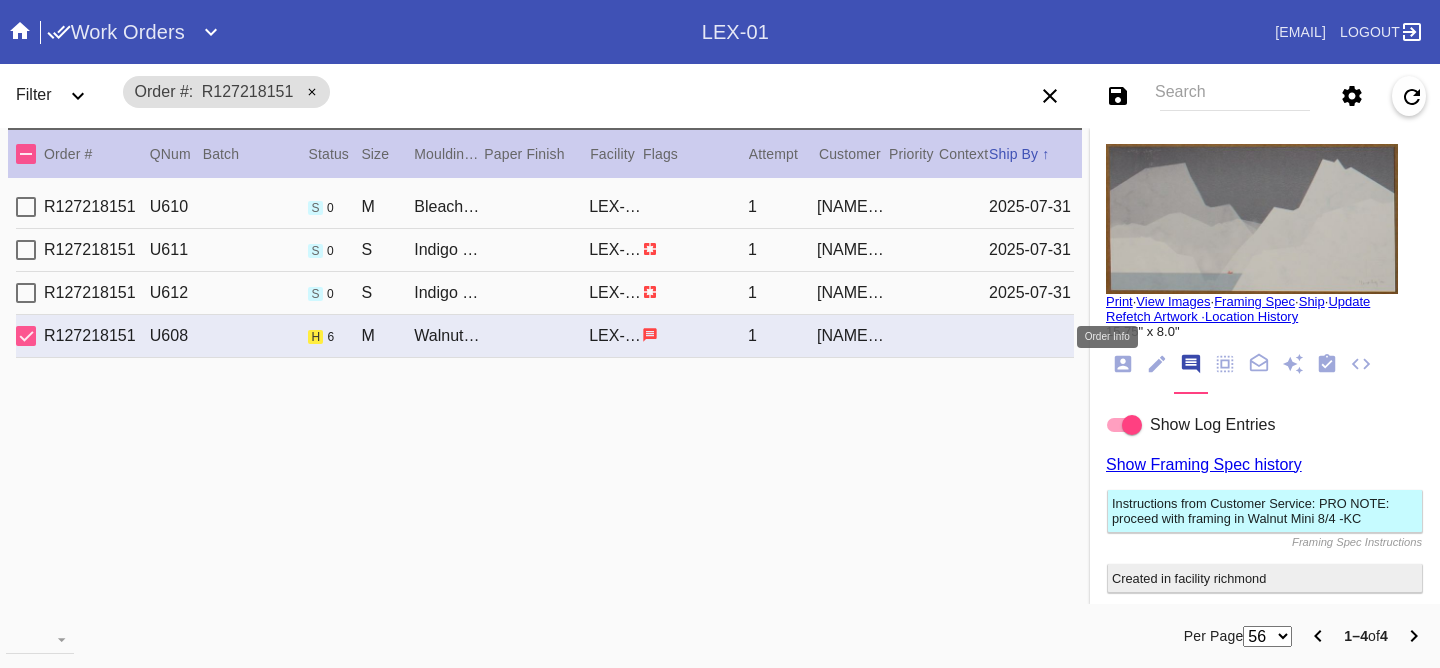 click 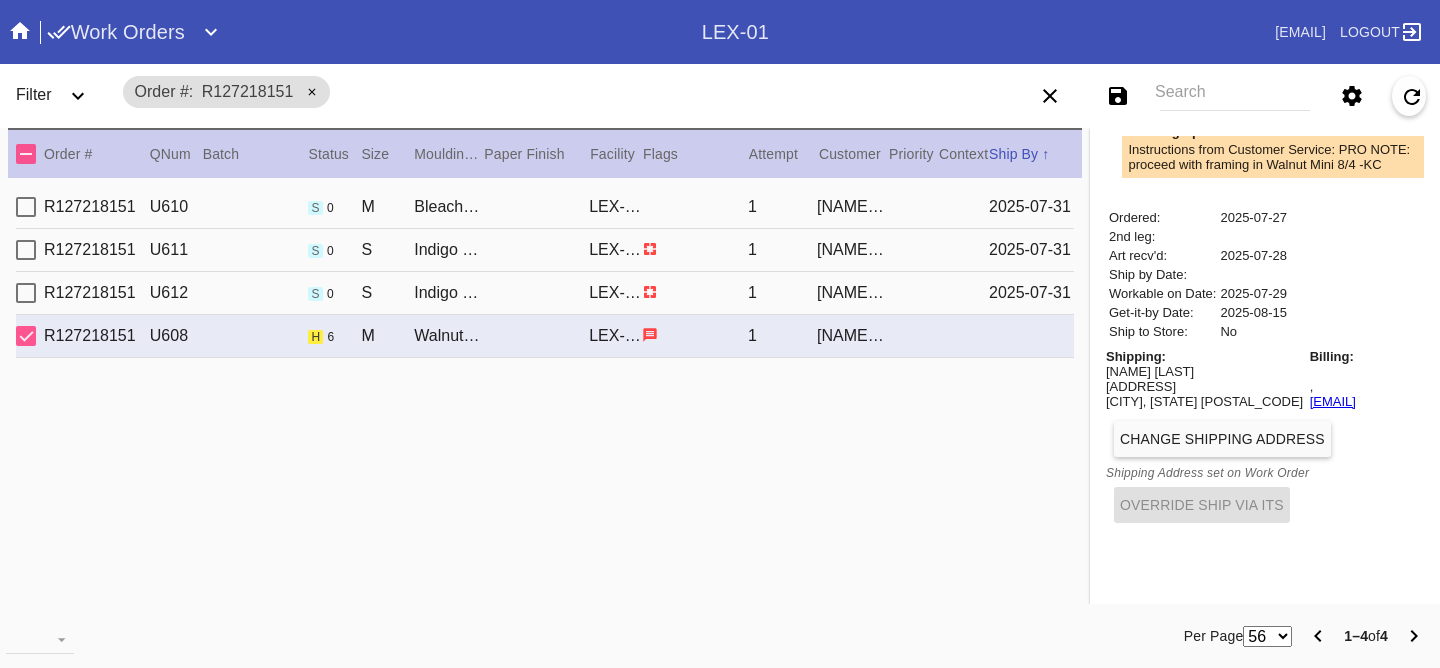 scroll, scrollTop: 653, scrollLeft: 0, axis: vertical 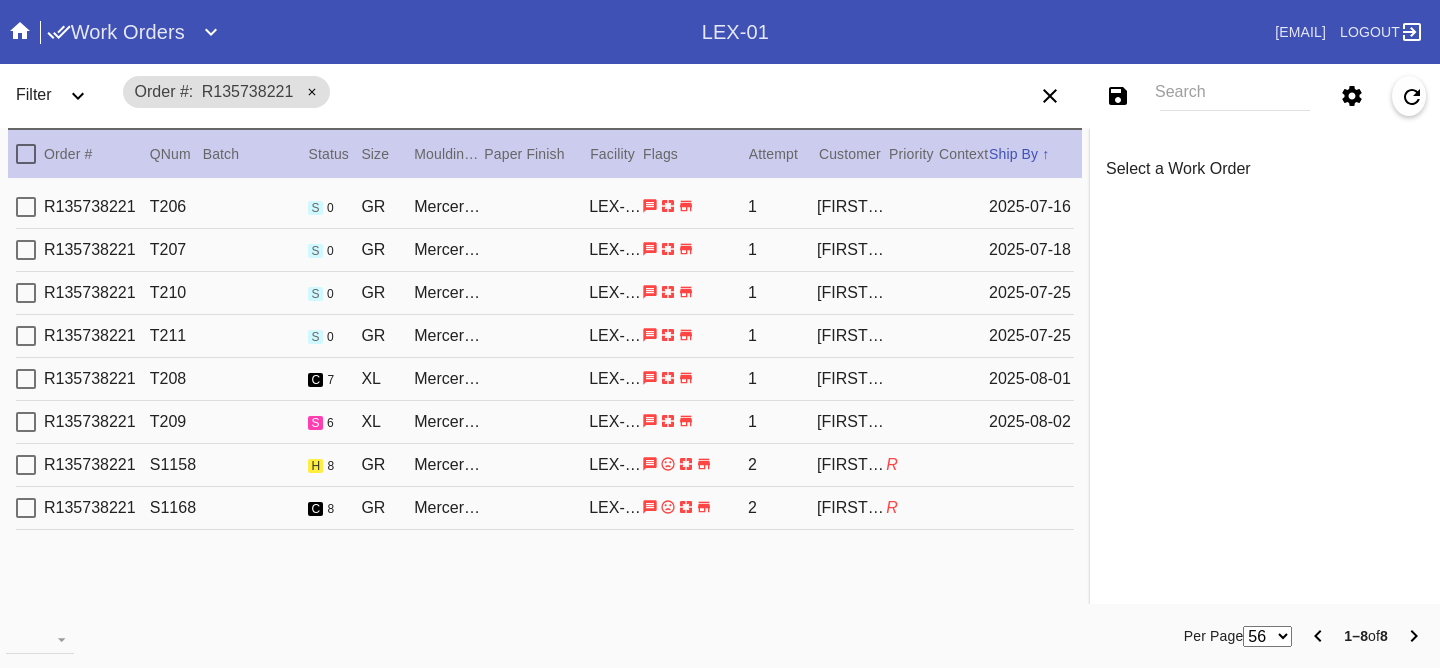 click on "[ORDER_ID] T209 s   6 XL Mercer Slim (Deep) / White LEX-01 1 [FIRST] [LAST]
[DATE]" at bounding box center [545, 422] 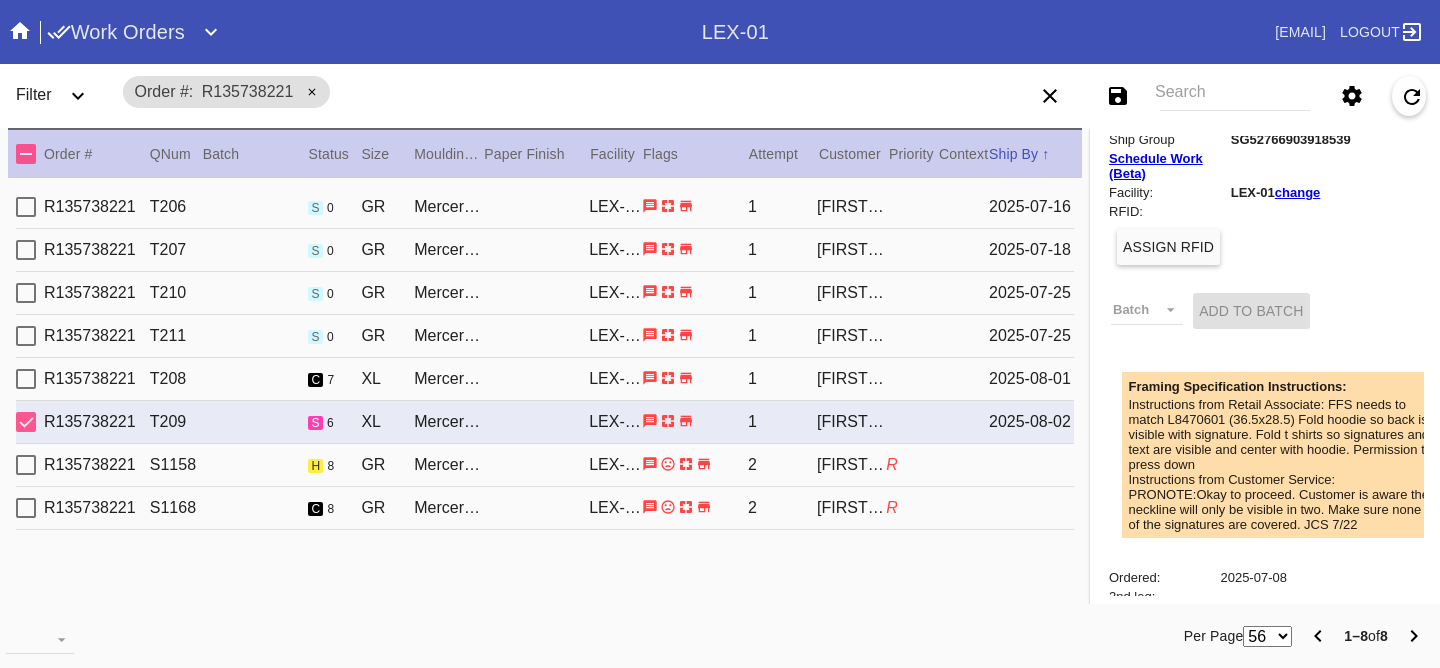 scroll, scrollTop: 905, scrollLeft: 0, axis: vertical 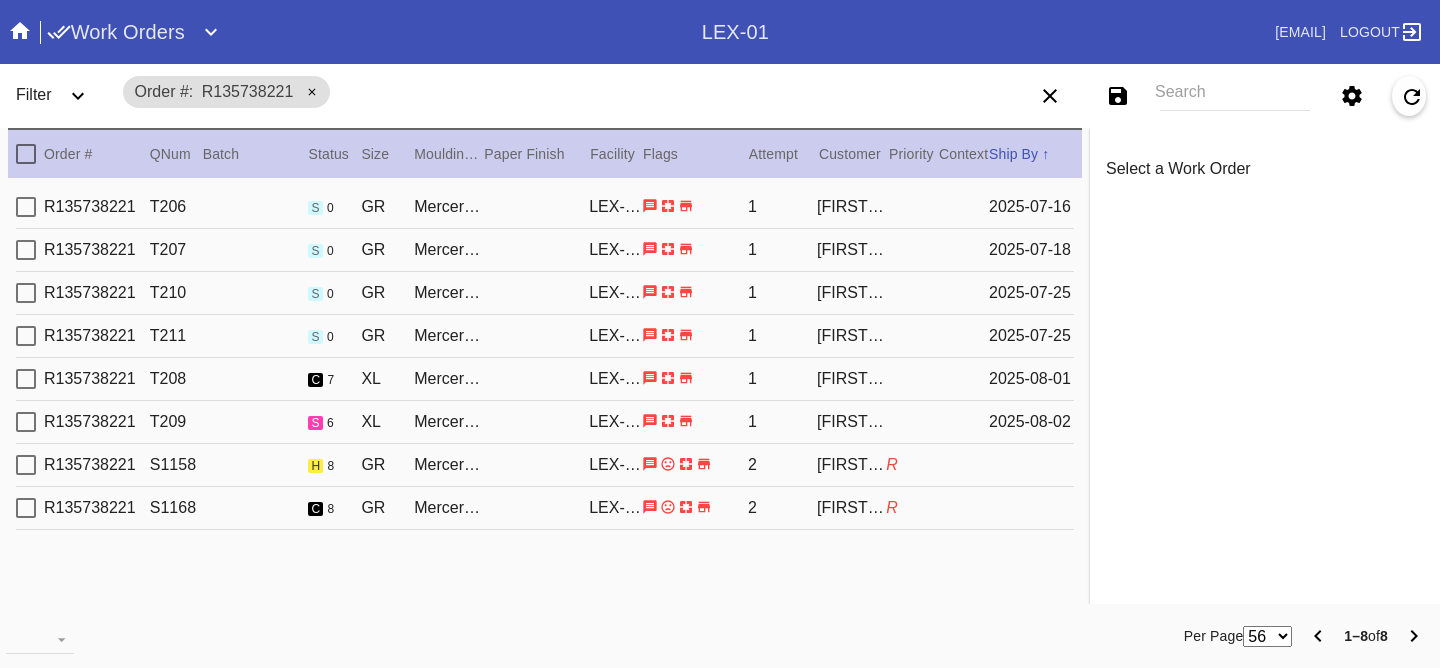 click on "[ORDER_ID] S1158 h   8 GR Mercer Slim (Medium) / White [FACILITY_CODE]-[MACHINE_ID] 2 [FIRST] [LAST]
R" at bounding box center (545, 465) 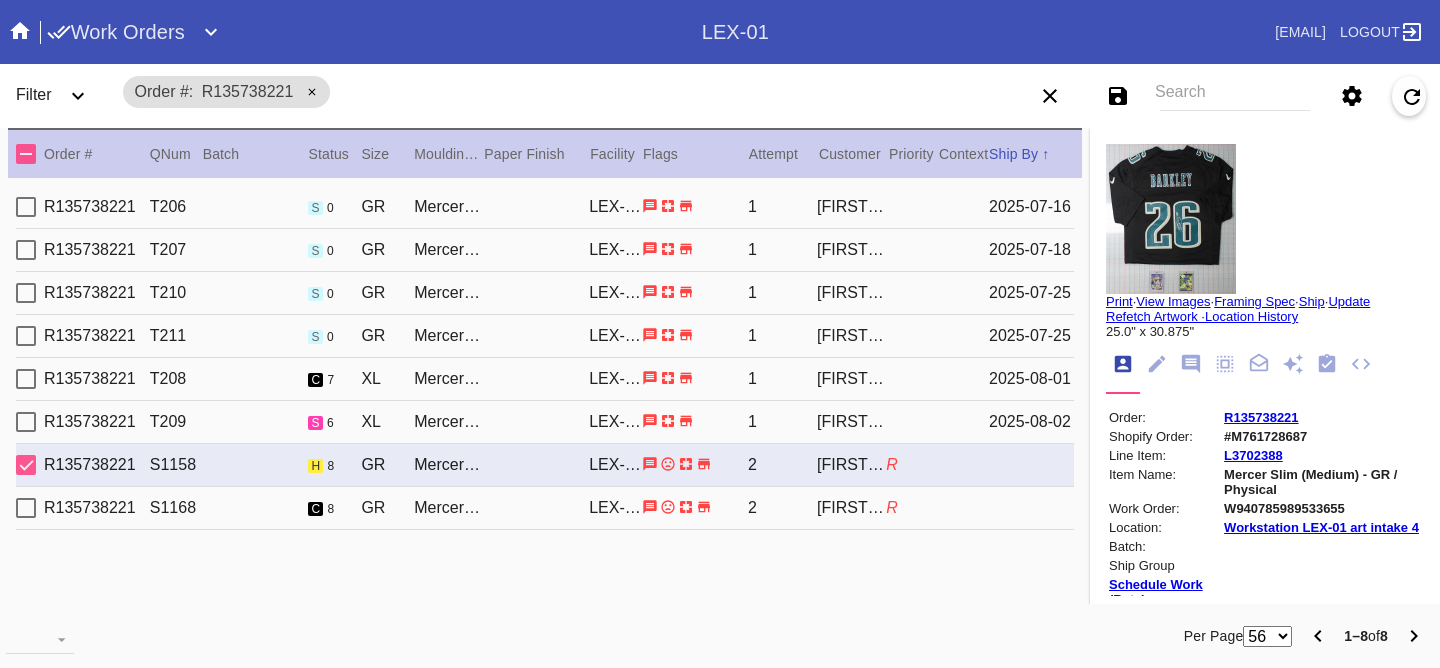 click on "R135738221 T209 s   6 XL Mercer Slim (Deep) / White LEX-01 1 Samantha Loria
2025-08-02" at bounding box center (545, 422) 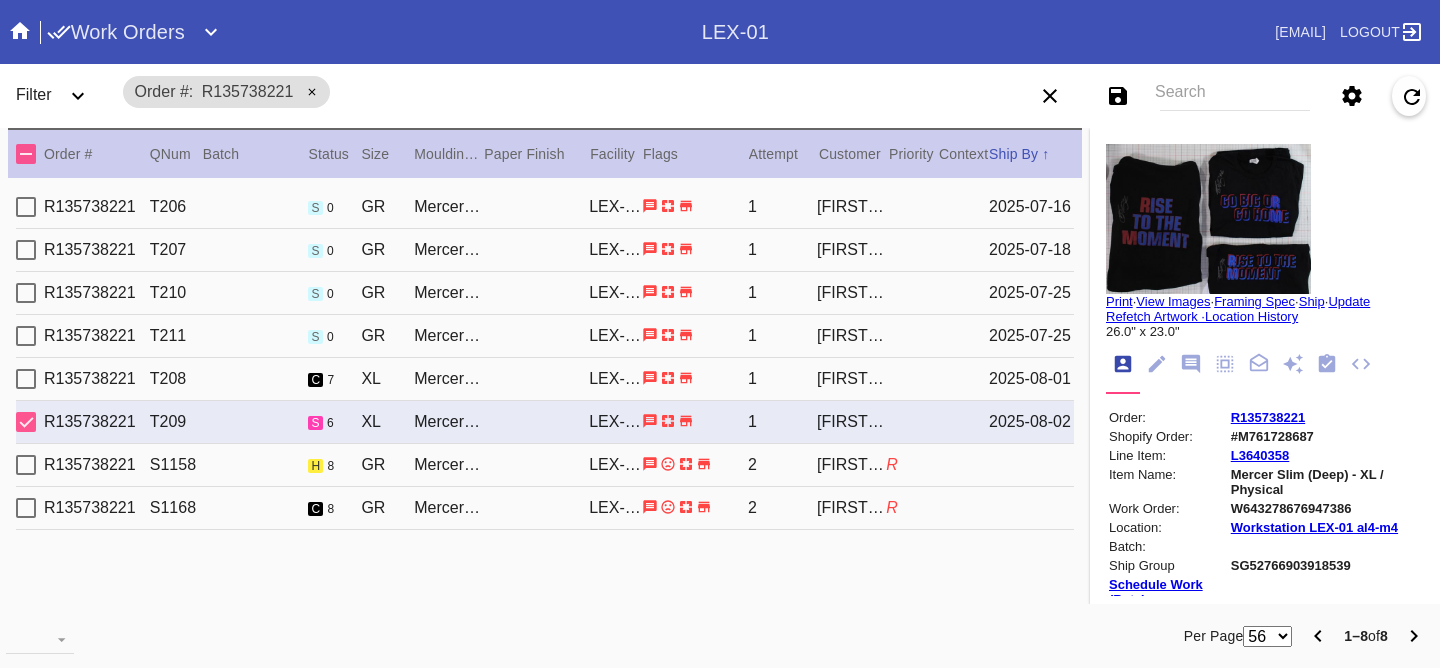 scroll, scrollTop: 905, scrollLeft: 0, axis: vertical 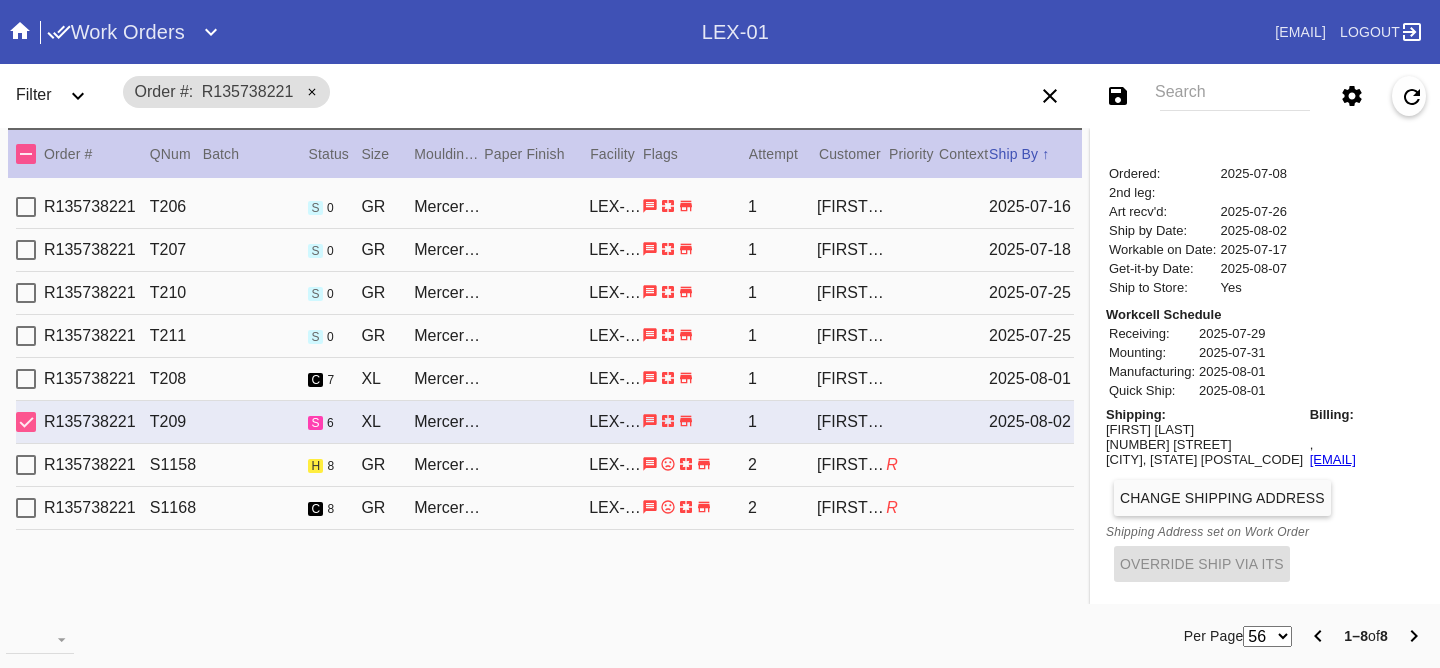 click on "1327 Third Avenue" at bounding box center (1204, 444) 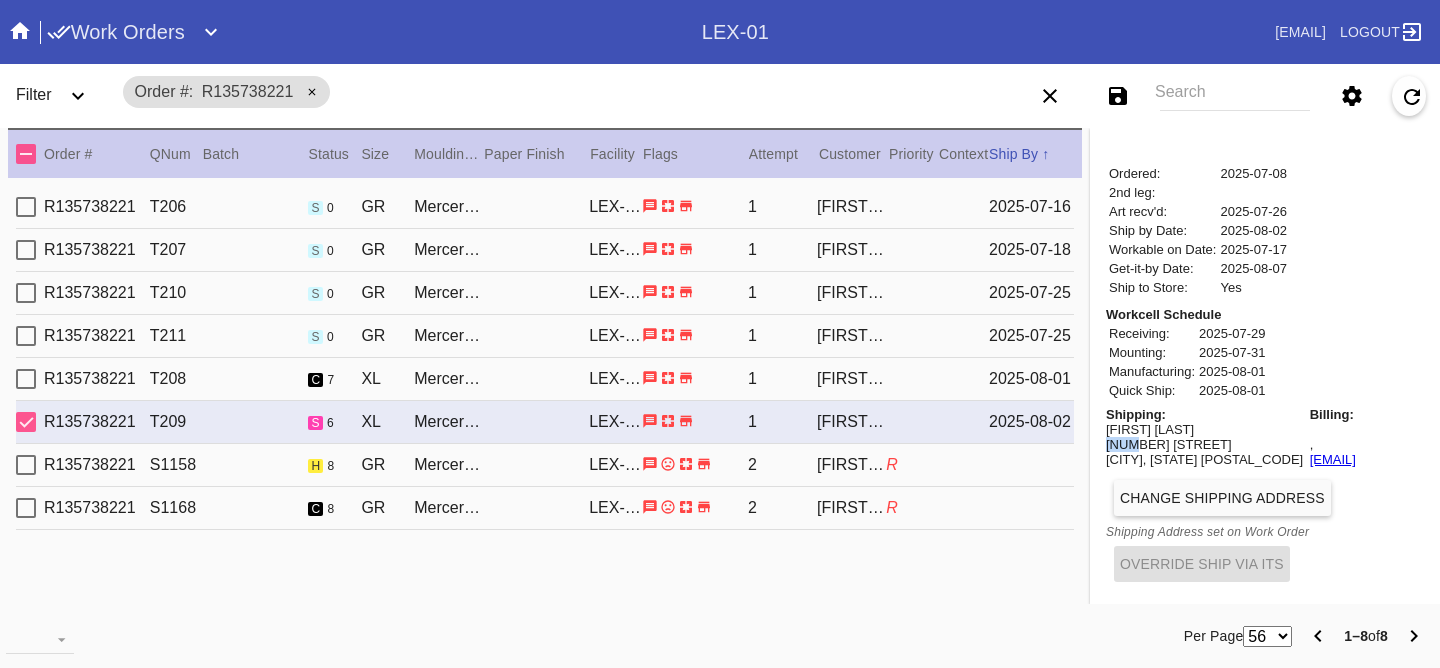 click on "1327 Third Avenue" at bounding box center (1204, 444) 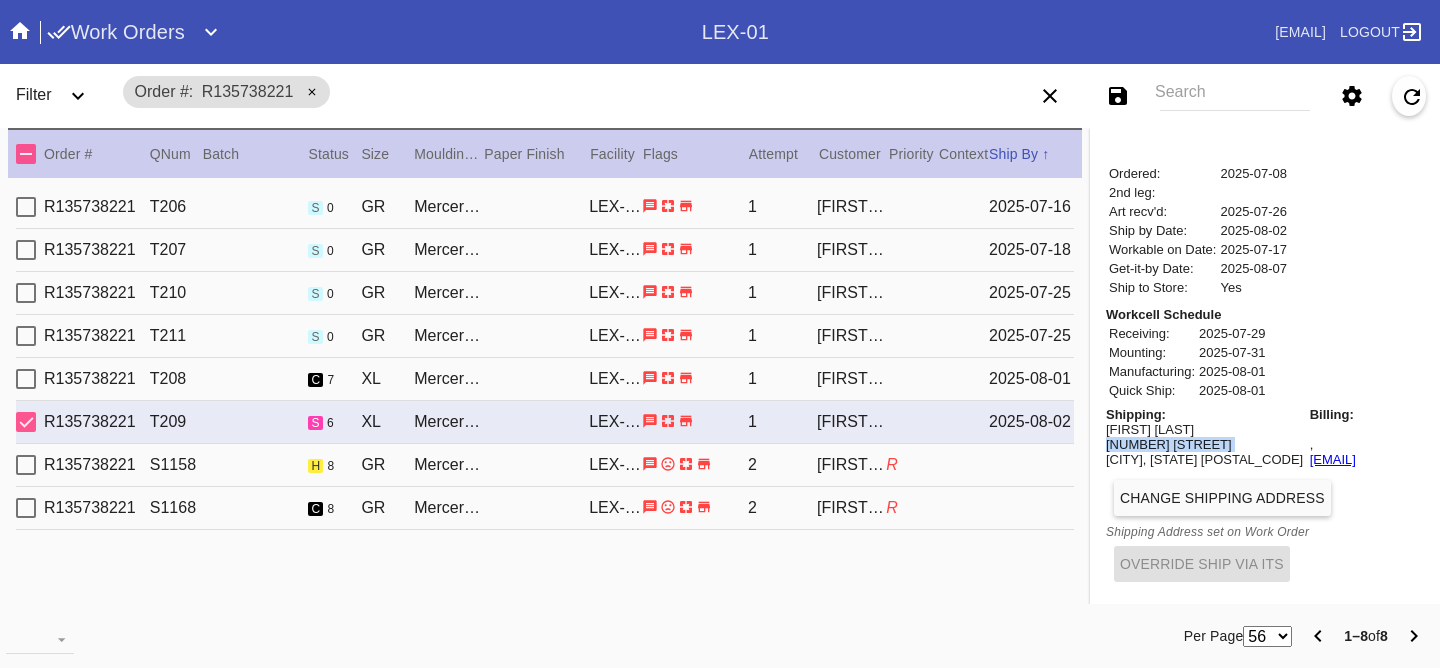 click on "1327 Third Avenue" at bounding box center (1204, 444) 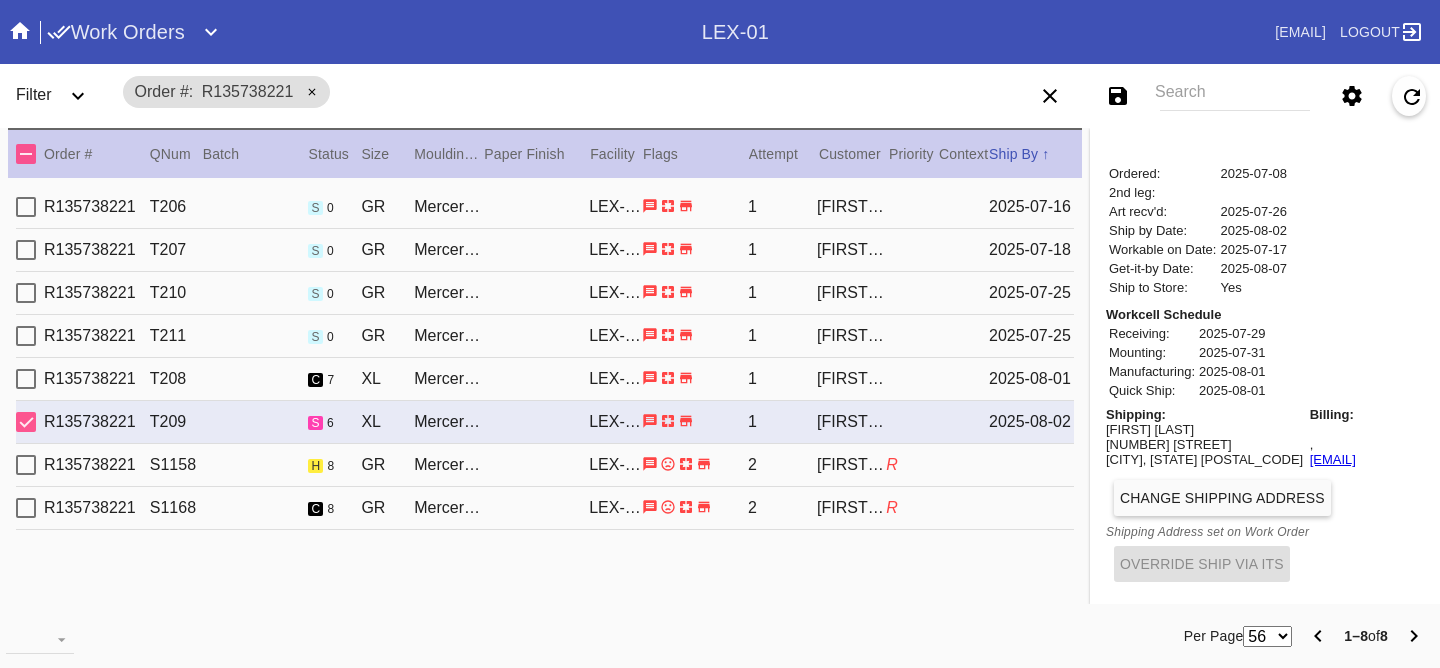 click on "New York , NY 10021" at bounding box center [1204, 459] 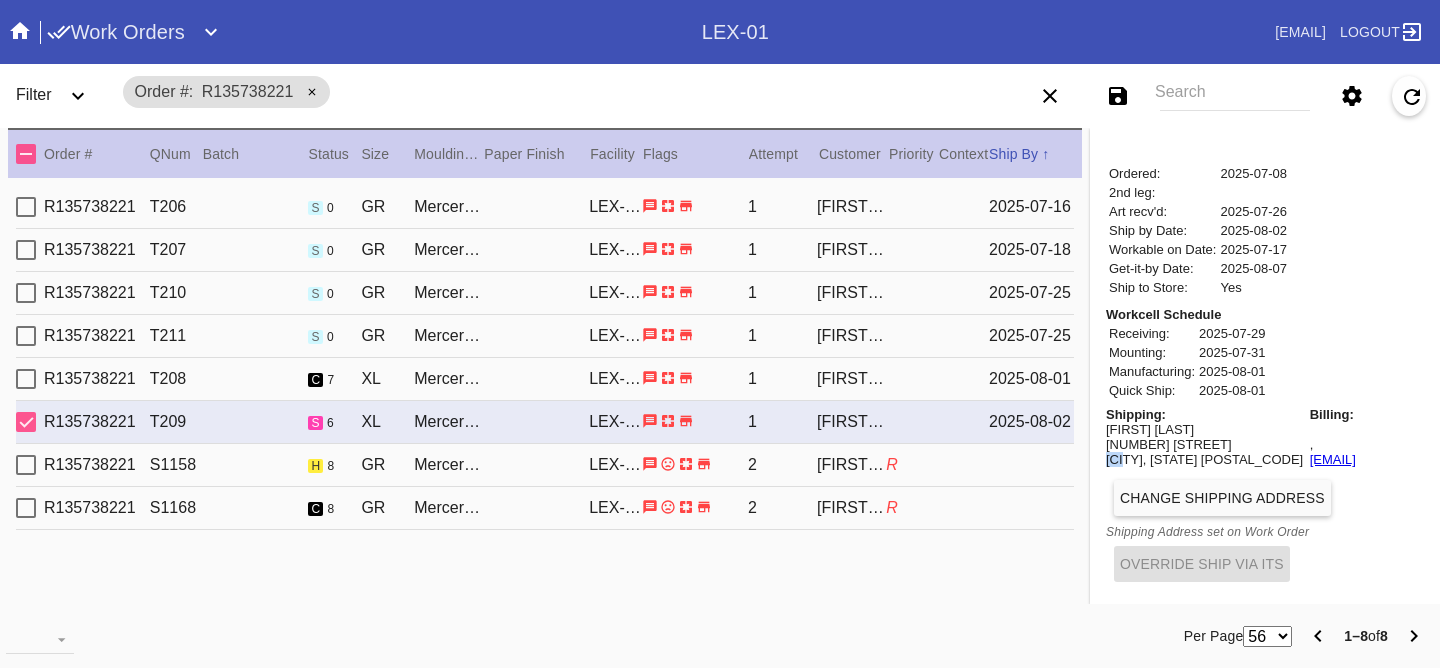 drag, startPoint x: 1100, startPoint y: 436, endPoint x: 1134, endPoint y: 440, distance: 34.234486 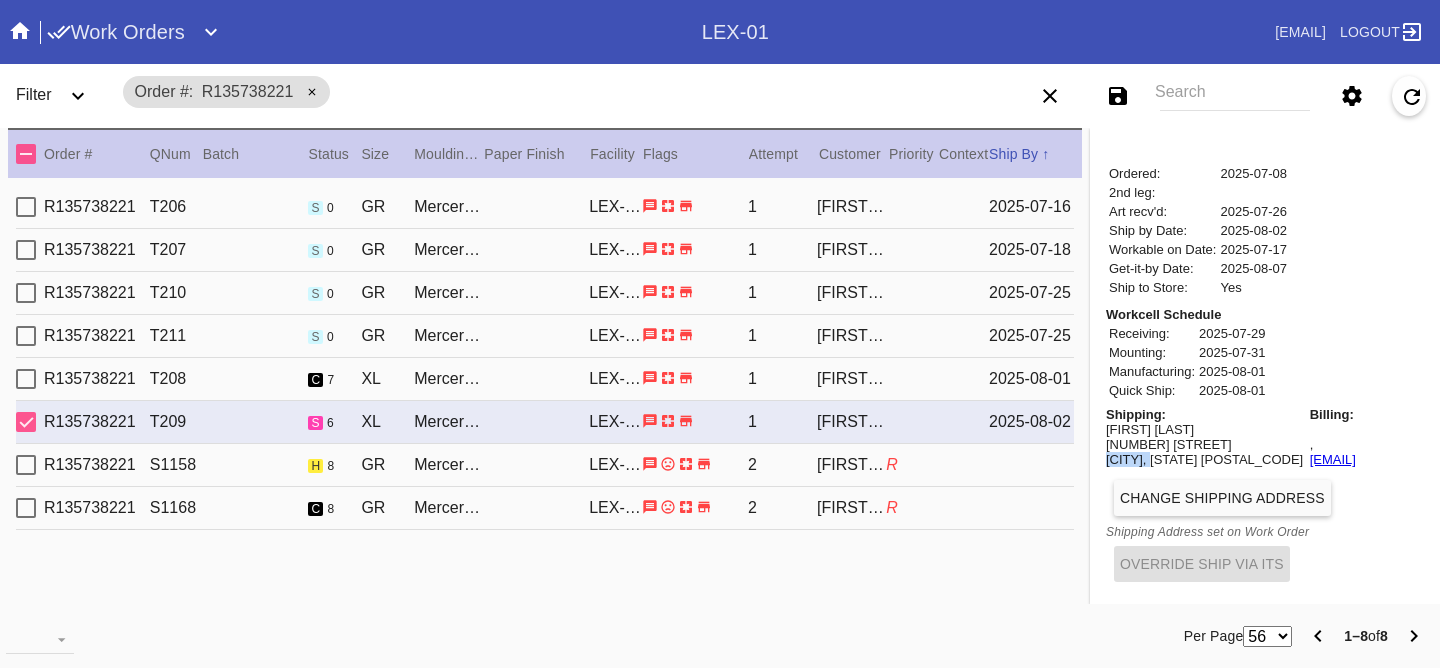 click on "New York , NY 10021" at bounding box center (1204, 459) 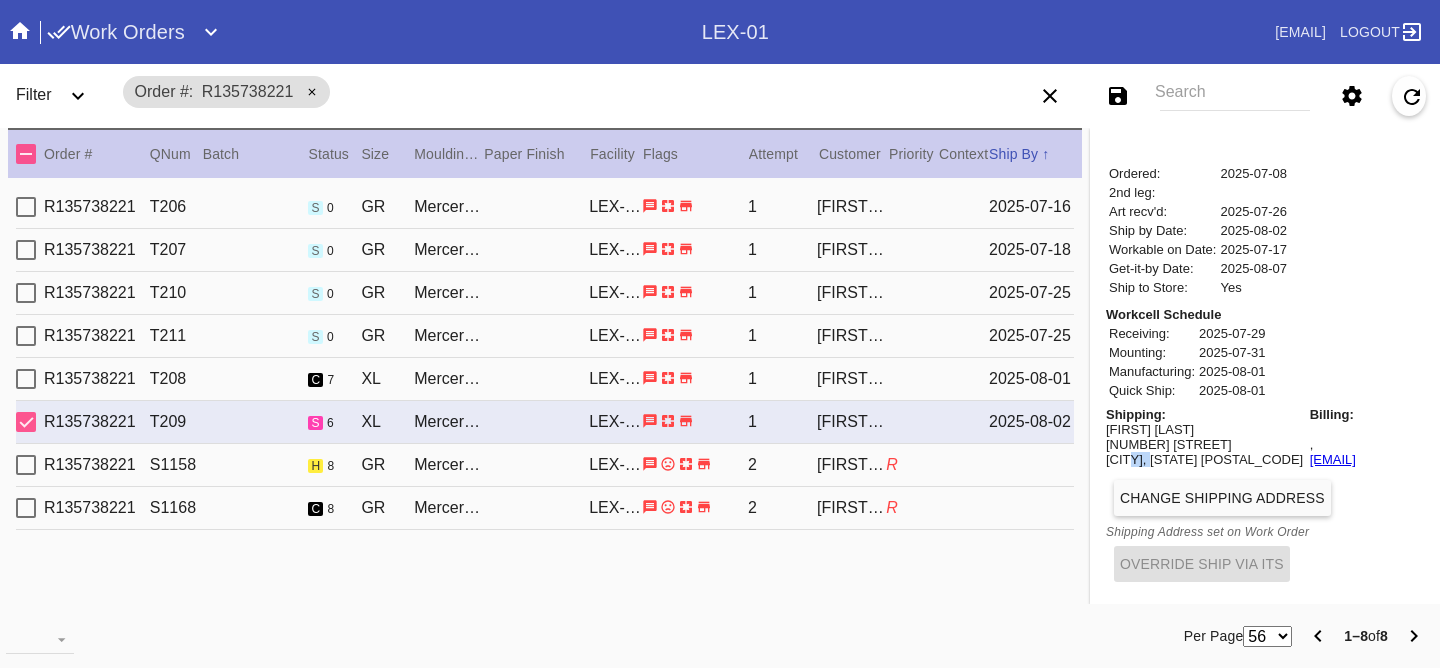 click on "[CITY] , [STATE] [POSTAL_CODE]" at bounding box center [1204, 459] 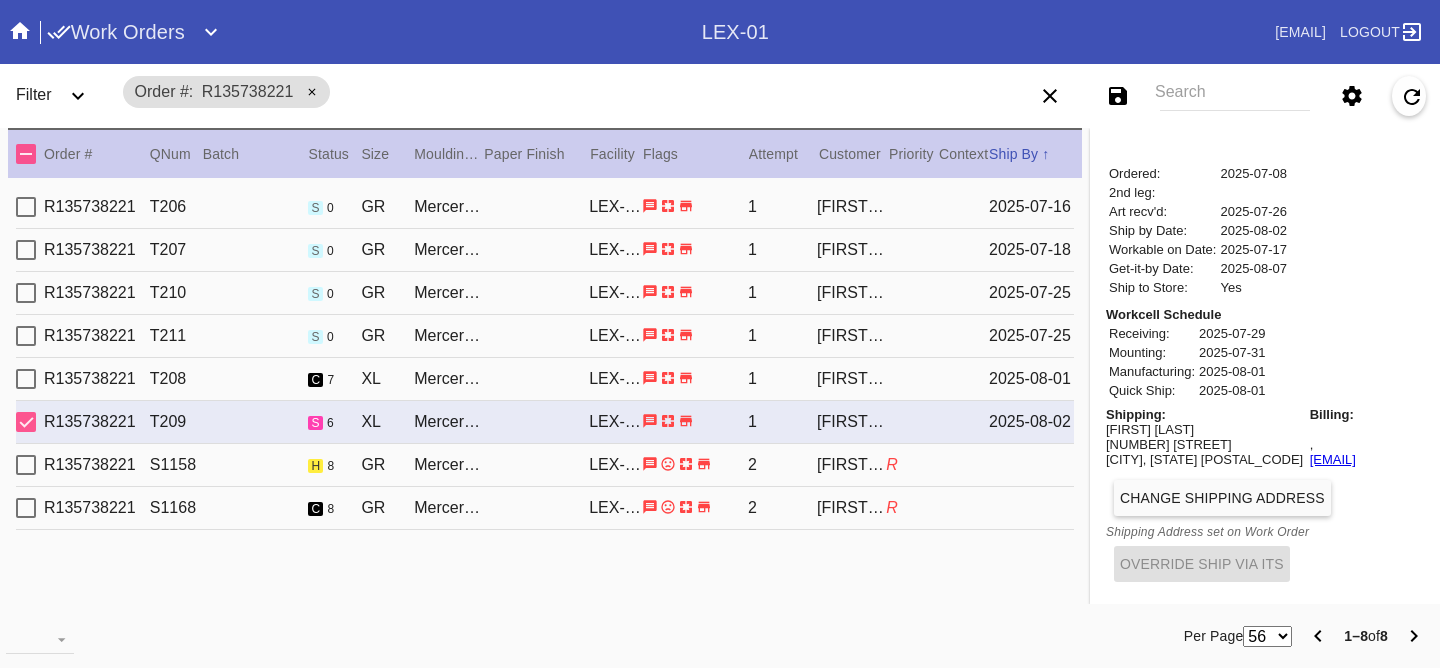 click on "[CITY] , [STATE] [POSTAL_CODE]" at bounding box center (1204, 459) 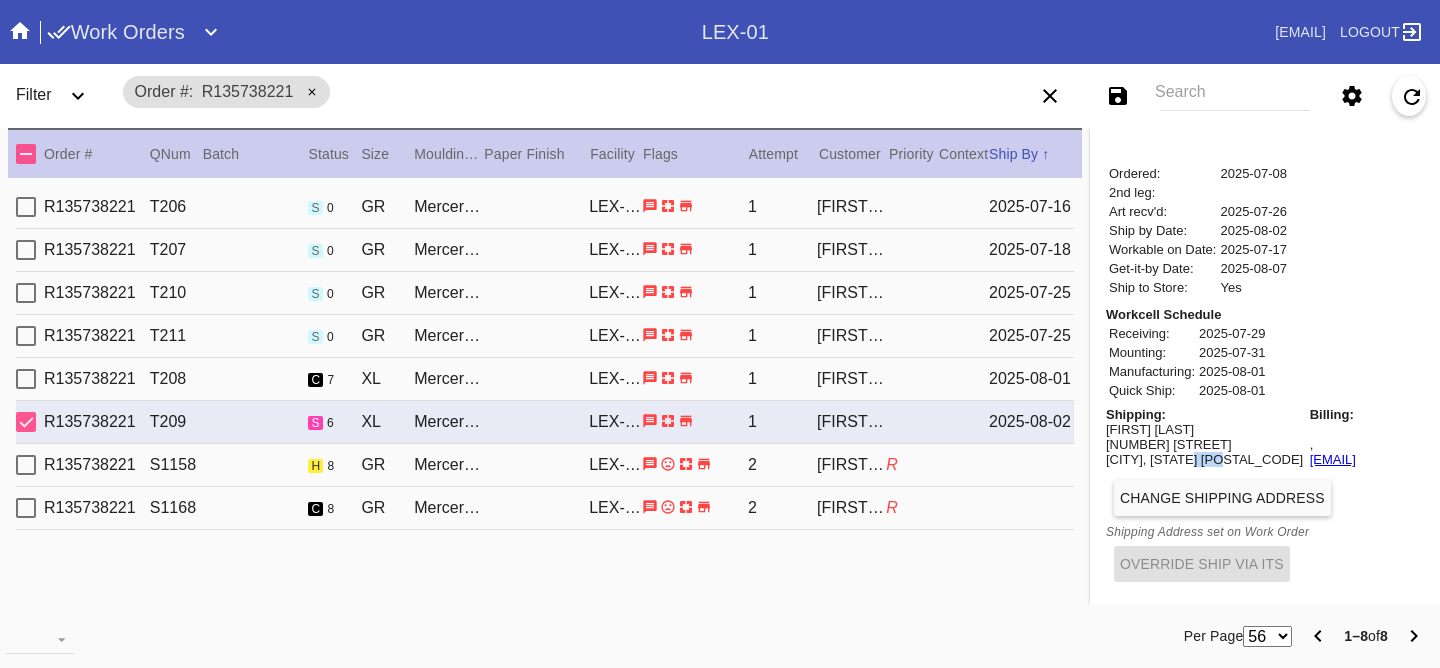 click on "[CITY] , [STATE] [POSTAL_CODE]" at bounding box center [1204, 459] 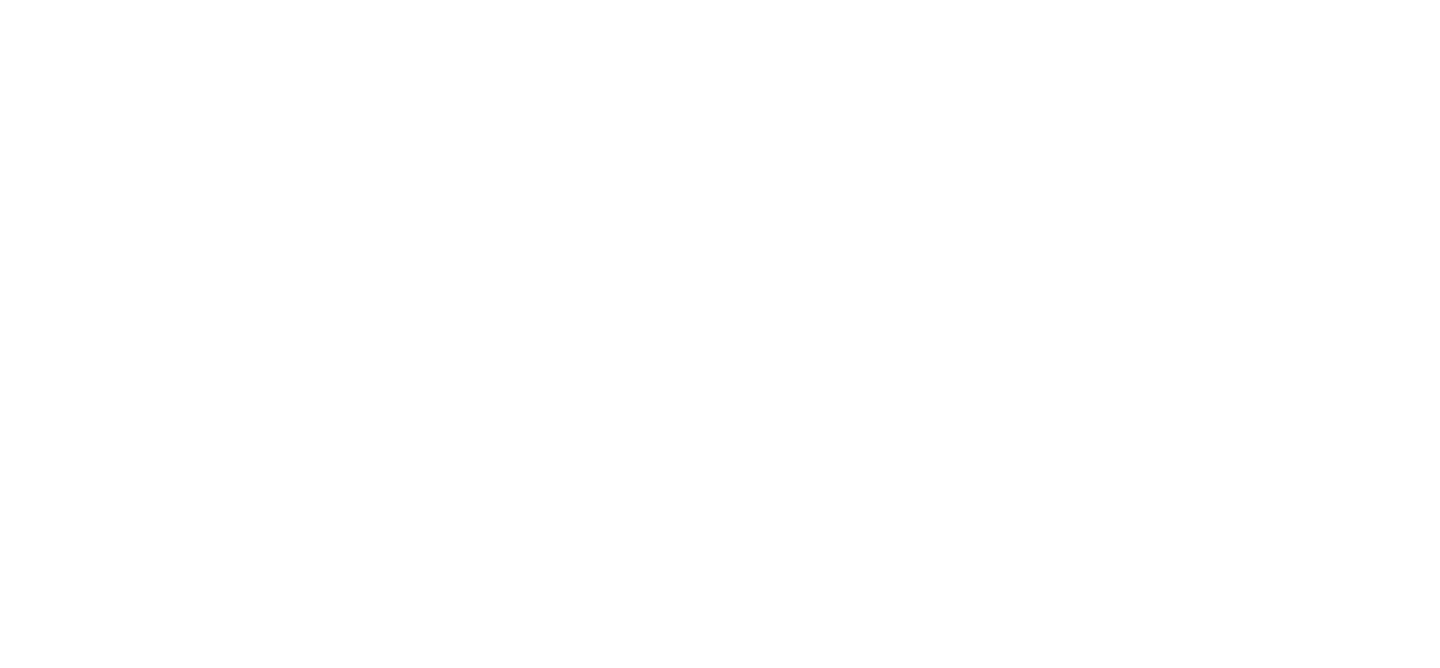 scroll, scrollTop: 0, scrollLeft: 0, axis: both 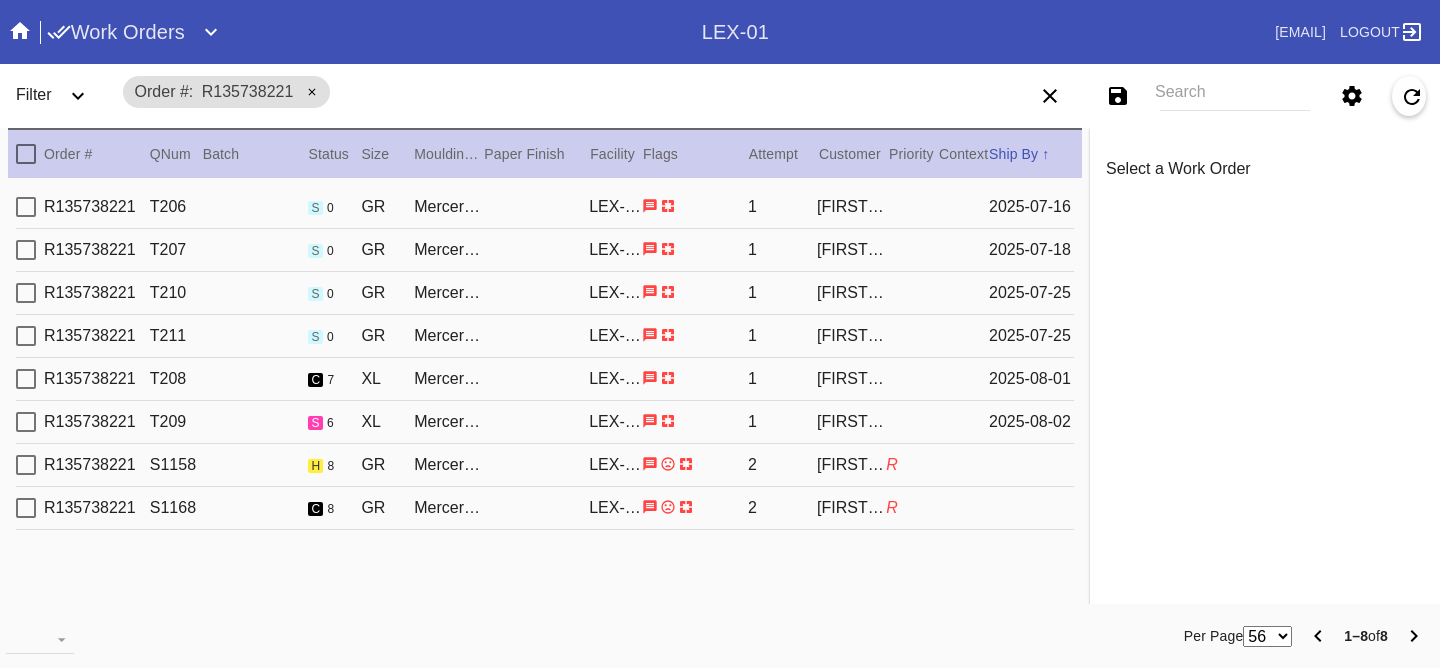 click on "R135738221 S1158 h   8 GR Mercer Slim (Medium) / White LEX-01 2 Samantha  Loria
R" at bounding box center [545, 465] 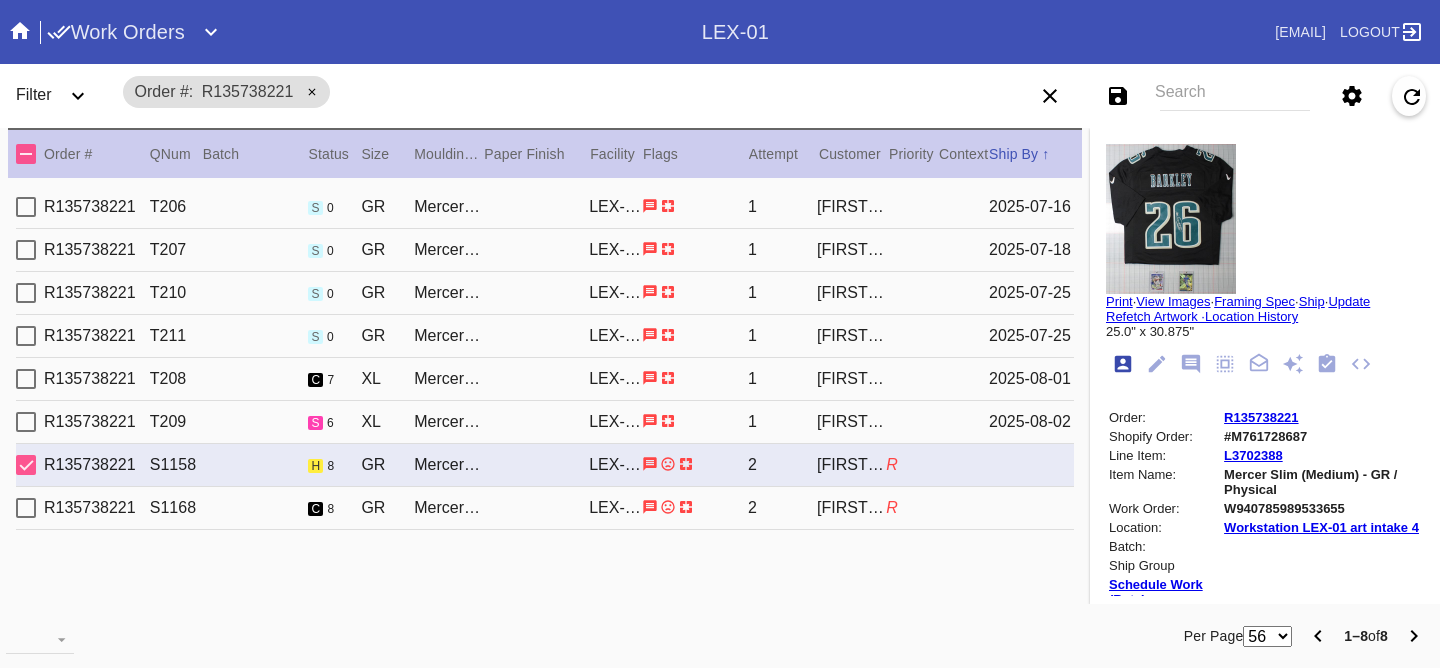 click on "R135738221 S1158 h   8 GR Mercer Slim (Medium) / White LEX-01 2 Samantha  Loria
R" at bounding box center (545, 465) 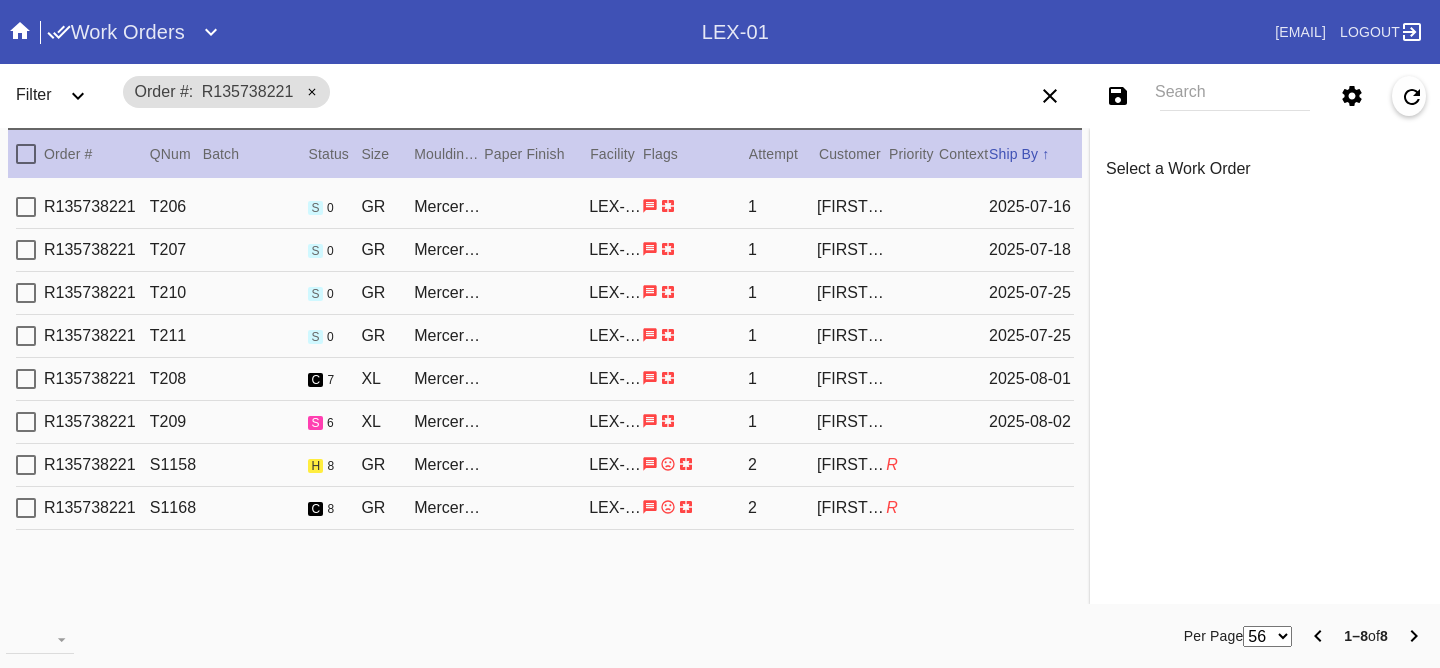 click on "R135738221 S1158 h   8 GR Mercer Slim (Medium) / White LEX-01 2 Samantha  Loria
R" at bounding box center [545, 465] 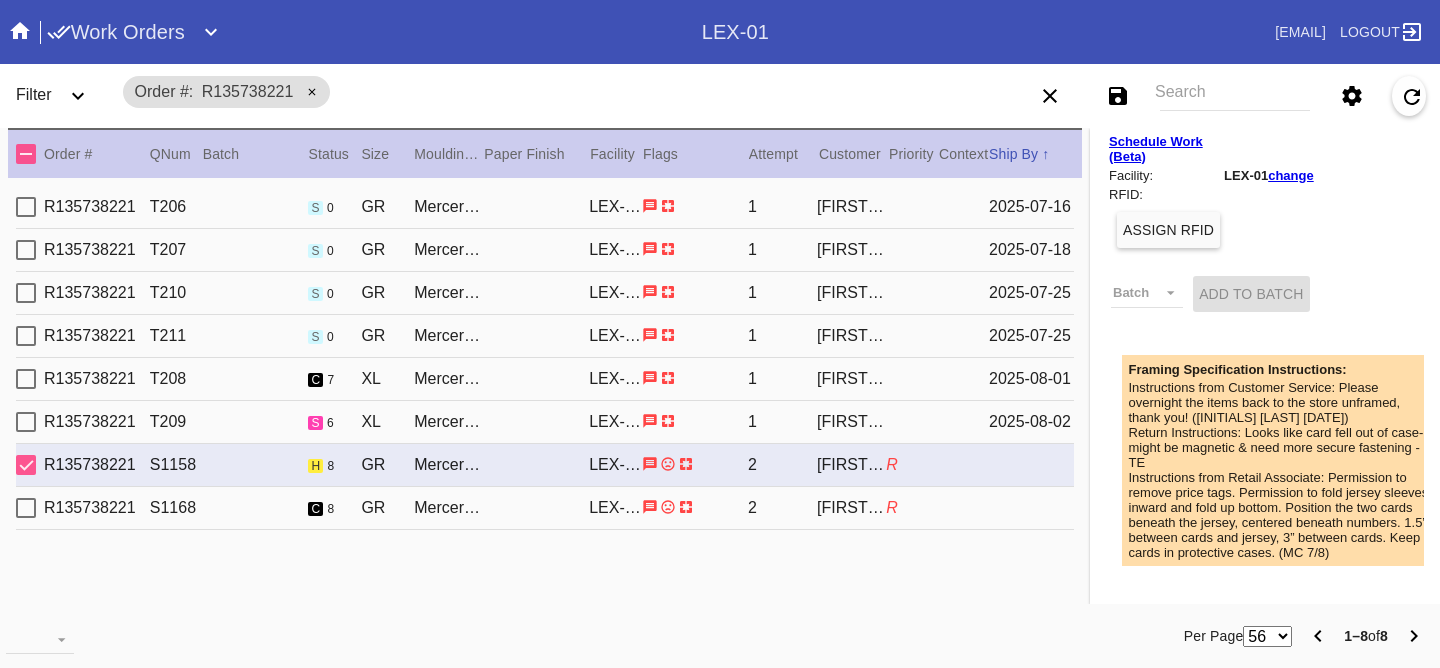 scroll, scrollTop: 861, scrollLeft: 0, axis: vertical 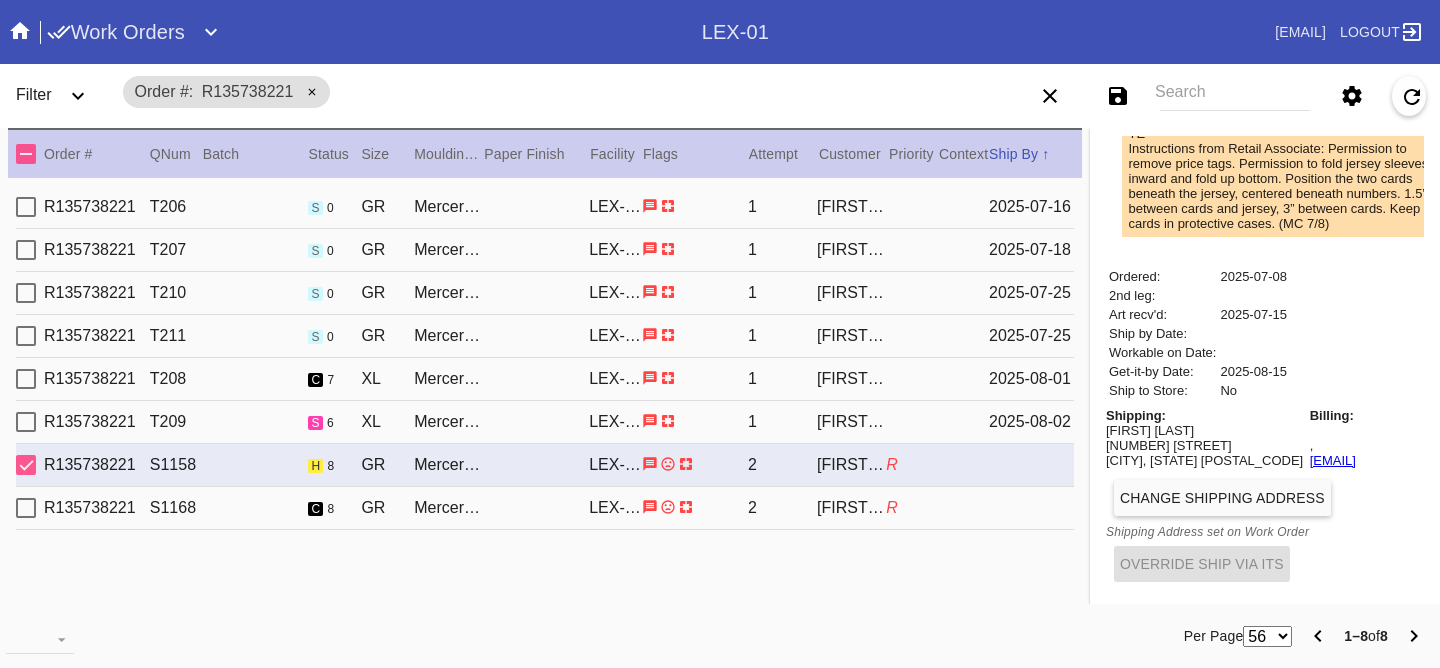 click on "R135738221 T209 s   6 XL Mercer Slim (Deep) / White LEX-01 1 Samantha  Loria
2025-08-02" at bounding box center (545, 422) 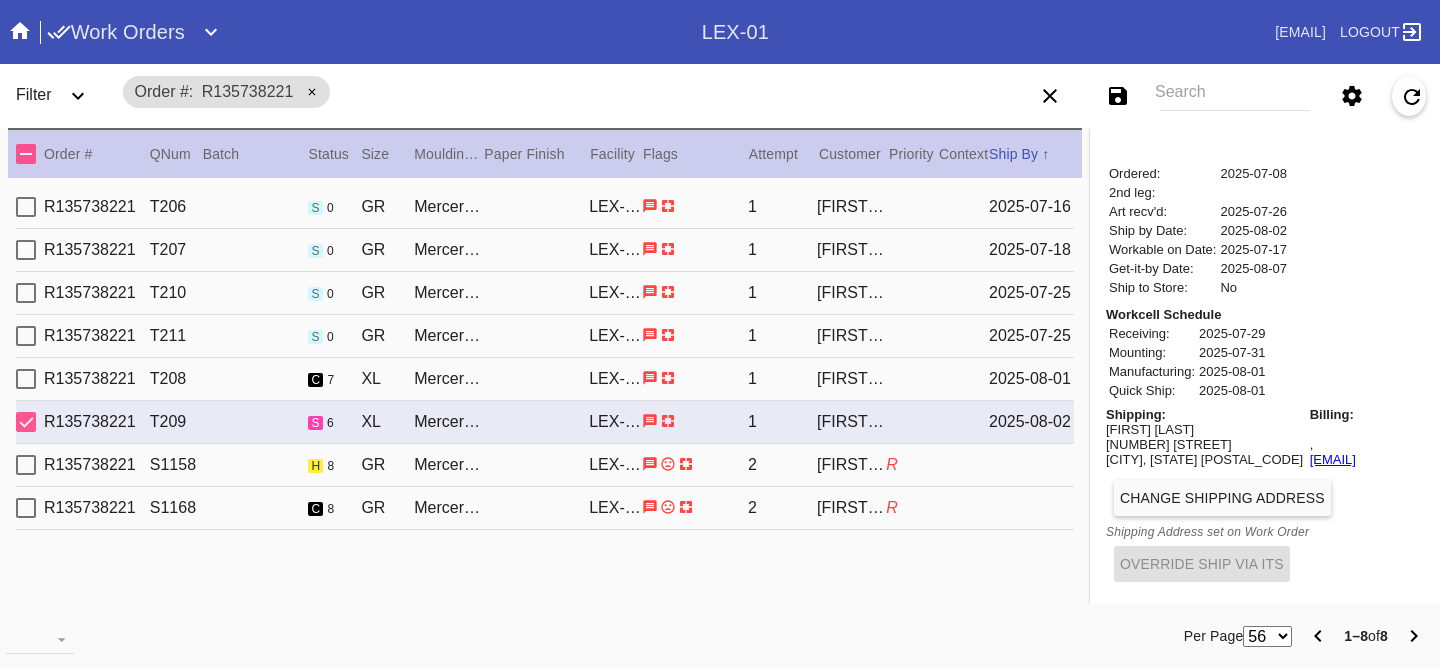scroll, scrollTop: 845, scrollLeft: 0, axis: vertical 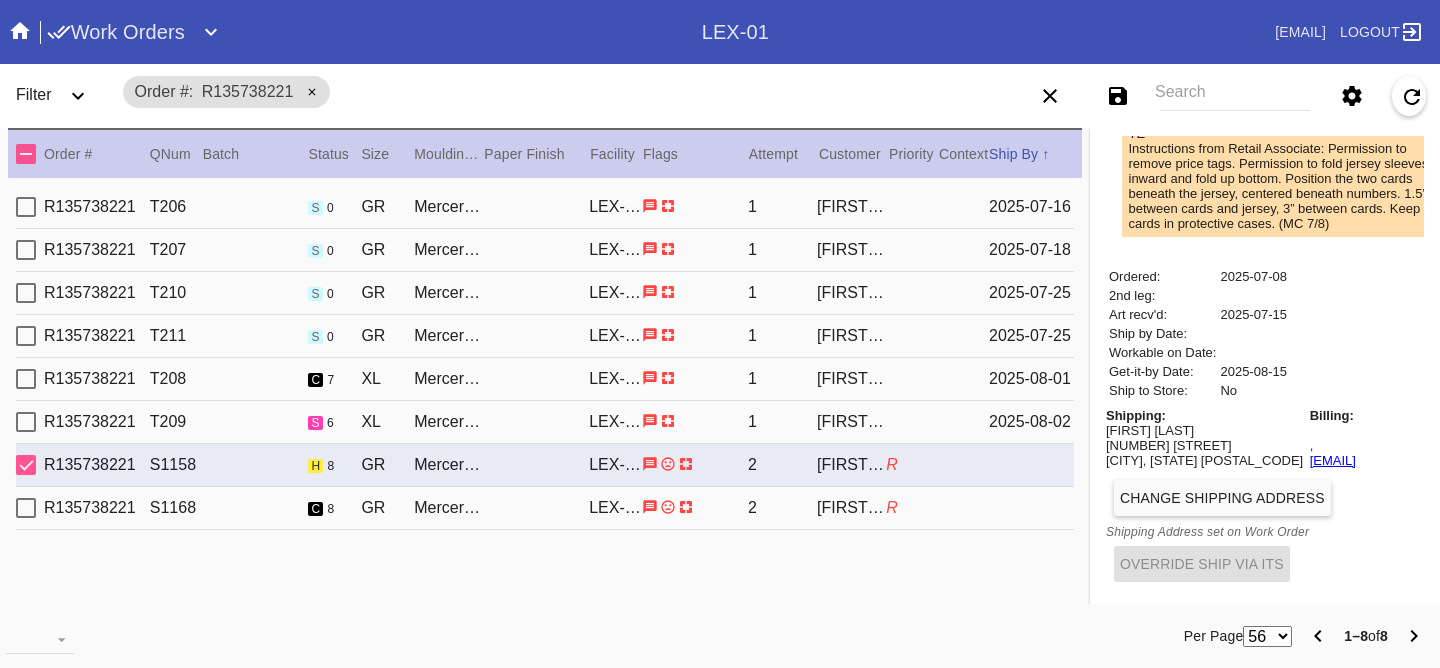 click on "R135738221 S1168 c   8 GR Mercer Slim (Medium) / White LEX-01 2 Samantha  Loria
R" at bounding box center (545, 508) 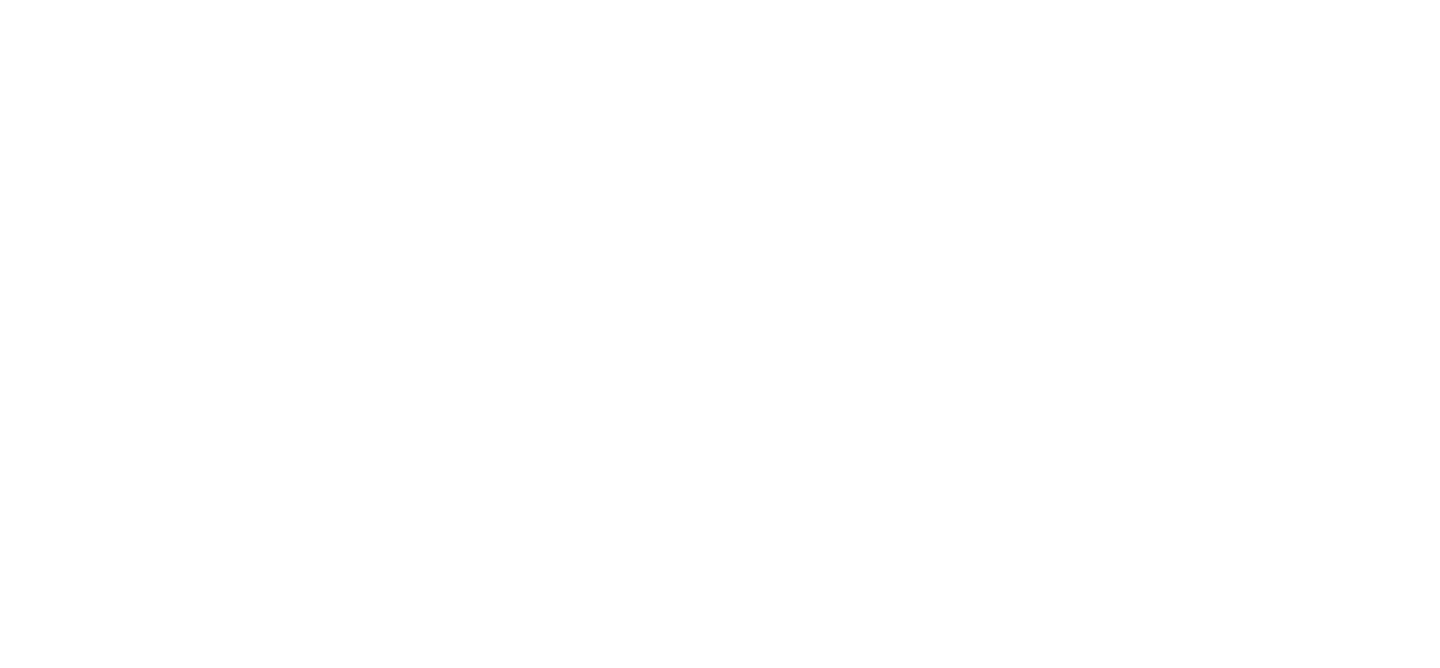 scroll, scrollTop: 0, scrollLeft: 0, axis: both 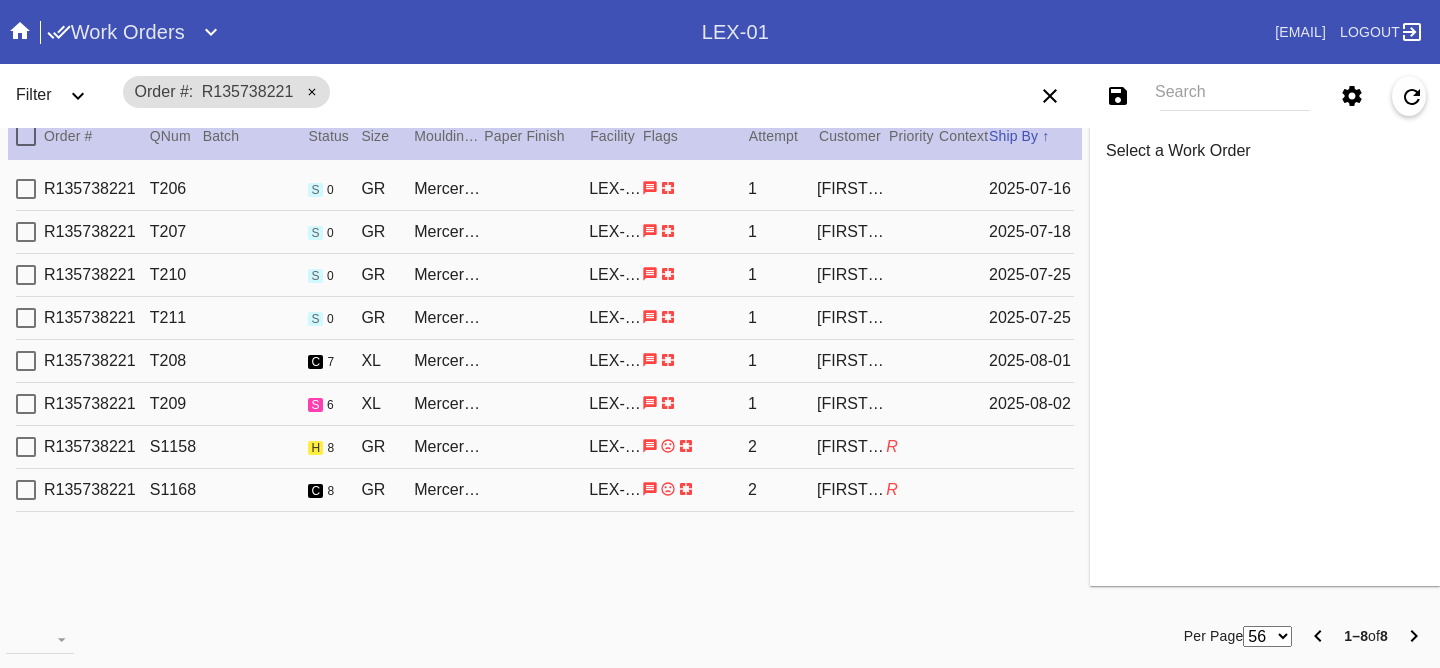 click on "R135738221 S1168 c   8 GR Mercer Slim (Medium) / White LEX-01 2 Samantha  Loria
R" at bounding box center [545, 490] 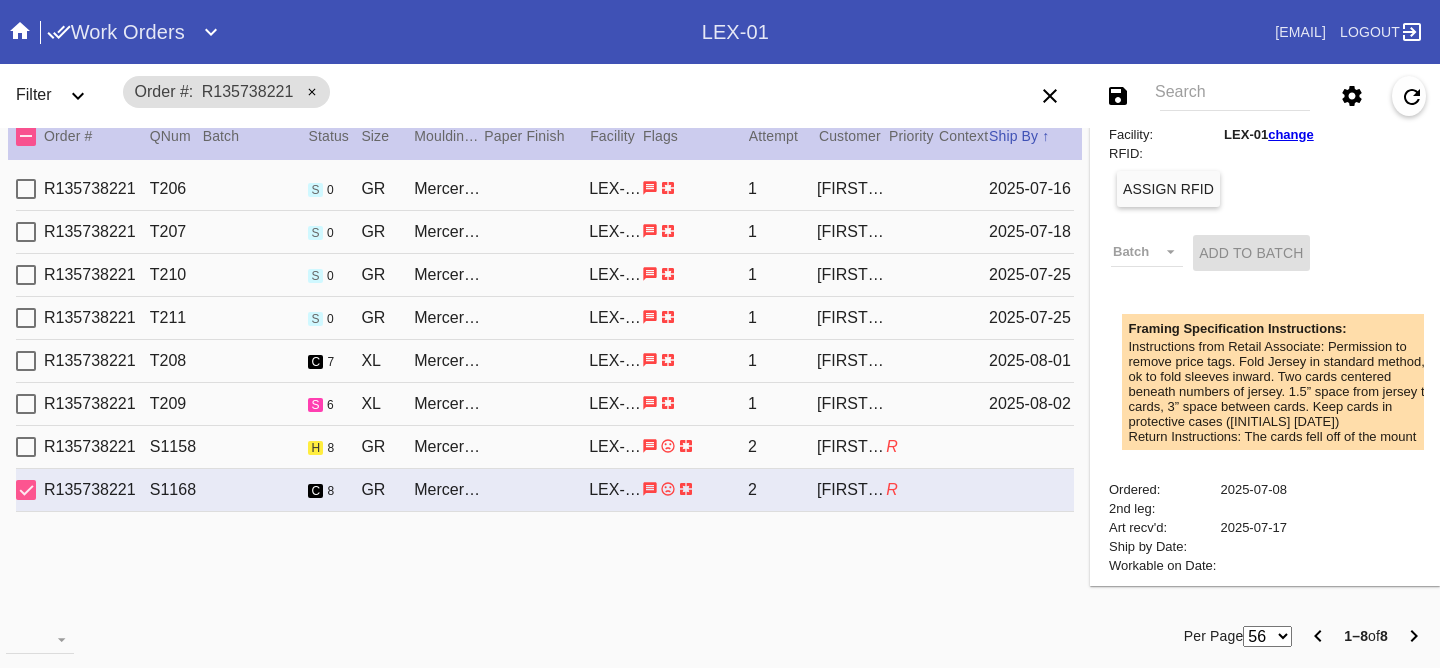 scroll, scrollTop: 781, scrollLeft: 0, axis: vertical 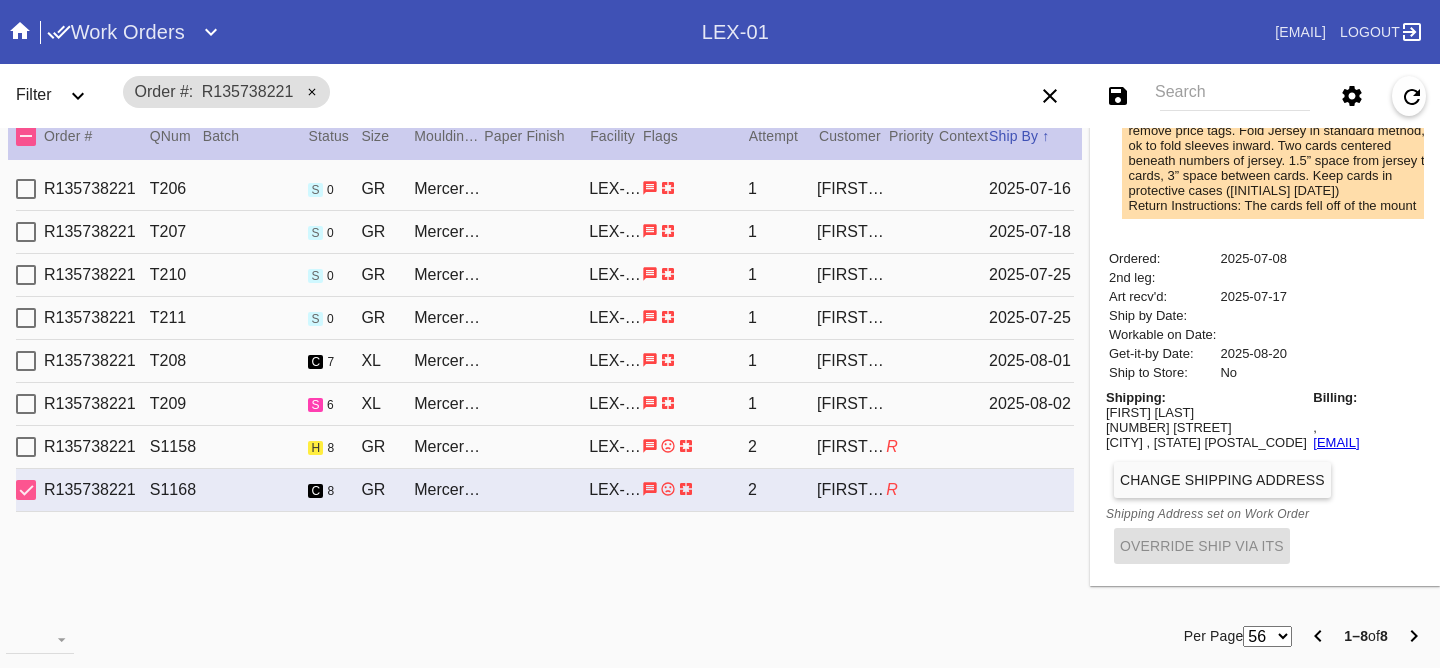 click on "R135738221 S1168 c   8 GR Mercer Slim (Medium) / White LEX-01 2 Samantha  Loria
R" at bounding box center (545, 490) 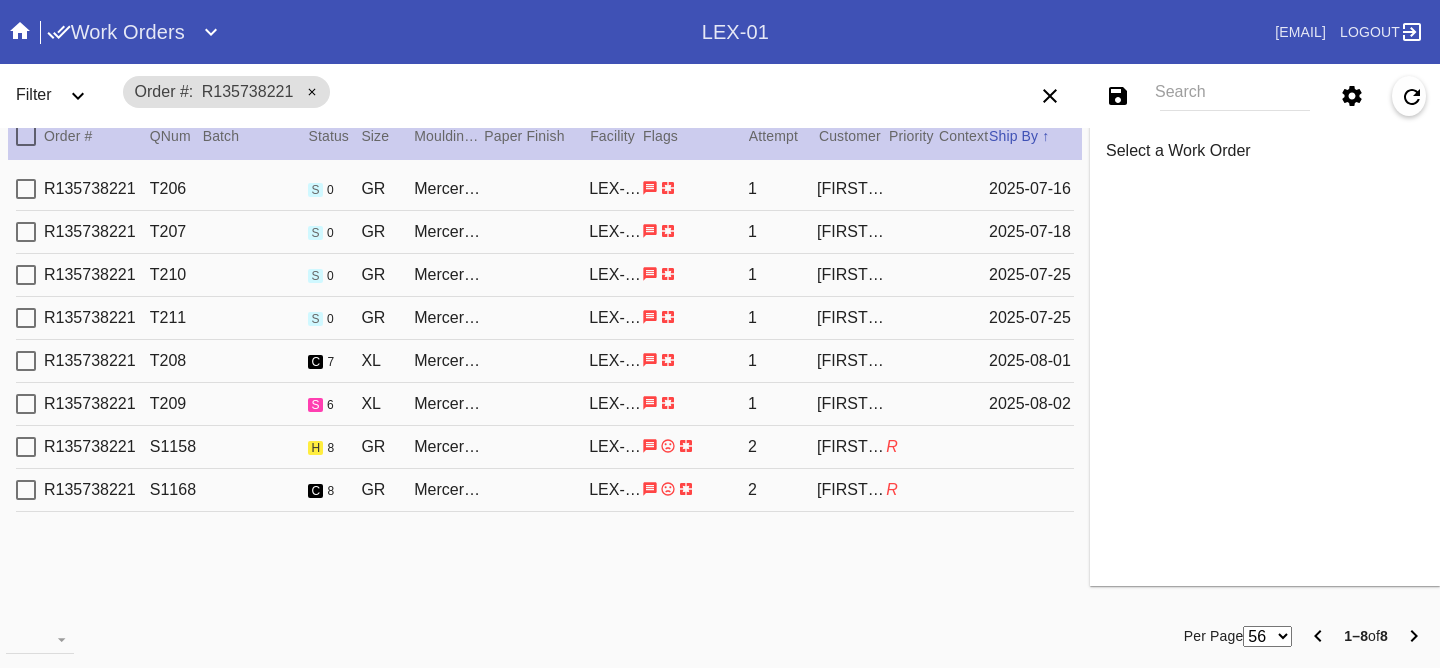 scroll, scrollTop: 0, scrollLeft: 0, axis: both 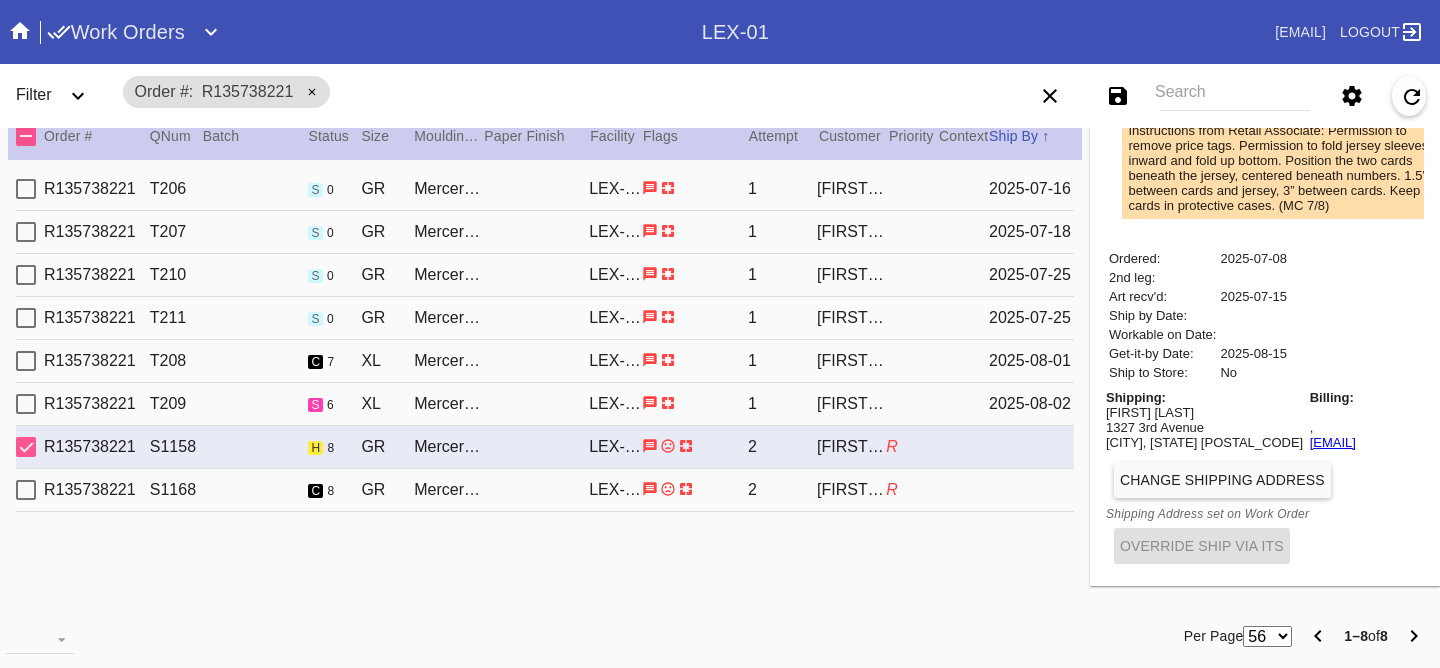 click on "R135738221 T209 s   6 XL Mercer Slim (Deep) / White [FACILITY_CODE] 1 [FIRST] [LAST]
[DATE]" at bounding box center [545, 404] 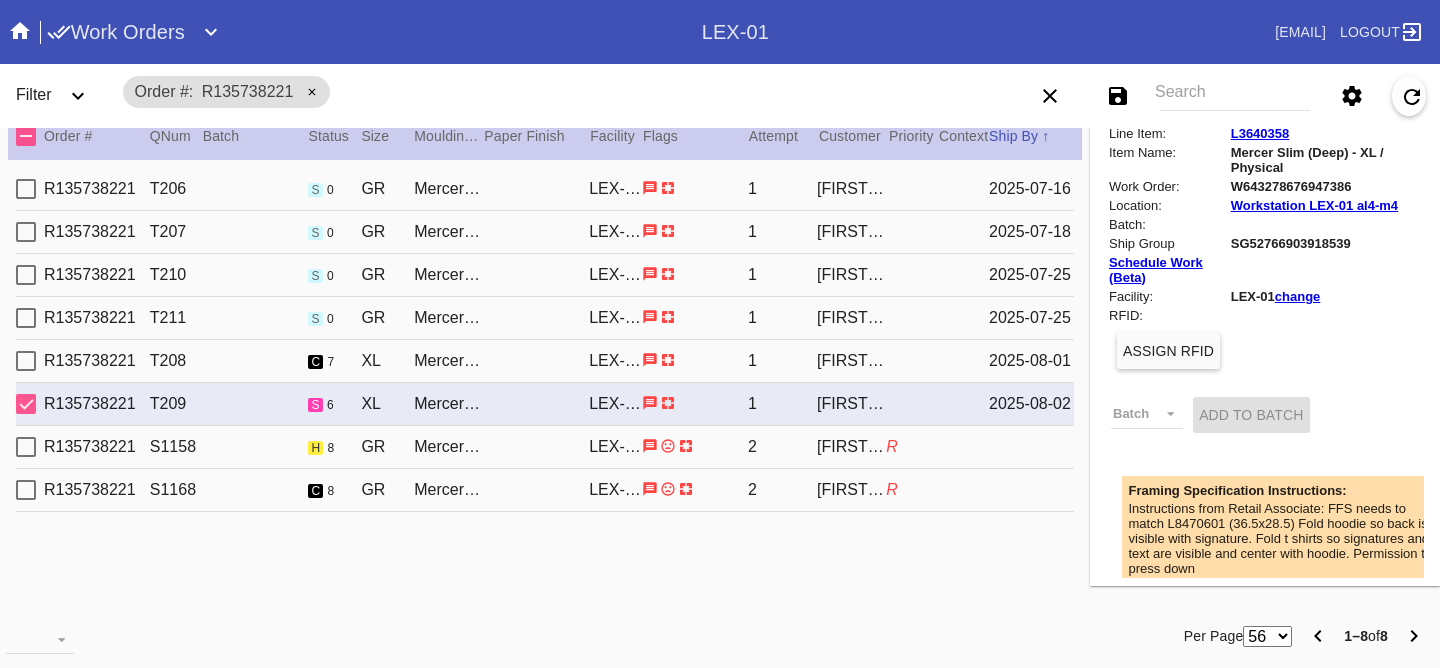 scroll, scrollTop: 0, scrollLeft: 0, axis: both 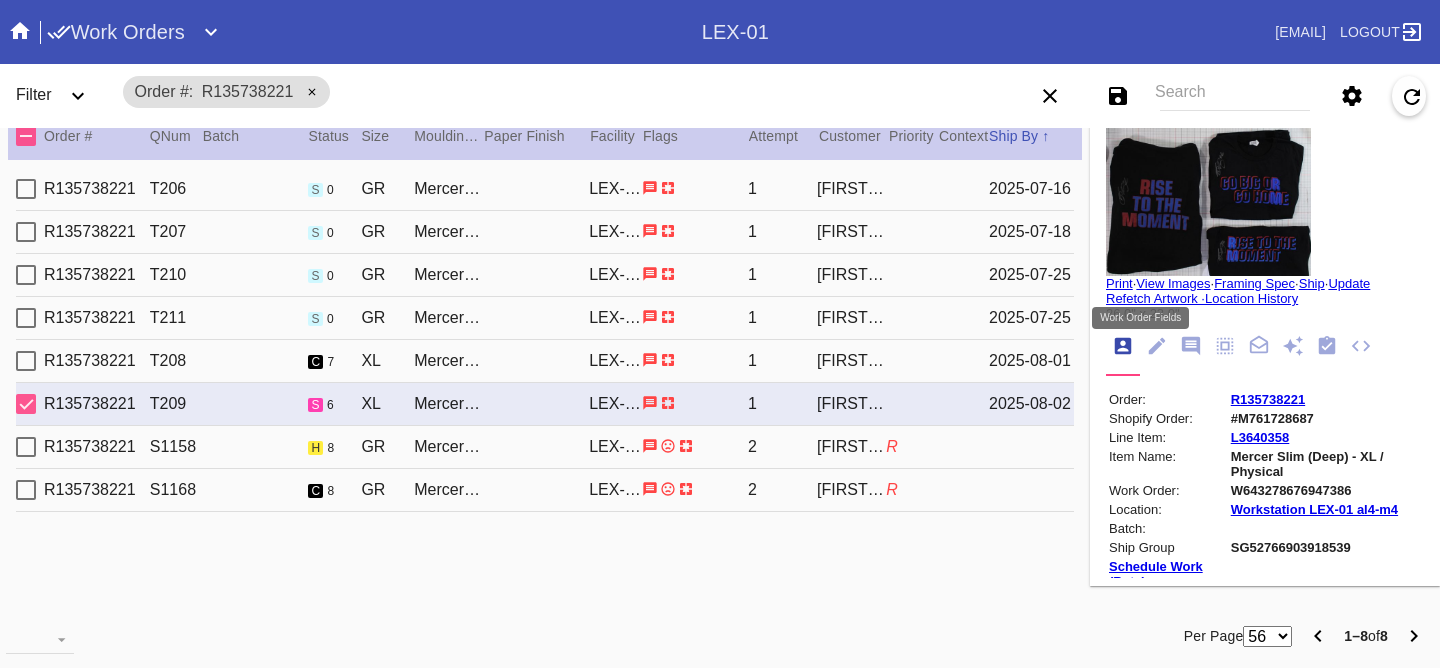 click 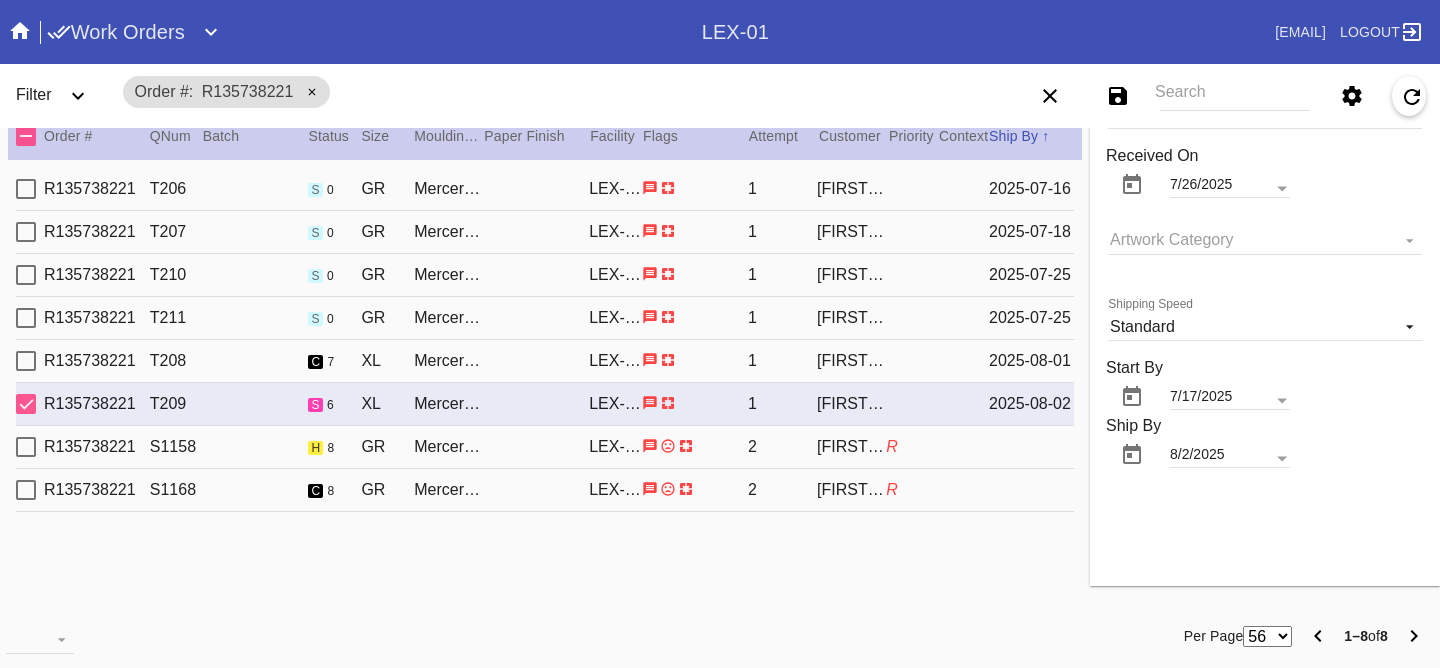 scroll, scrollTop: 1662, scrollLeft: 0, axis: vertical 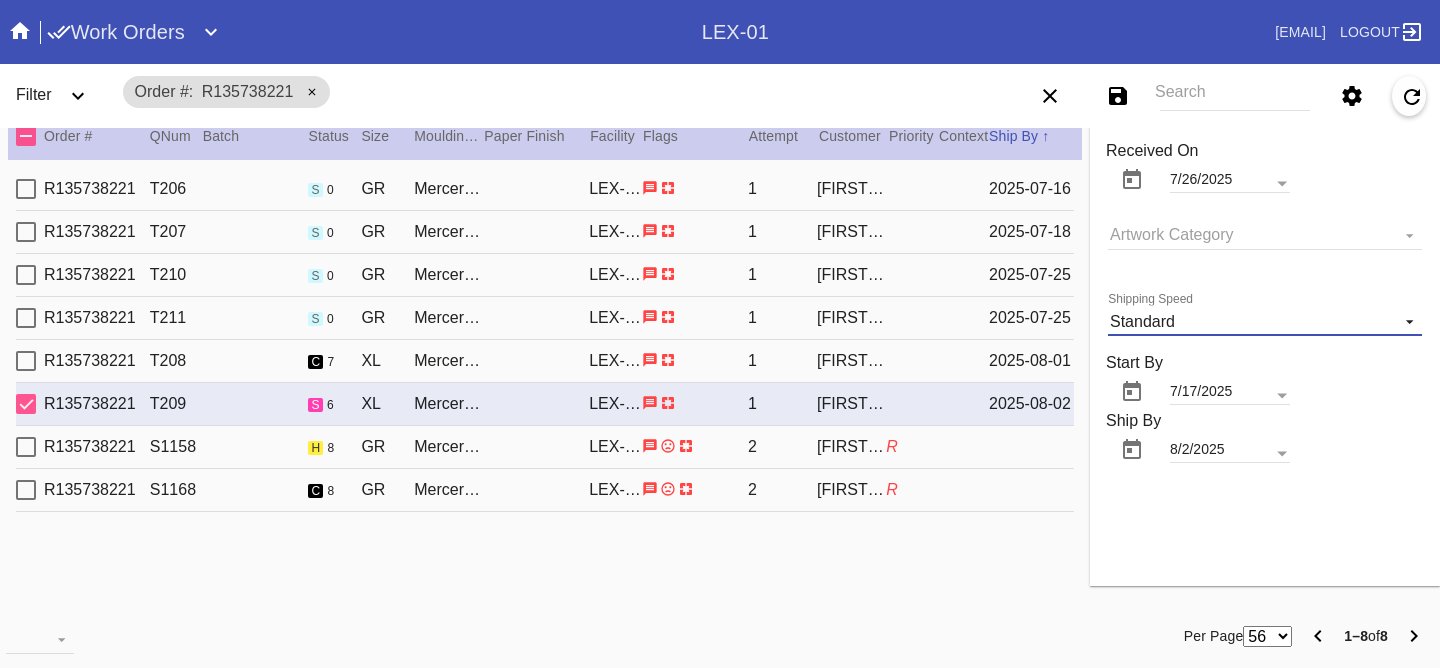 click on "Standard" at bounding box center (1249, 322) 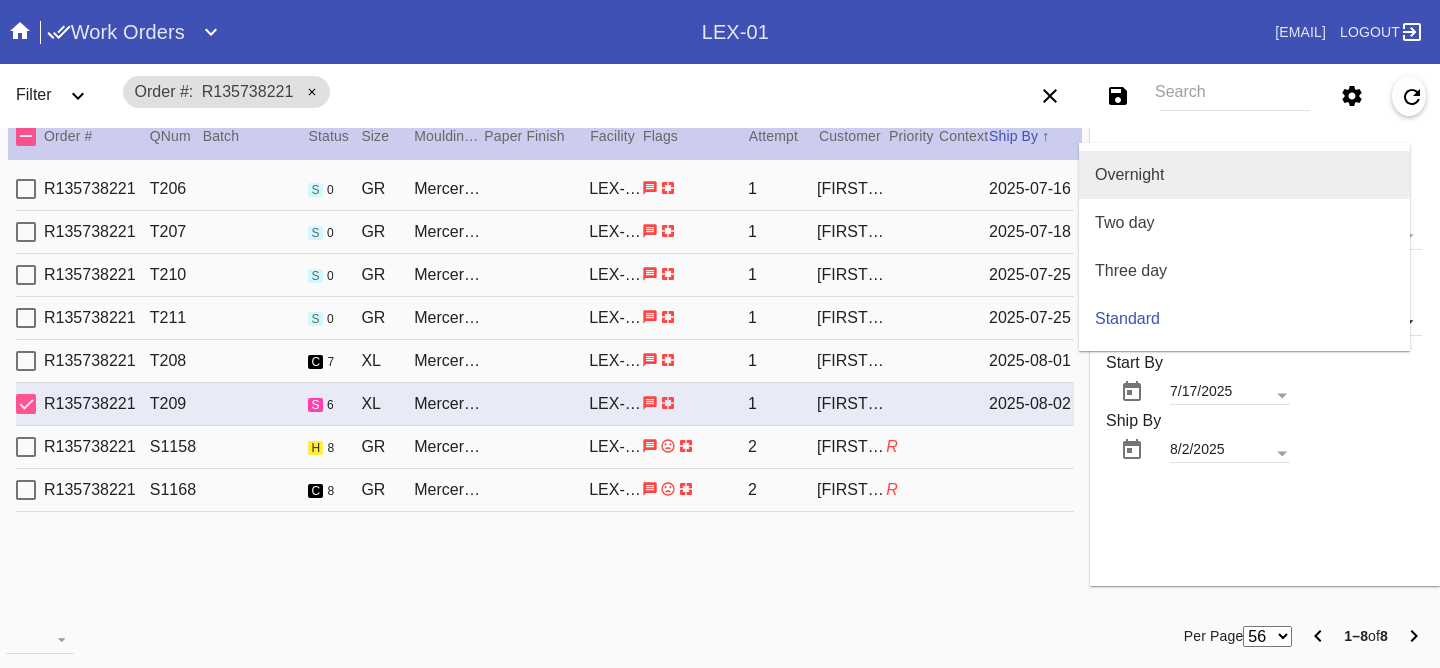 click on "Overnight" at bounding box center [1129, 175] 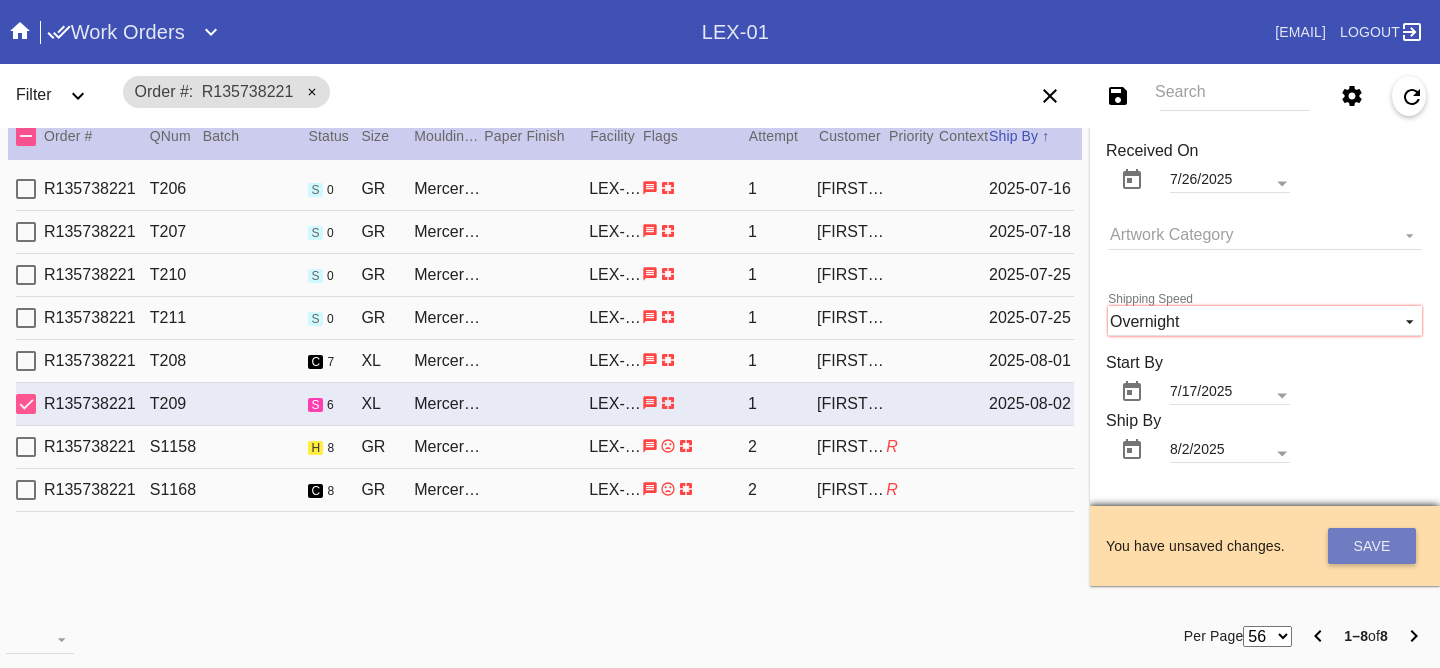 click on "Save" at bounding box center (1372, 546) 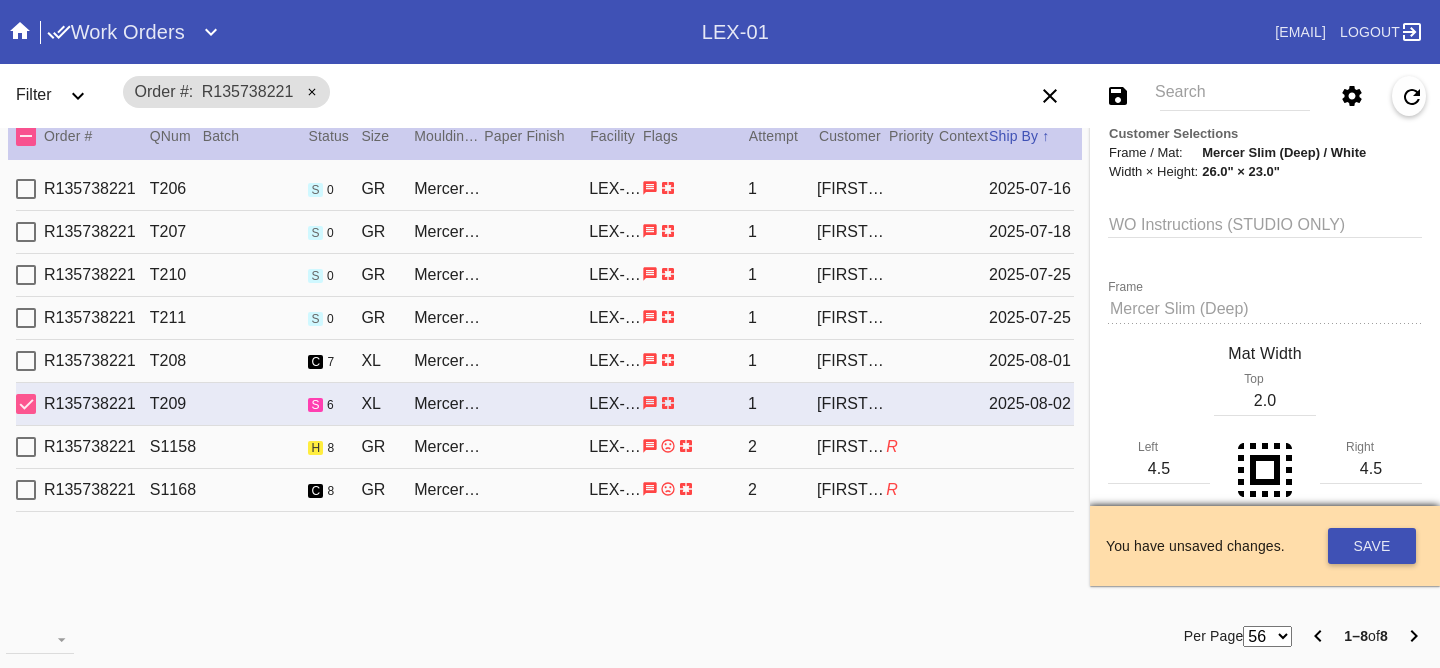 scroll, scrollTop: 0, scrollLeft: 0, axis: both 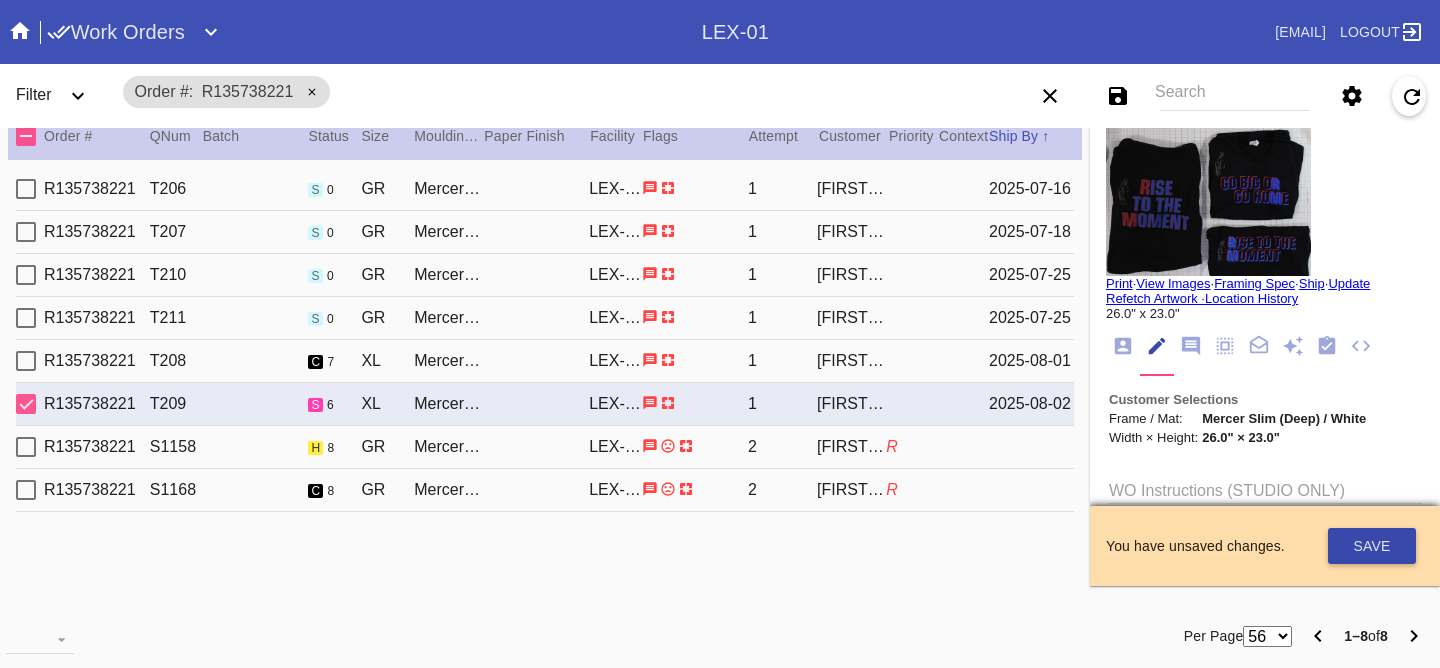 click on "Save" at bounding box center [1372, 546] 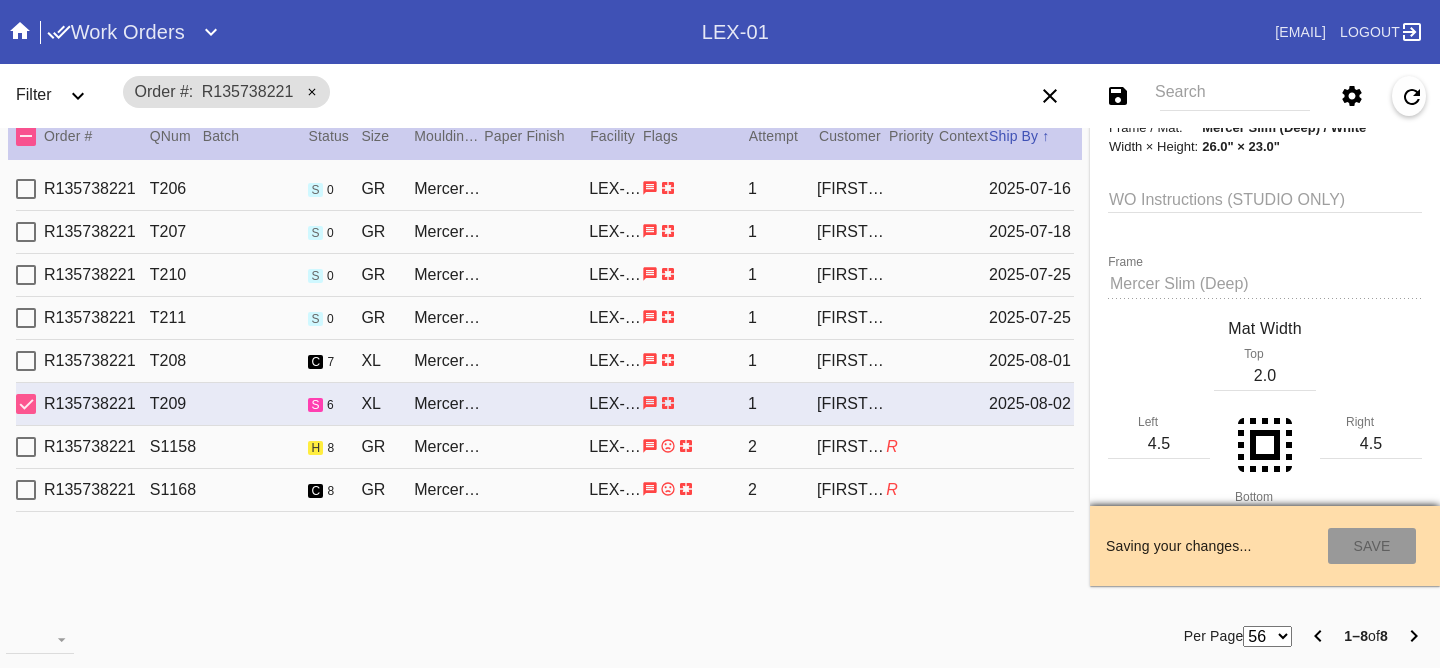 scroll, scrollTop: 0, scrollLeft: 0, axis: both 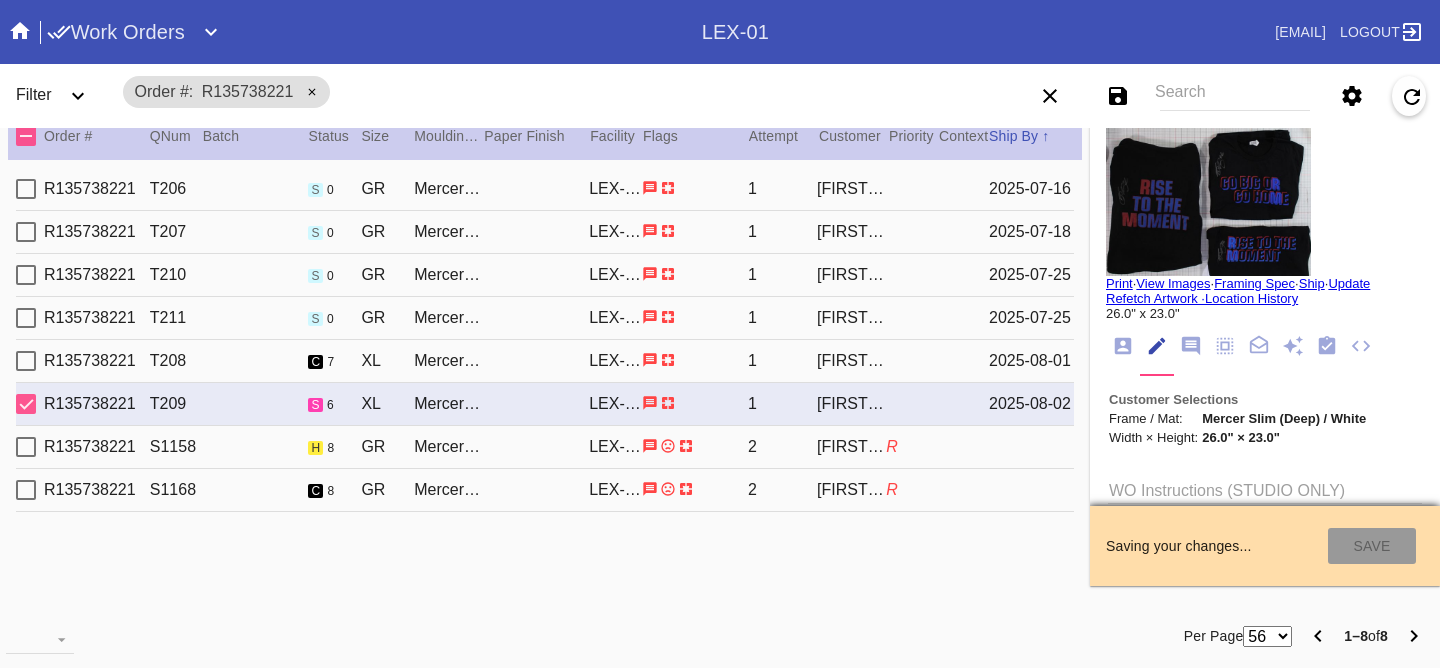 click 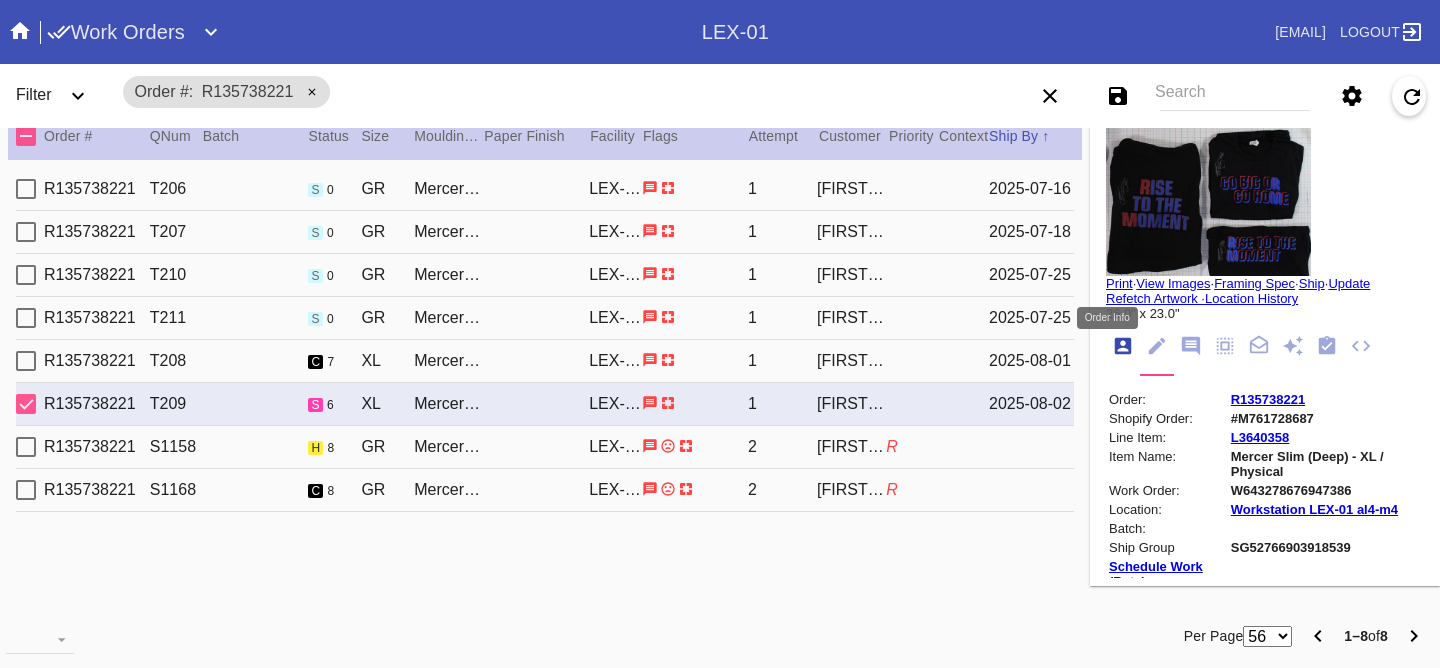 scroll, scrollTop: 24, scrollLeft: 0, axis: vertical 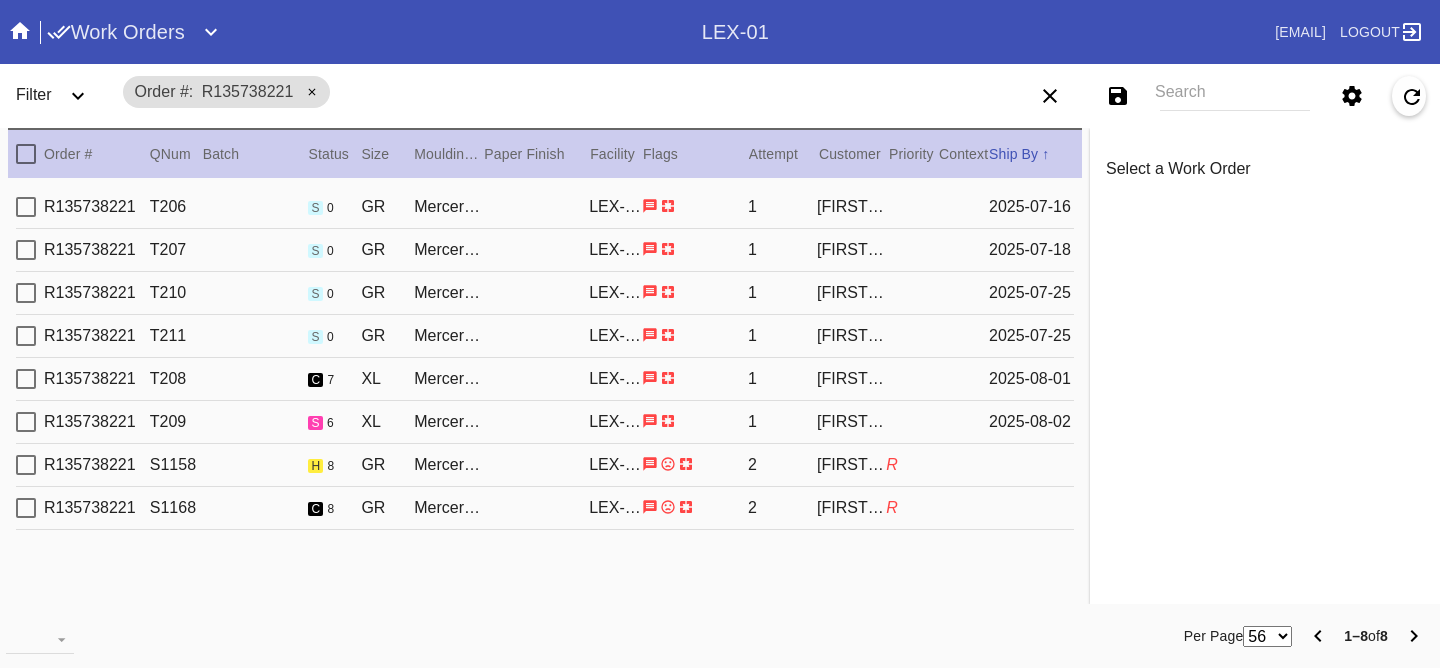 click on "R135738221 T209 s   6 XL Mercer Slim (Deep) / White LEX-01 1 [FIRST]  [LAST]
2025-08-02" at bounding box center (545, 422) 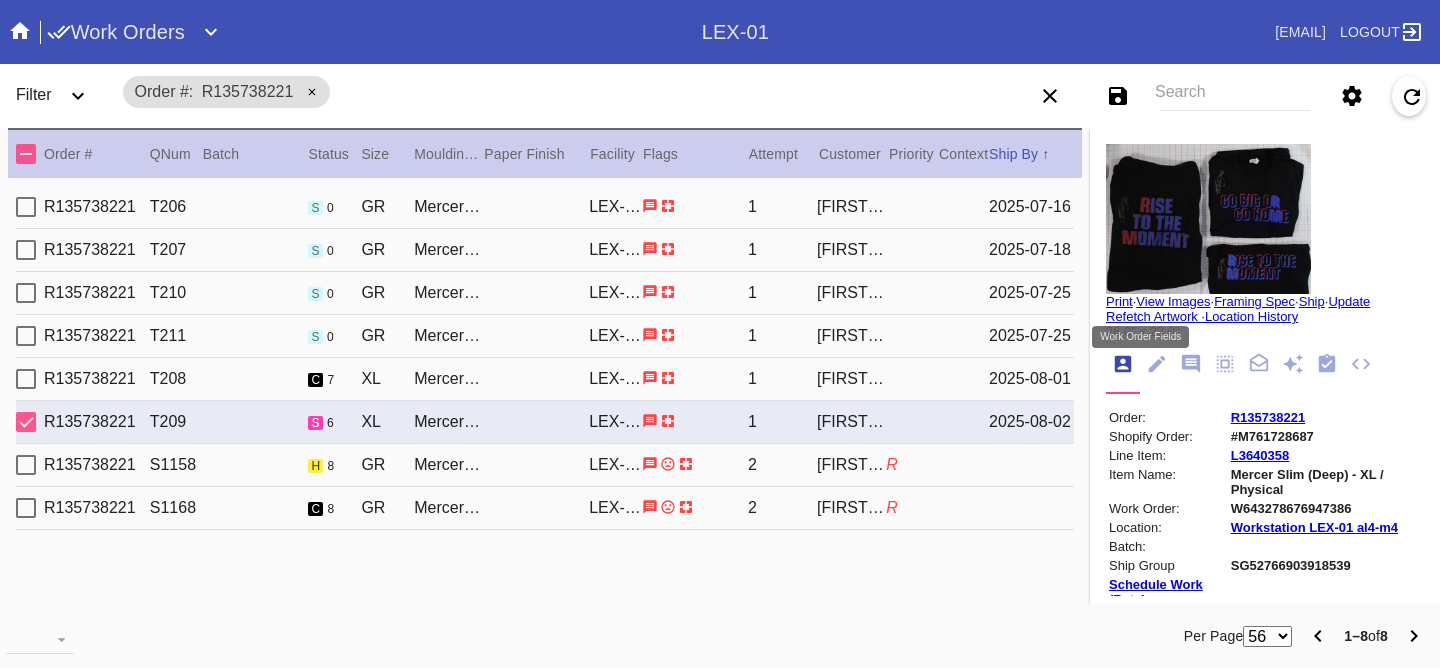 click 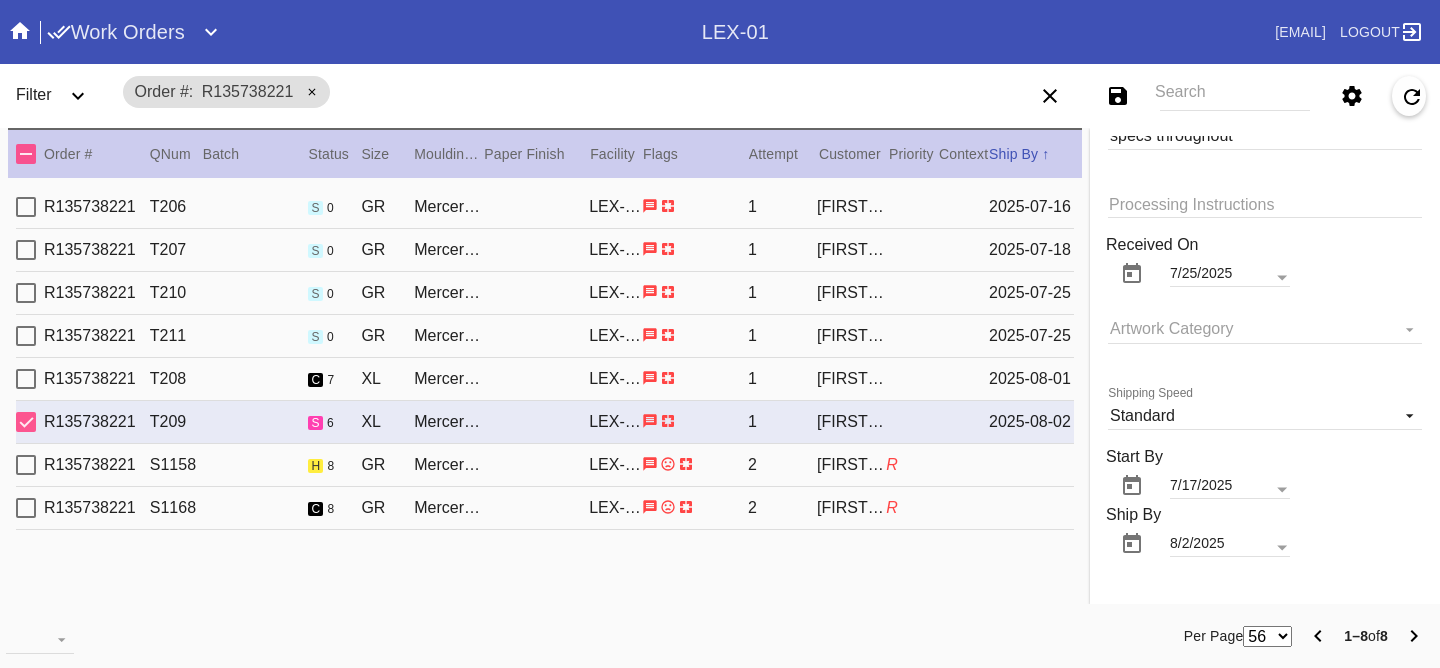 scroll, scrollTop: 1573, scrollLeft: 0, axis: vertical 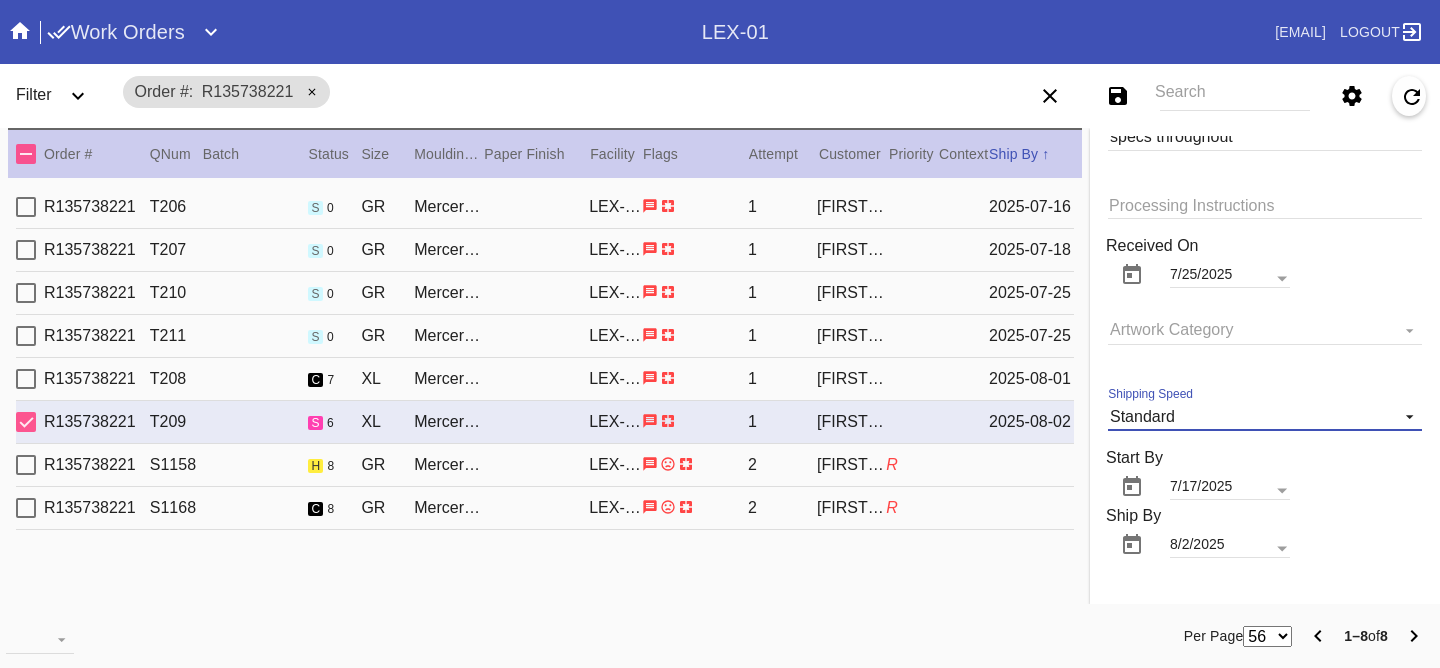 click on "Standard" at bounding box center (1265, 416) 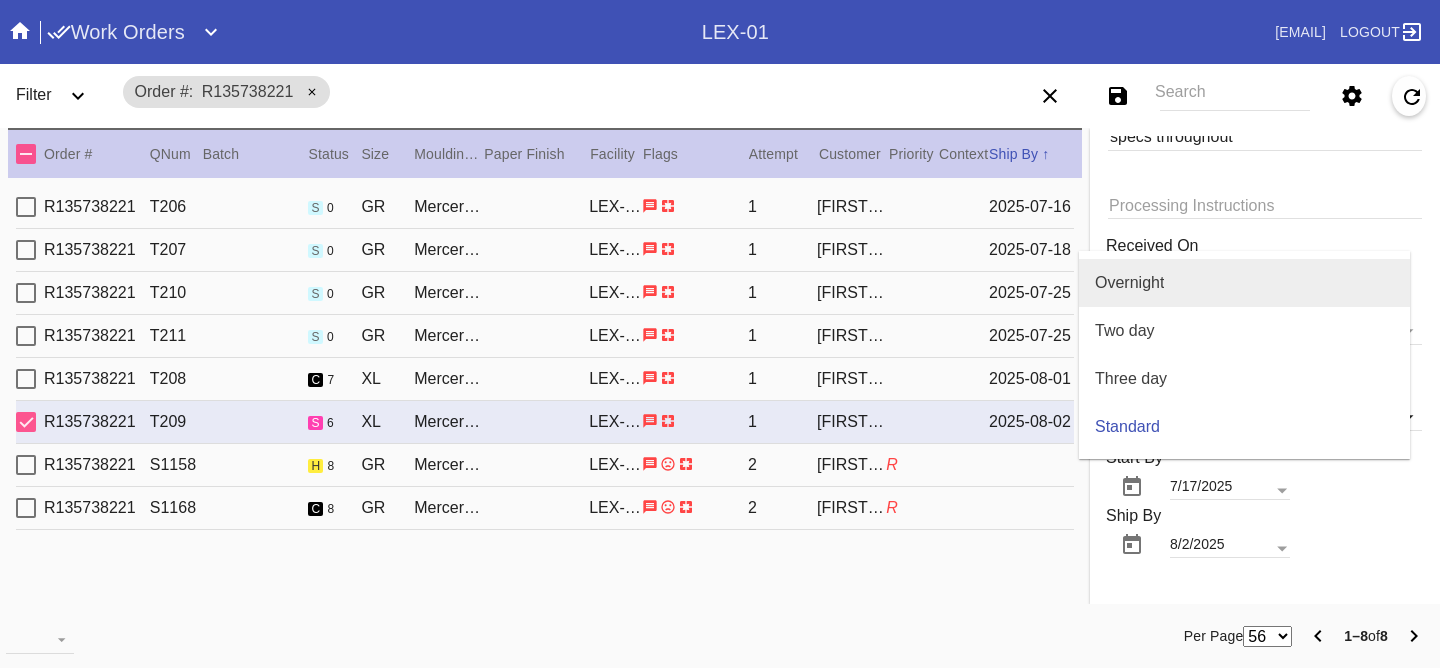 click on "Overnight" at bounding box center [1244, 283] 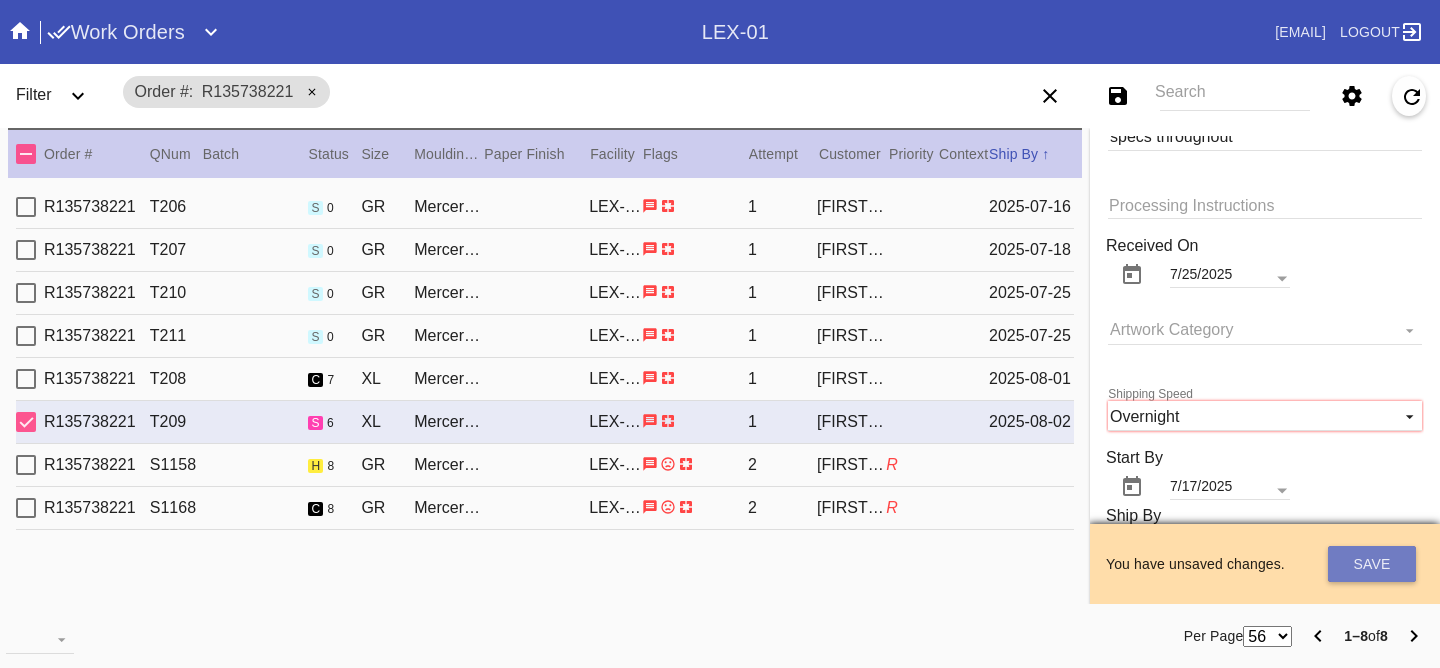 click on "Save" at bounding box center [1372, 564] 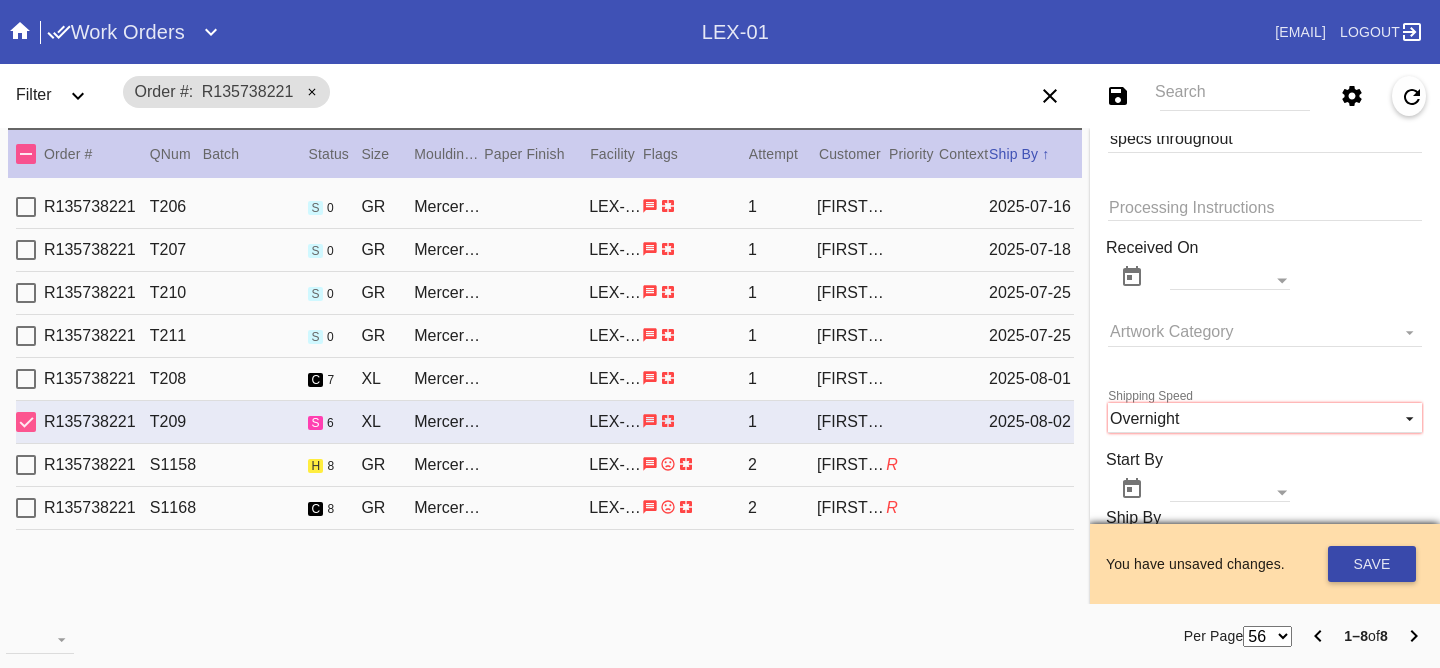 scroll, scrollTop: 1573, scrollLeft: 0, axis: vertical 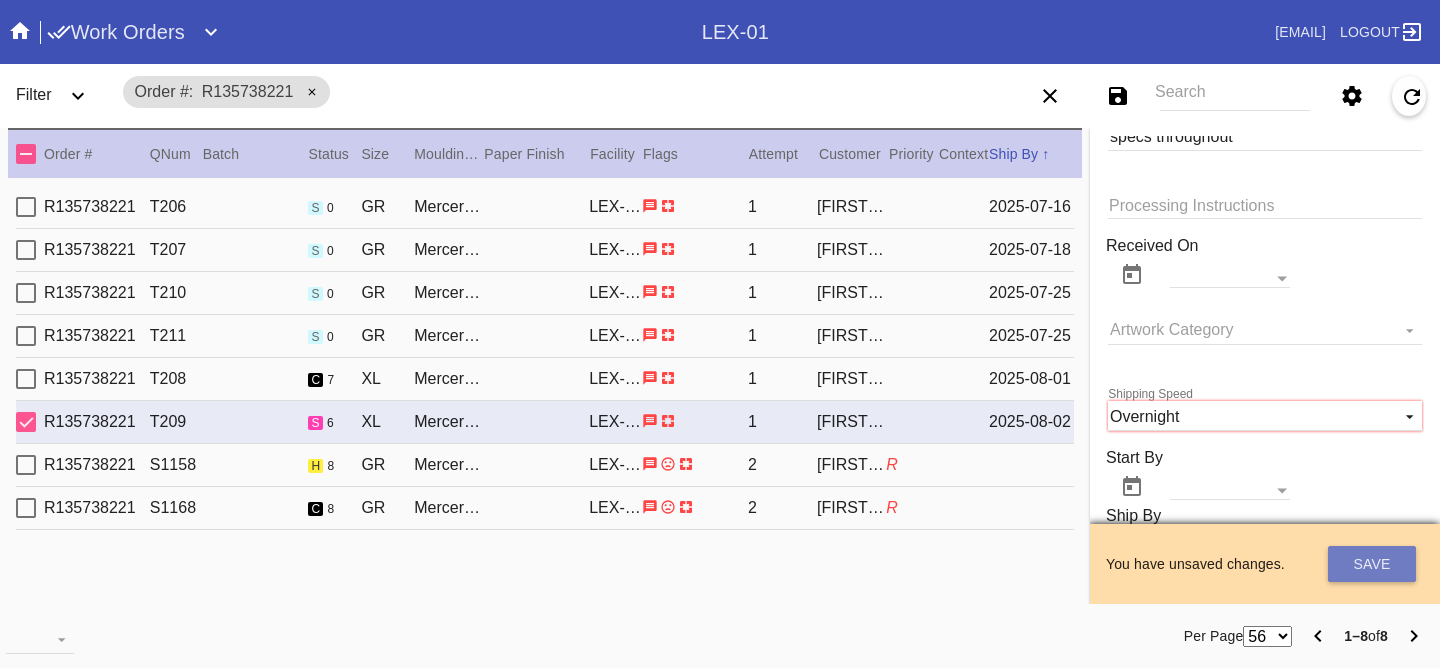 click on "Save" at bounding box center (1372, 564) 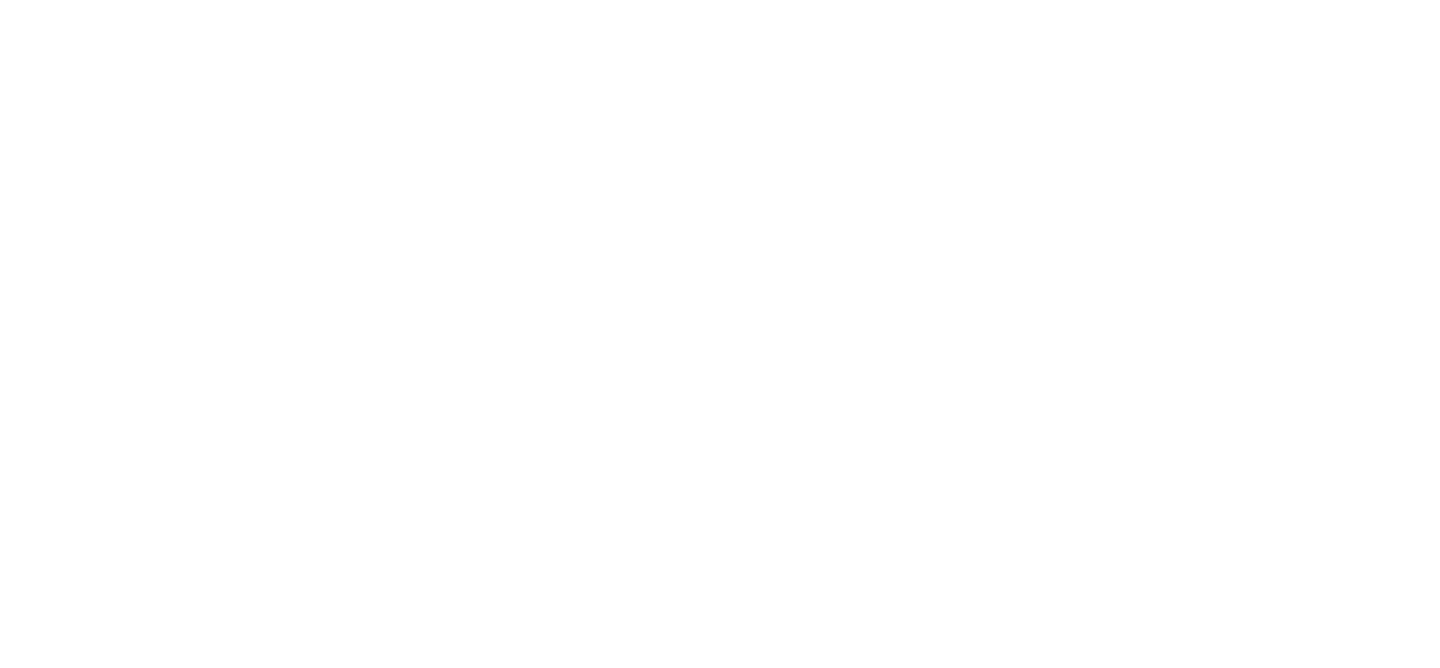 scroll, scrollTop: 0, scrollLeft: 0, axis: both 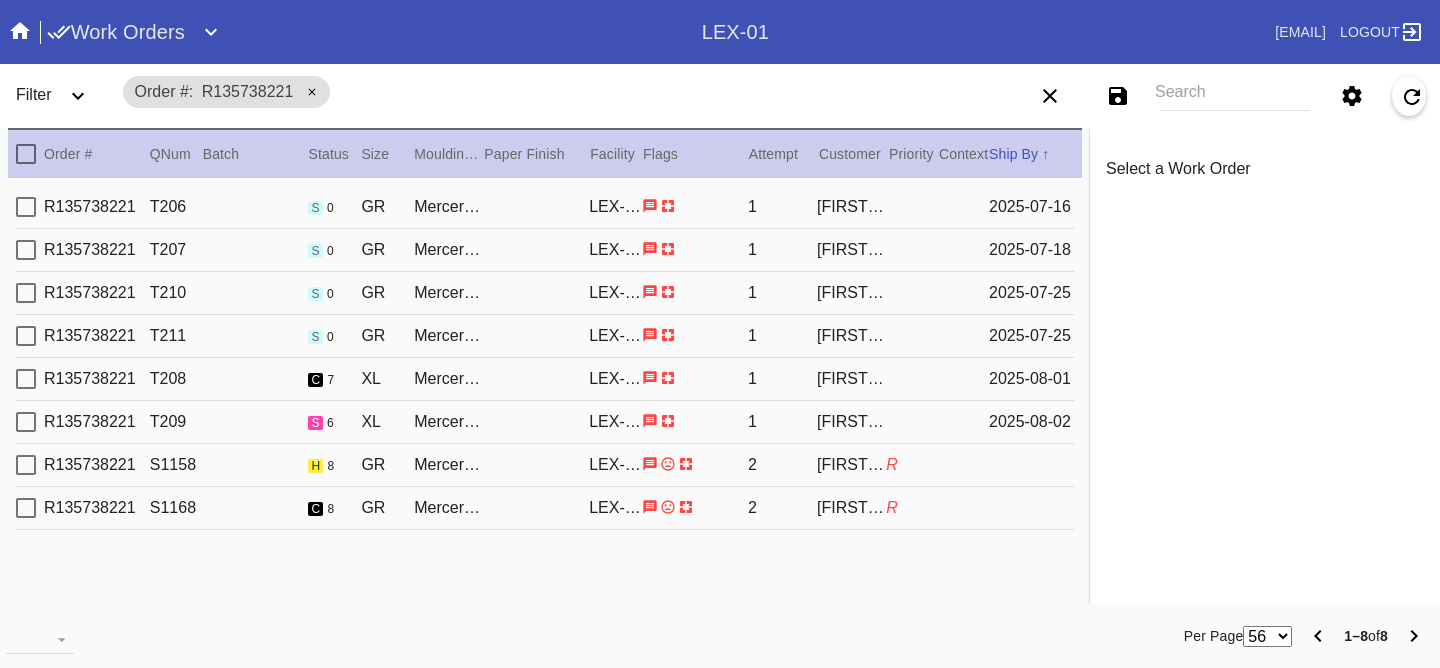 click on "R135738221 T209 s   6 XL Mercer Slim (Deep) / White LEX-01 1 [FIRST] [LAST]
[DATE]" at bounding box center (545, 422) 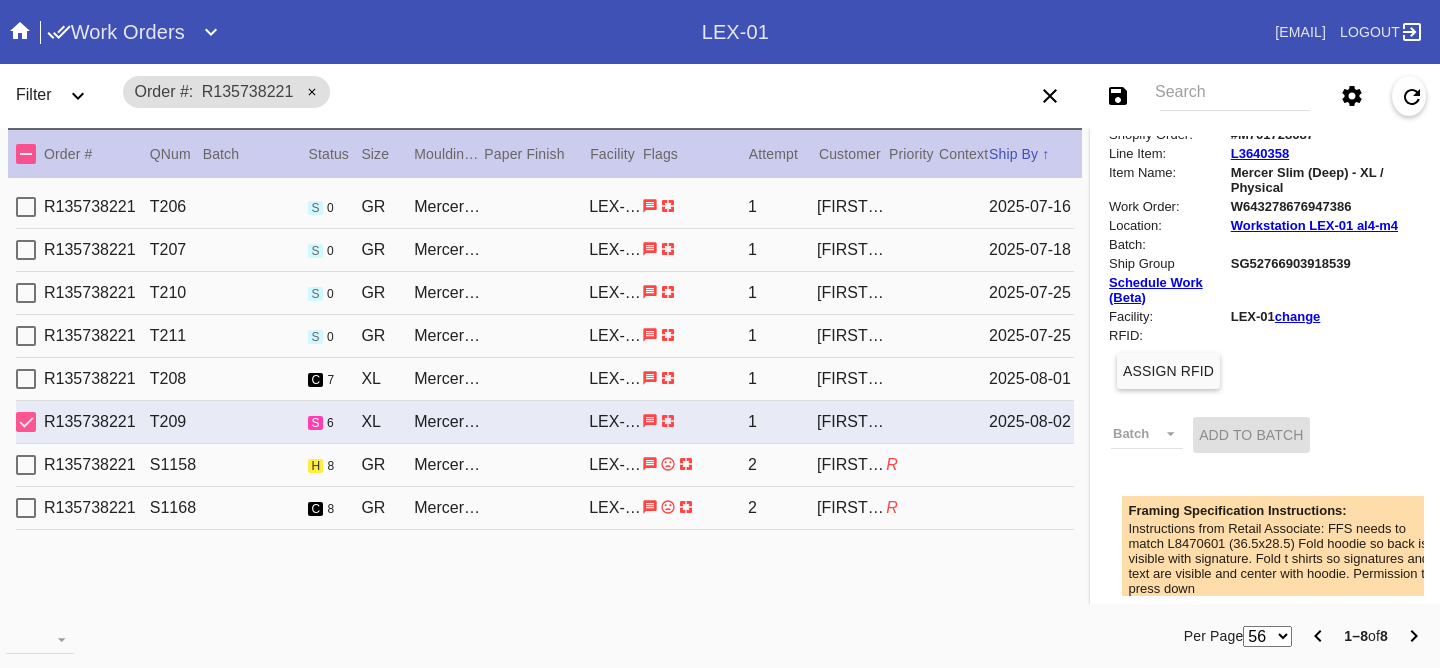 scroll, scrollTop: 0, scrollLeft: 0, axis: both 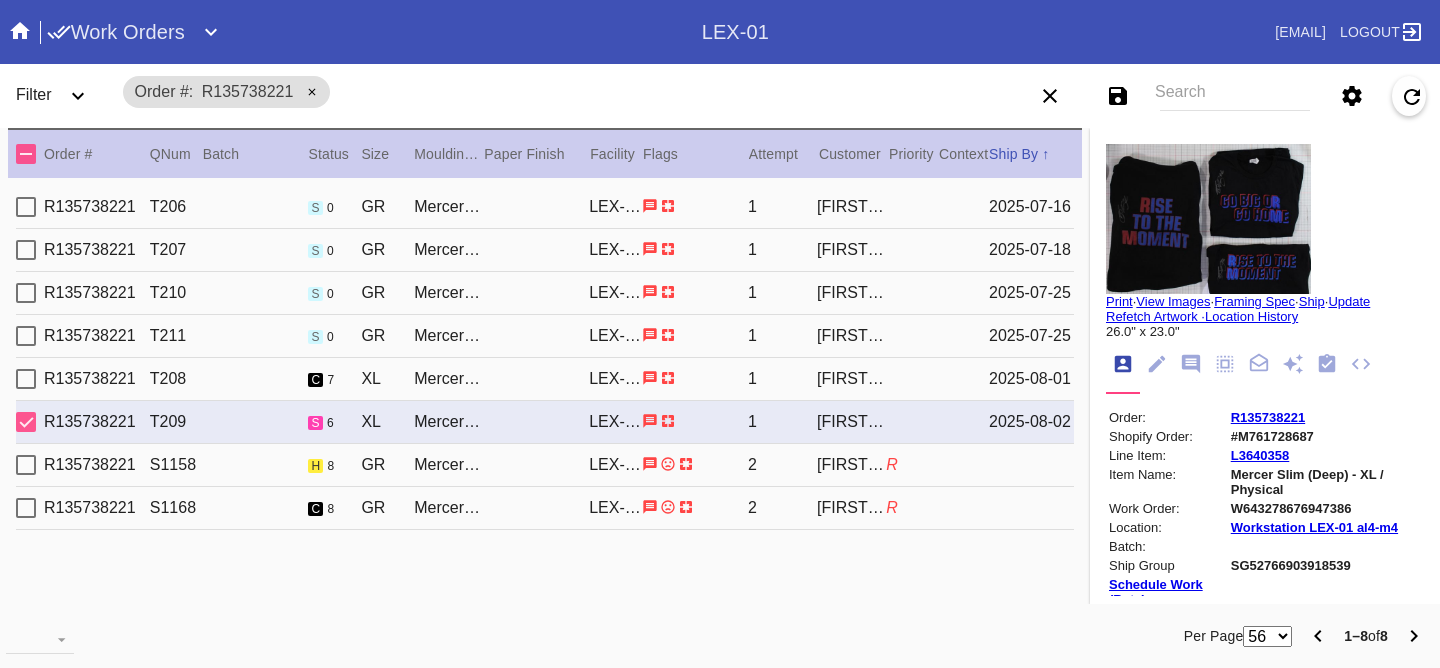 click 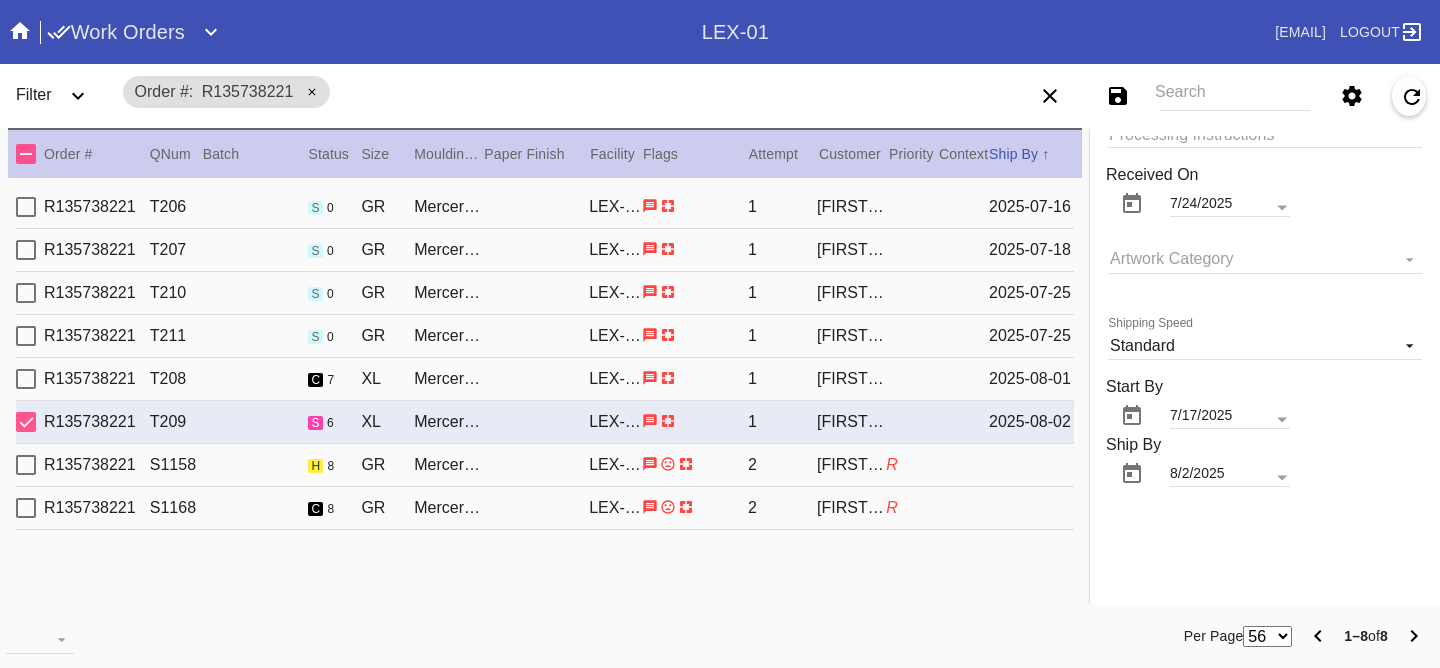scroll, scrollTop: 1662, scrollLeft: 0, axis: vertical 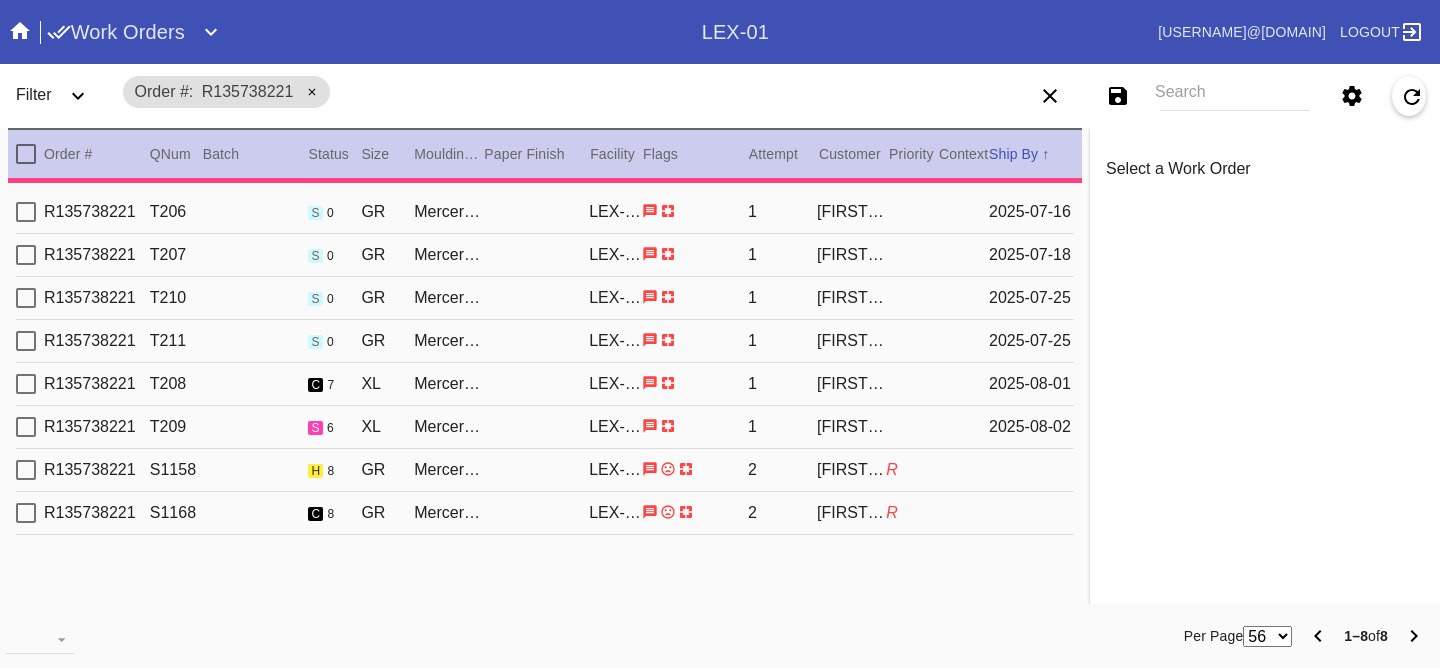 click on "R135738221 T209 s   6 XL Mercer Slim (Deep) / White [FACILITY_CODE] 1 [FIRST] [LAST]
[DATE]" at bounding box center (545, 427) 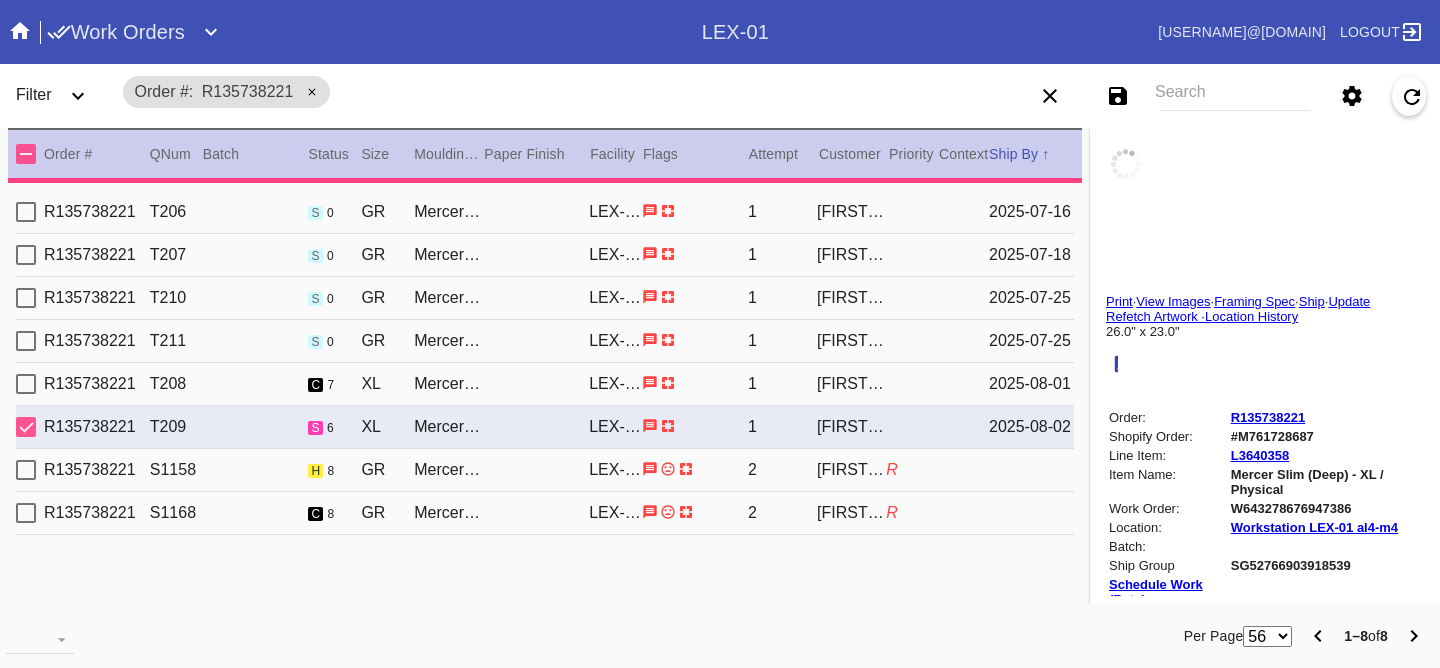 type 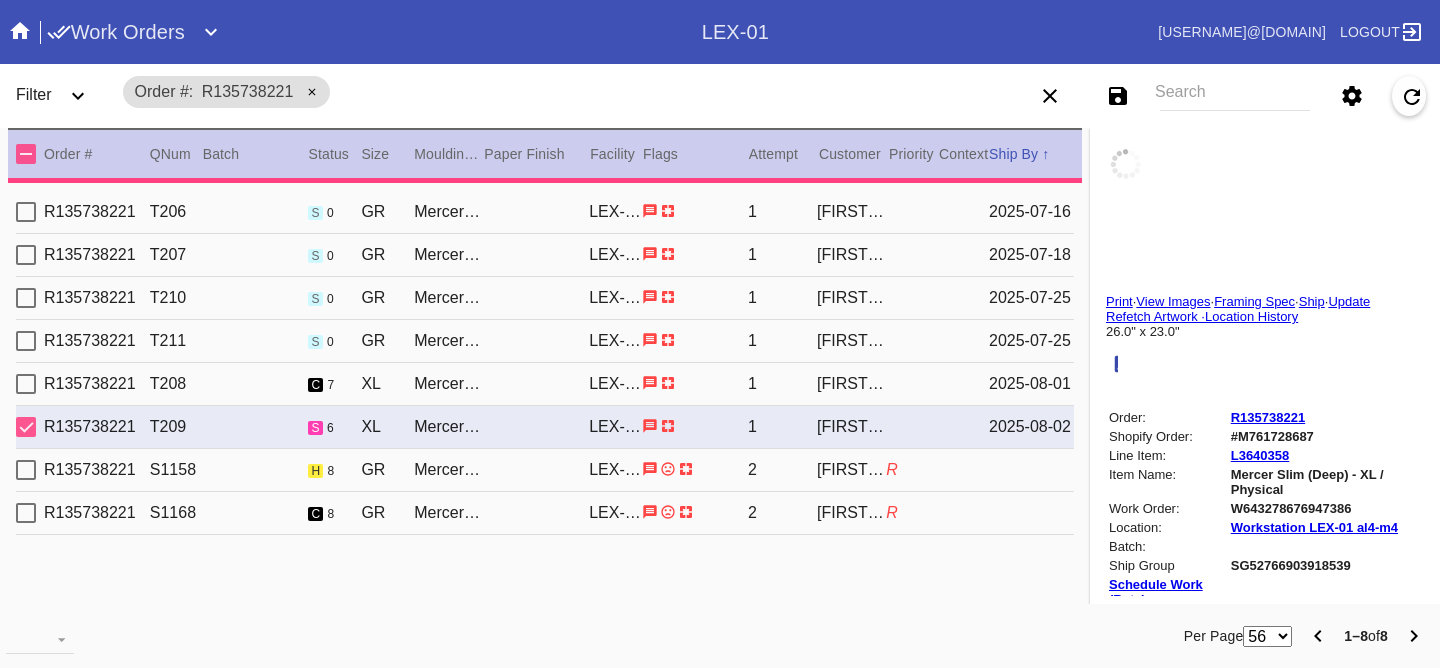 type 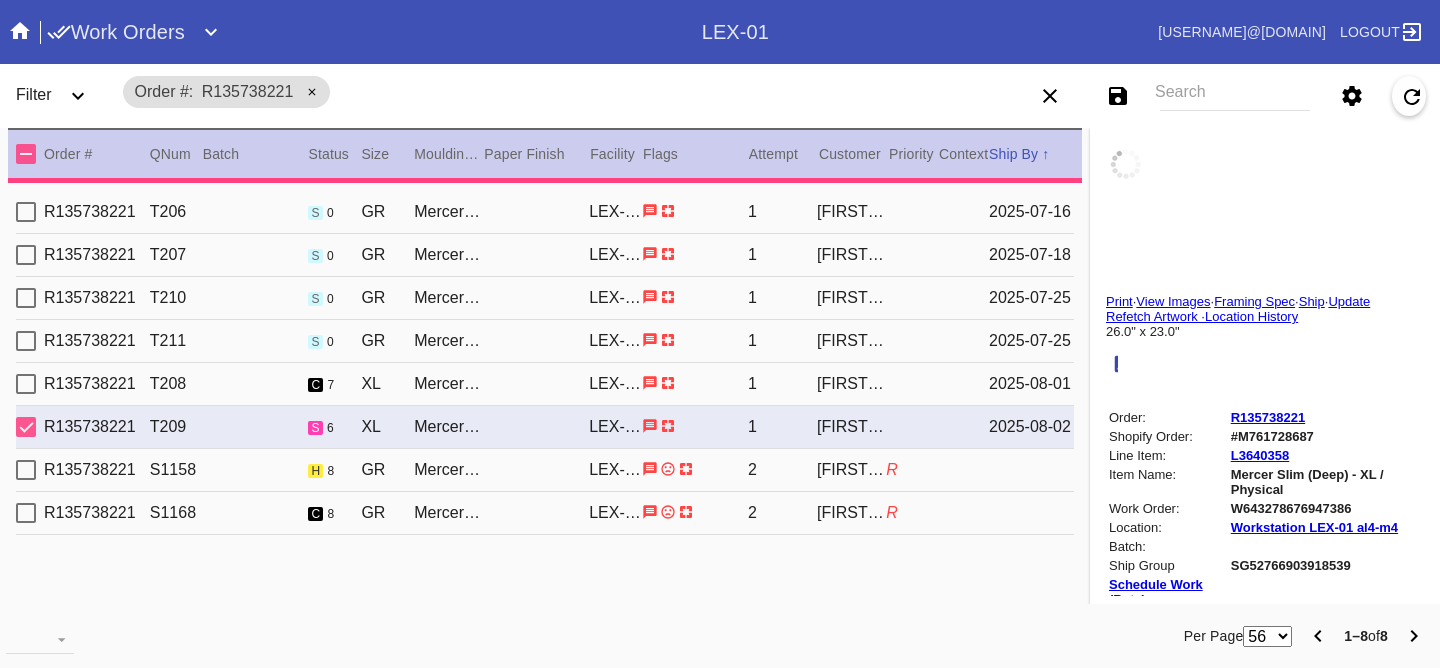type 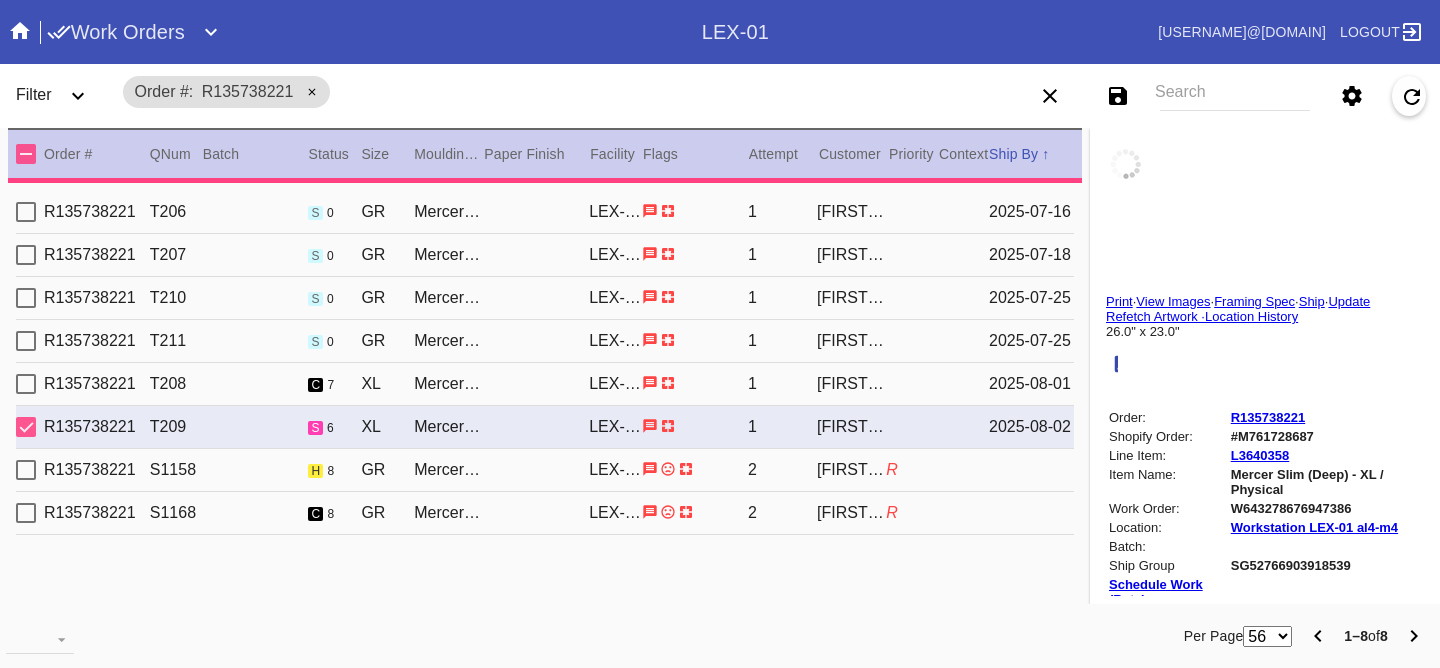 type 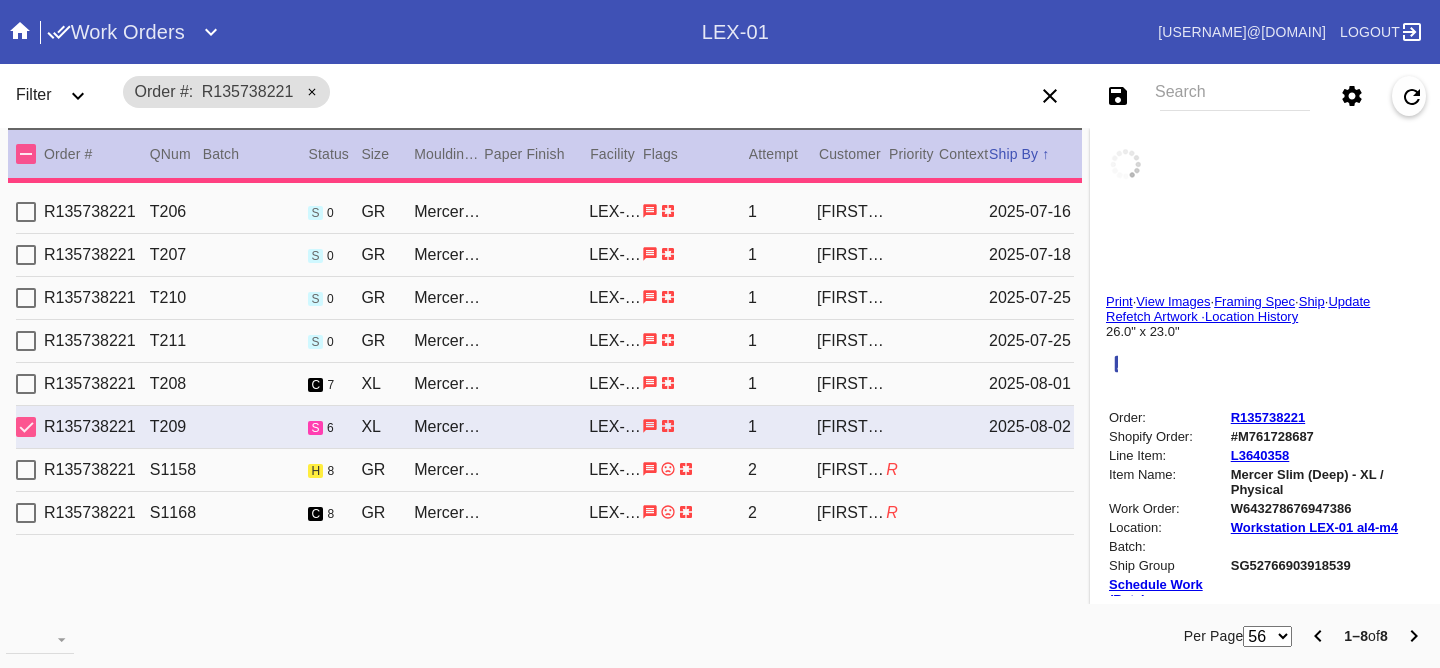 type 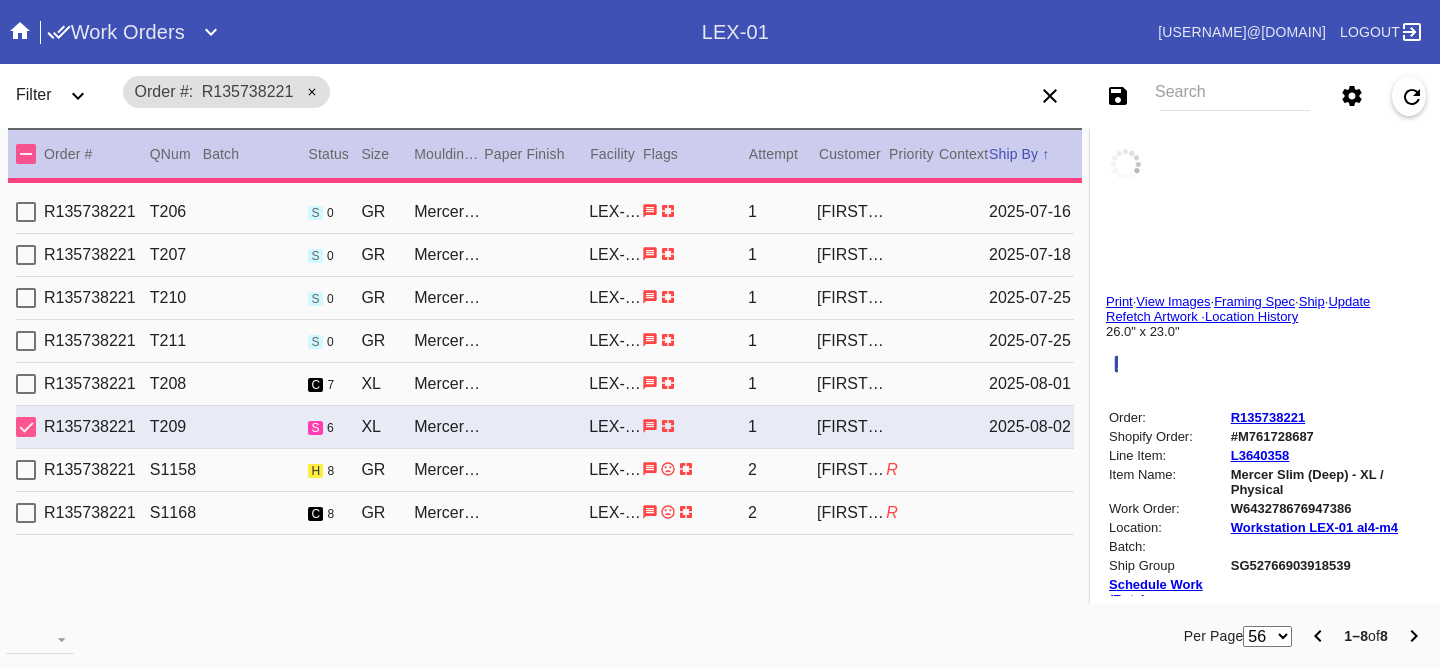 type 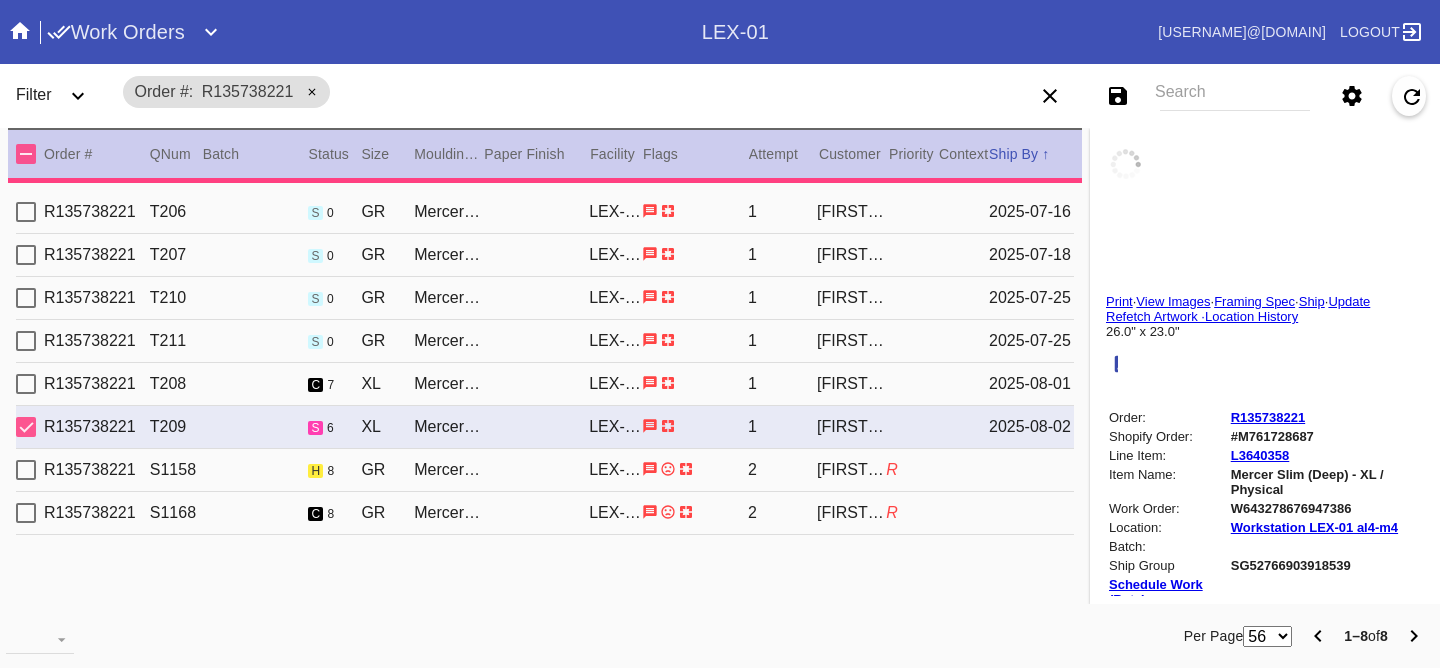 type 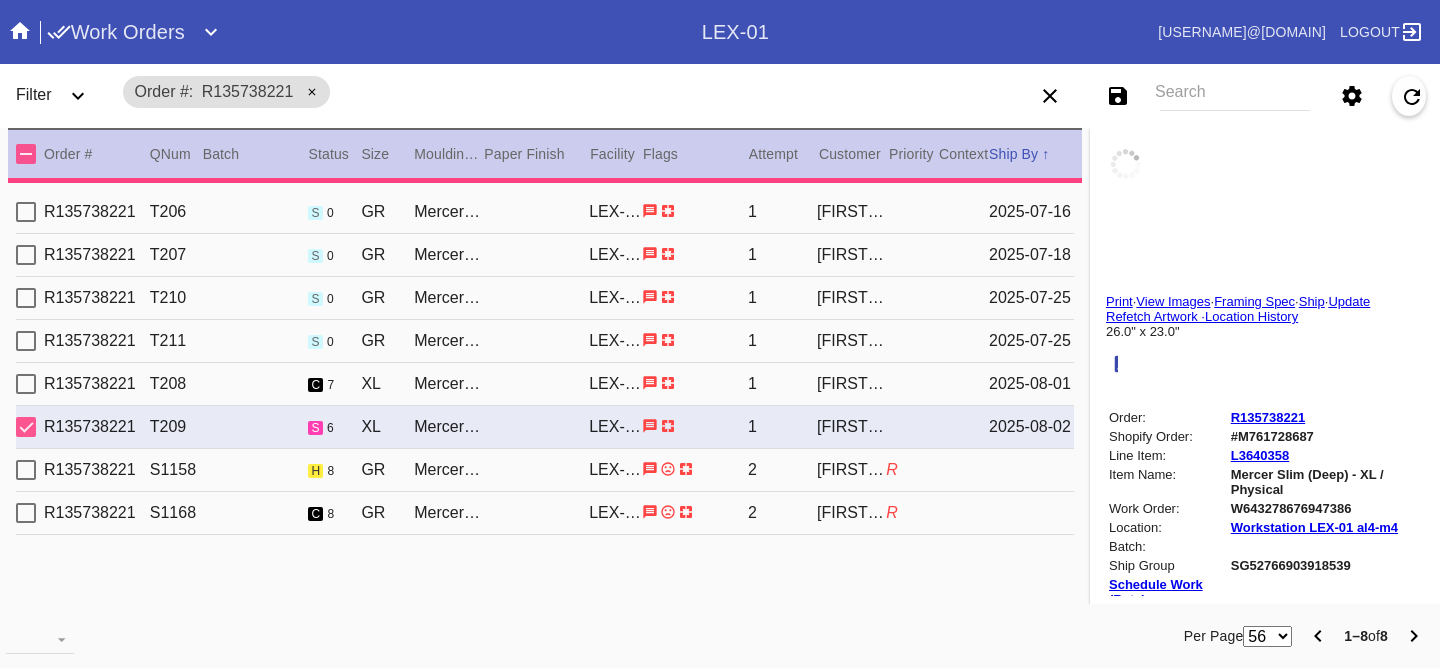 type 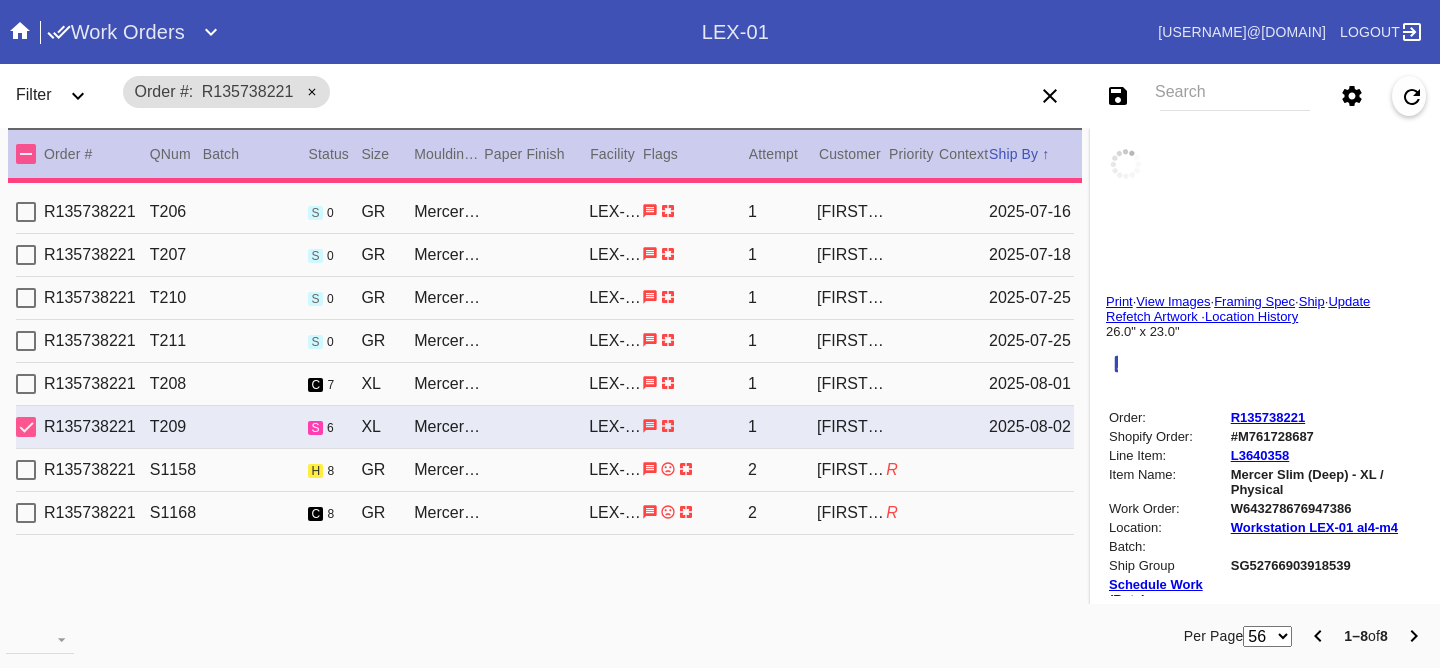 type 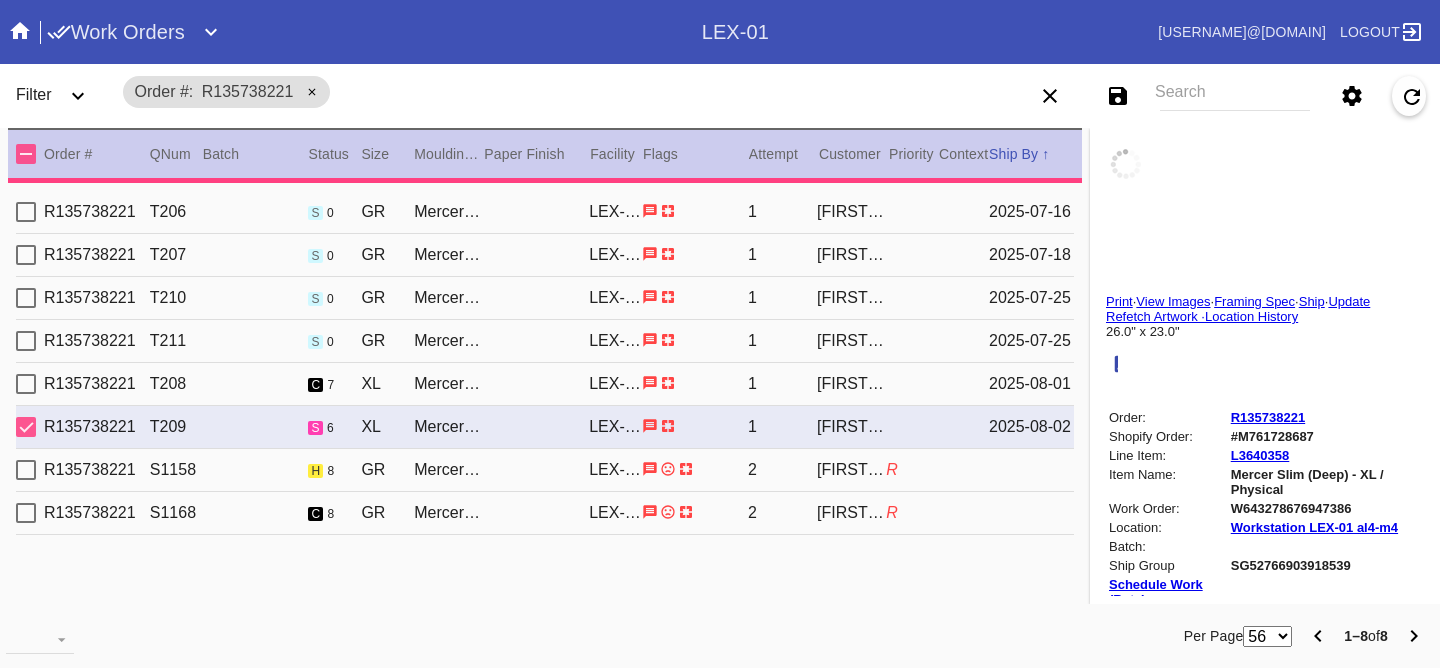 type 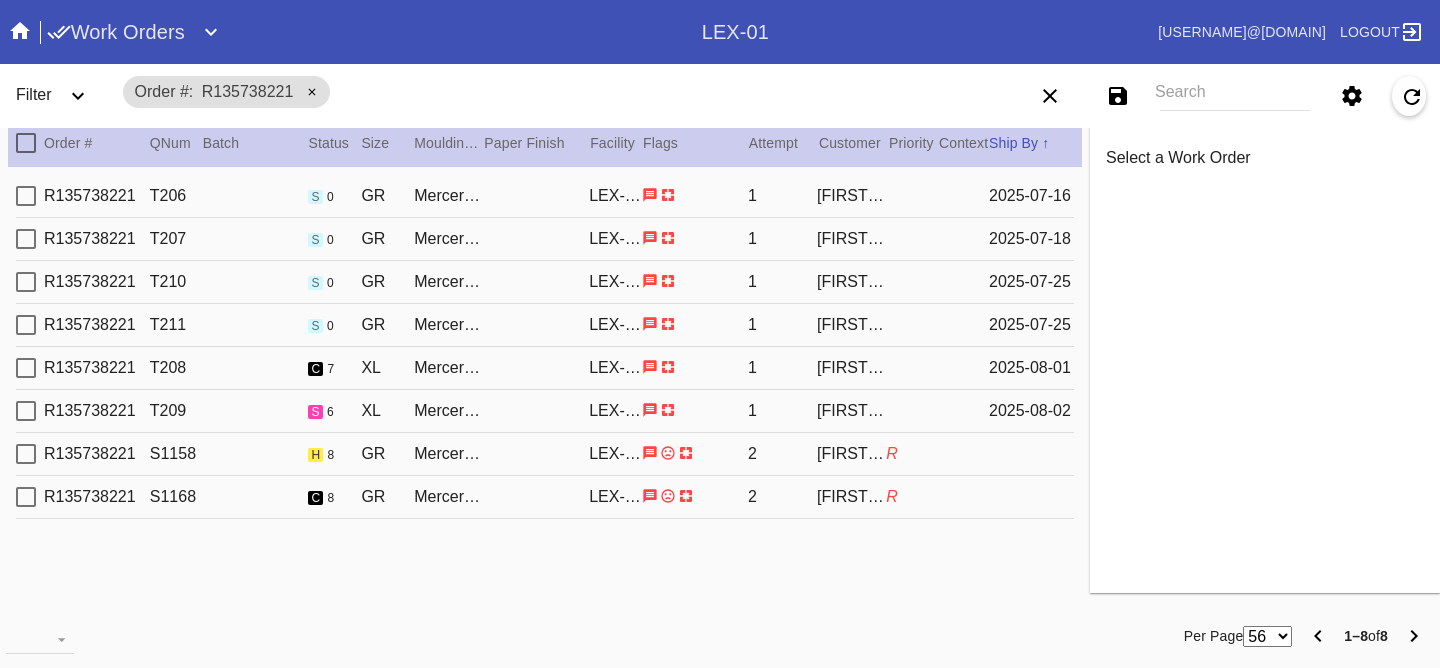 scroll, scrollTop: 18, scrollLeft: 0, axis: vertical 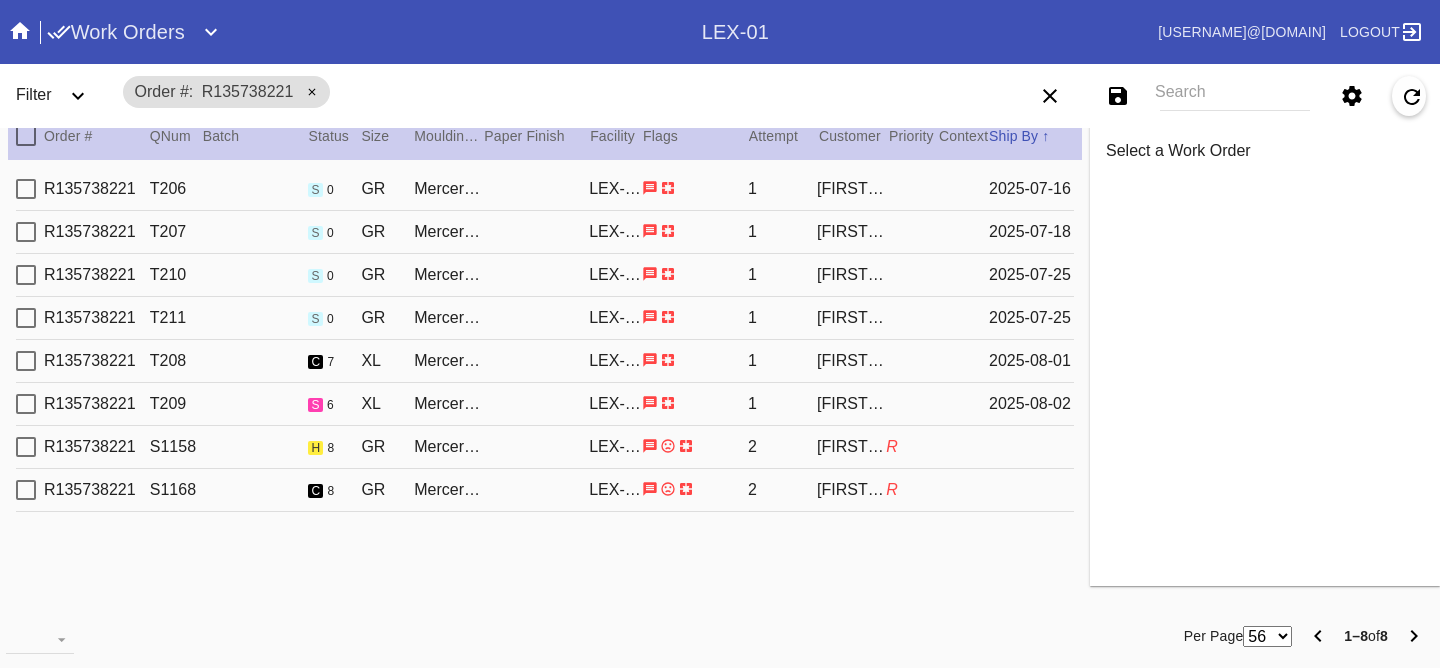 click on "2025-08-02" at bounding box center (1031, 404) 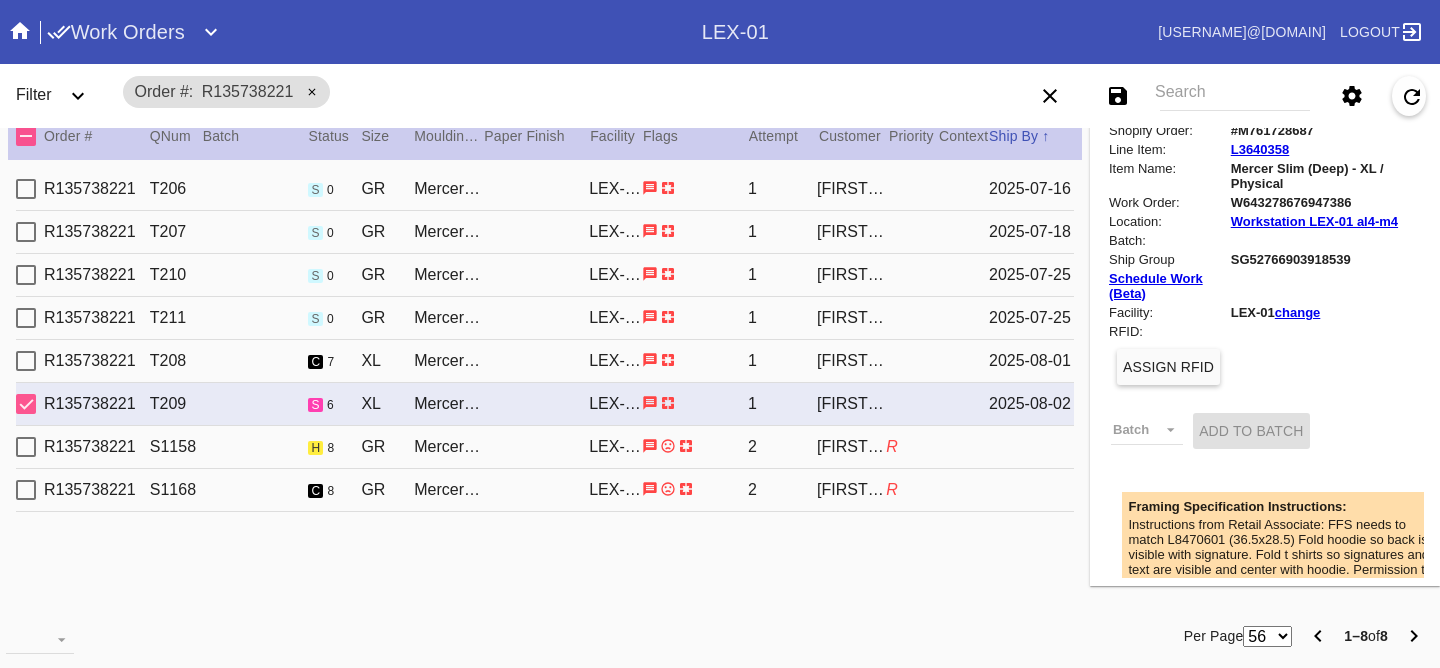 scroll, scrollTop: 0, scrollLeft: 0, axis: both 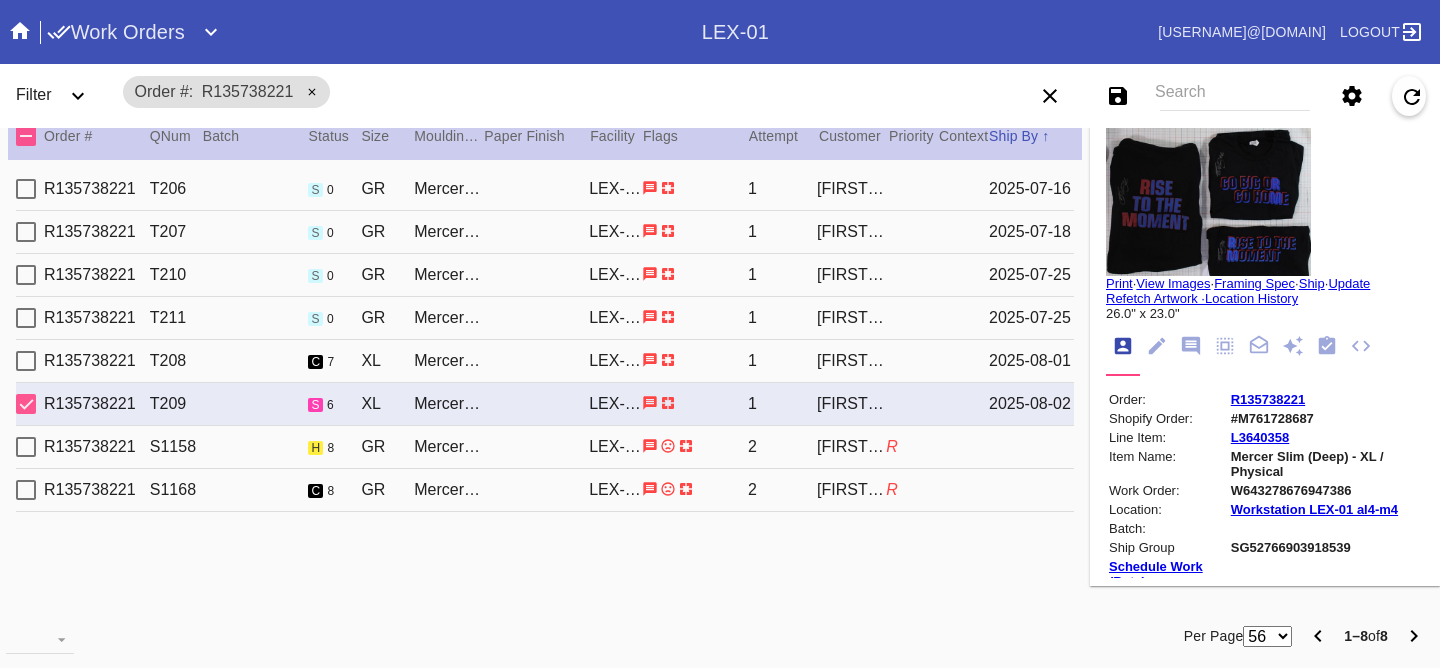 click on "Order: R135738221 Shopify Order: #M761728687 Line Item: L3640358 Item Name: Mercer Slim (Deep) - XL / Physical Work Order: W643278676947386 Location: Workstation LEX-01 al4-m4 Batch: Ship Group SG52766903918539 Schedule Work (Beta) Facility: LEX-01  change RFID:
Assign RFID
Batch Batch New Batch LEX01-250715-001 () LEX01-250327-001 () LEX01-250319-006 () LEX01-250306-004 () LEX01-250220-010 () LEX01-250219-008 () LEX01-250211-016 () LEX01-250211-012 () LEX01-250121-012 () LEX01-241224-002 () LEX01-241119-022 () LEX01-241119-014 () LEX01-241021-002 () LEX01-241017-003 () LEX01-241014-006 () LEX01-241003-002 () LEX01-210426-026 () LEX01-210412-039 () LEX01-210313-028 () LEX01-210228-001 () LEX01-210124-003 () LEX01-201218-082 () 200616-38 () 191125-107 () Add to Batch Special Instructions on Order: Line Item Instructions: Processing Instructions: Work Order Instructions: Framing Specification Instructions: Ordered: 2025-07-08 2nd leg: No" at bounding box center (1265, 888) 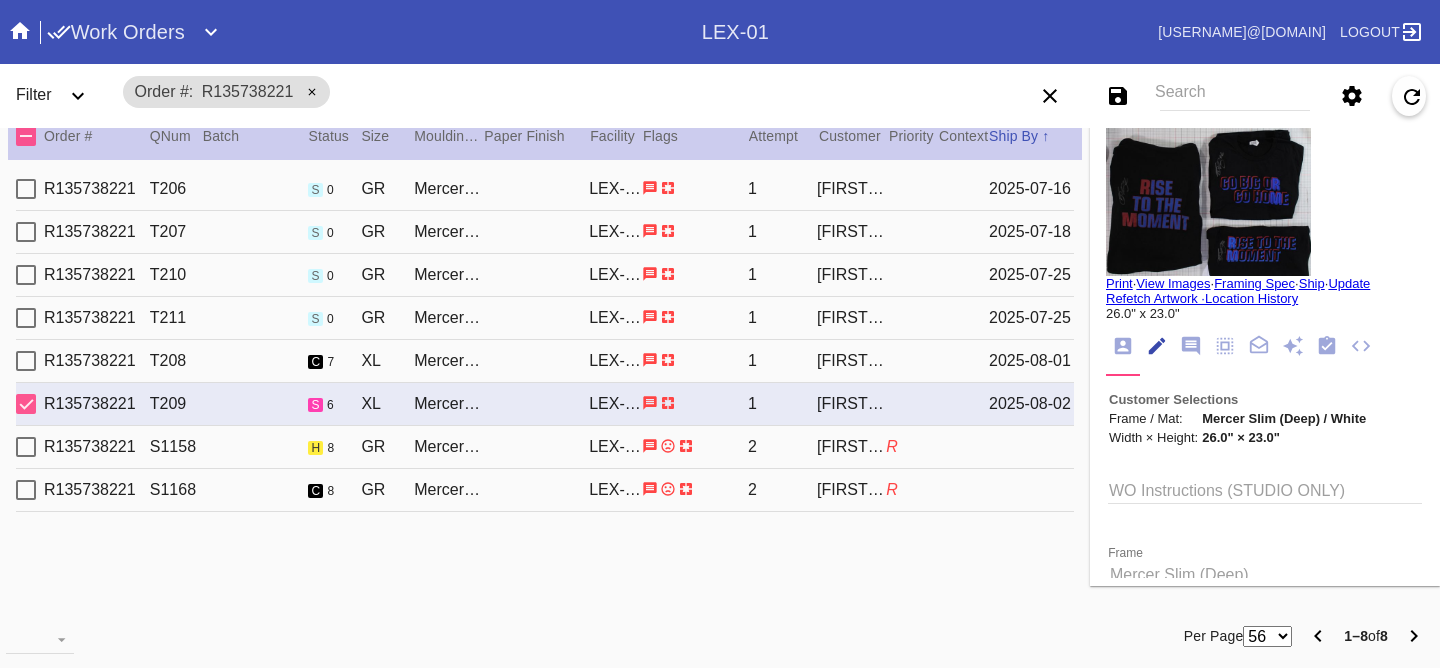 scroll, scrollTop: 73, scrollLeft: 0, axis: vertical 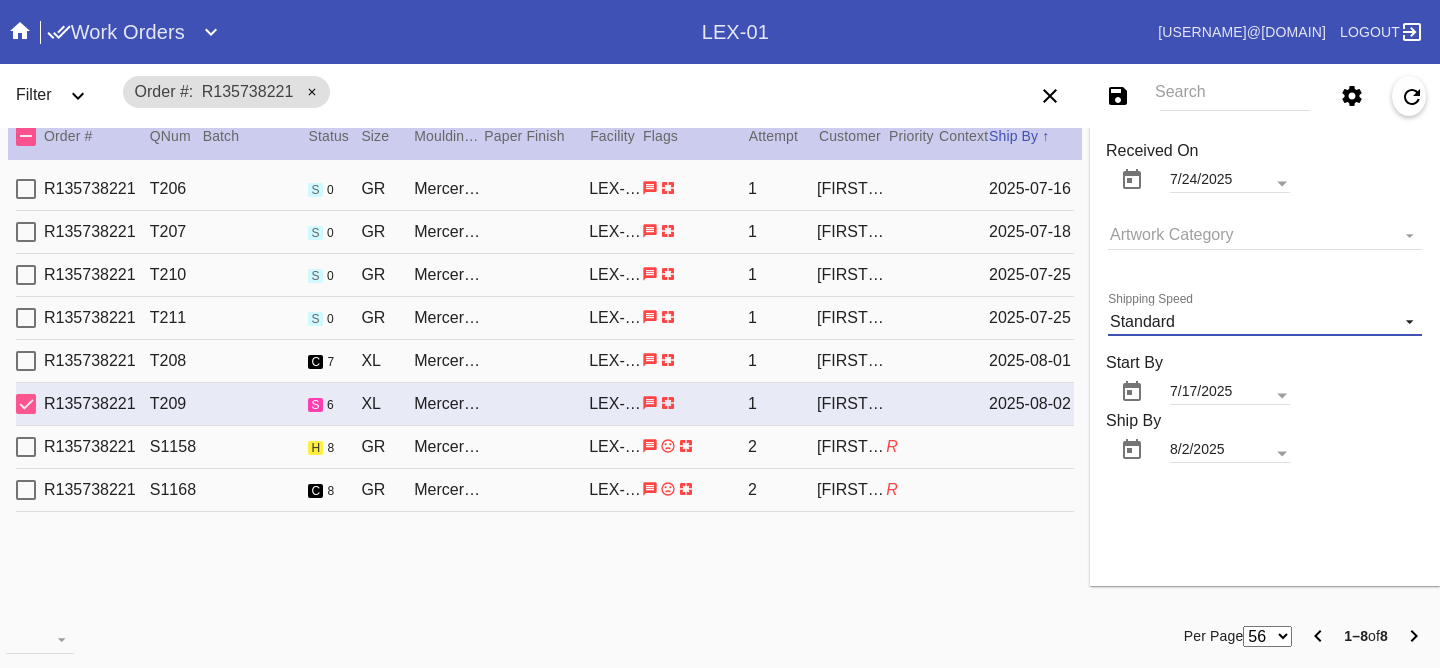 click on "Standard" at bounding box center (1142, 321) 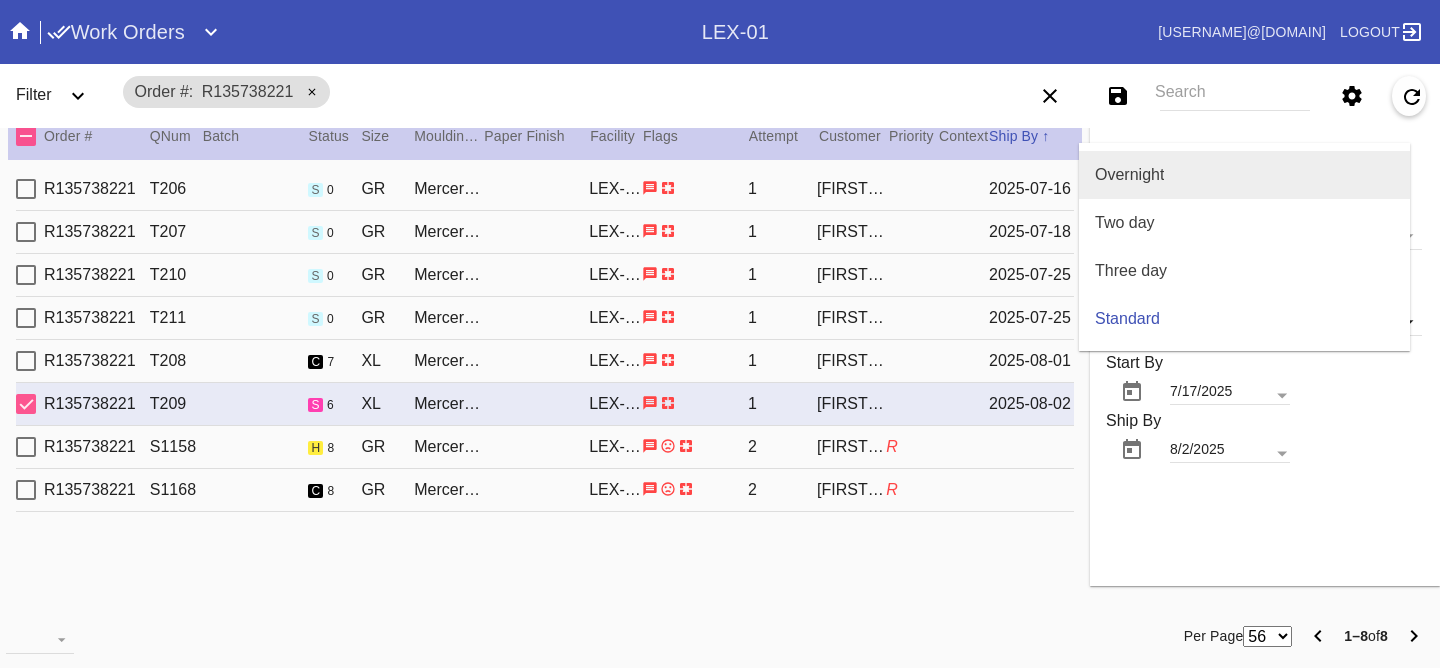 click on "Overnight" at bounding box center (1129, 175) 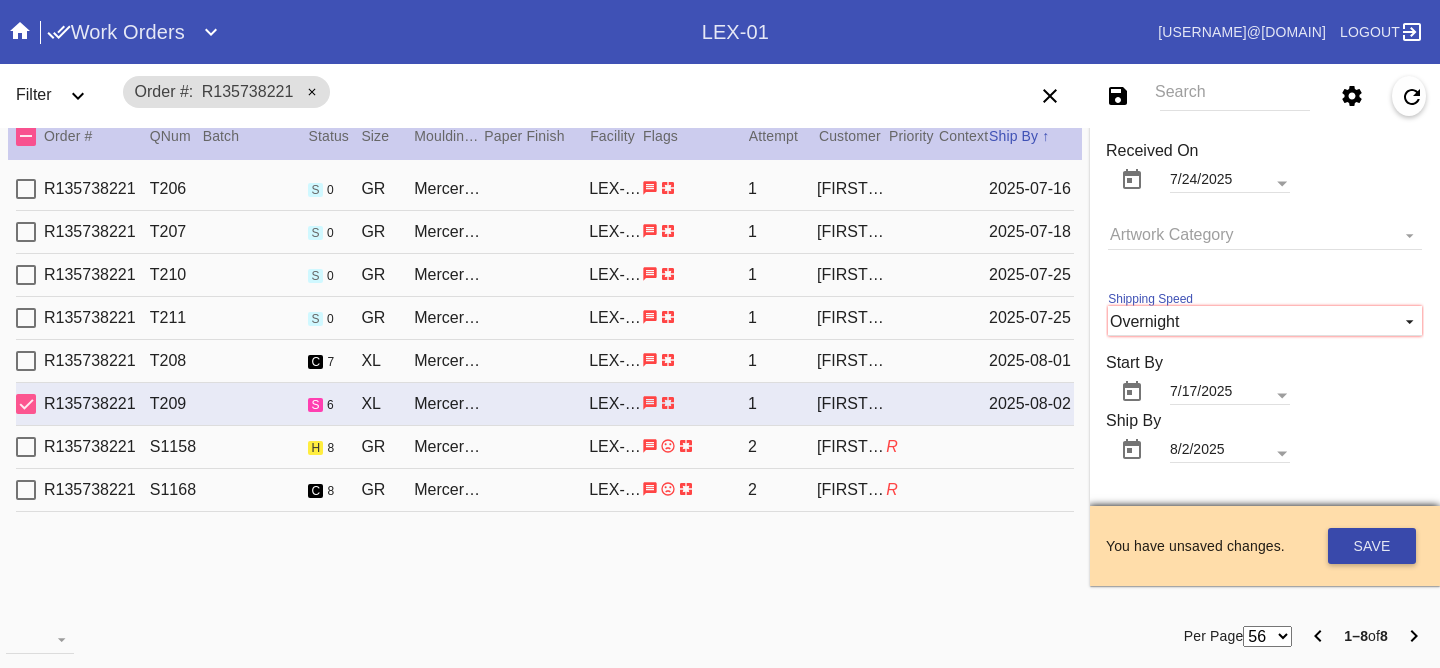 drag, startPoint x: 1334, startPoint y: 523, endPoint x: 1337, endPoint y: 536, distance: 13.341664 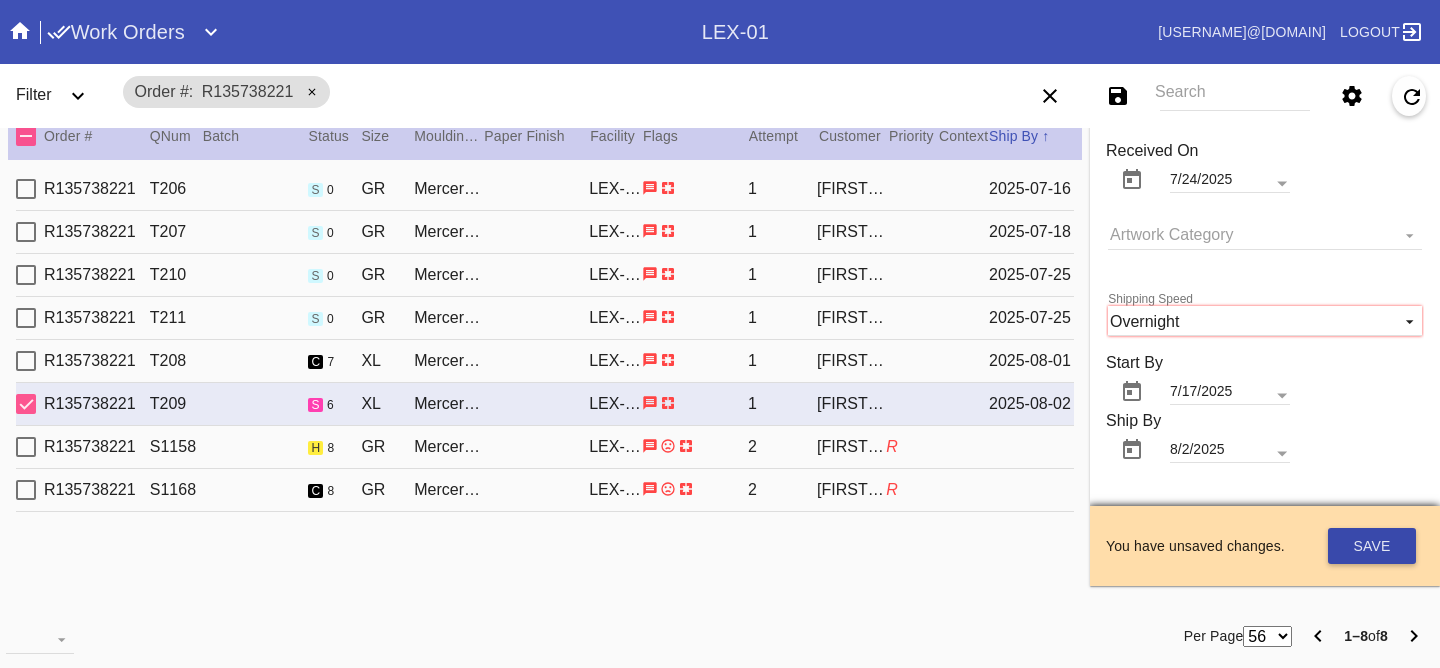 click on "Save" at bounding box center (1372, 546) 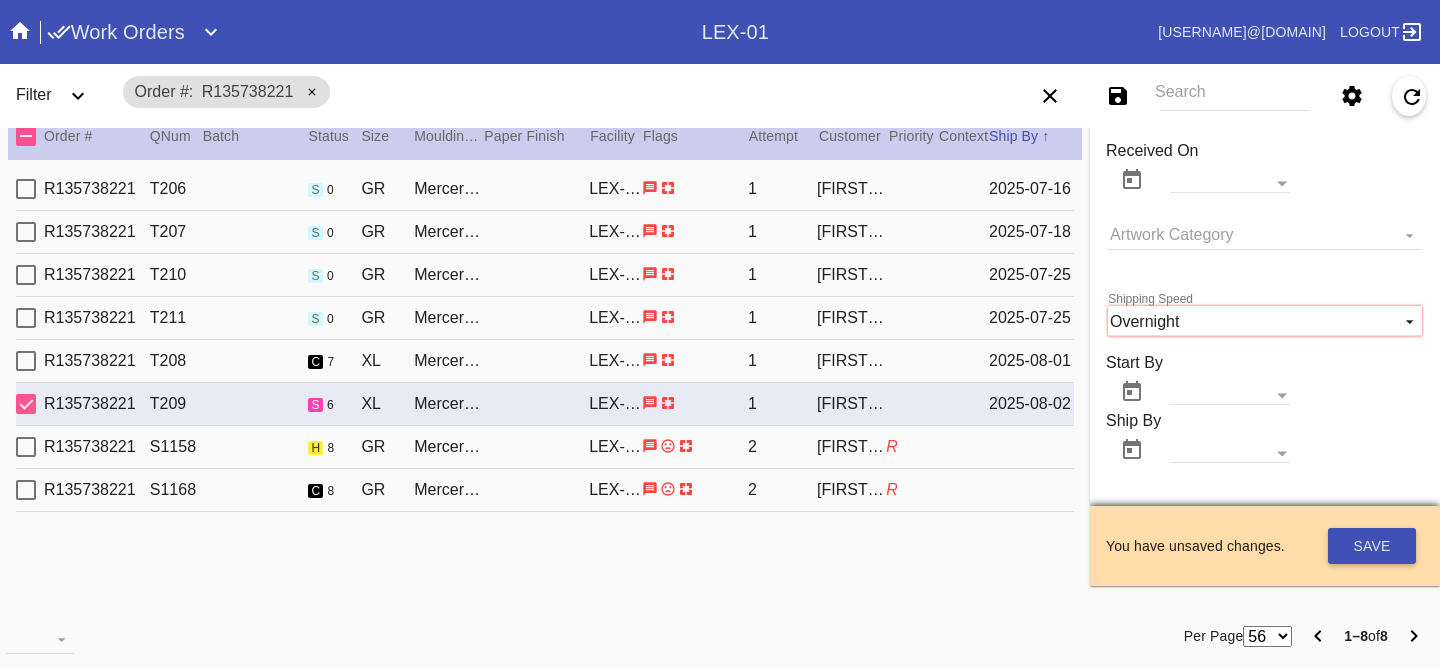scroll, scrollTop: 1662, scrollLeft: 0, axis: vertical 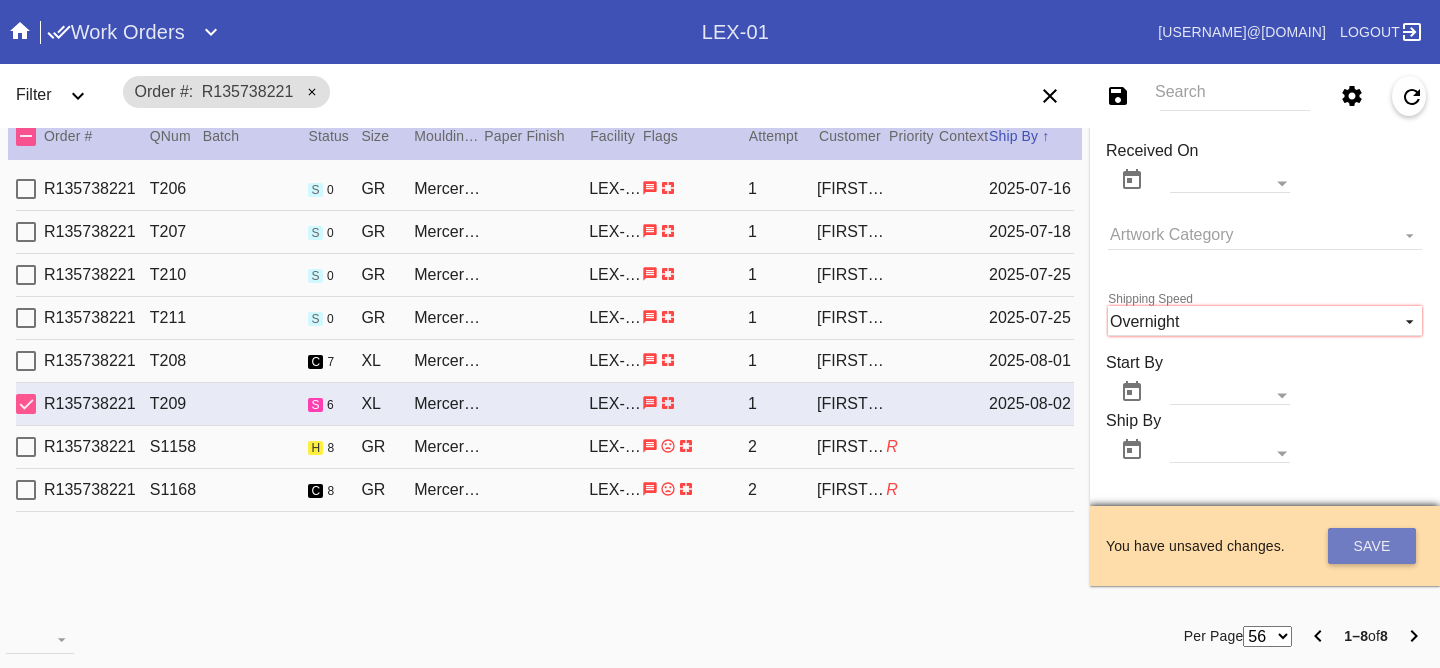 click on "Save" at bounding box center [1372, 546] 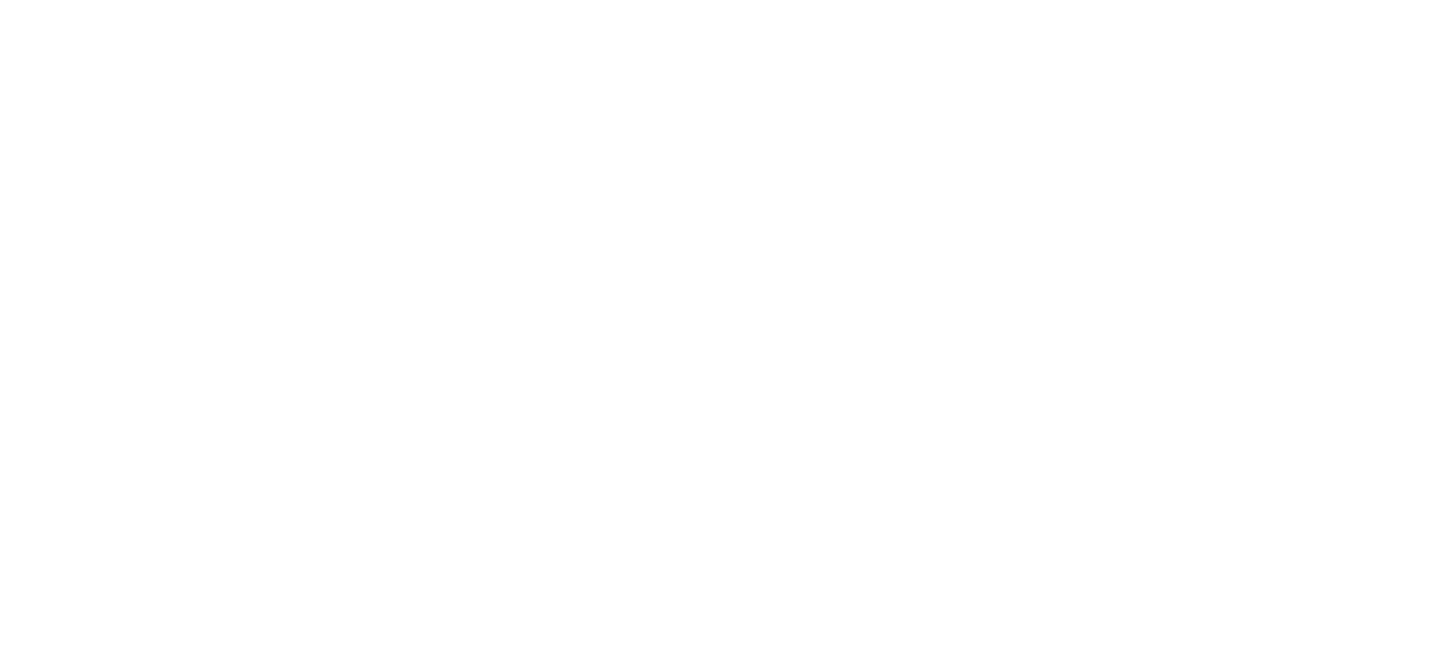scroll, scrollTop: 0, scrollLeft: 0, axis: both 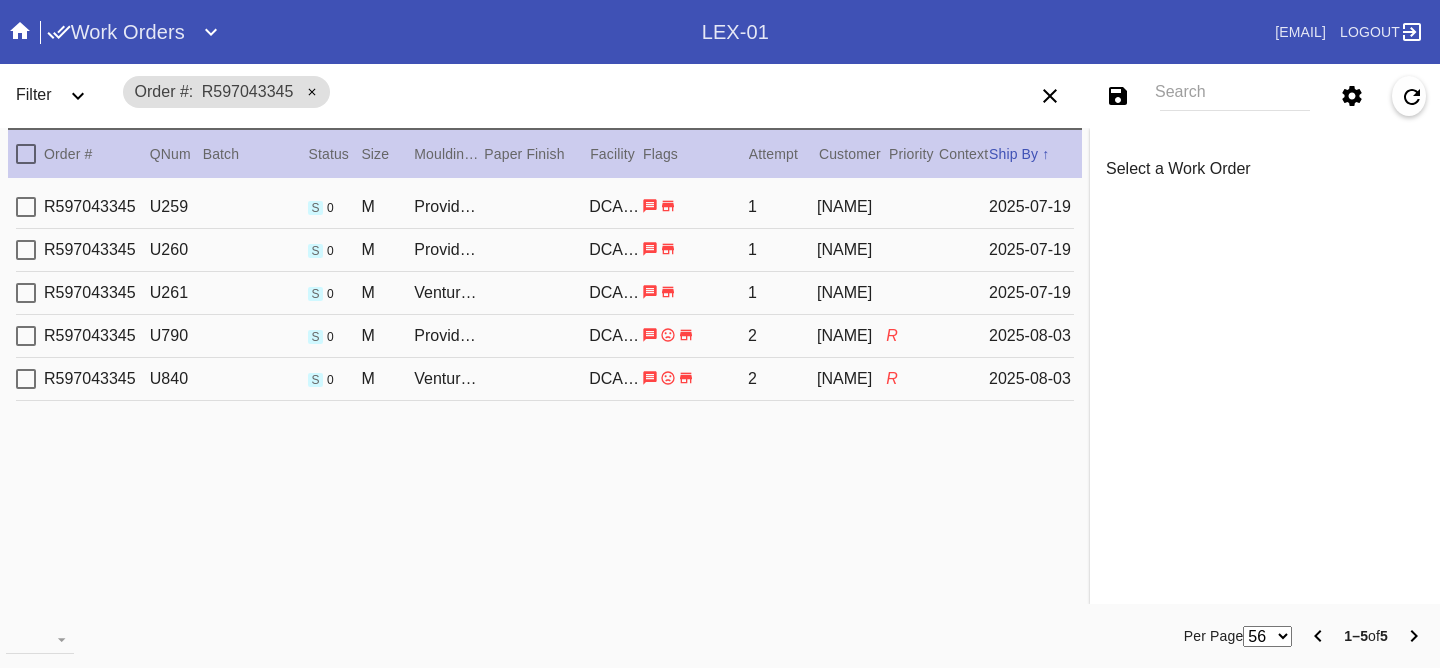 click on "[ID] [ID] s   0 M [PRODUCT] / [MATERIAL] [LOCATION_CODE] [NUMBER] [NAME]
[DATE]" at bounding box center [545, 207] 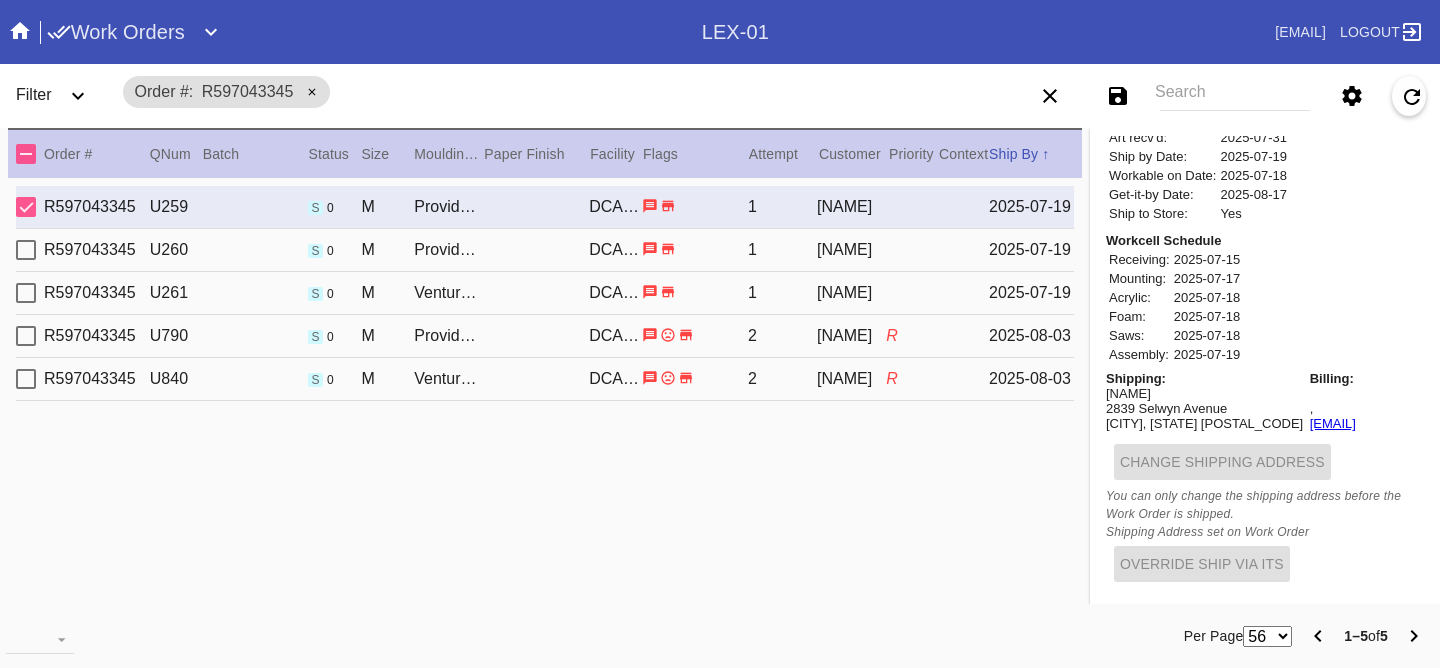 scroll, scrollTop: 0, scrollLeft: 0, axis: both 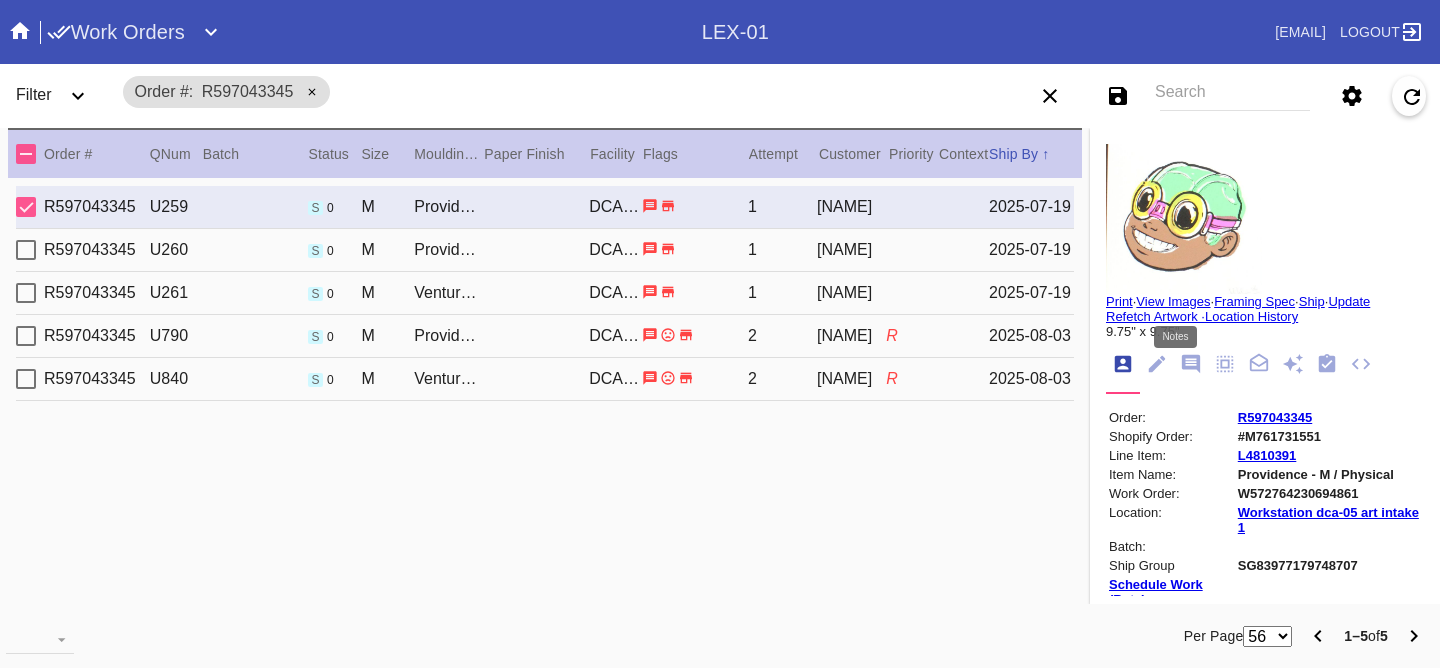 click 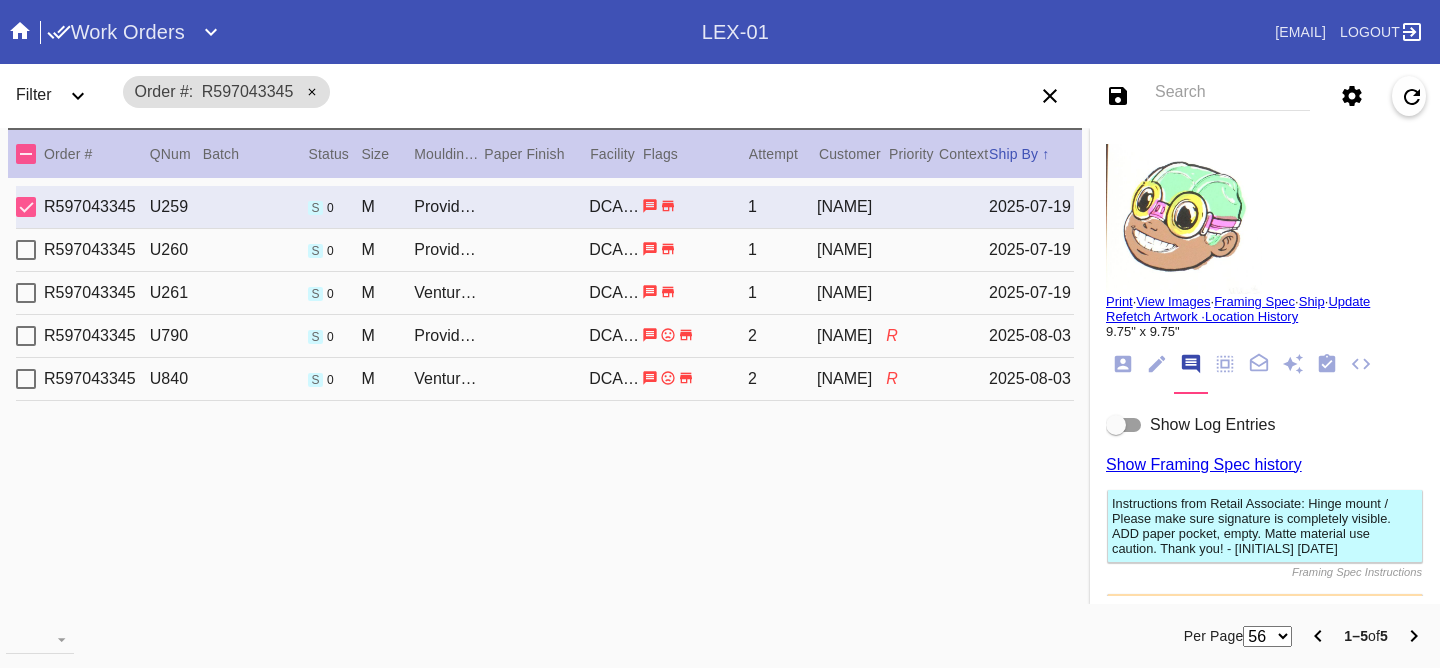 click on "Show Log Entries" at bounding box center [1212, 425] 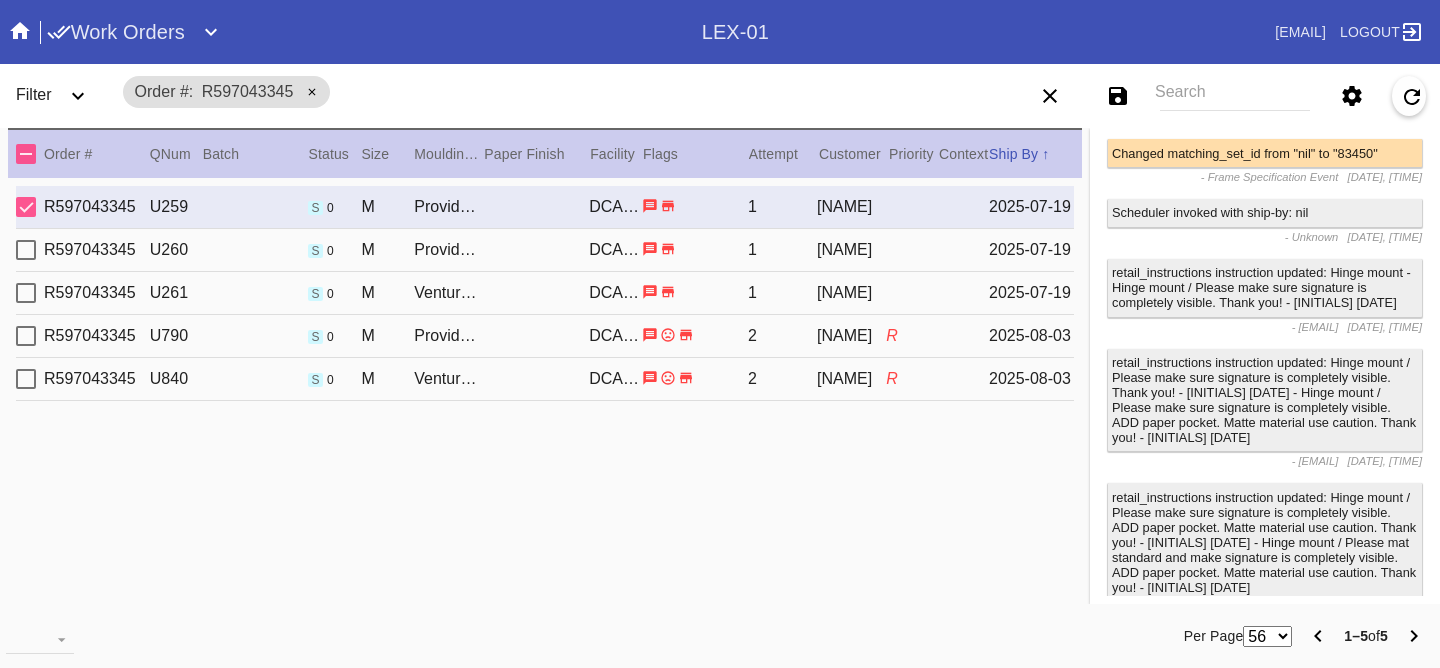 scroll, scrollTop: 0, scrollLeft: 0, axis: both 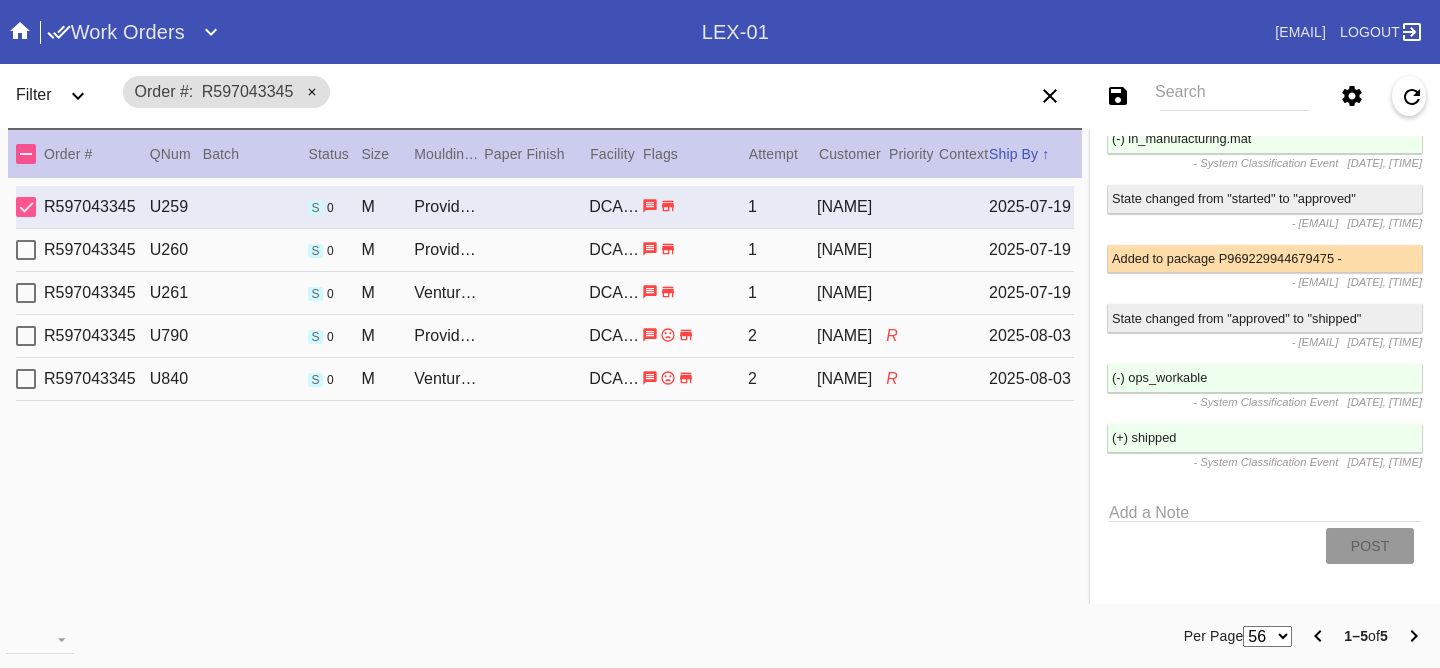 click on "R597043345 U790 s   0 M Providence / Fabric White DCA-05 2 Zach Von Ahnen
R
2025-08-03" at bounding box center (545, 336) 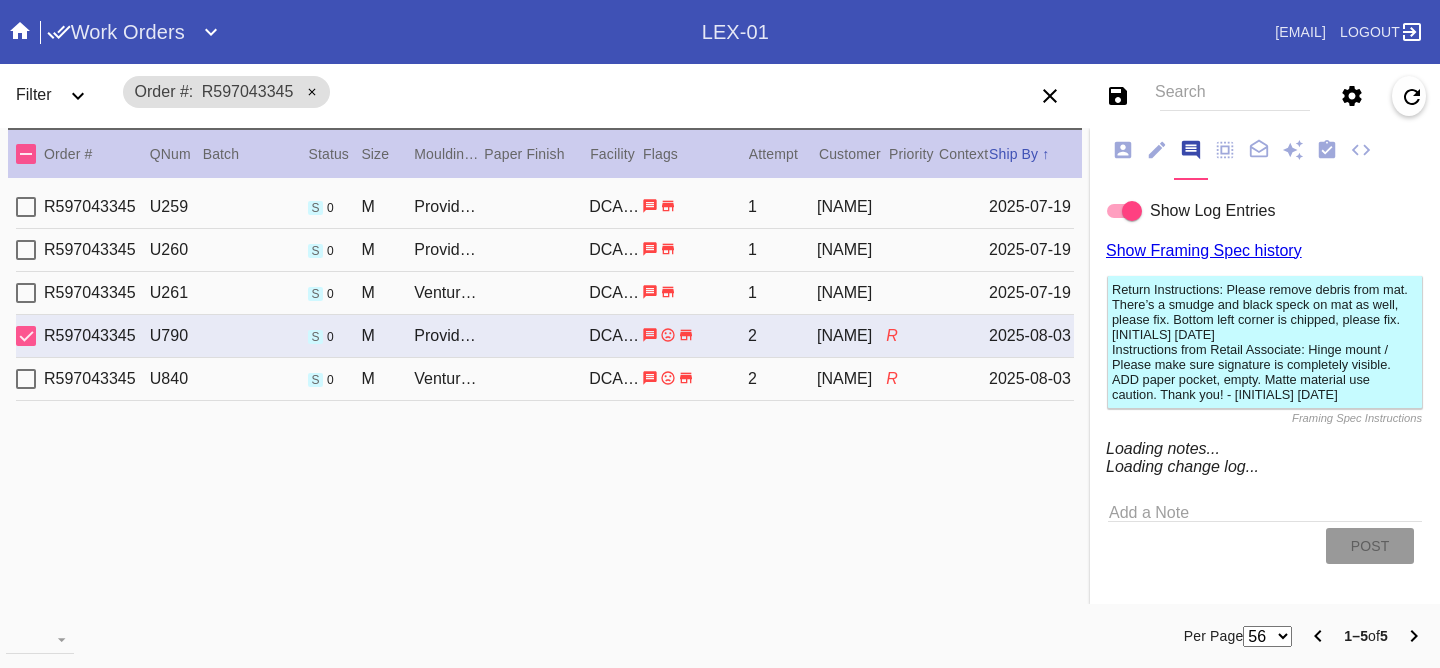 scroll, scrollTop: 4157, scrollLeft: 0, axis: vertical 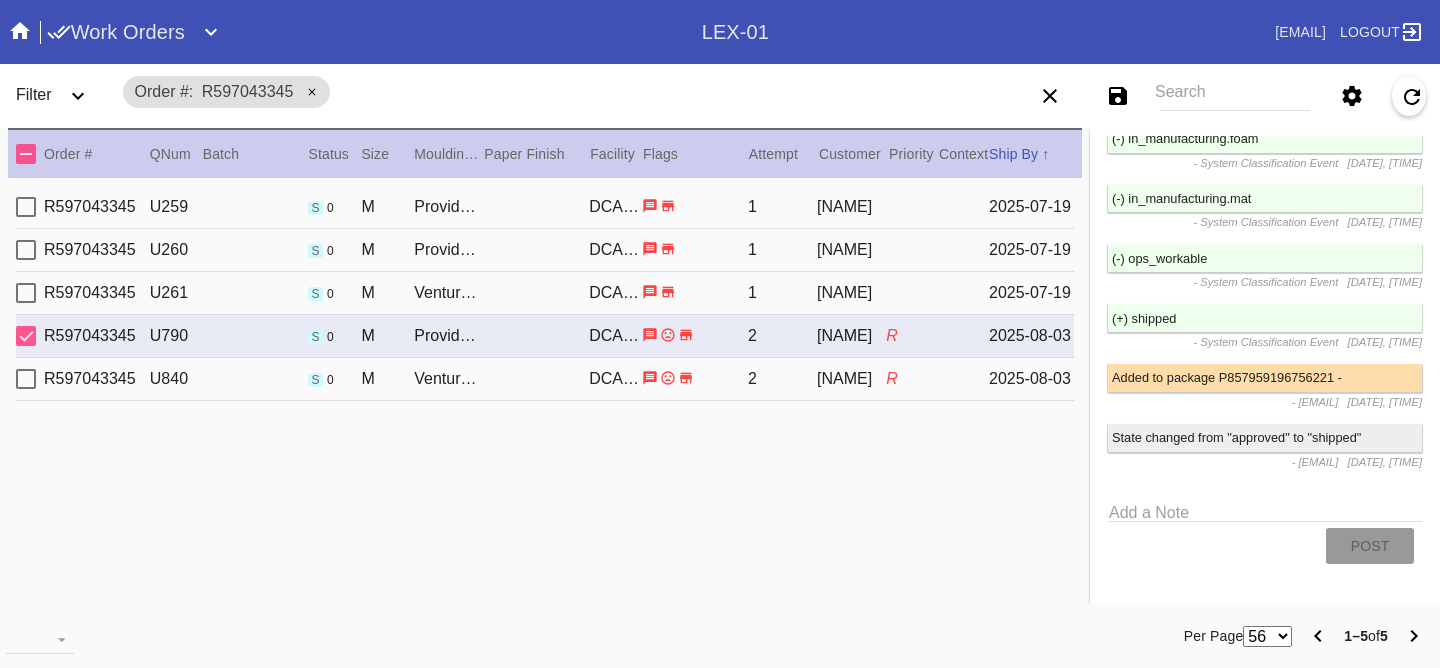 click on "2025-08-03" at bounding box center [1031, 379] 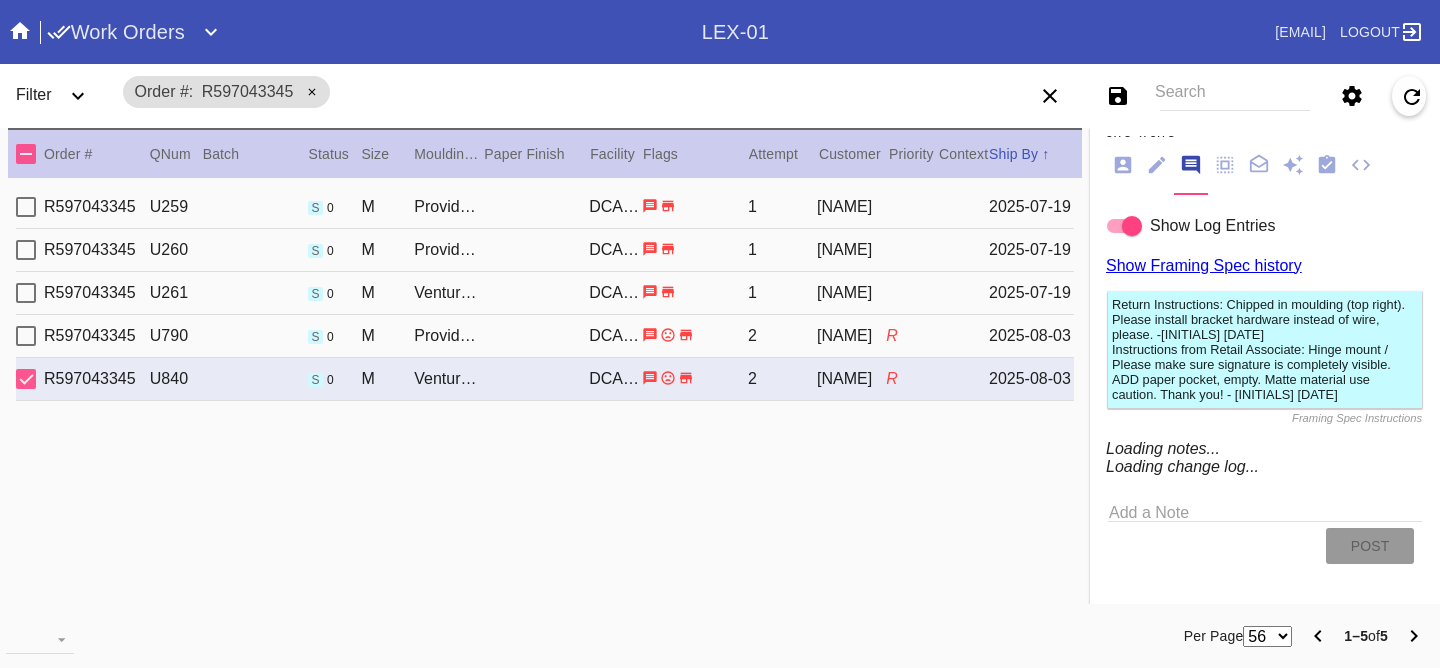 scroll, scrollTop: 4295, scrollLeft: 0, axis: vertical 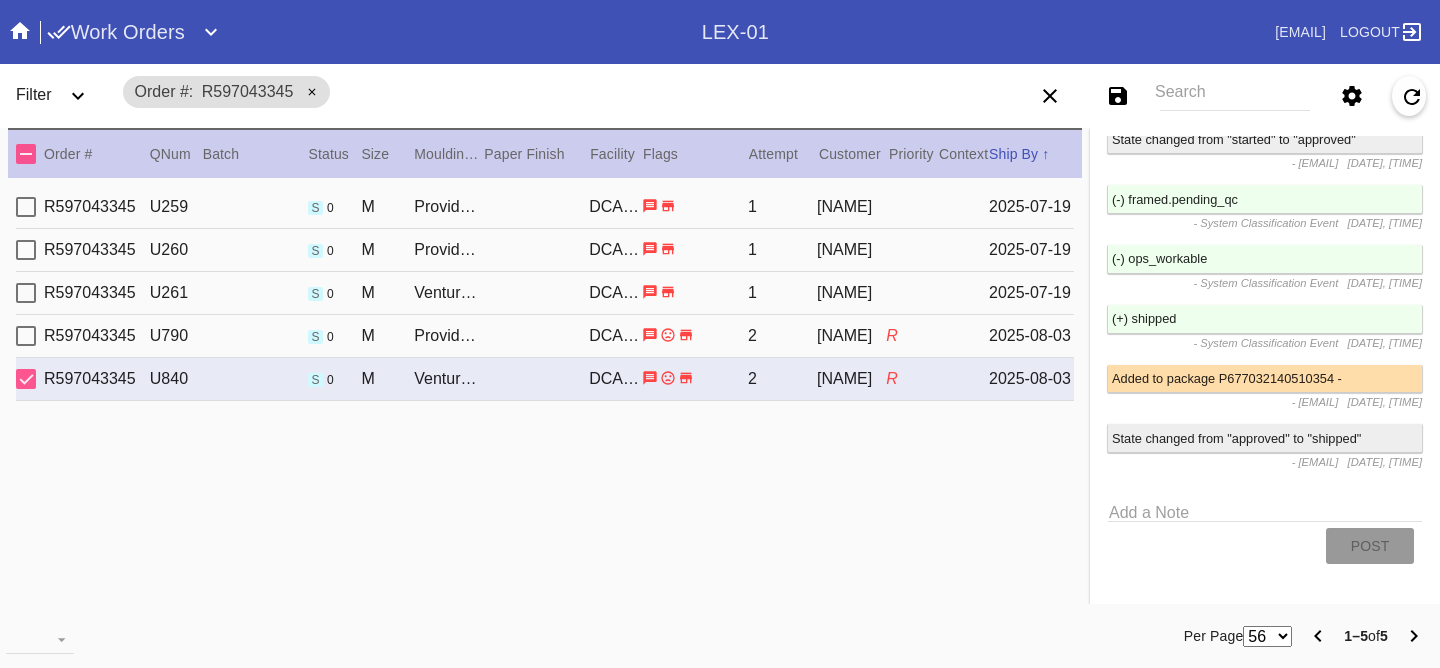click on "2025-08-03" at bounding box center (1031, 336) 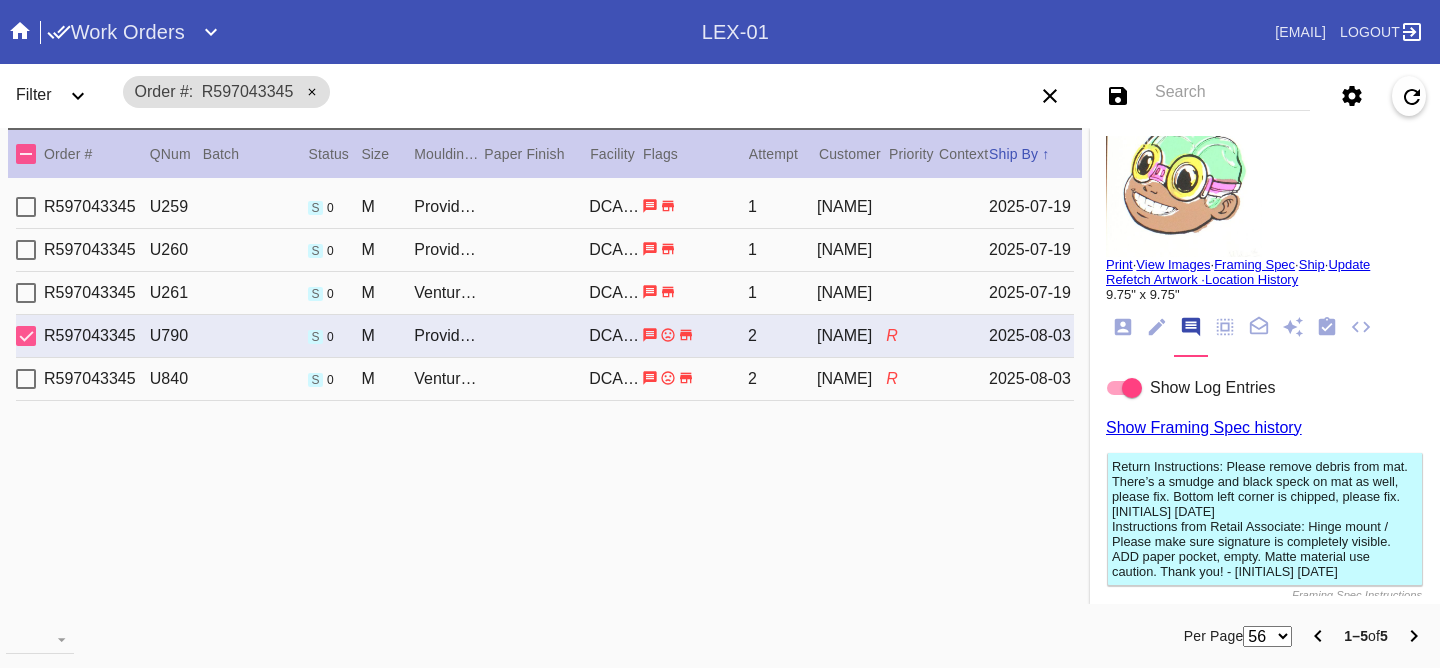 scroll, scrollTop: 0, scrollLeft: 0, axis: both 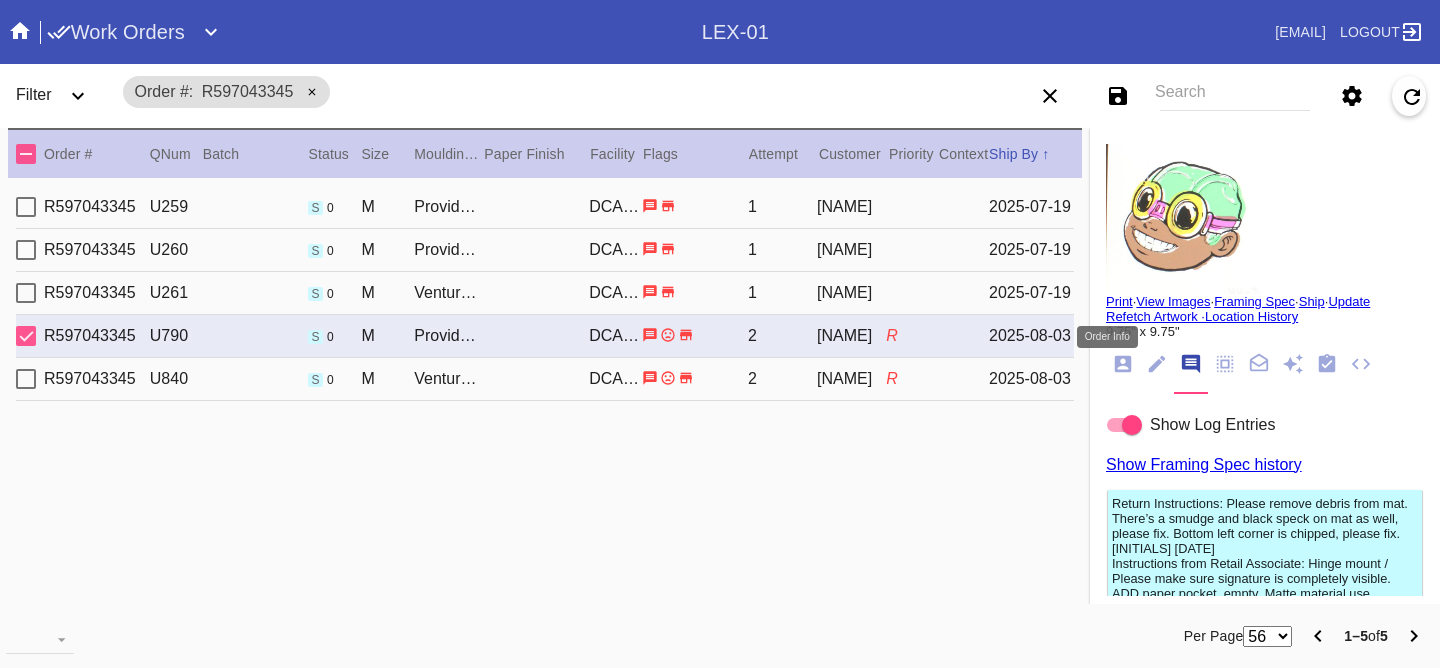 click 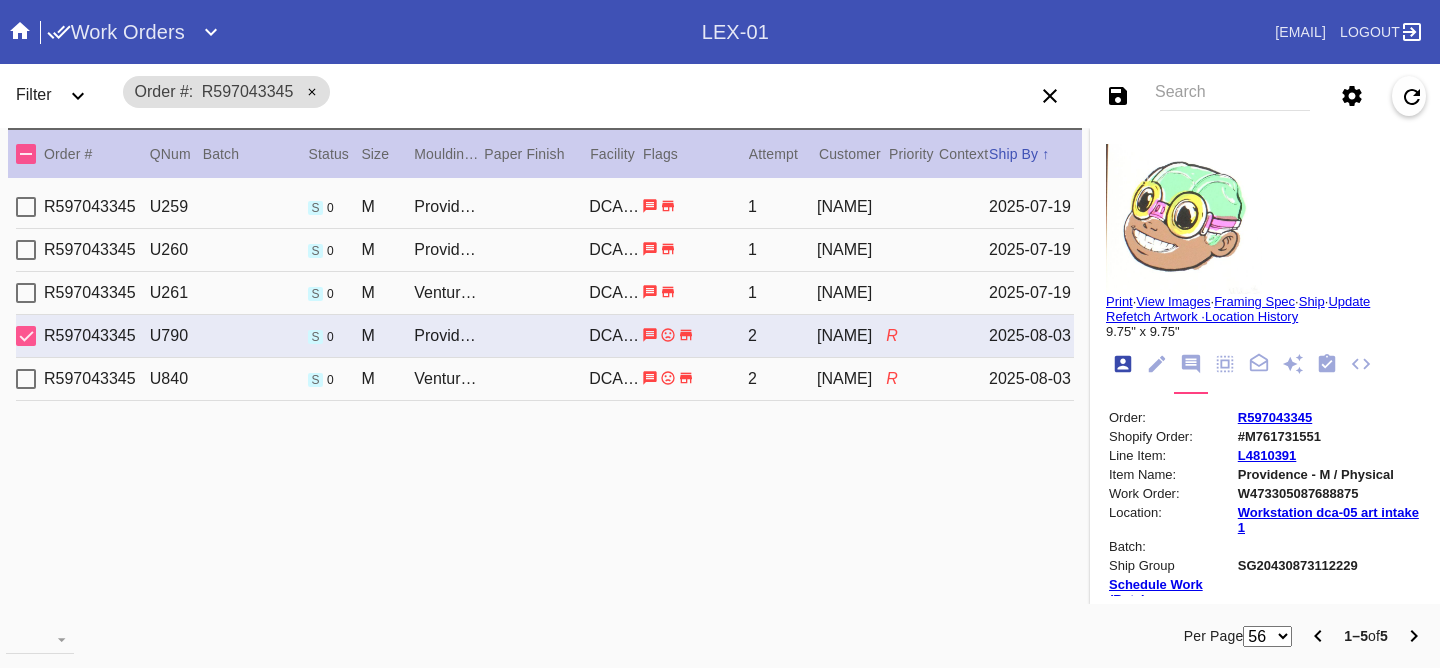scroll, scrollTop: 24, scrollLeft: 0, axis: vertical 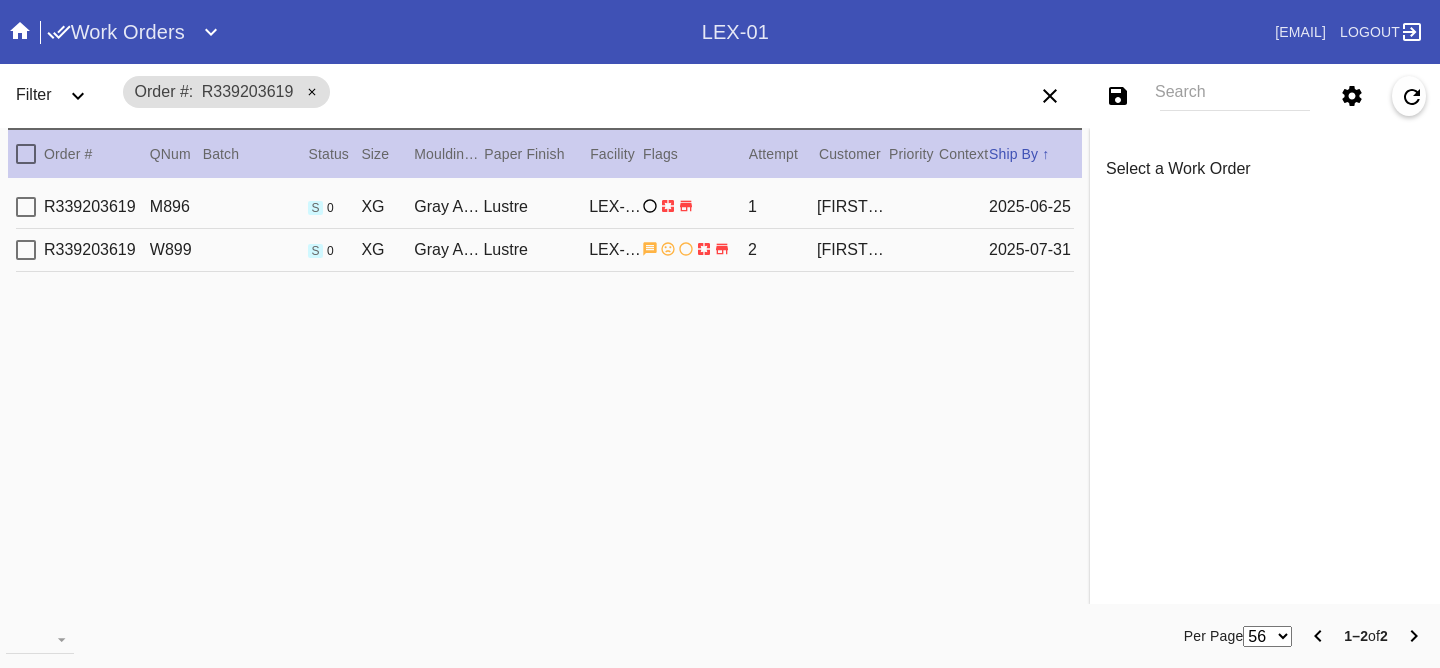 click on "[ID] [NUMBER] s 0 XG Gray Ash Gallery / White Lustre LEX-03 2 [FIRST] [LAST]
[DATE]" at bounding box center (545, 250) 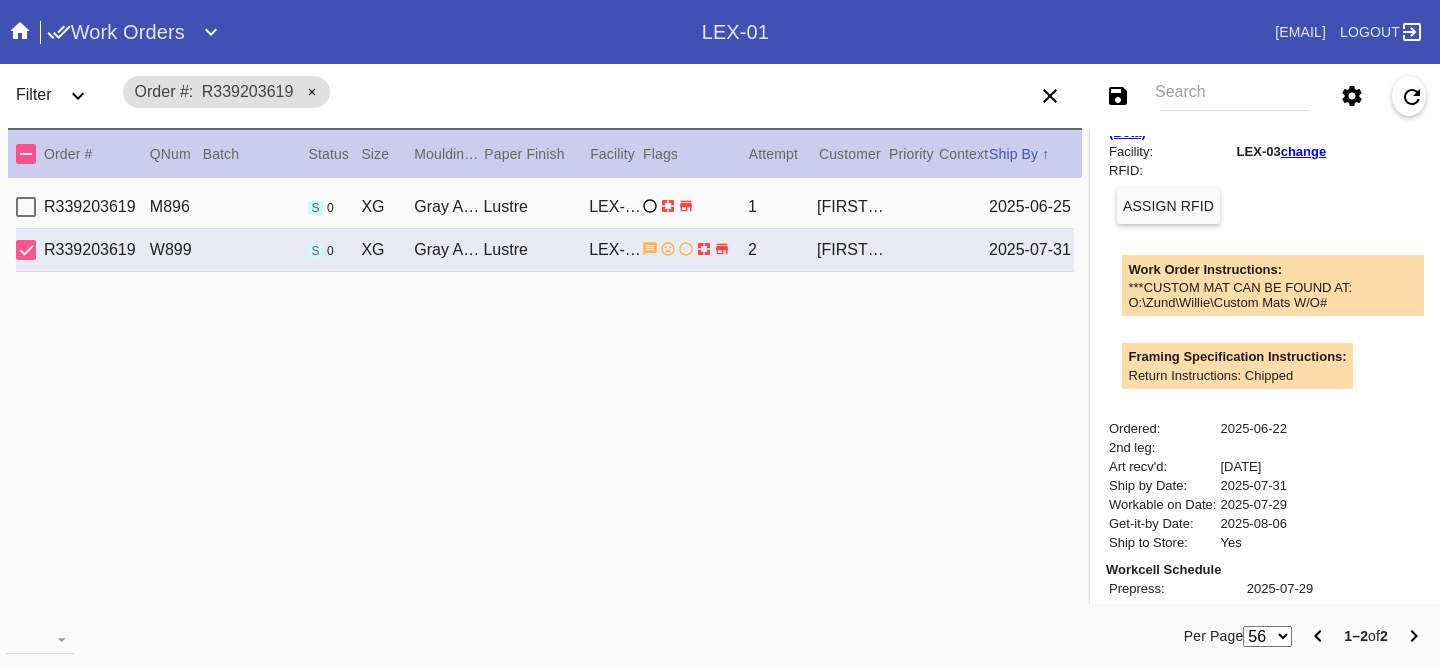 scroll, scrollTop: 0, scrollLeft: 0, axis: both 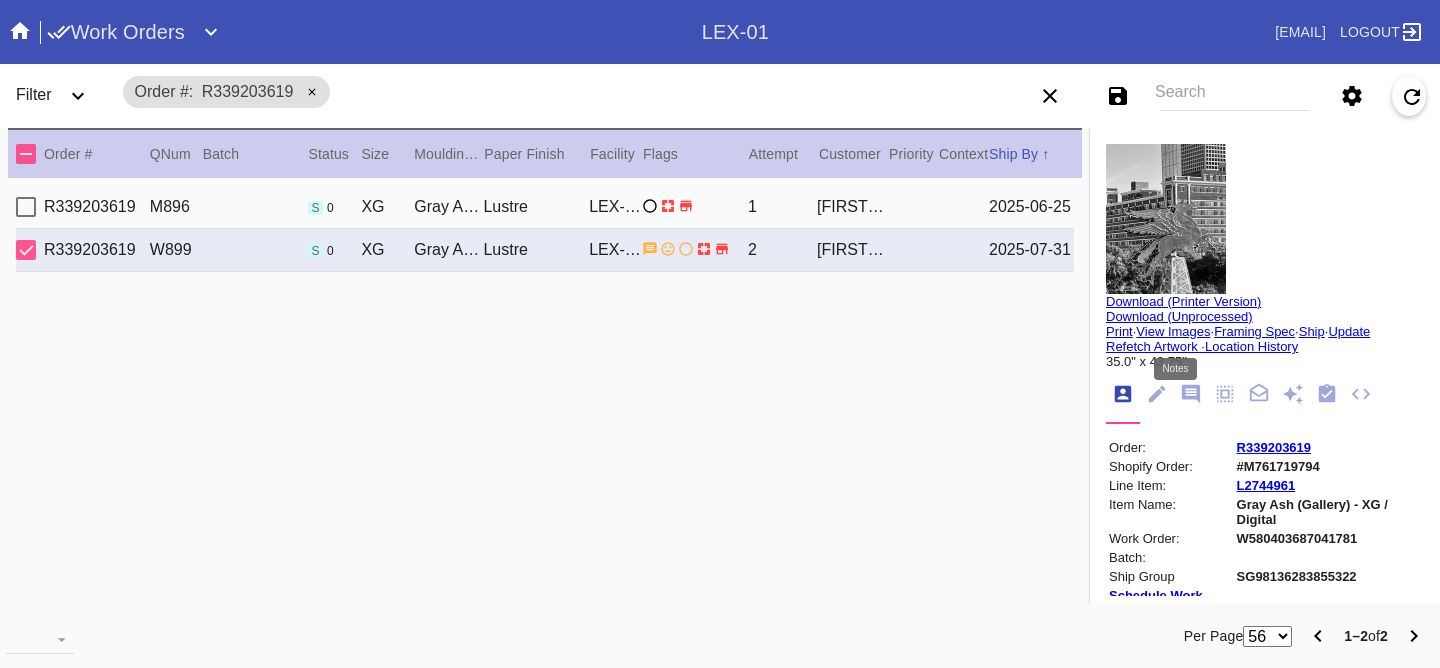 click 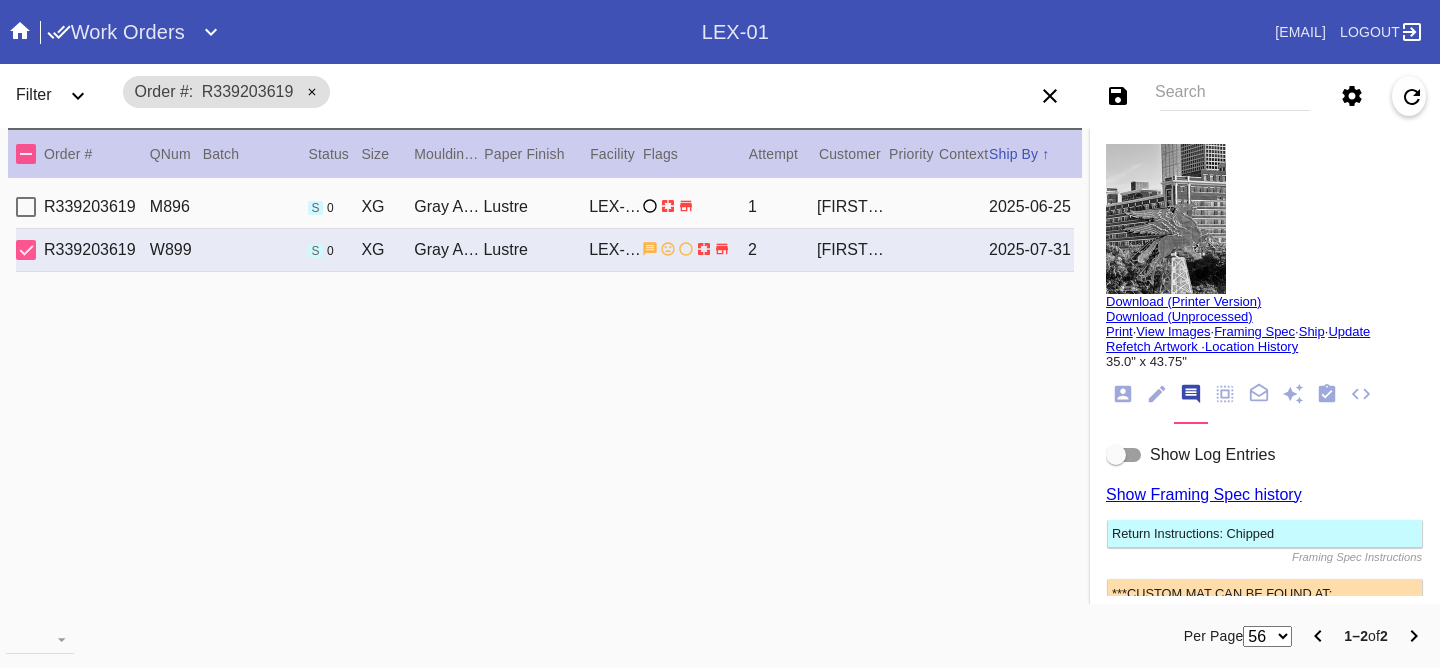 click on "Select a Work Order Download (Printer Version) Download (Unprocessed) Print  ·  View Images  ·  Framing Spec  ·  Ship  ·  Update  Refetch Artwork ·  Location History [NUMBER]" x [NUMBER]"                                 Order: [ID] Shopify Order: #[ID] Line Item: [ID] Item Name: Gray Ash (Gallery) - XG / Digital Work Order: [ID] Batch: Ship Group [ID] Schedule Work (Beta) Facility: LEX-03 change RFID:
Assign RFID
Special Instructions on Order: Line Item Instructions: Processing Instructions: Work Order Instructions: ***CUSTOM MAT CAN BE FOUND AT: O:\Zund\Willie\Custom Mats W/O# Framing Specification Instructions: Return Instructions: Chipped Ordered: [DATE] 2nd leg: Art recv'd: [DATE] Ship by Date: [DATE] Workable on Date: [DATE] Get-it-by Date: [DATE] Ship to Store: Yes Workcell Schedule Prepress: [DATE] Print Room: [DATE] Acrylic: [DATE] Foam: [DATE]" at bounding box center (1265, 366) 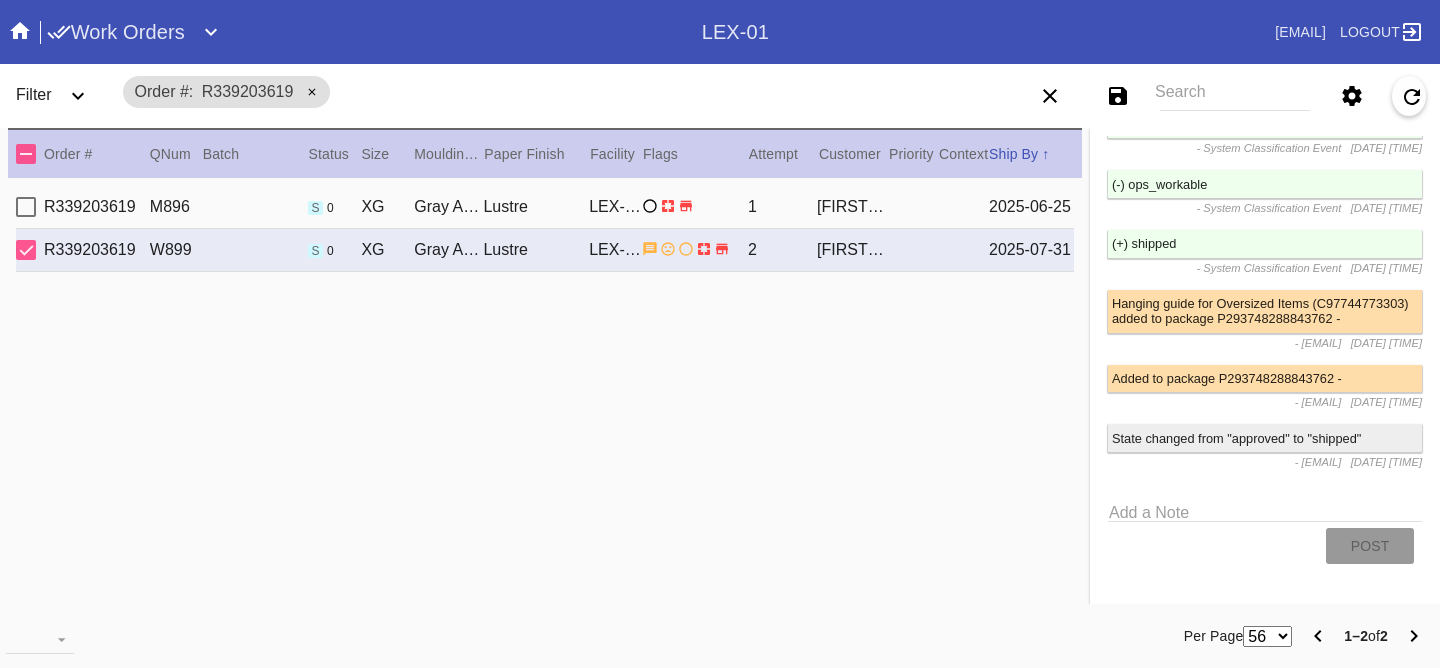 scroll, scrollTop: 0, scrollLeft: 0, axis: both 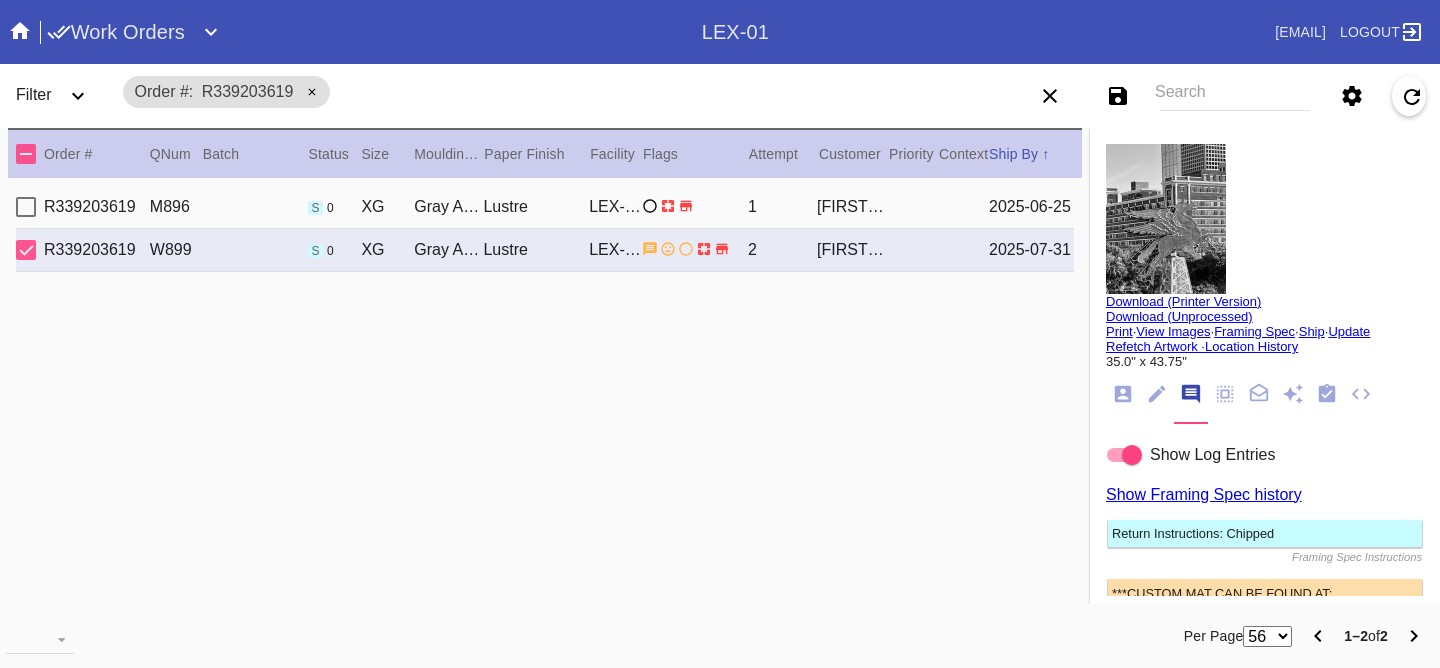 click 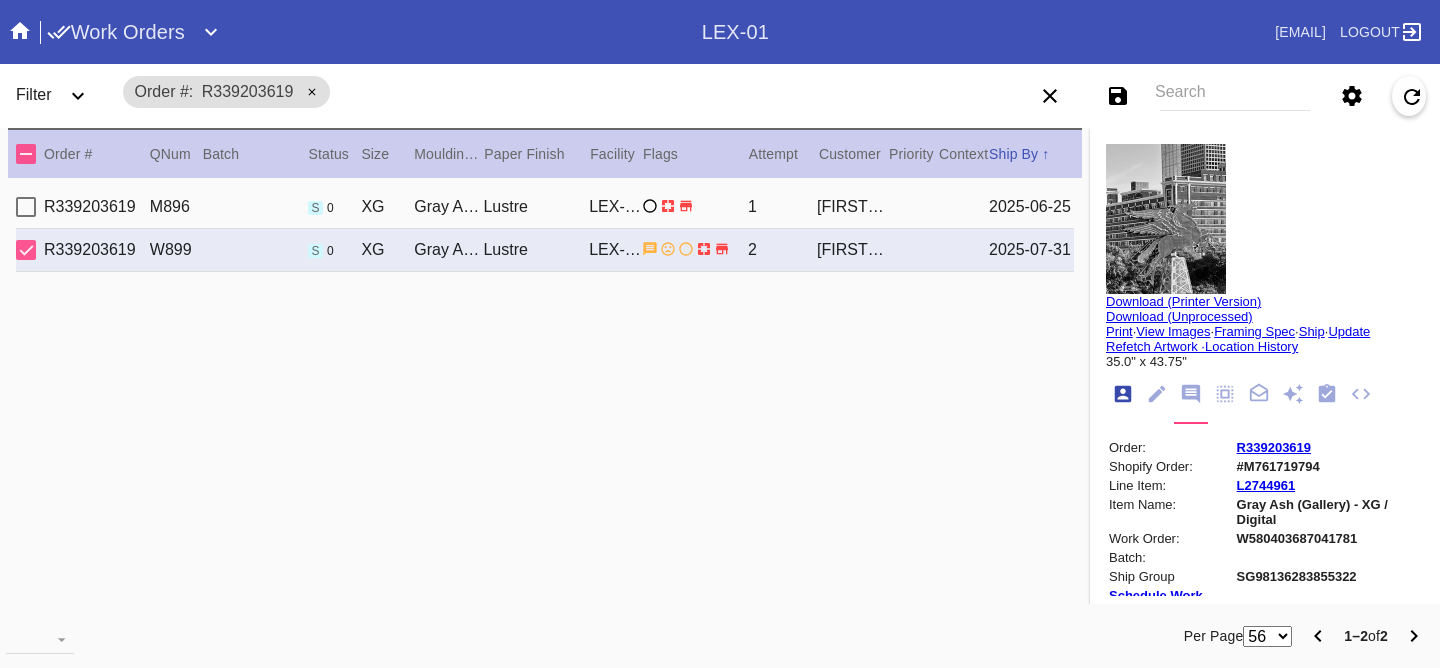 scroll, scrollTop: 24, scrollLeft: 0, axis: vertical 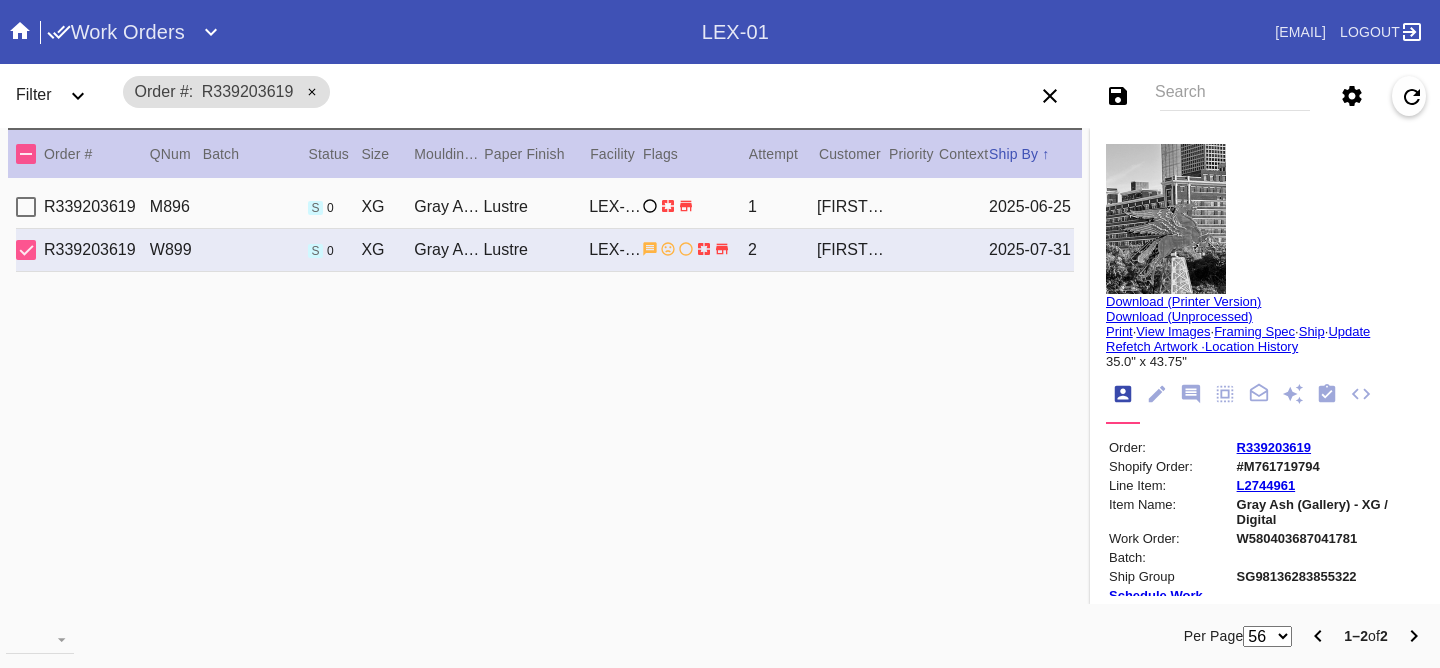 click 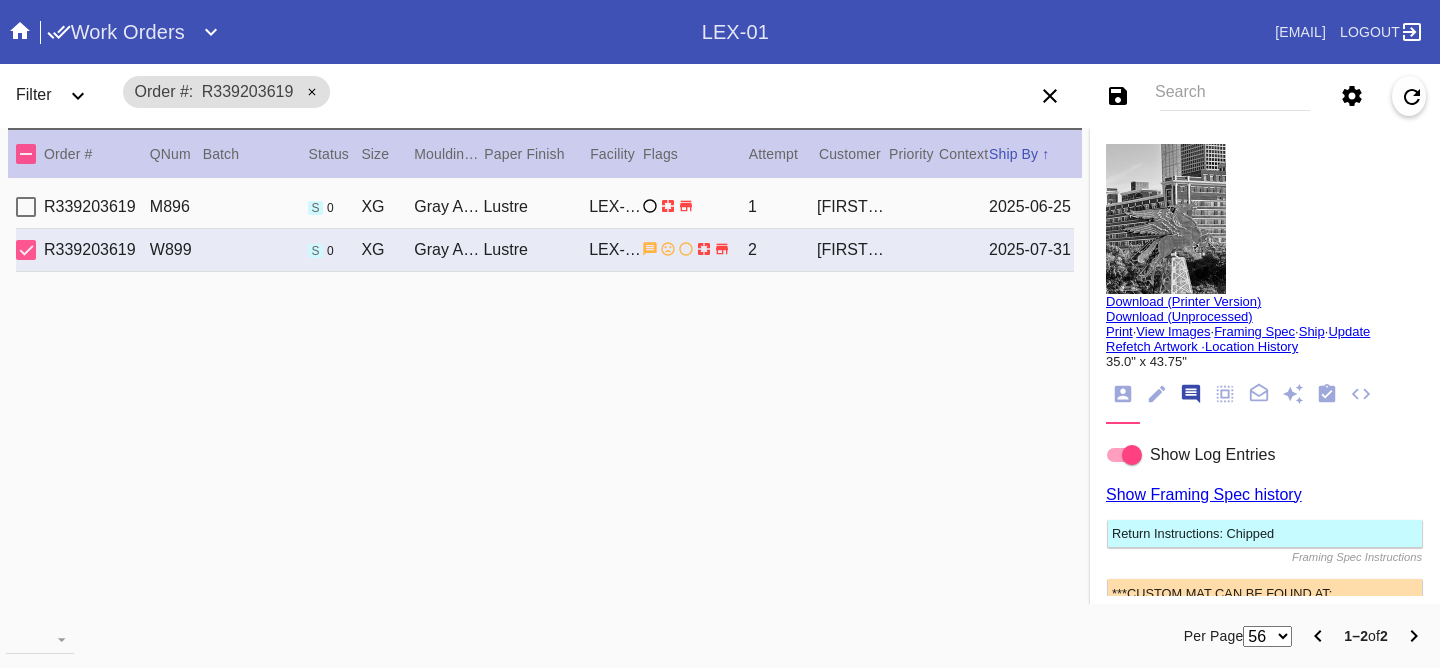 scroll, scrollTop: 123, scrollLeft: 0, axis: vertical 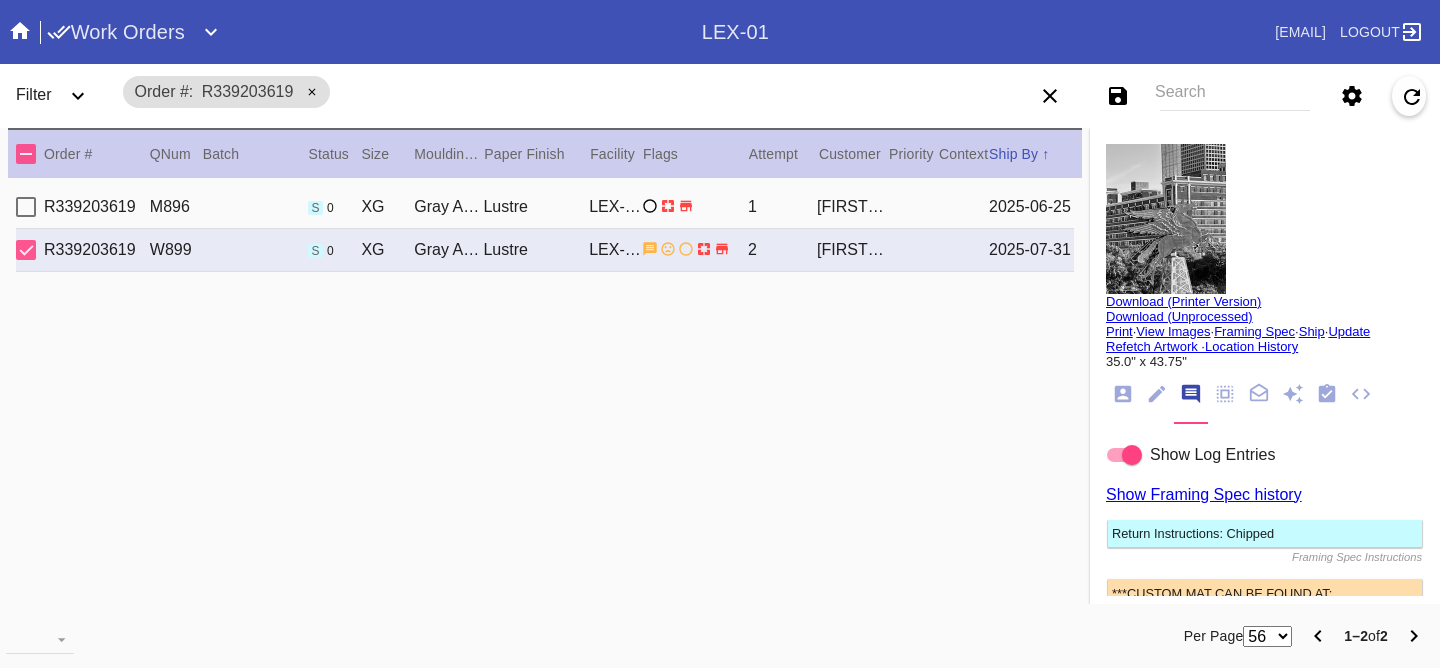 drag, startPoint x: 964, startPoint y: 199, endPoint x: 998, endPoint y: 201, distance: 34.058773 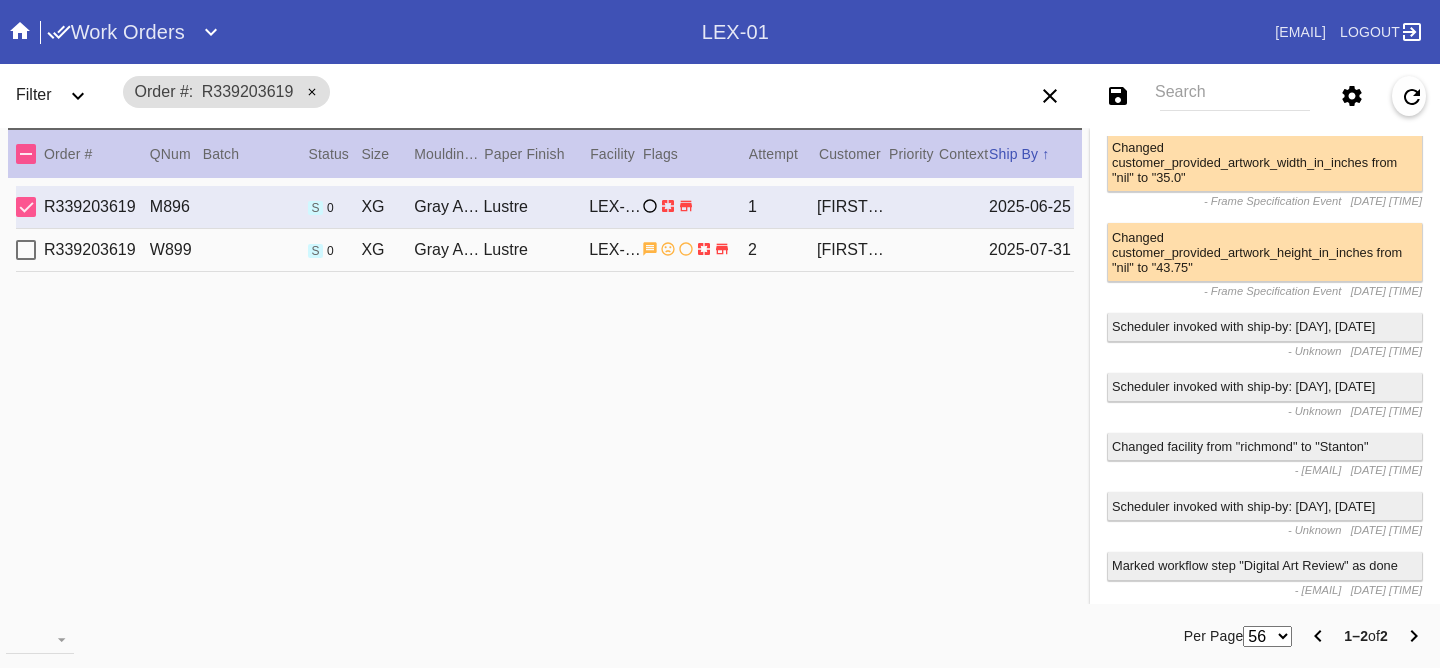 scroll, scrollTop: 0, scrollLeft: 0, axis: both 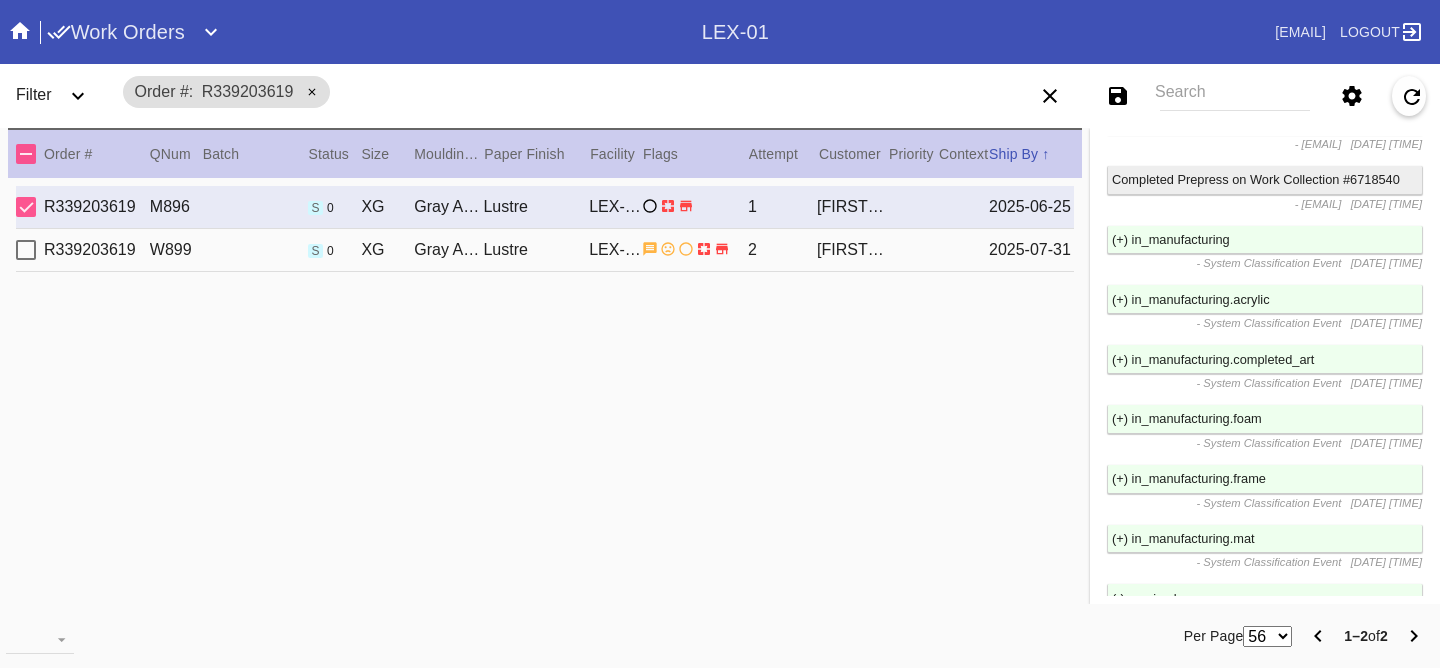 drag, startPoint x: 931, startPoint y: 261, endPoint x: 964, endPoint y: 263, distance: 33.06055 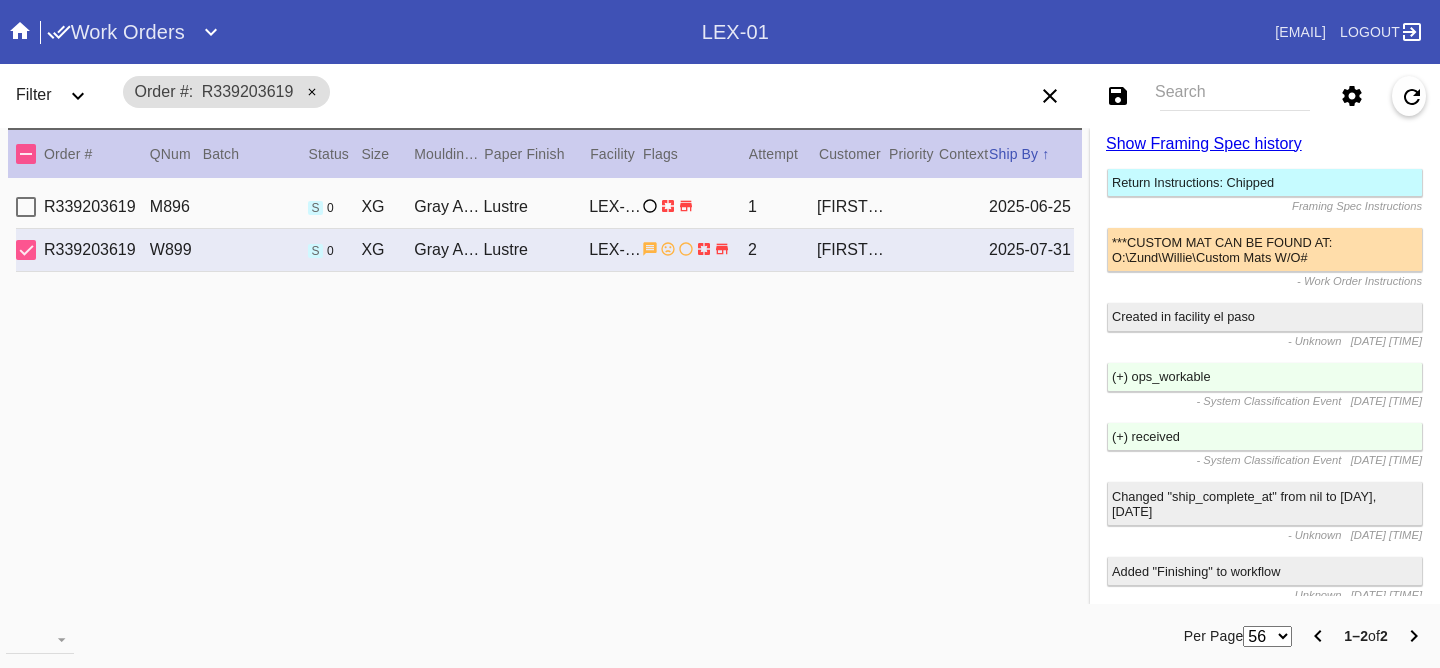 scroll, scrollTop: 1237, scrollLeft: 0, axis: vertical 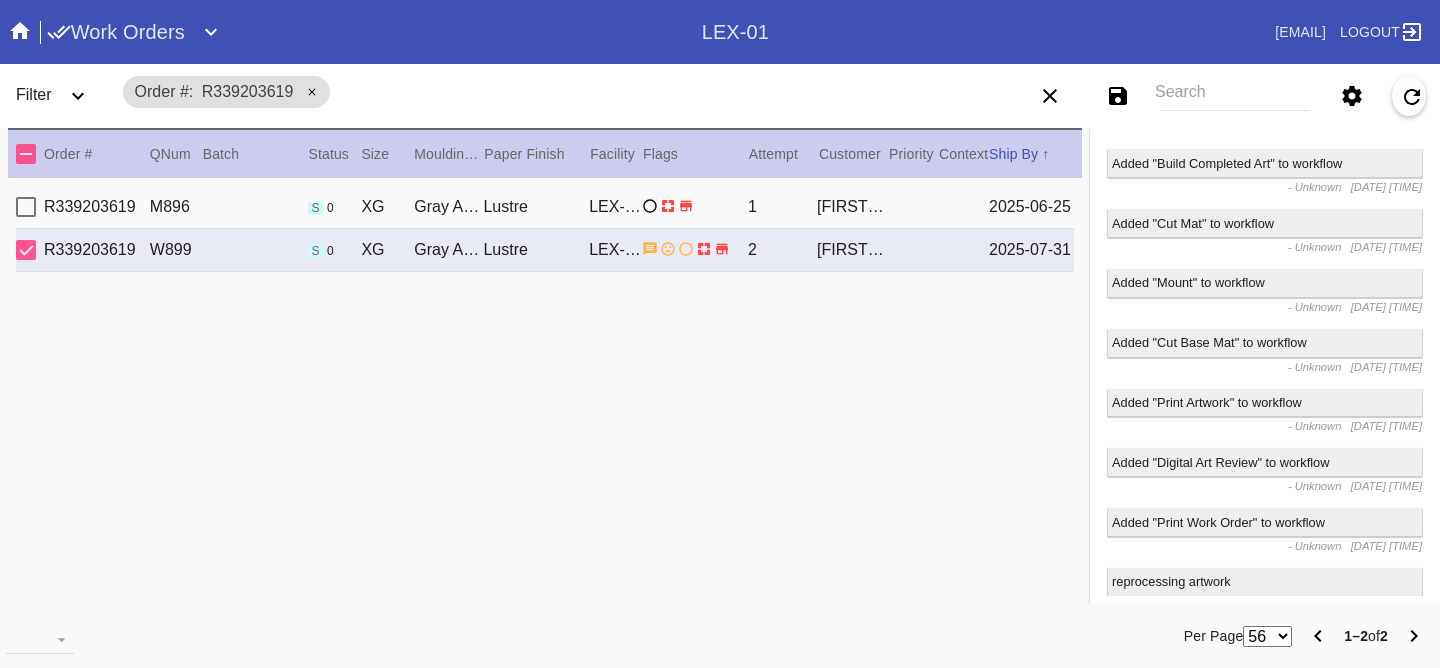 click on "Select a Work Order Download (Printer Version) Download (Unprocessed) Print  ·  View Images  ·  Framing Spec  ·  Ship  ·  Update   Refetch Artwork ·  Location History 35.0" x 43.75"                                 Order: R339203619 Shopify Order: #M761719794 Line Item: L2744961 Item Name: Gray Ash (Gallery) - XG / Digital Work Order: W580403687041781 Batch: Ship Group SG98136283855322 Schedule Work (Beta) Facility: LEX-03  change RFID:
Assign RFID
Special Instructions on Order: Line Item Instructions: Processing Instructions: Work Order Instructions: ***CUSTOM MAT CAN BE FOUND AT: O:\Zund\Willie\Custom Mats W/O# Framing Specification Instructions: Return Instructions: Chipped Ordered: 2025-06-22 2nd leg: Art recv'd: 2025-06-18 Ship by Date: 2025-07-31 Workable on Date: 2025-07-29 Get-it-by Date: 2025-08-06 Ship to Store: Yes Workcell Schedule Prepress: 2025-07-29 Print Room: 2025-07-29 Acrylic: 2025-07-30 Foam: 2025-07-30" at bounding box center (1265, 366) 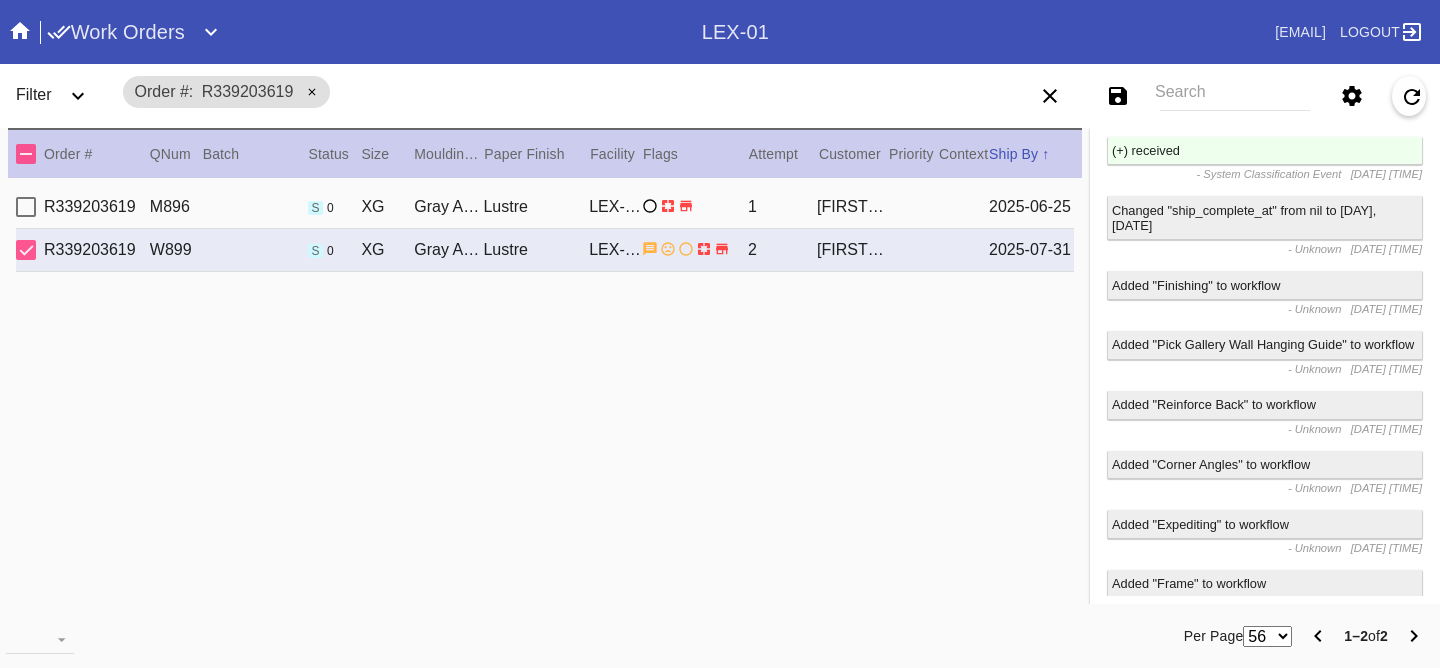 scroll, scrollTop: 0, scrollLeft: 0, axis: both 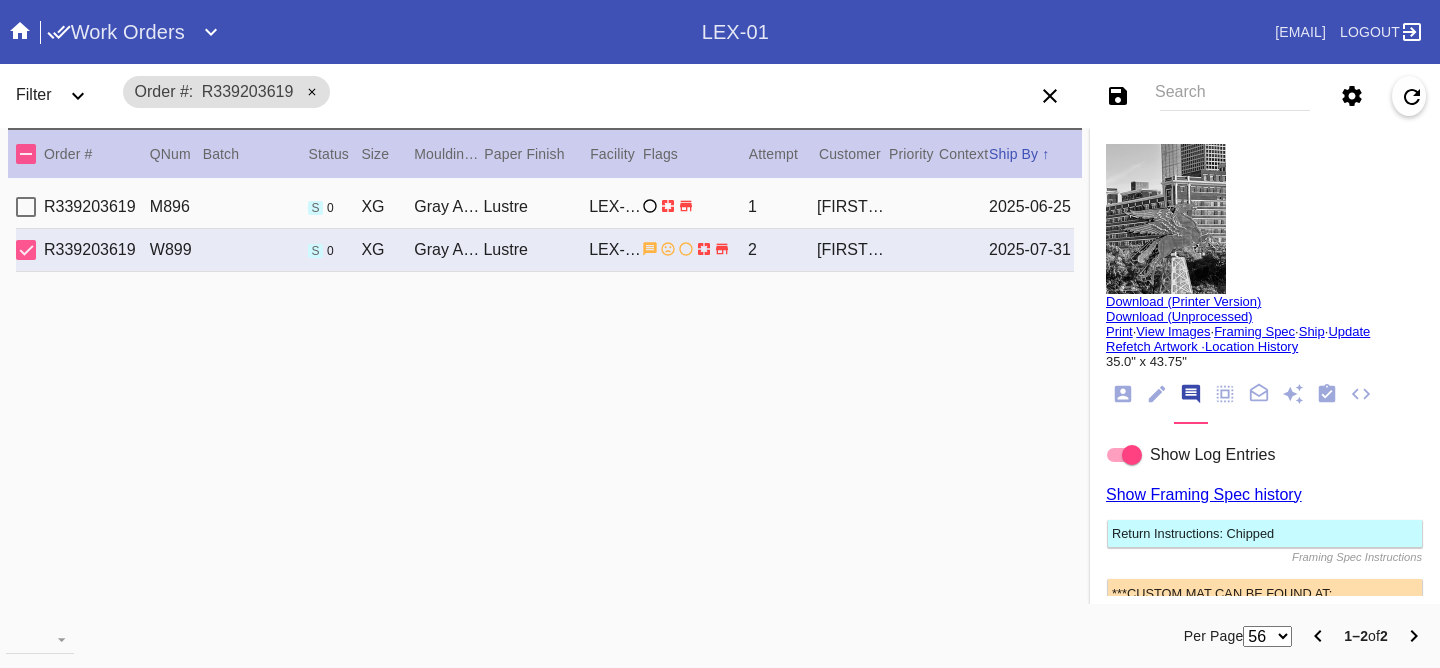 drag, startPoint x: 888, startPoint y: 220, endPoint x: 972, endPoint y: 211, distance: 84.48077 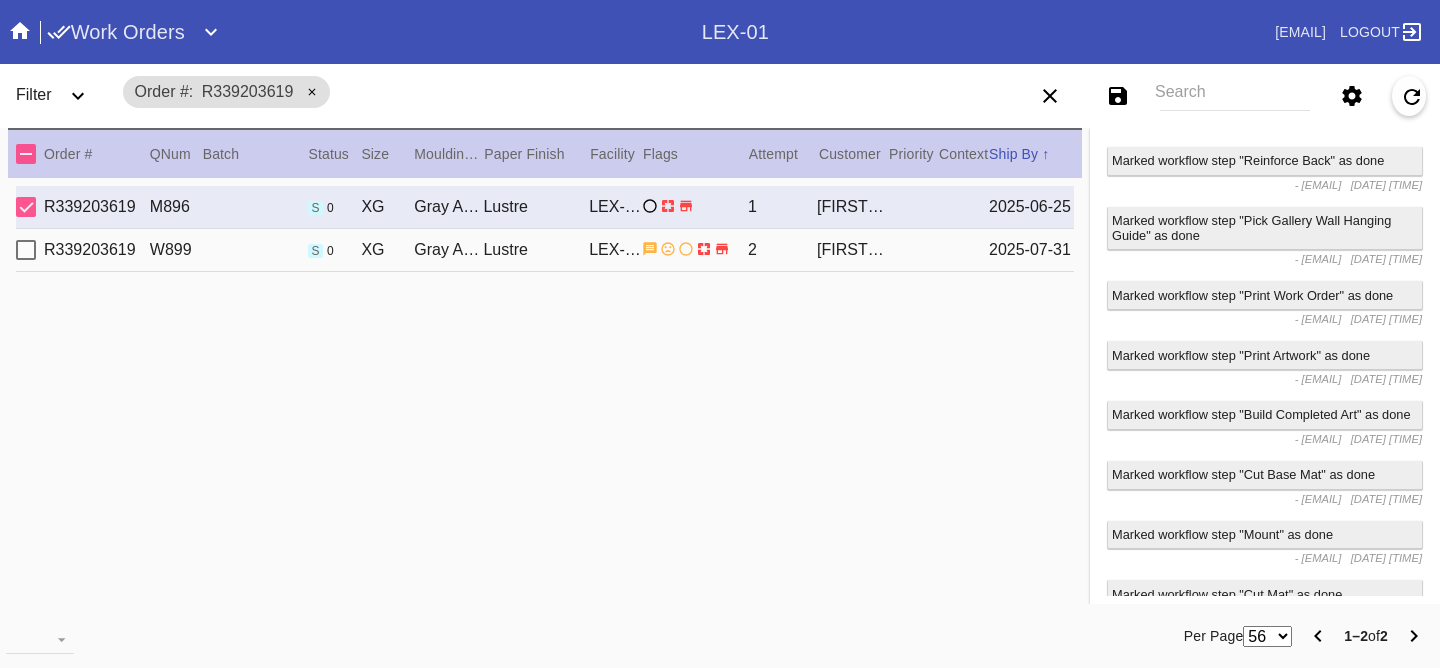 scroll, scrollTop: 0, scrollLeft: 0, axis: both 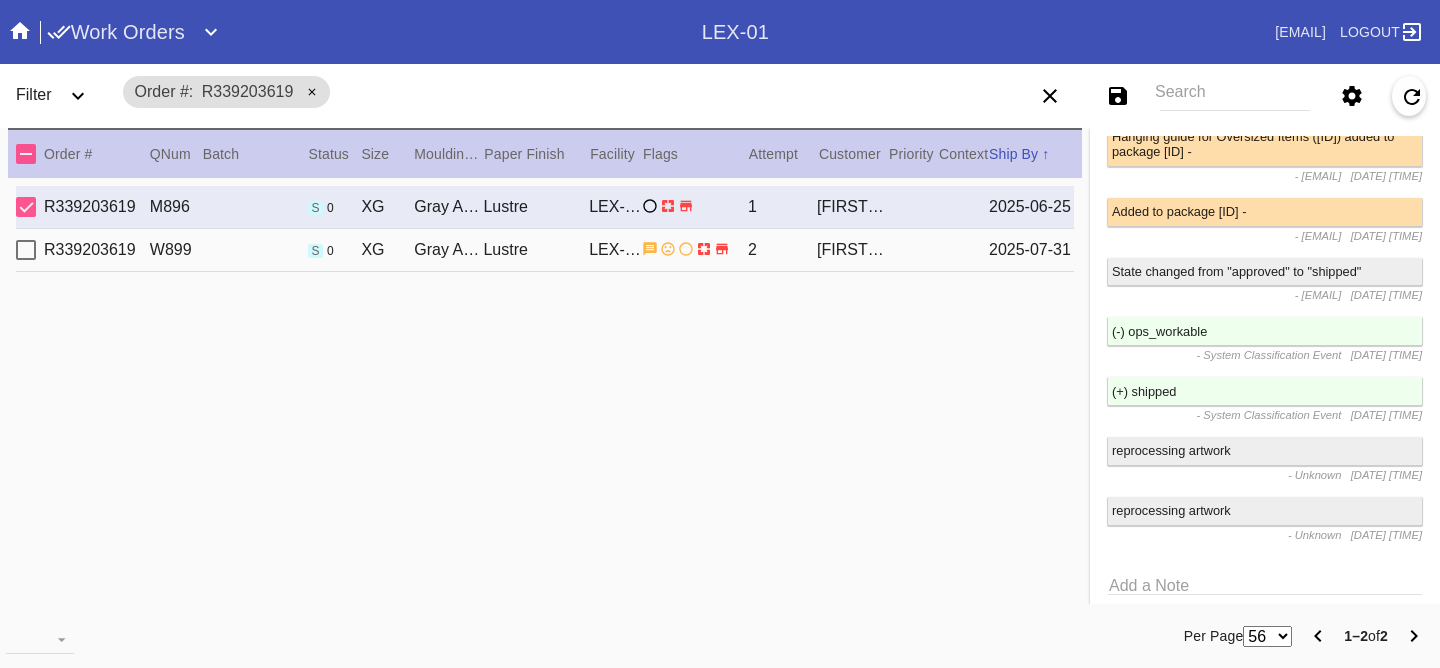 drag, startPoint x: 926, startPoint y: 240, endPoint x: 1185, endPoint y: 297, distance: 265.19803 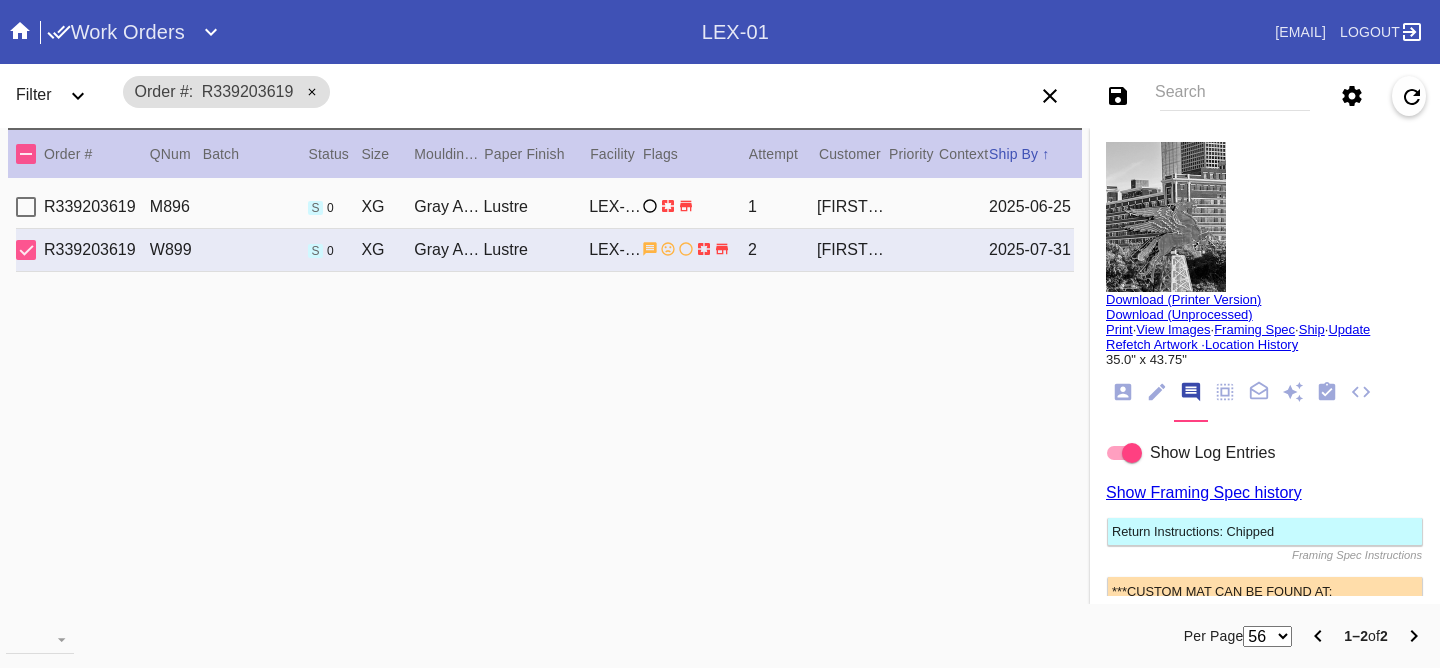 scroll, scrollTop: 0, scrollLeft: 0, axis: both 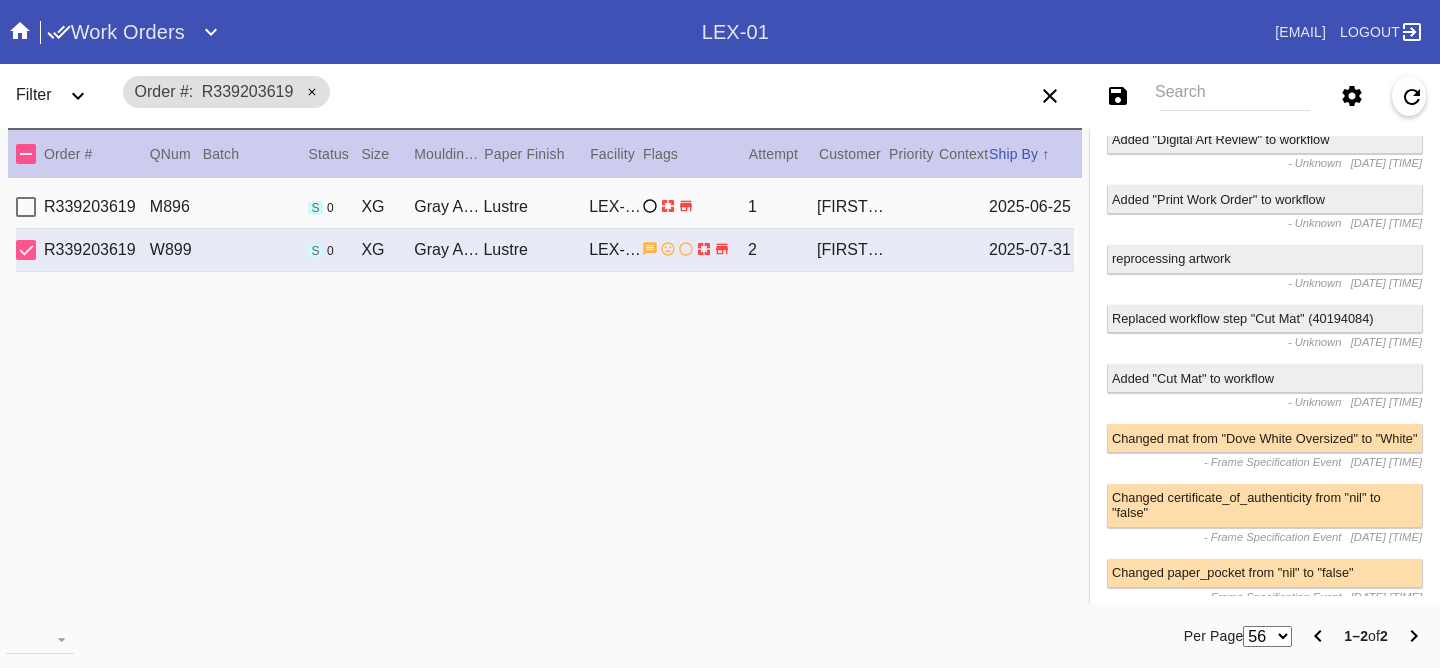 click on "R339203619 M896 s   0 XG Gray Ash Gallery / Dove White Oversized Lustre LEX-03 1 Cate Salm
2025-06-25" at bounding box center [545, 207] 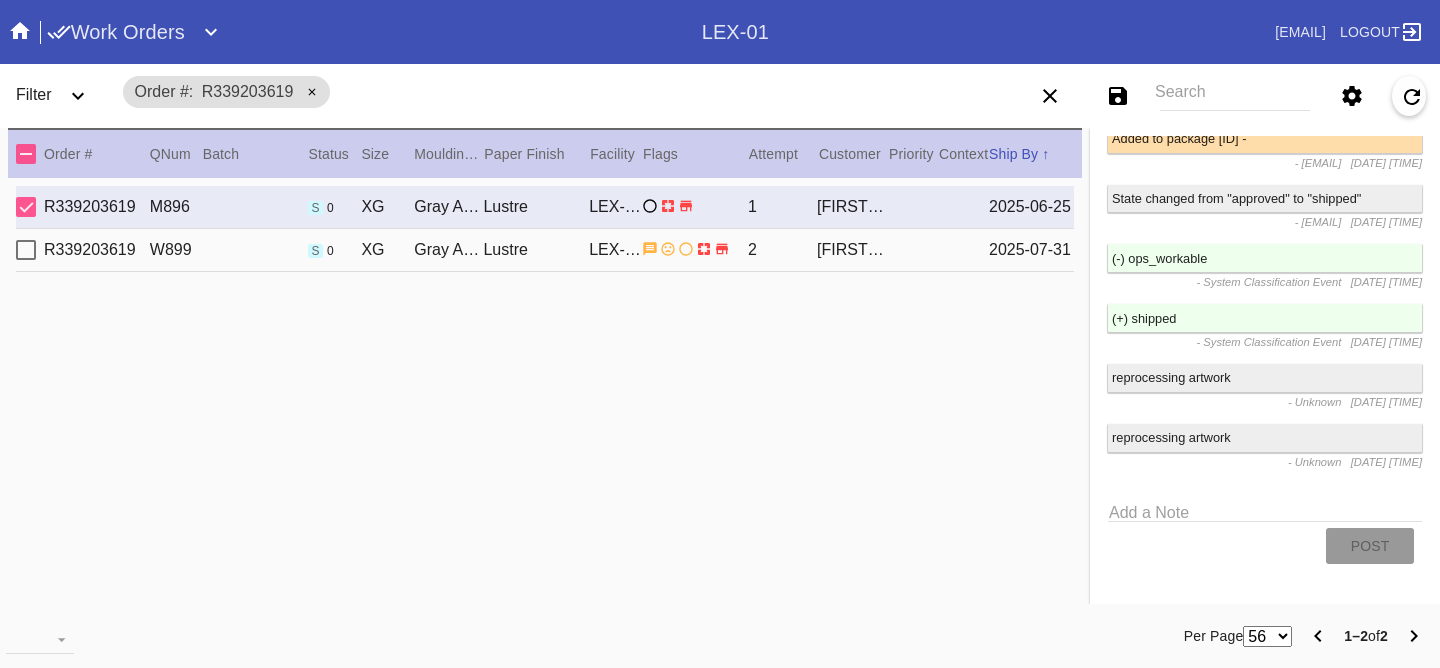 scroll, scrollTop: 4144, scrollLeft: 0, axis: vertical 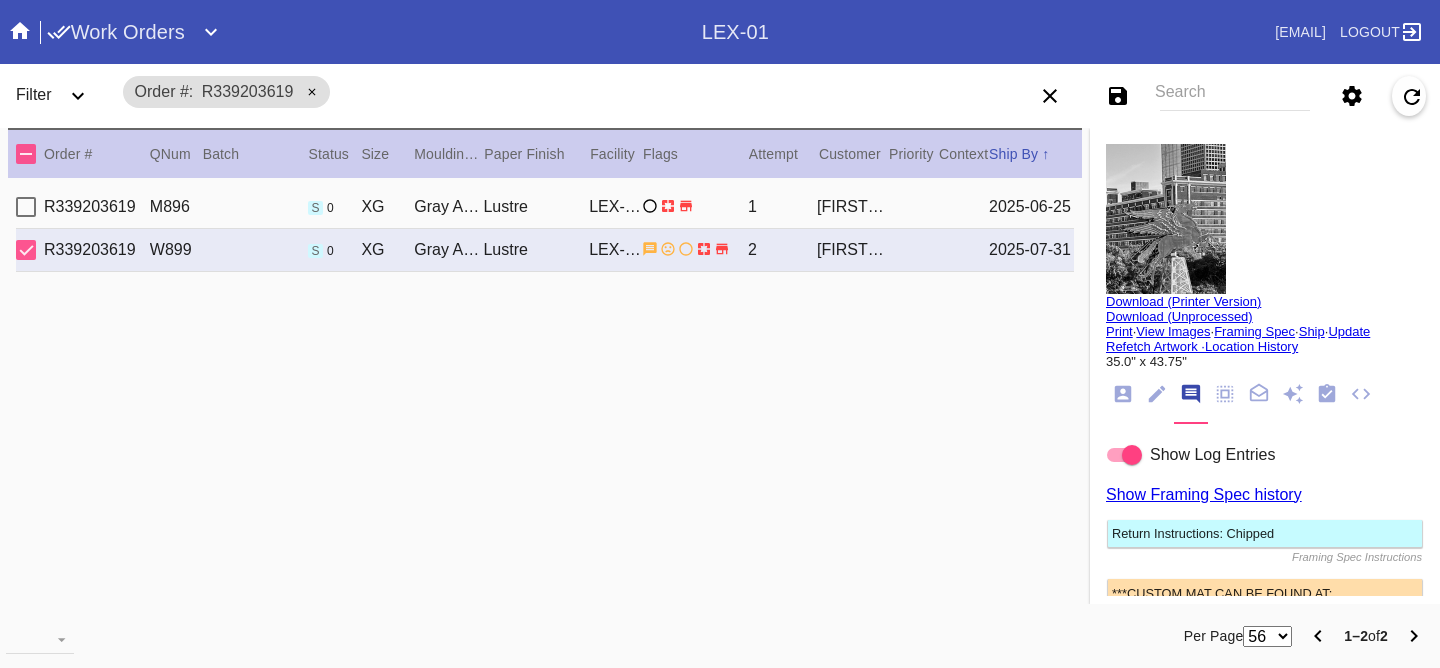 click 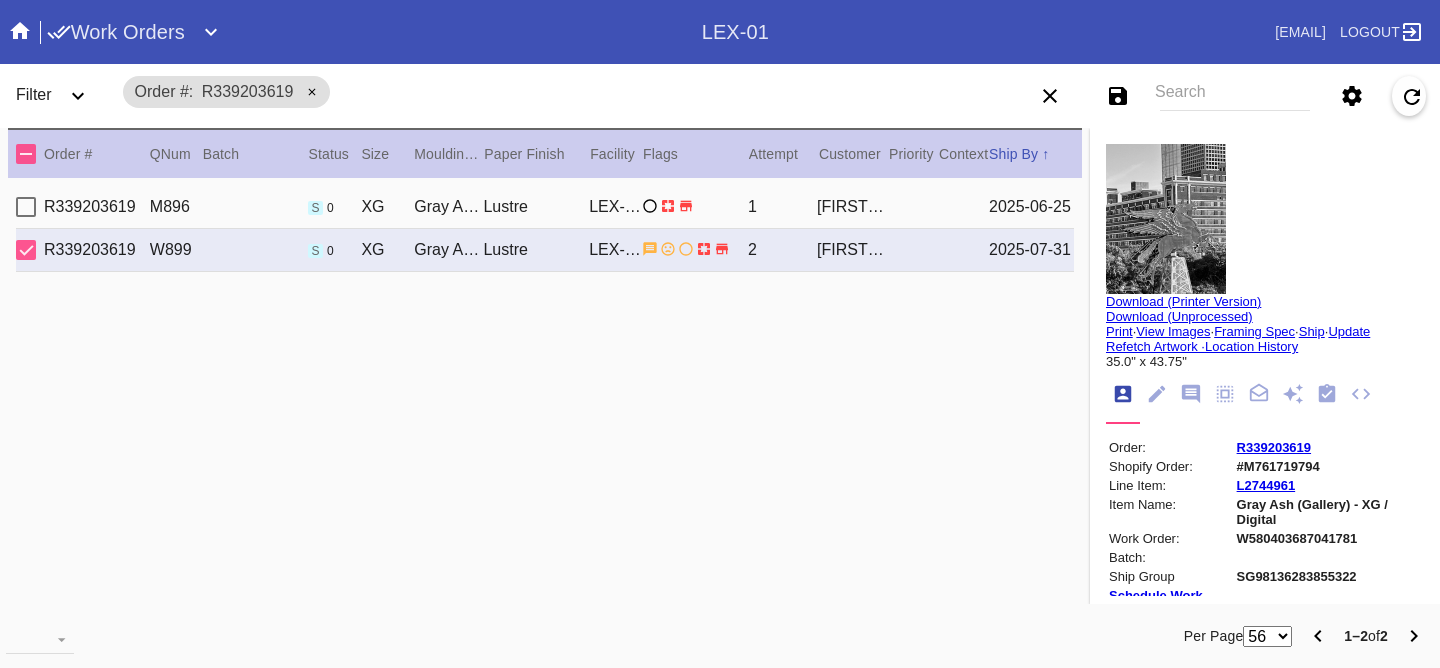 scroll, scrollTop: 24, scrollLeft: 0, axis: vertical 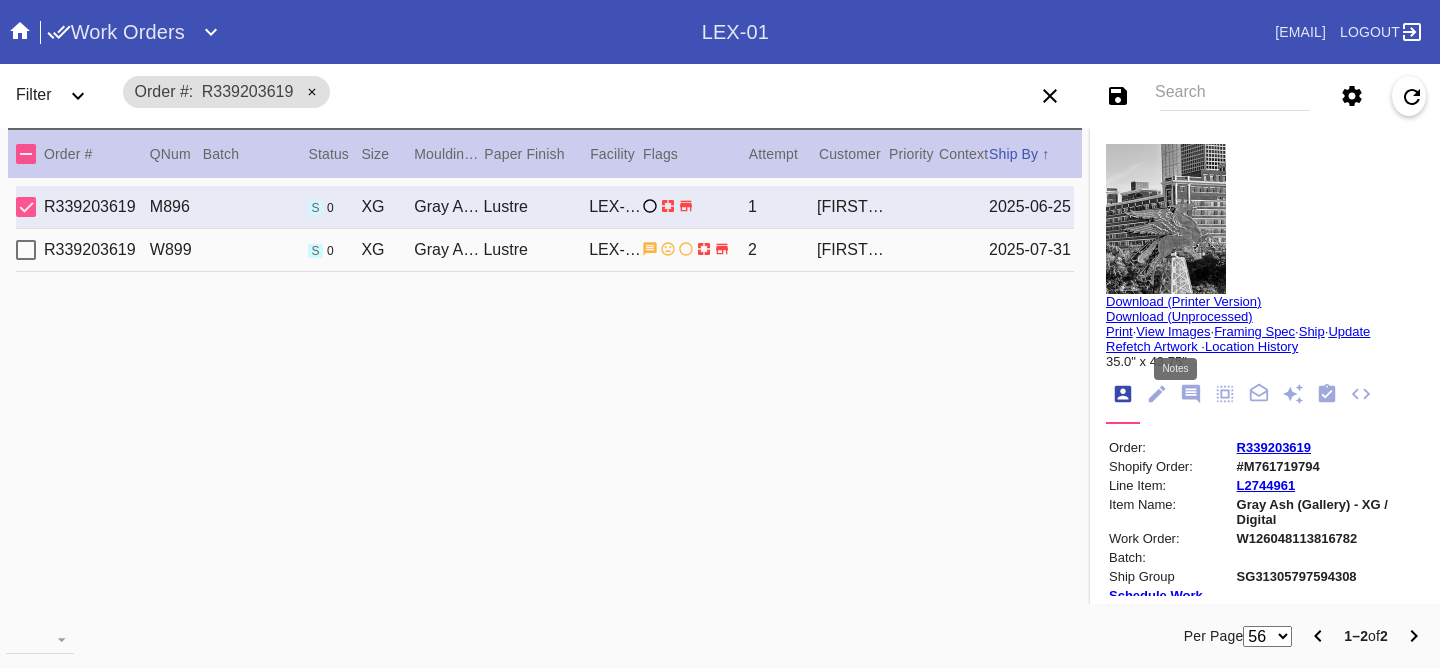 click 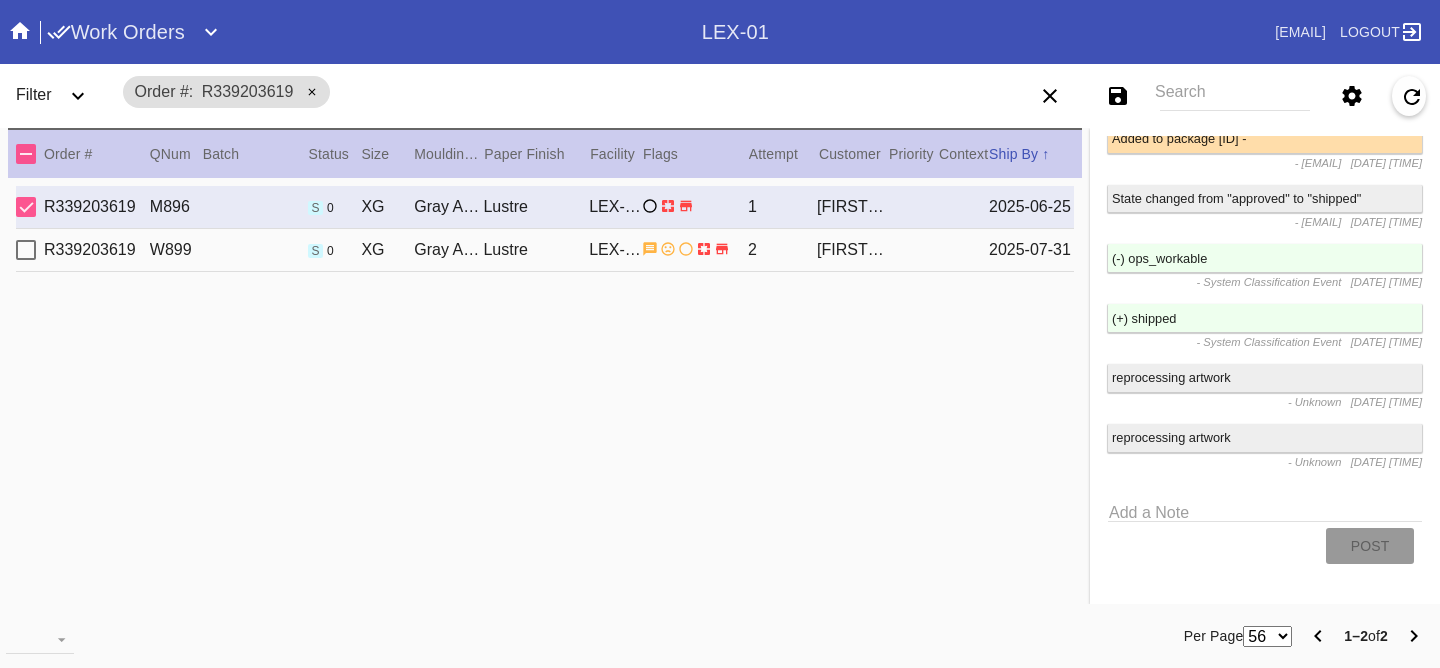 scroll, scrollTop: 0, scrollLeft: 0, axis: both 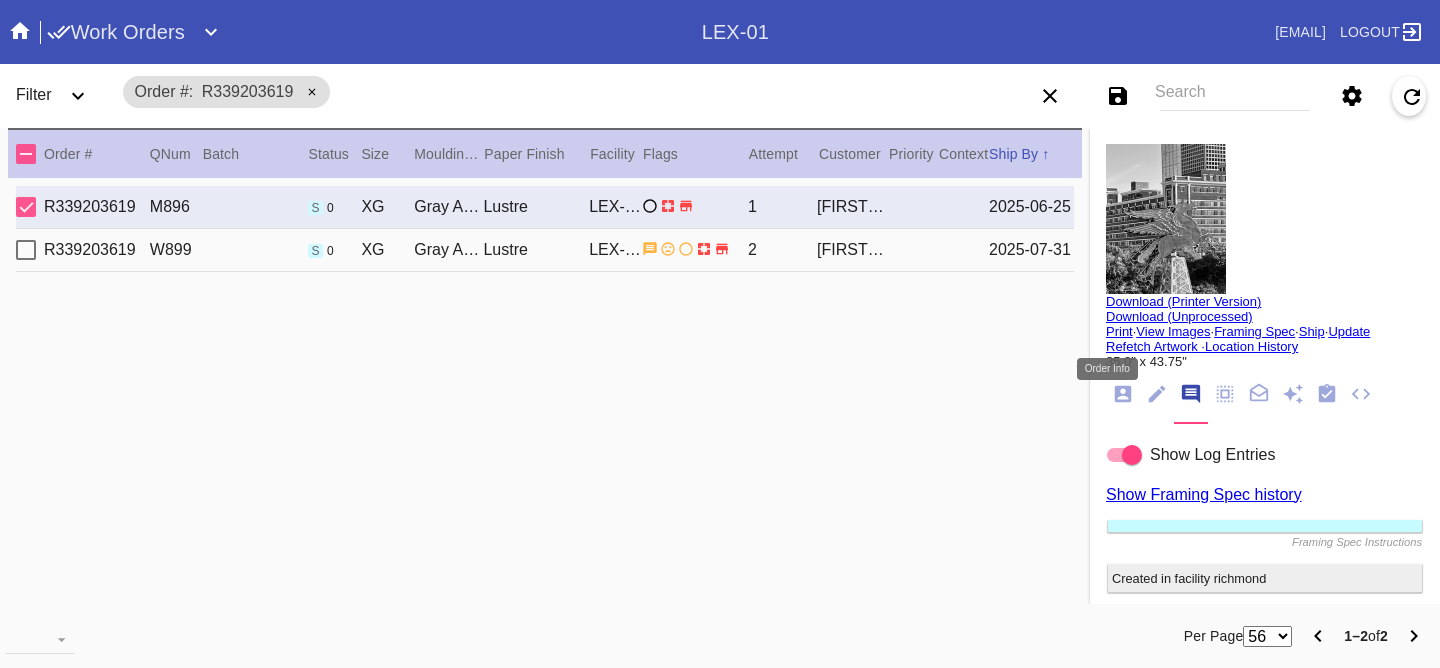 click 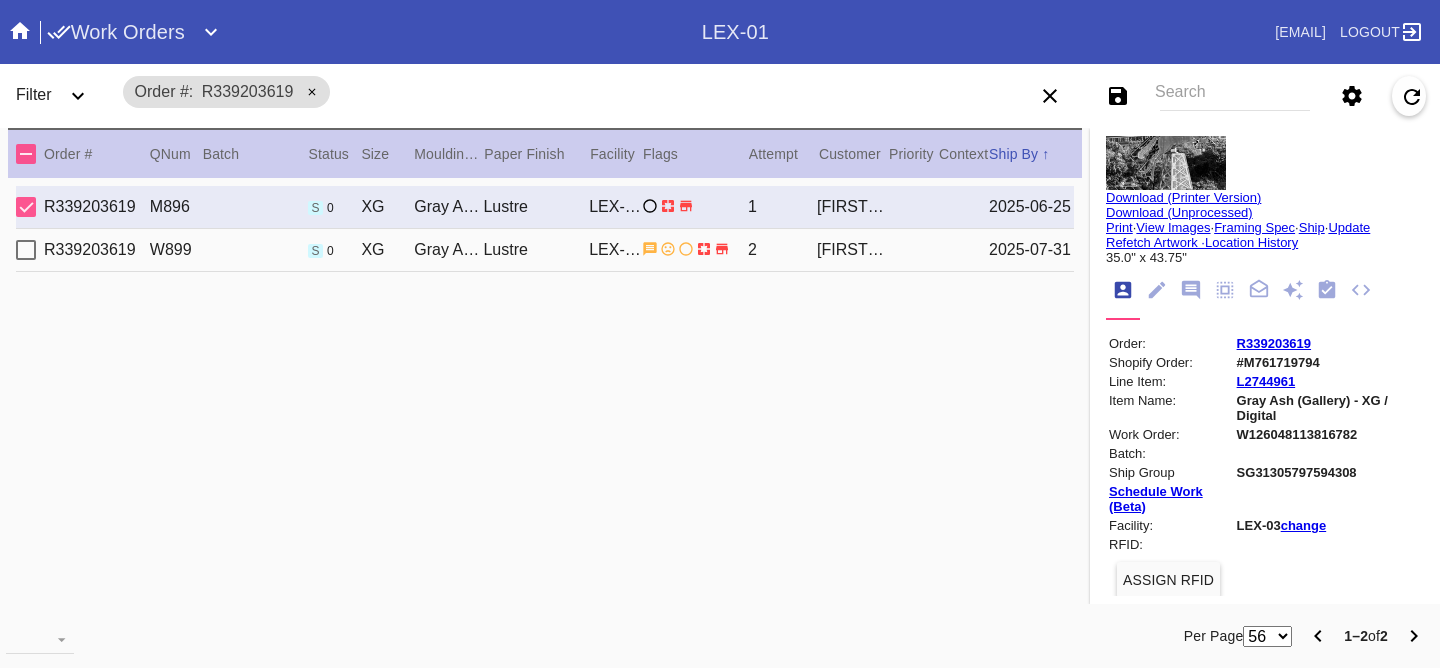 scroll, scrollTop: 116, scrollLeft: 0, axis: vertical 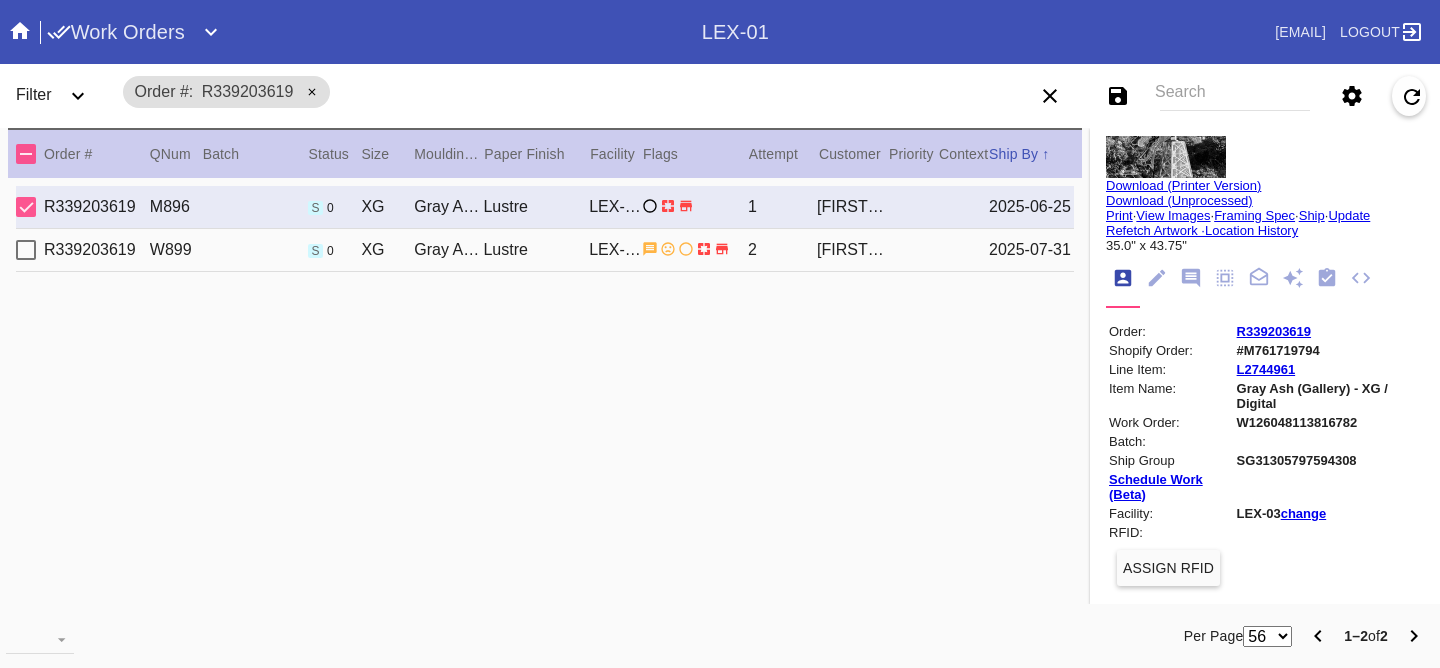 drag, startPoint x: 962, startPoint y: 254, endPoint x: 1061, endPoint y: 273, distance: 100.80675 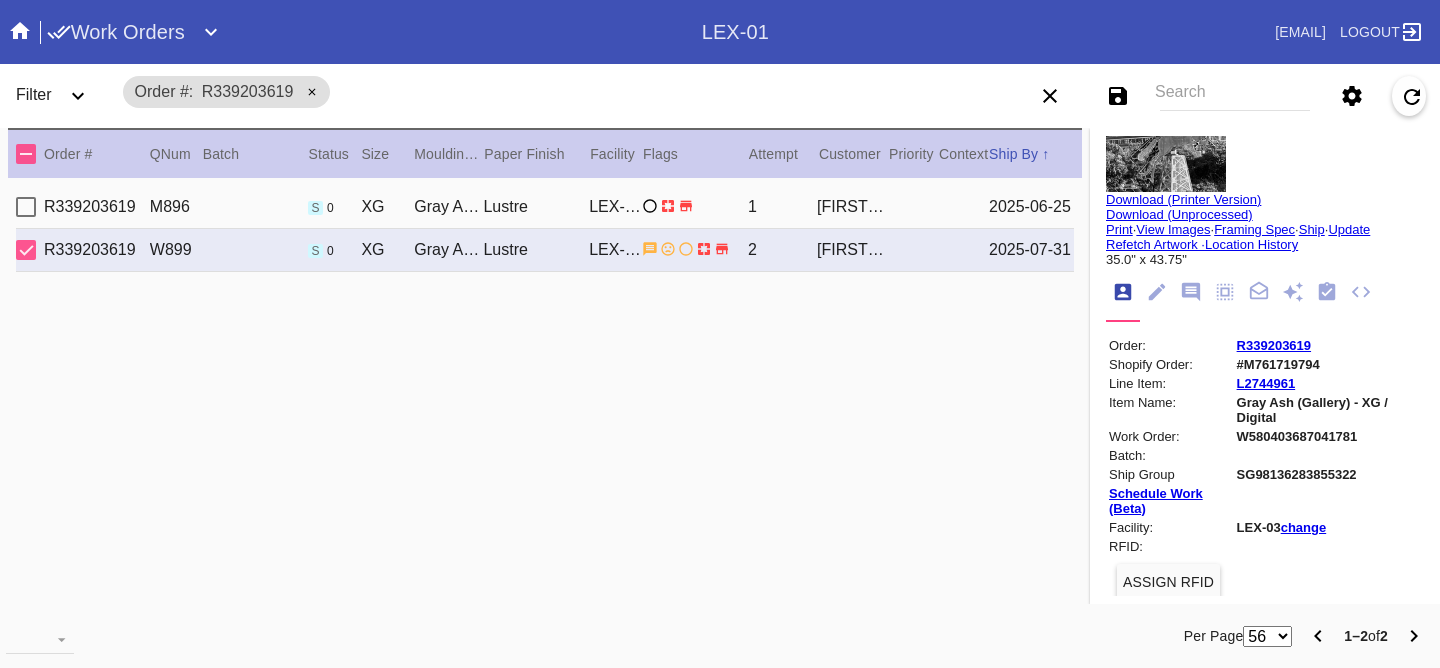 scroll, scrollTop: 0, scrollLeft: 0, axis: both 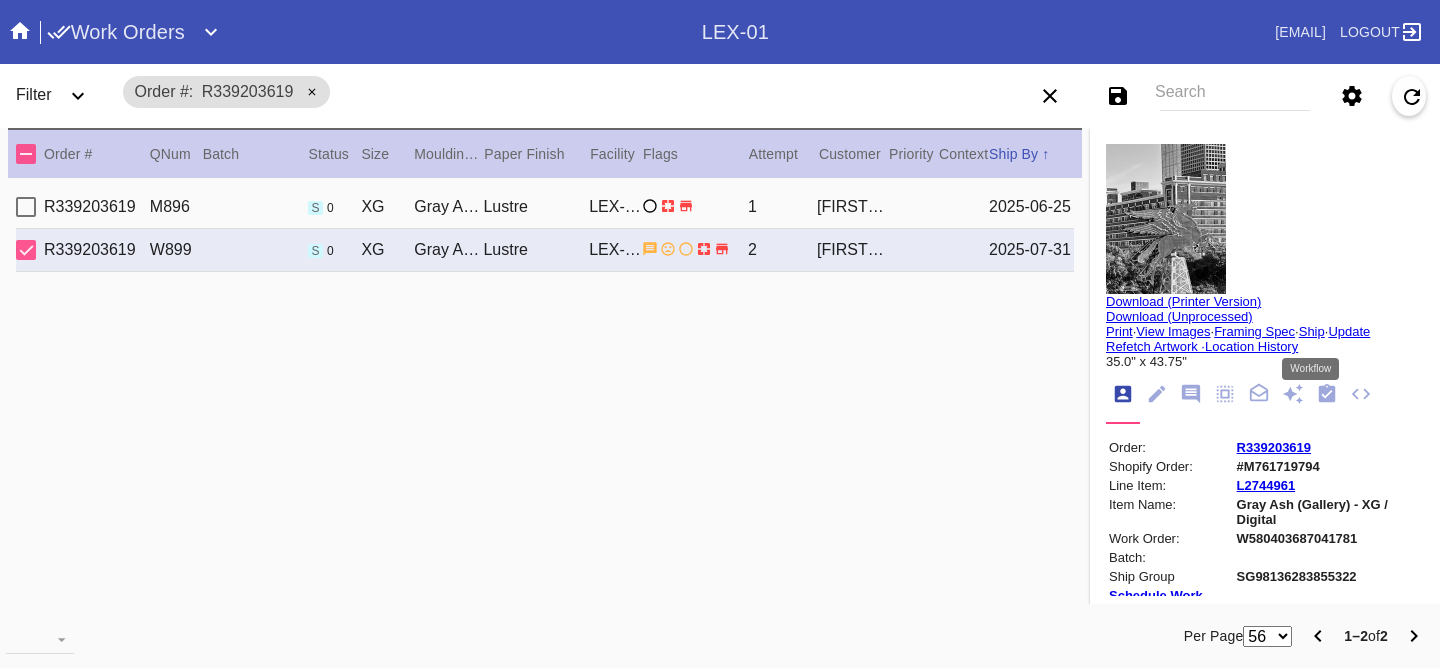 click 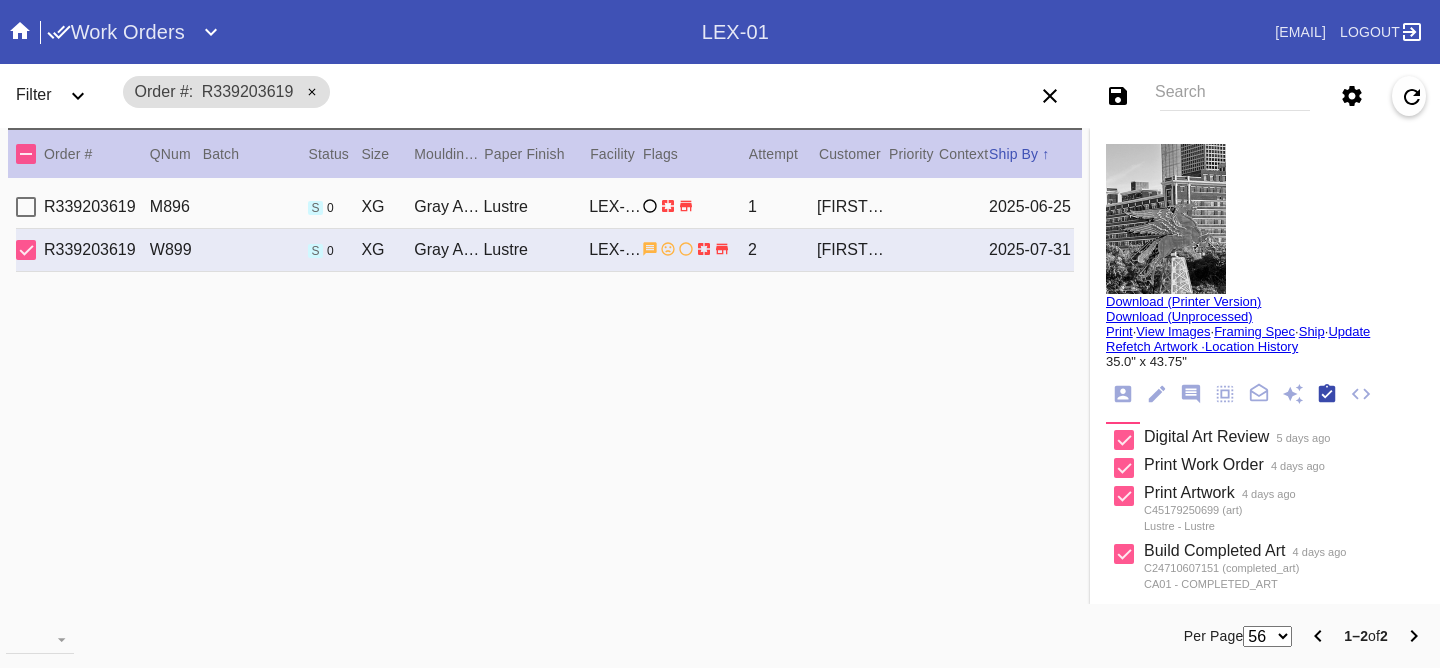 scroll, scrollTop: 320, scrollLeft: 0, axis: vertical 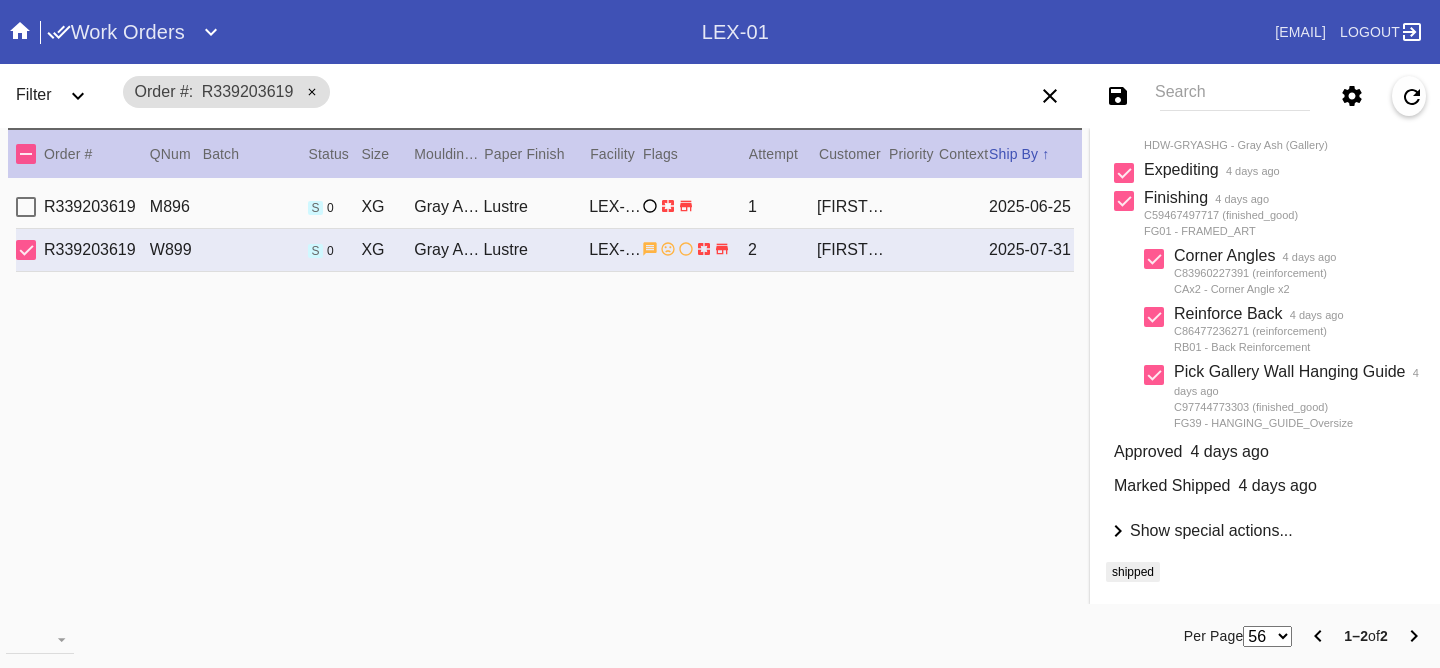 click on "Show special actions..." at bounding box center (1211, 530) 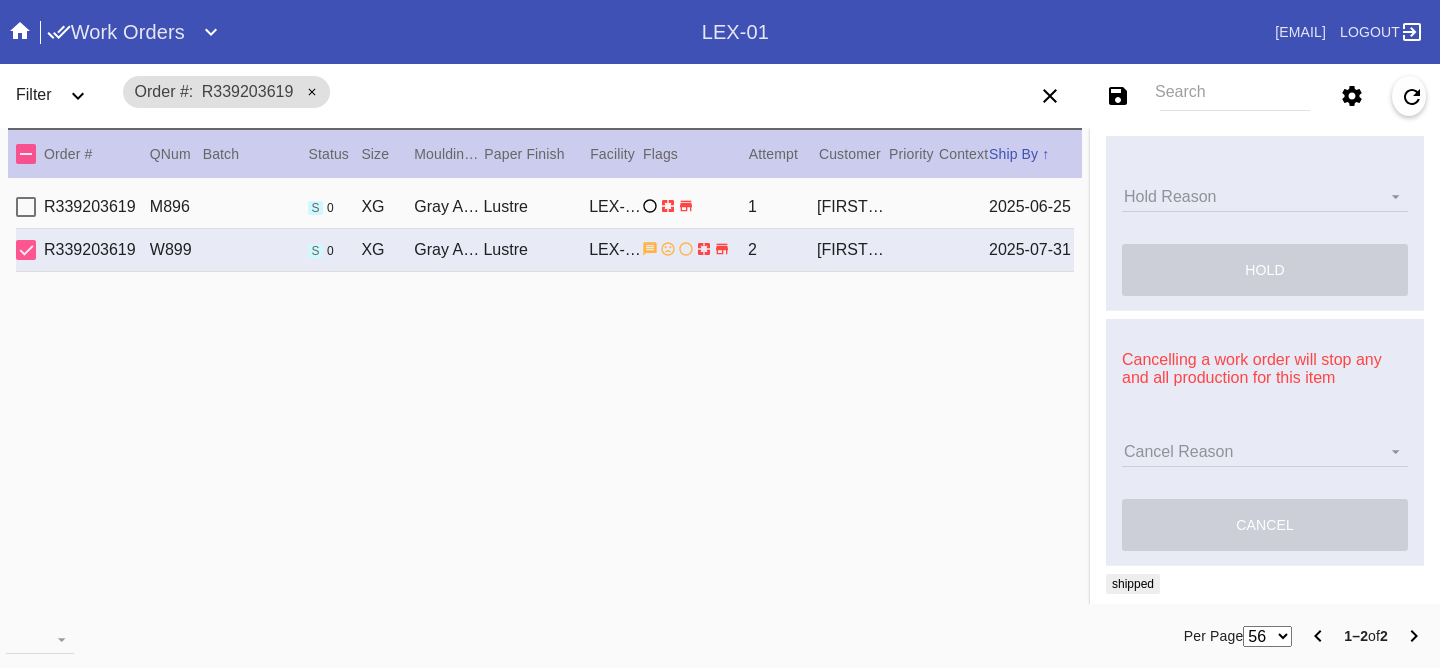 scroll, scrollTop: 1350, scrollLeft: 0, axis: vertical 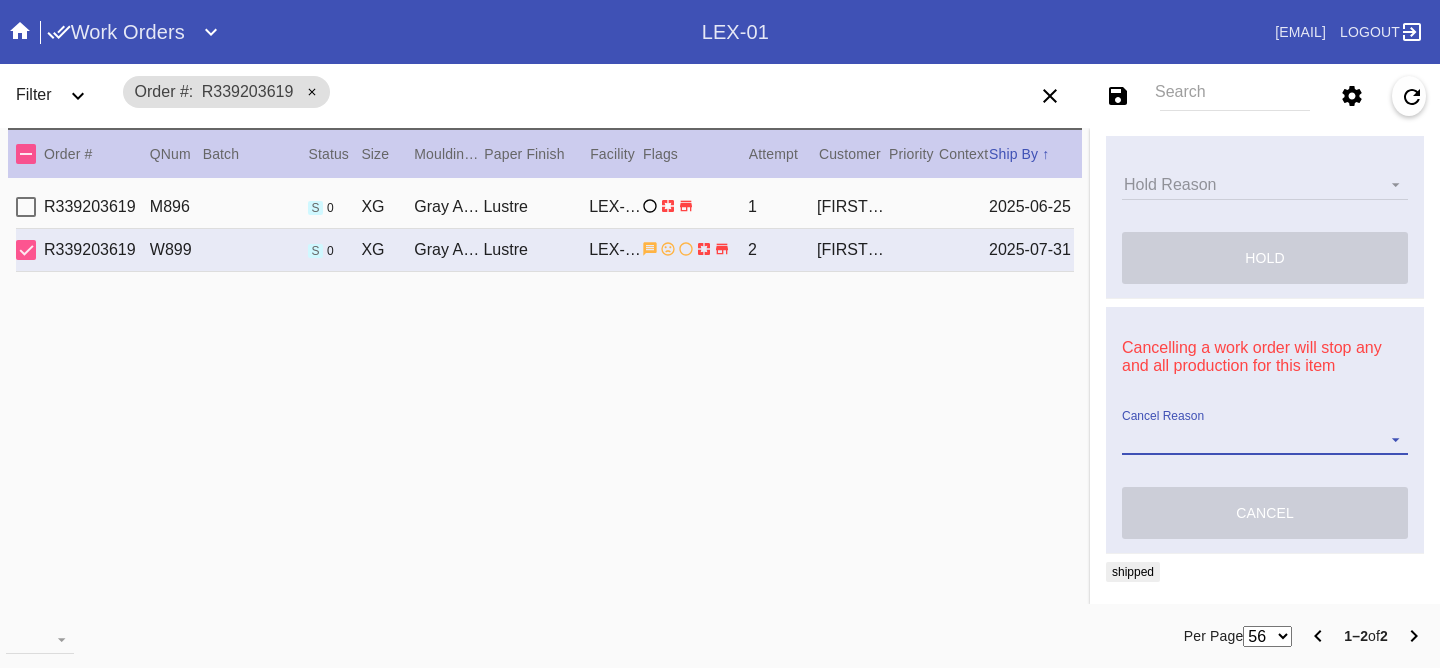 click on "Cancel Reason Customer mid-stream change: Accent mat addition Customer mid-stream change: Add frame stand Customer mid-stream change: Conveyance type change Customer mid-stream change: Designer's choice change Customer mid-stream change: Image change Customer mid-stream change: Mat width change Customer mid-stream change: Mounting type change Customer mid-stream change: Overnight shipping speed Customer mid-stream change: Personalized mat change Customer mid-stream change: Size change Framebridge Cancel: Frame kit not offered Framebridge Cancel: Material too delicate Framebridge Cancel: Material too heavy Framebridge Cancel: Mounting type not offered Framebridge Cancel: Not necessary Framebridge Cancel: Oversize piece Framebridge Cancel: Piece too thick (shadowbox) Framebridge Cancel: Print quality Framebridge Cancel: Turn buttons not offered Other: Customer changed mind Other: Lost/Damaged art - no replacement available Other: Lost/Damaged art - no replacement desired" at bounding box center [1265, 440] 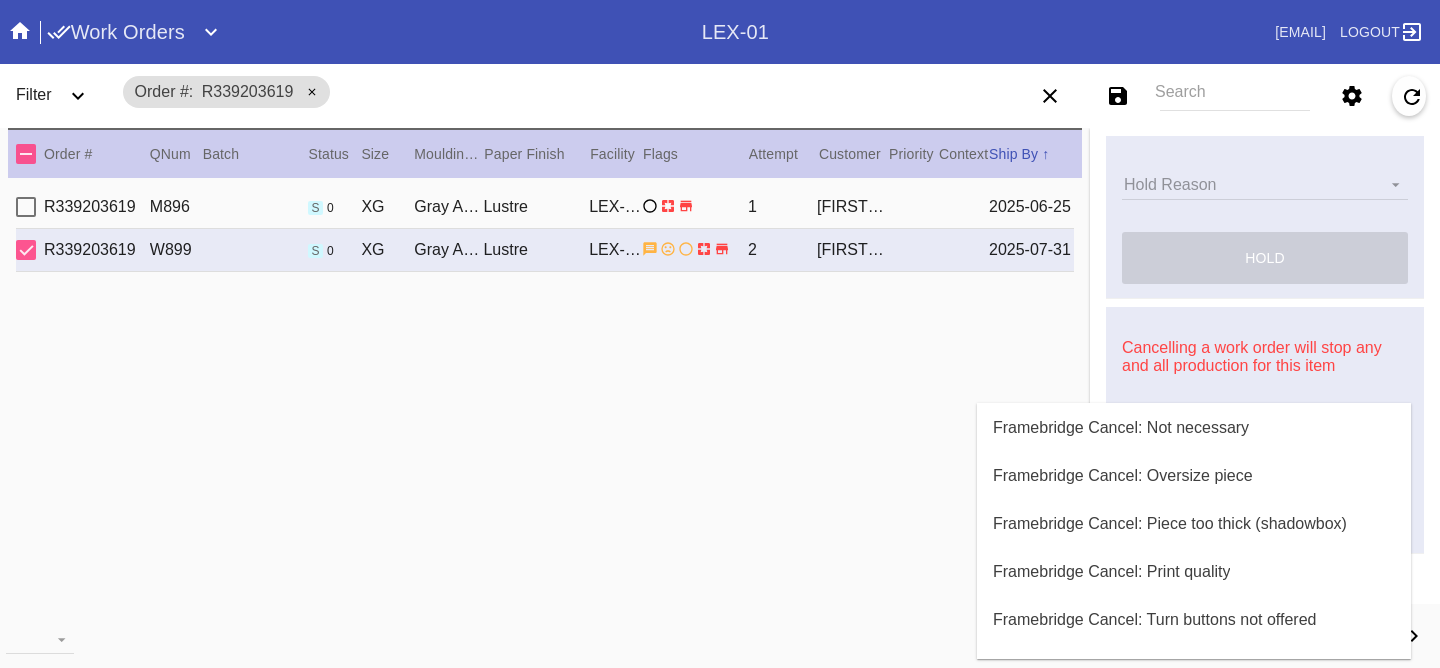 scroll, scrollTop: 800, scrollLeft: 0, axis: vertical 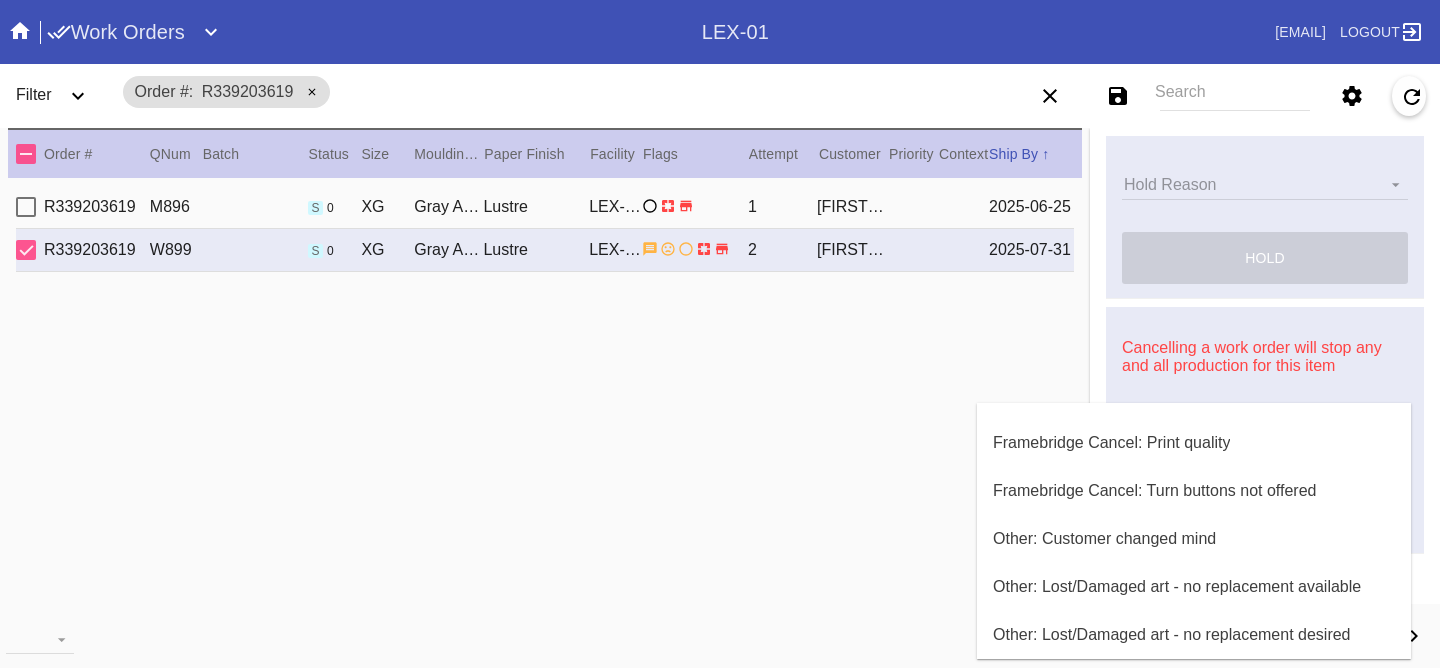 click at bounding box center [720, 334] 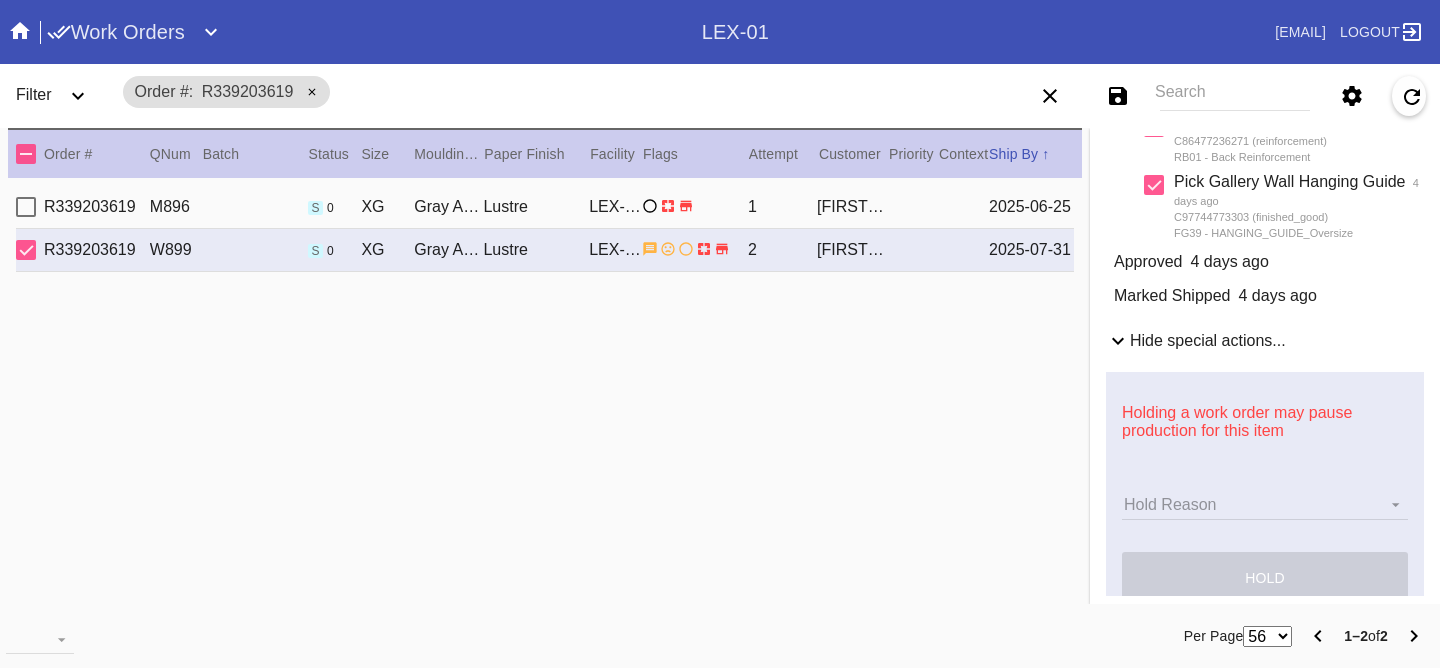 scroll, scrollTop: 1350, scrollLeft: 0, axis: vertical 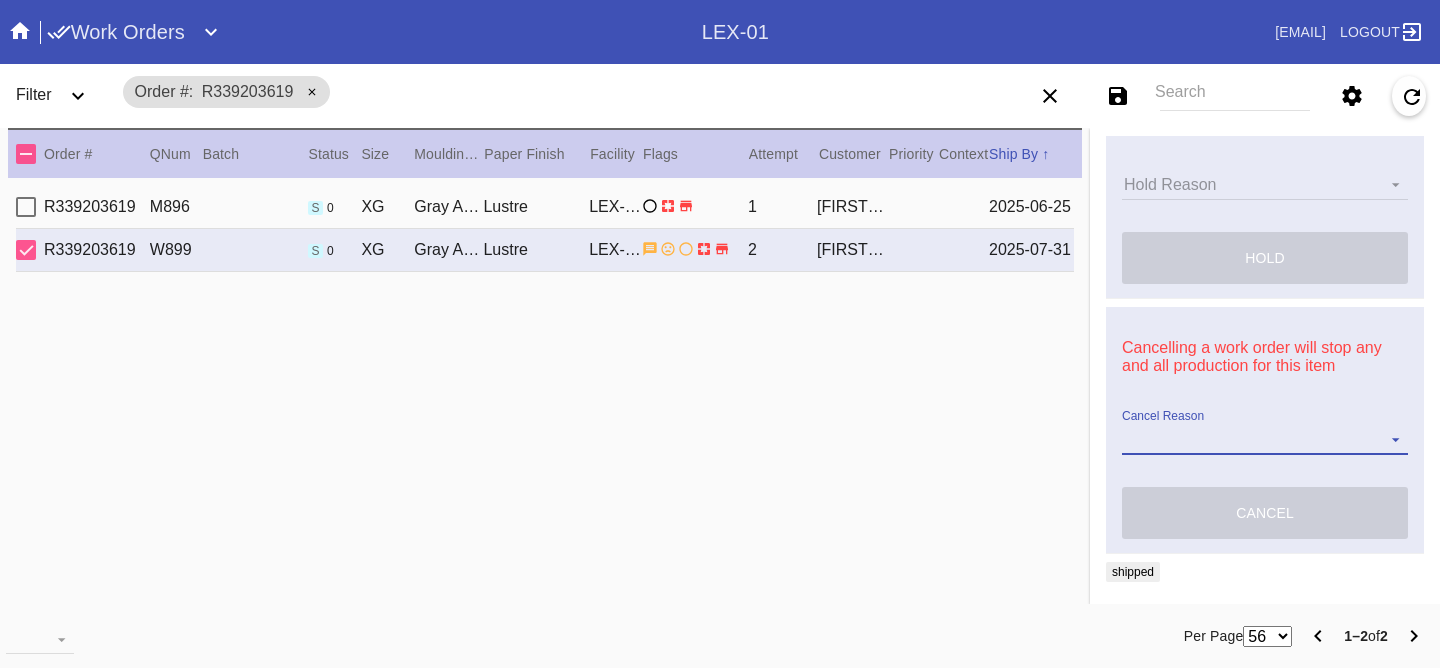 click on "Cancel Reason" at bounding box center [1265, 440] 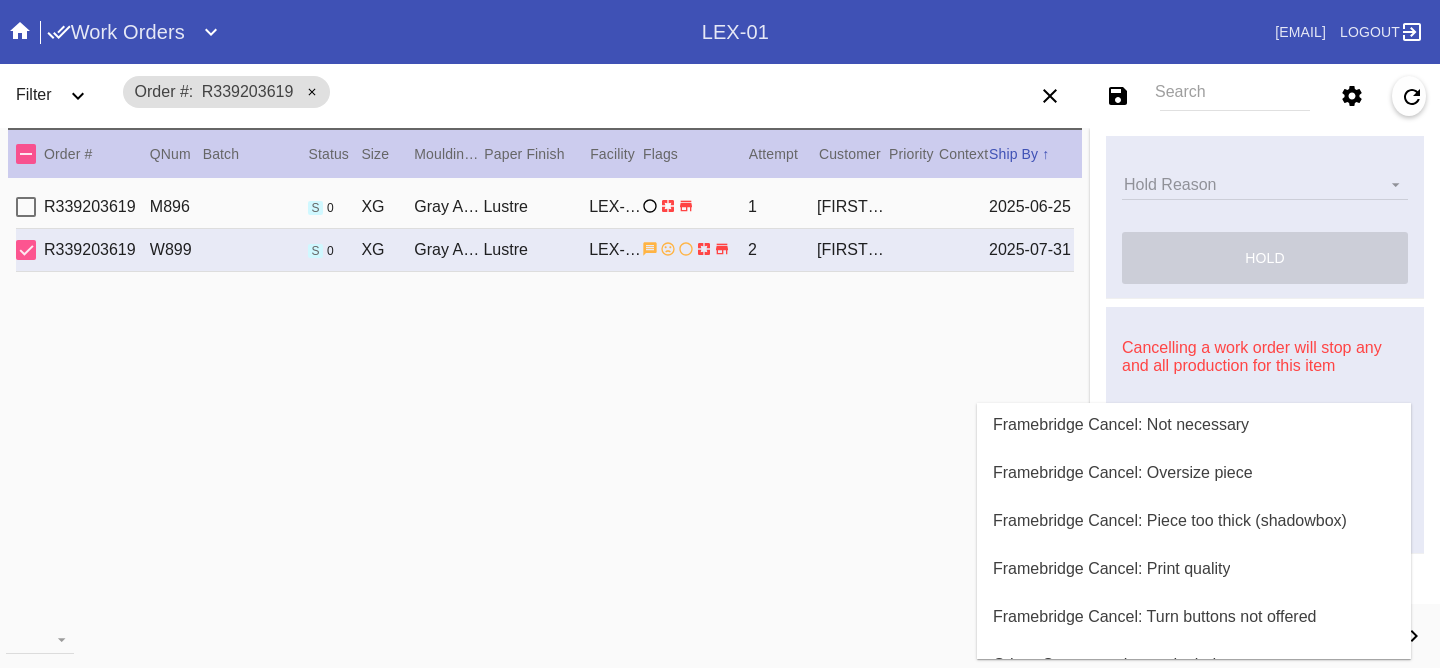 scroll, scrollTop: 800, scrollLeft: 0, axis: vertical 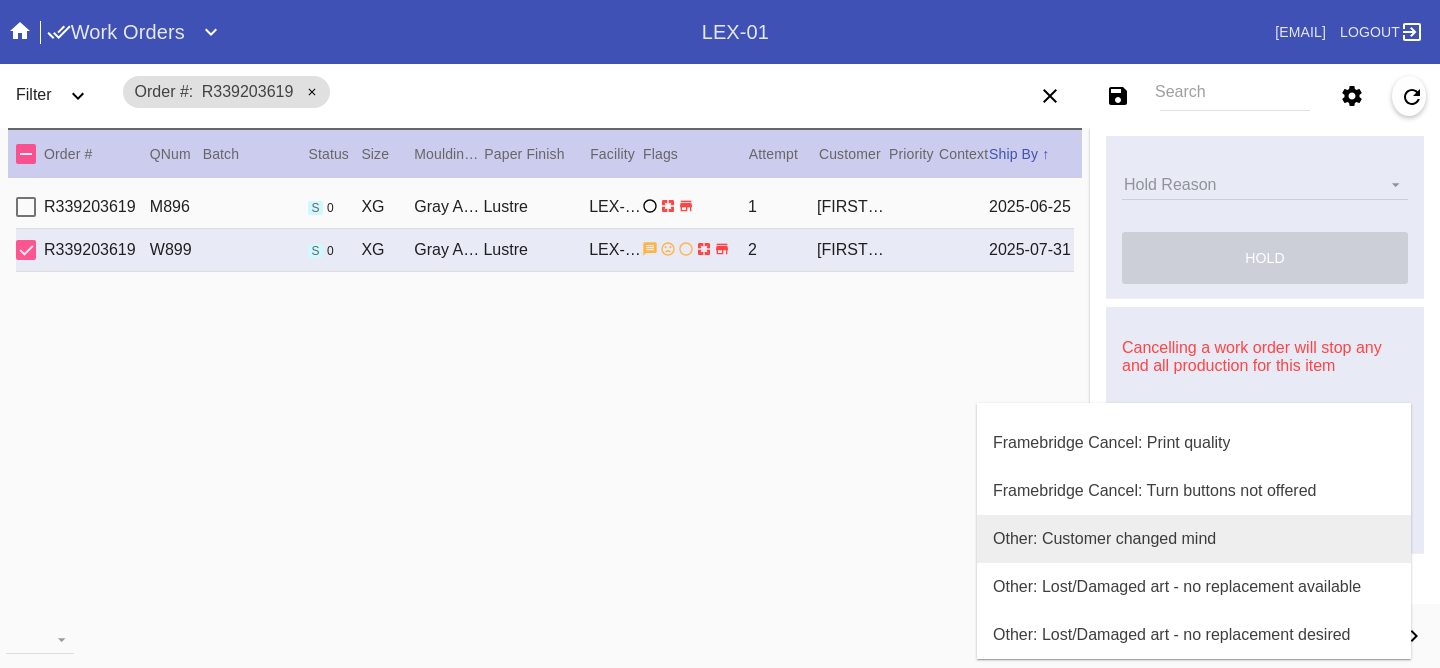 click on "Other: Customer changed mind" at bounding box center [1104, 539] 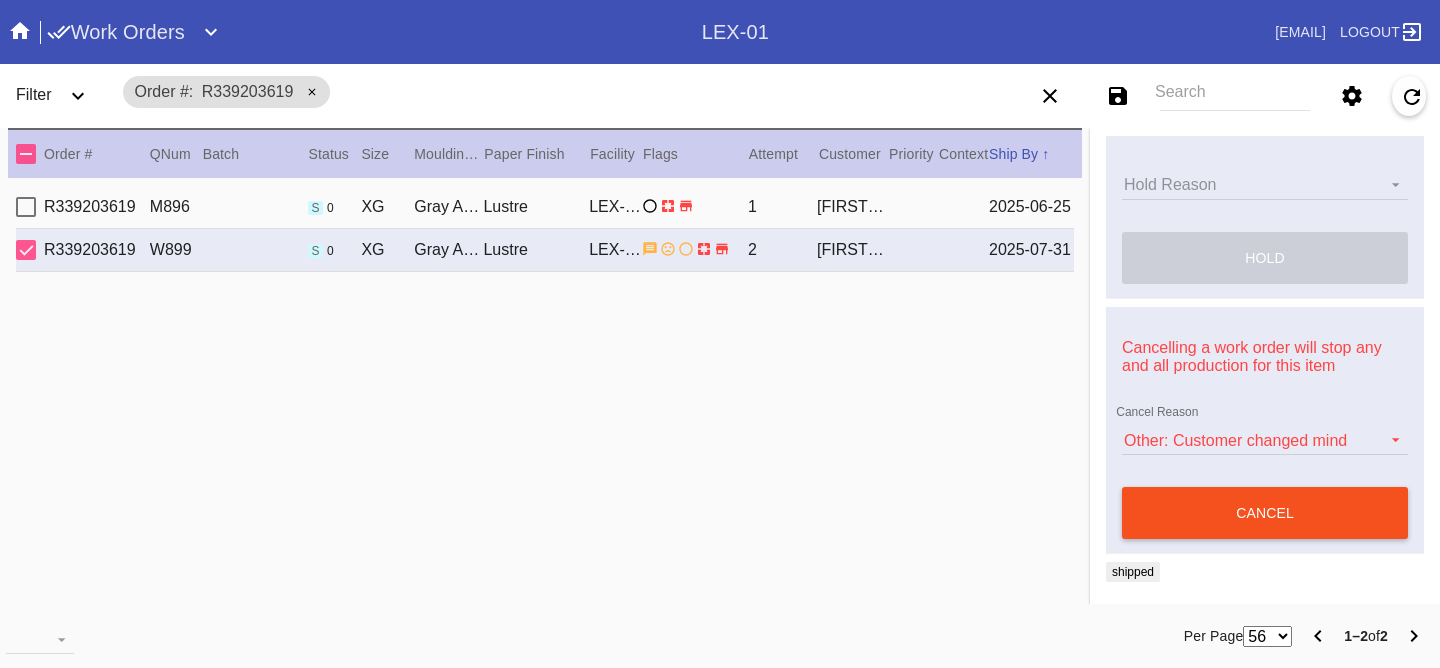 click on "cancel" at bounding box center (1265, 513) 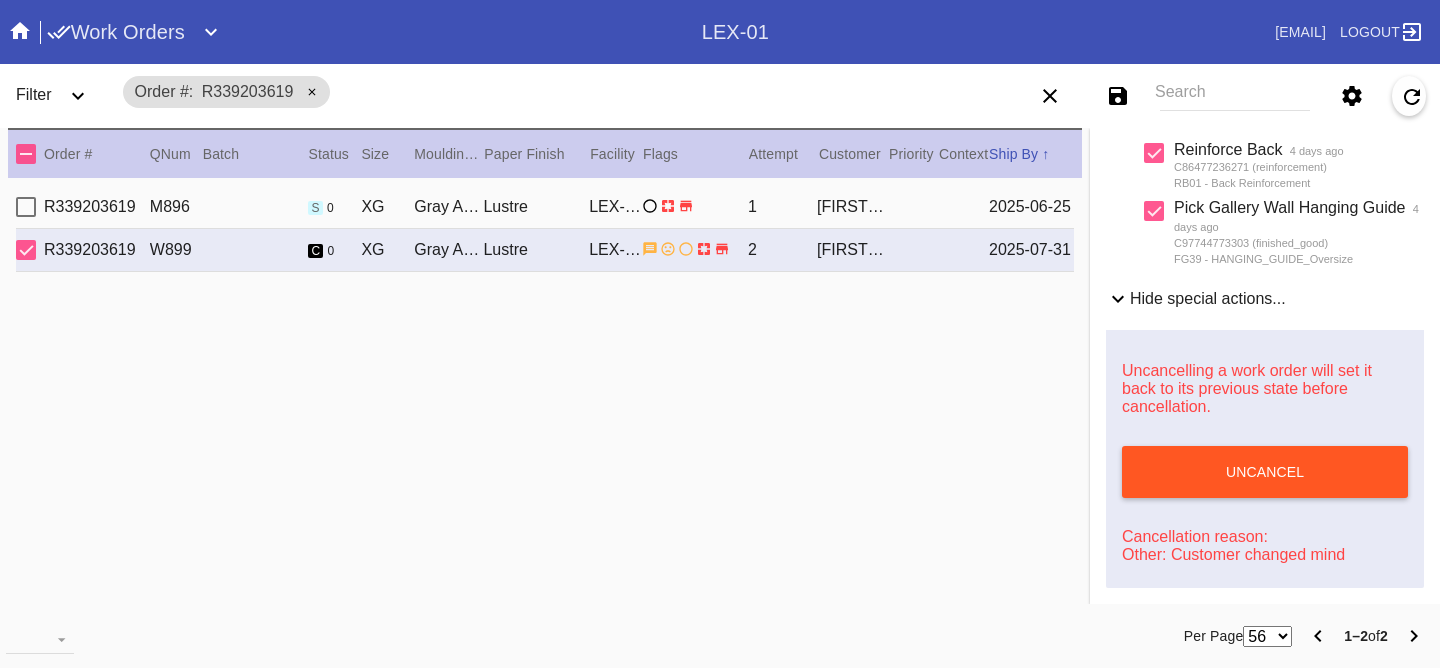 scroll, scrollTop: 1002, scrollLeft: 0, axis: vertical 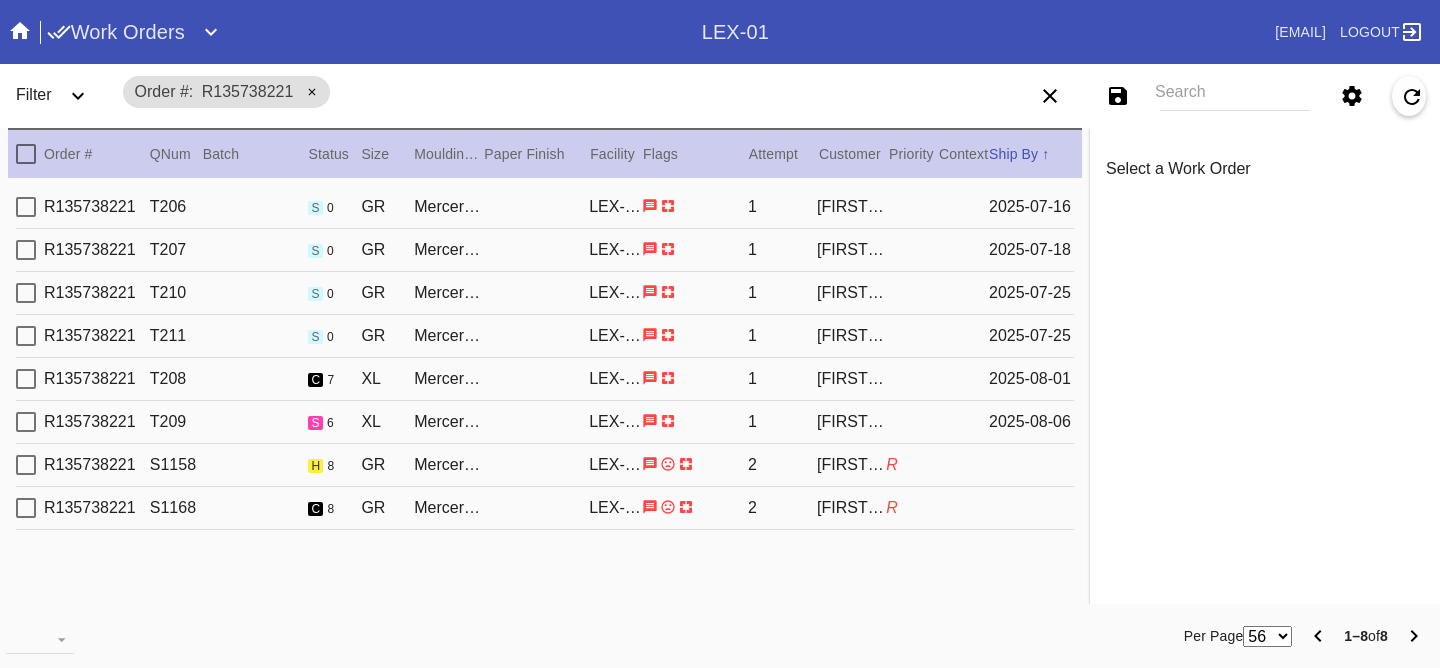click on "R135738221 T208 c   7 XL Mercer Slim (Deep) / White LEX-01 1 [FIRST]  [LAST]
[DATE]" at bounding box center (545, 379) 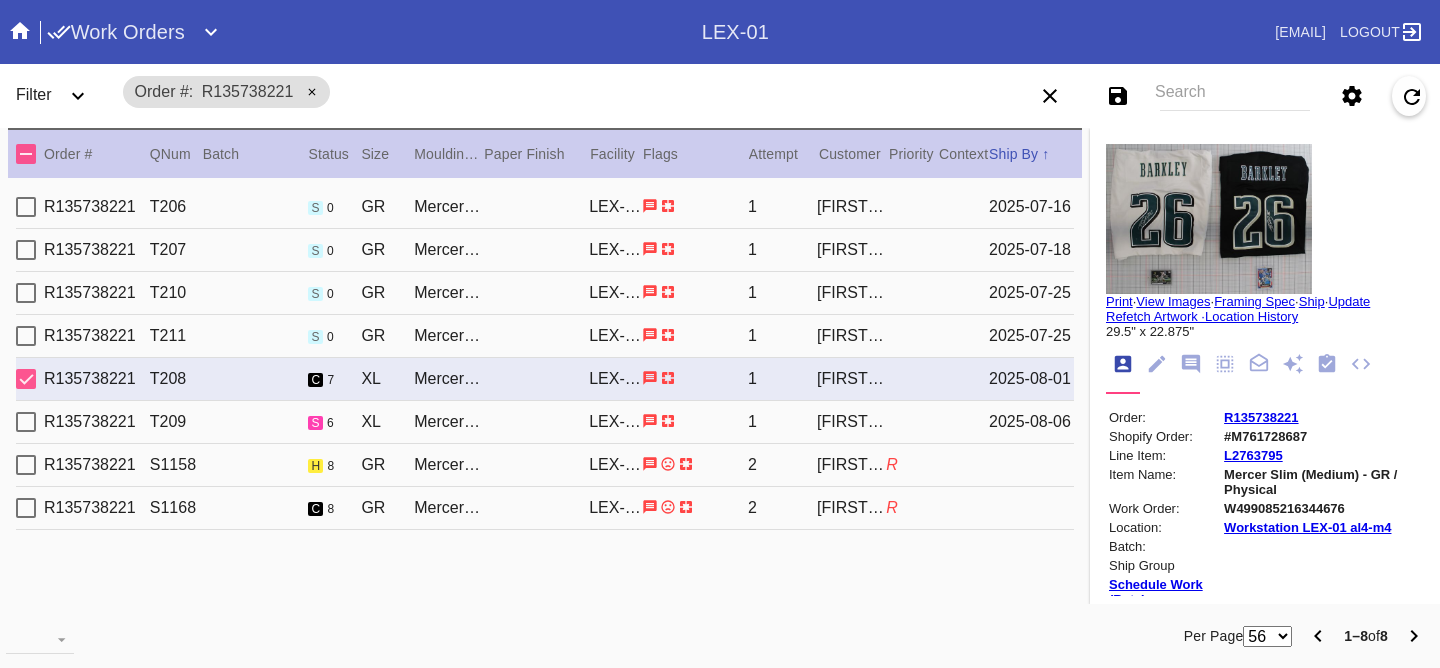 click on "2025-08-06" at bounding box center [1031, 422] 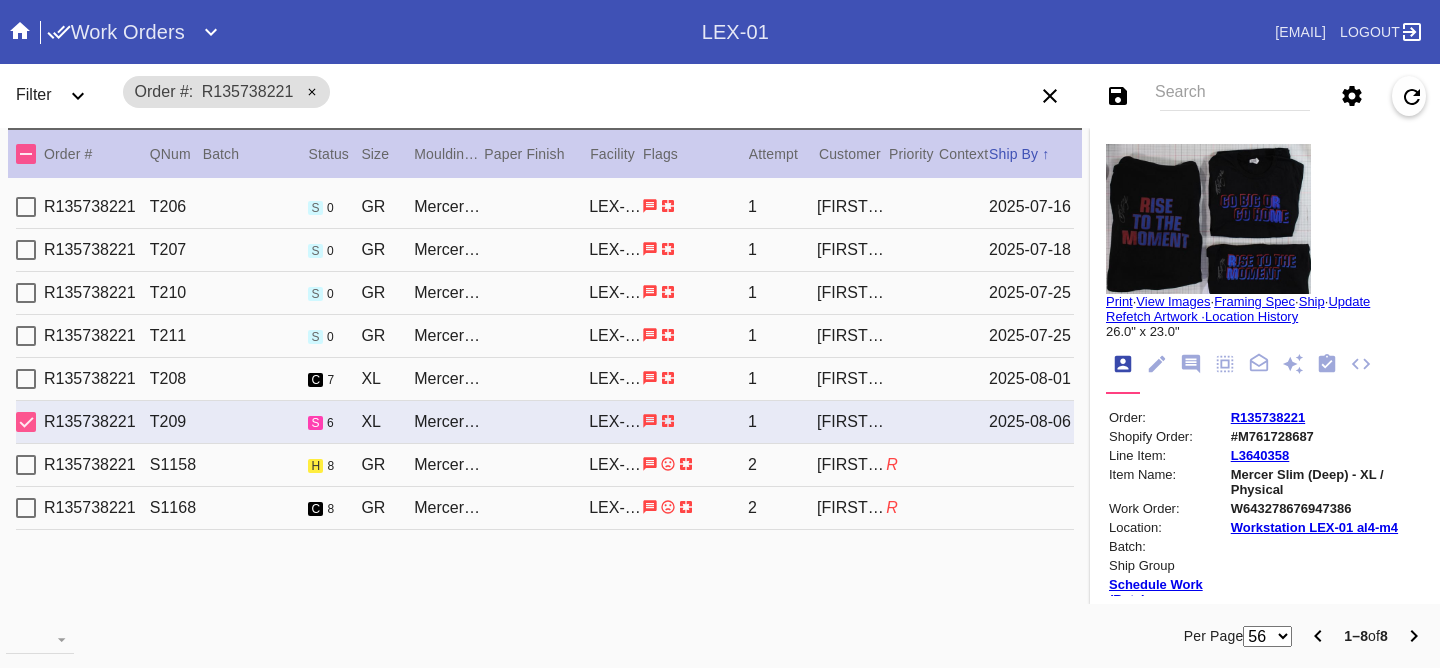 click on "R135738221 S1158 h   8 GR Mercer Slim (Medium) / White LEX-01 2 Samantha  Loria
R" at bounding box center [545, 465] 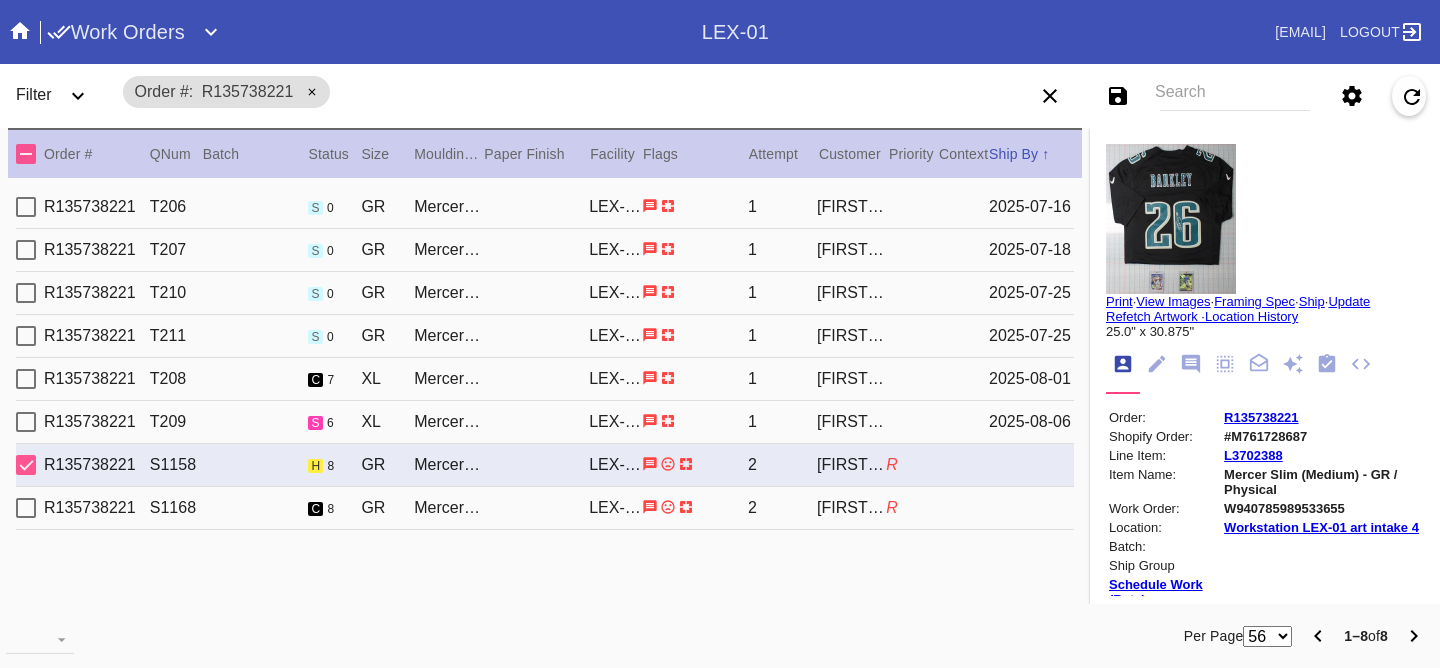 click on "R135738221 S1168 c   8 GR Mercer Slim (Medium) / White LEX-01 2 Samantha  Loria
R" at bounding box center (545, 508) 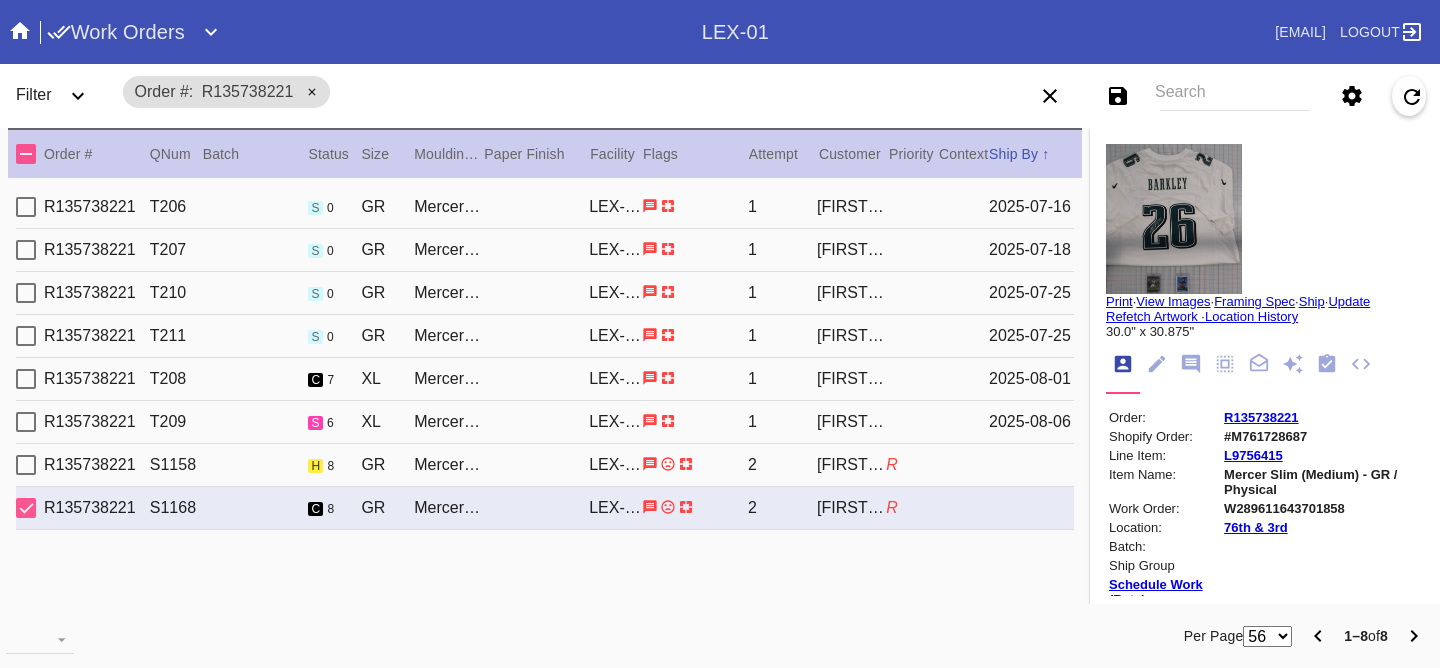 click on "R135738221 S1158 h   8 GR Mercer Slim (Medium) / White LEX-01 2 Samantha  Loria
R" at bounding box center [545, 465] 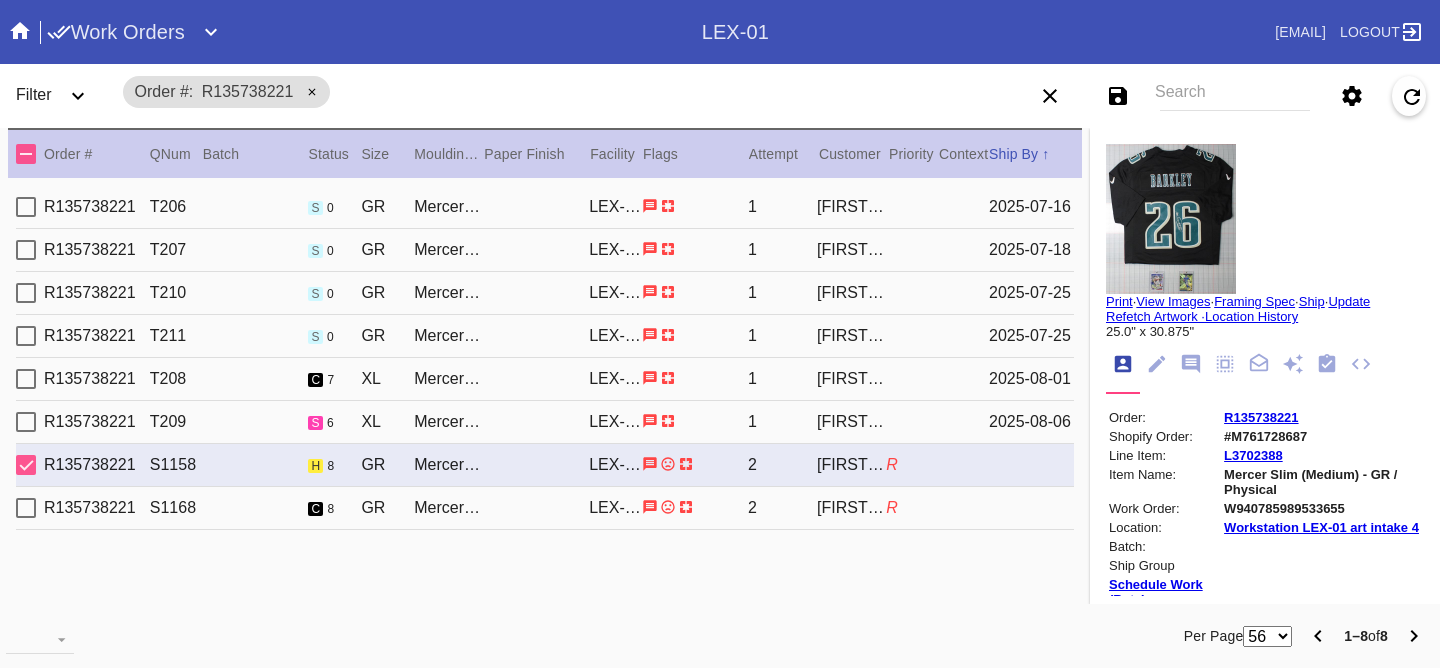 click on "R135738221 S1168 c   8 GR Mercer Slim (Medium) / White LEX-01 2 Samantha  Loria
R" at bounding box center (545, 508) 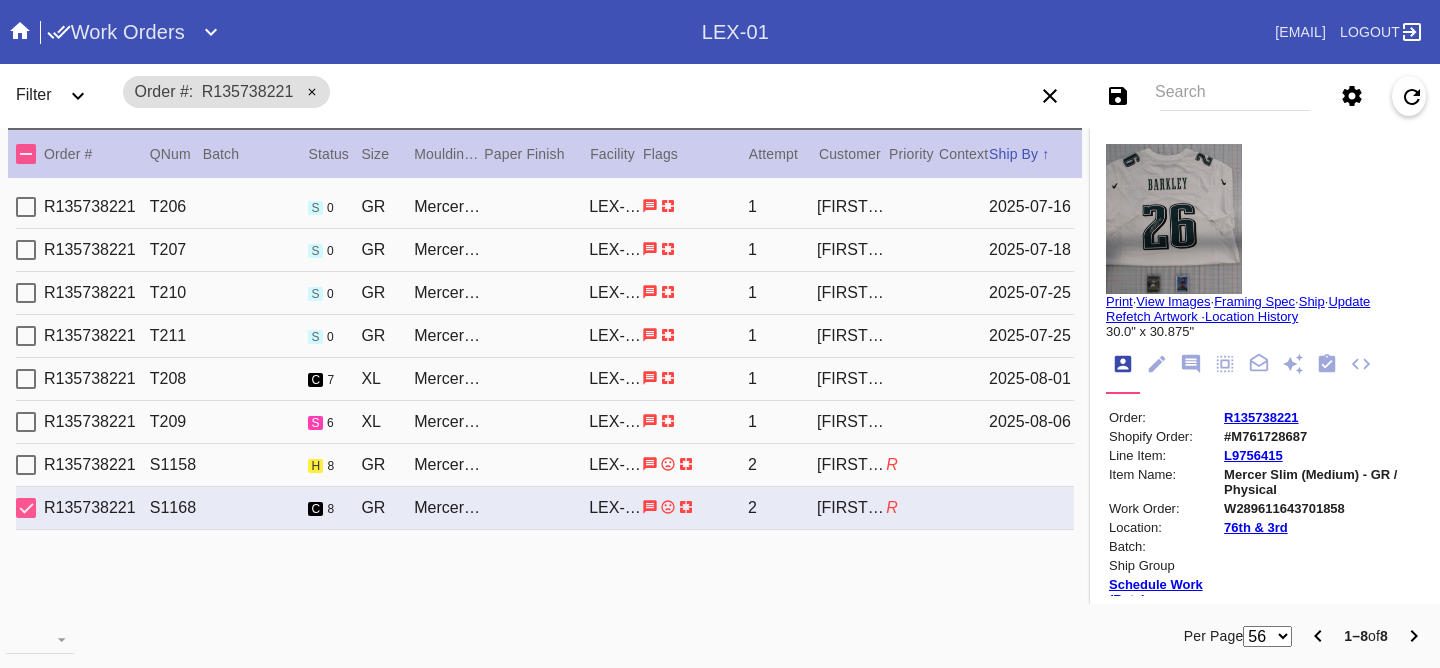 click on "R135738221 S1158 h   8 GR Mercer Slim (Medium) / White LEX-01 2 Samantha  Loria
R" at bounding box center (545, 465) 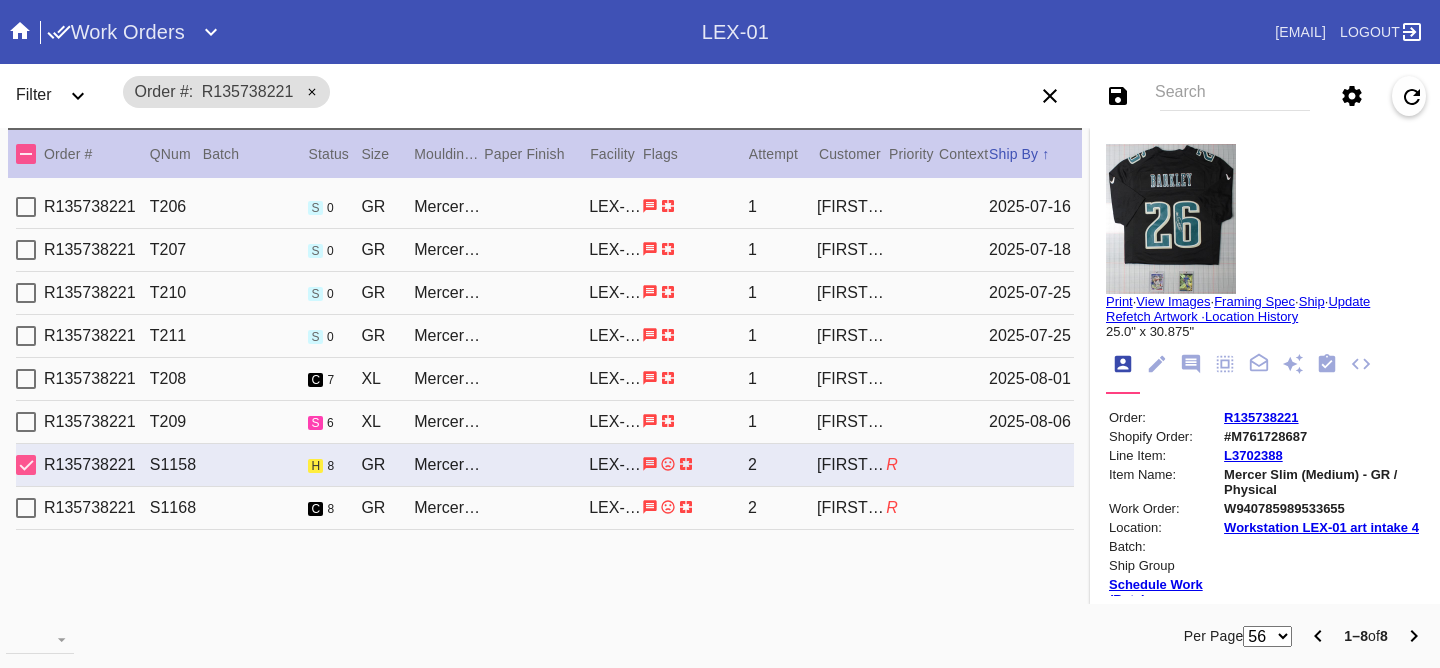 click on "R135738221 T209 s   6 XL Mercer Slim (Deep) / White LEX-01 1 Samantha  Loria
2025-08-06" at bounding box center (545, 422) 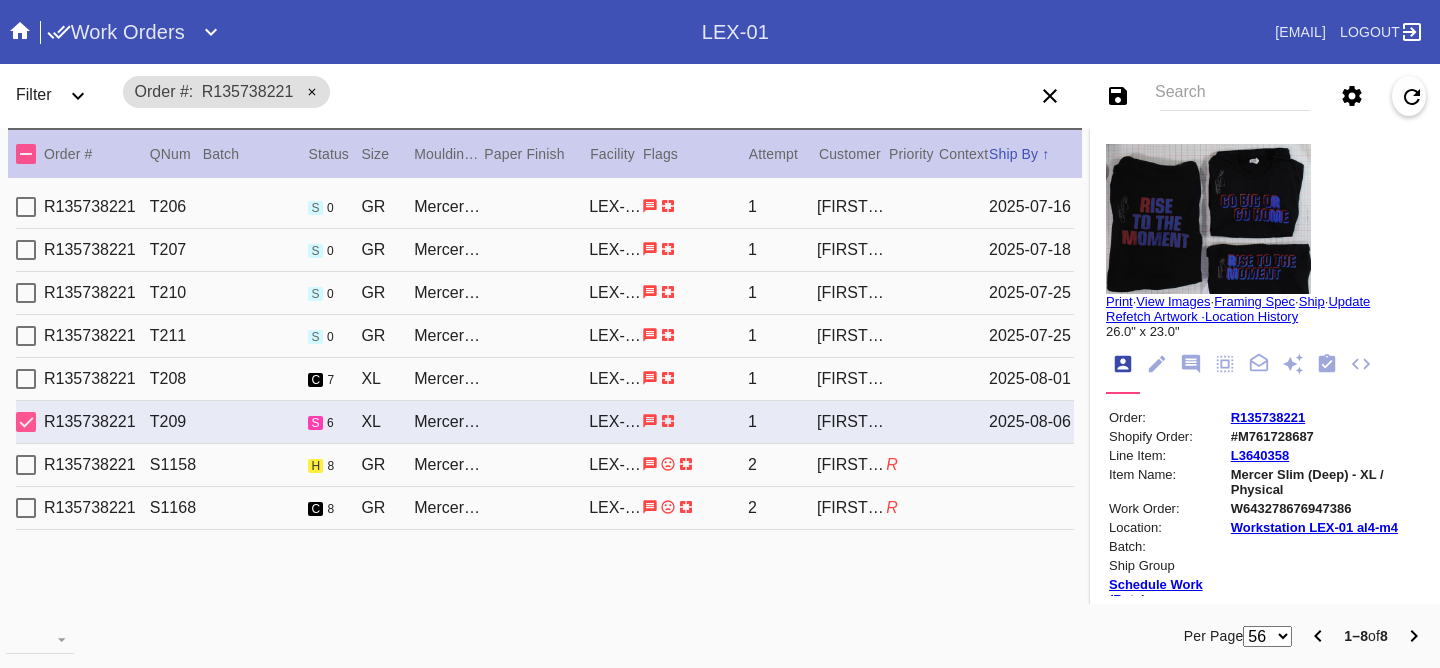 click on "R135738221 T208 c   7 XL Mercer Slim (Deep) / White LEX-01 1 Samantha  Loria
2025-08-01" at bounding box center (545, 379) 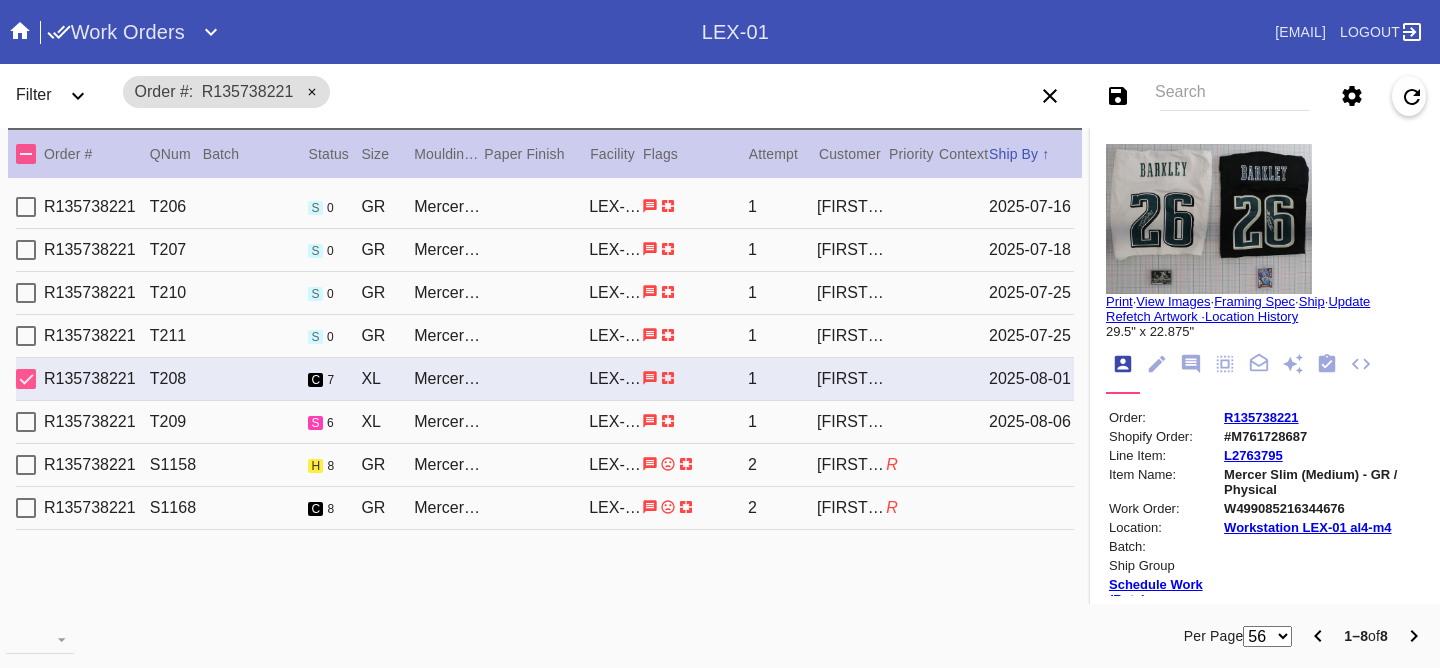 click on "R135738221 T211 s   0 GR Mercer Slim (Deep) / White LEX-01 1 Samantha  Loria
2025-07-25" at bounding box center (545, 336) 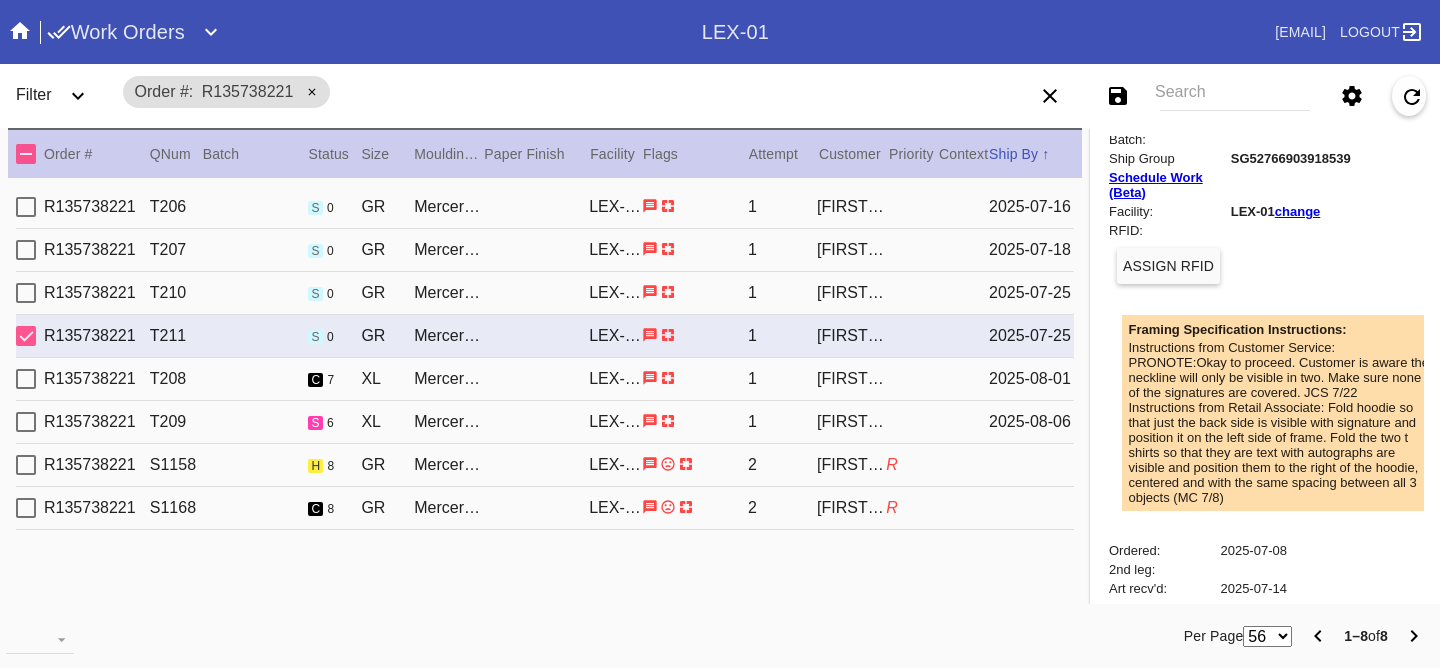 scroll, scrollTop: 899, scrollLeft: 0, axis: vertical 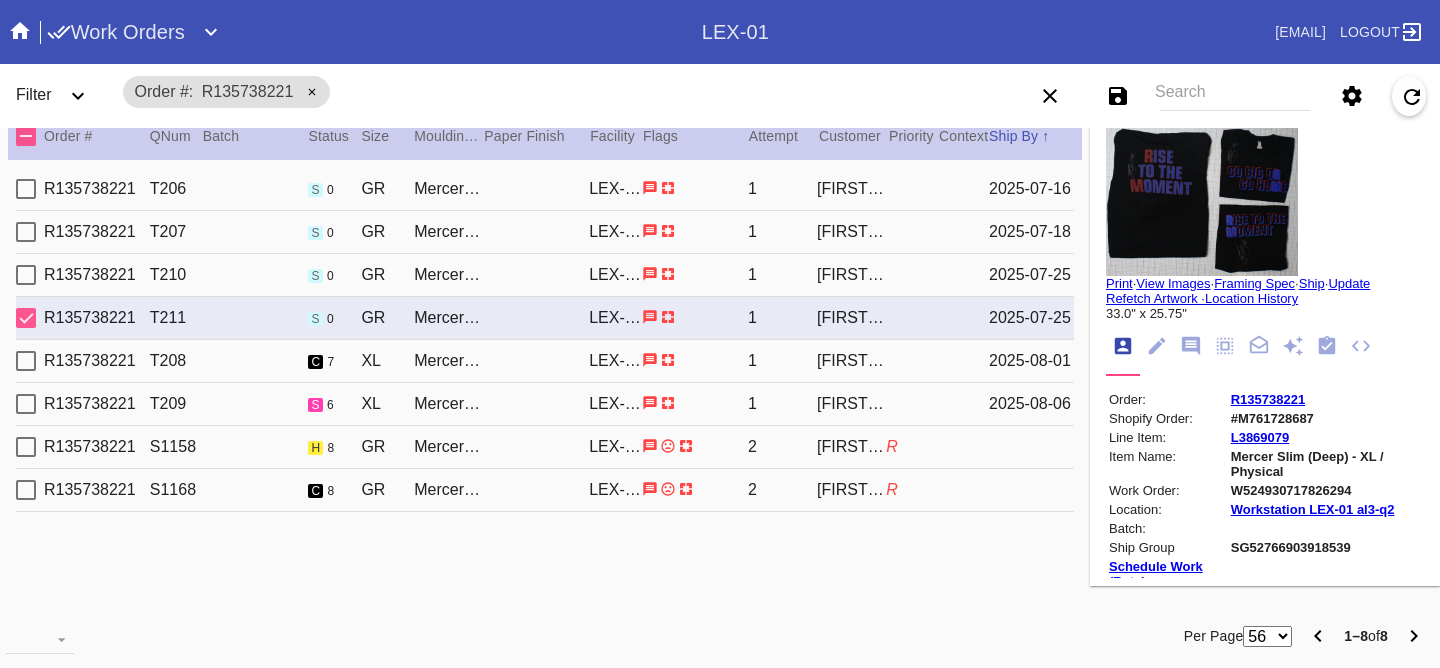 click 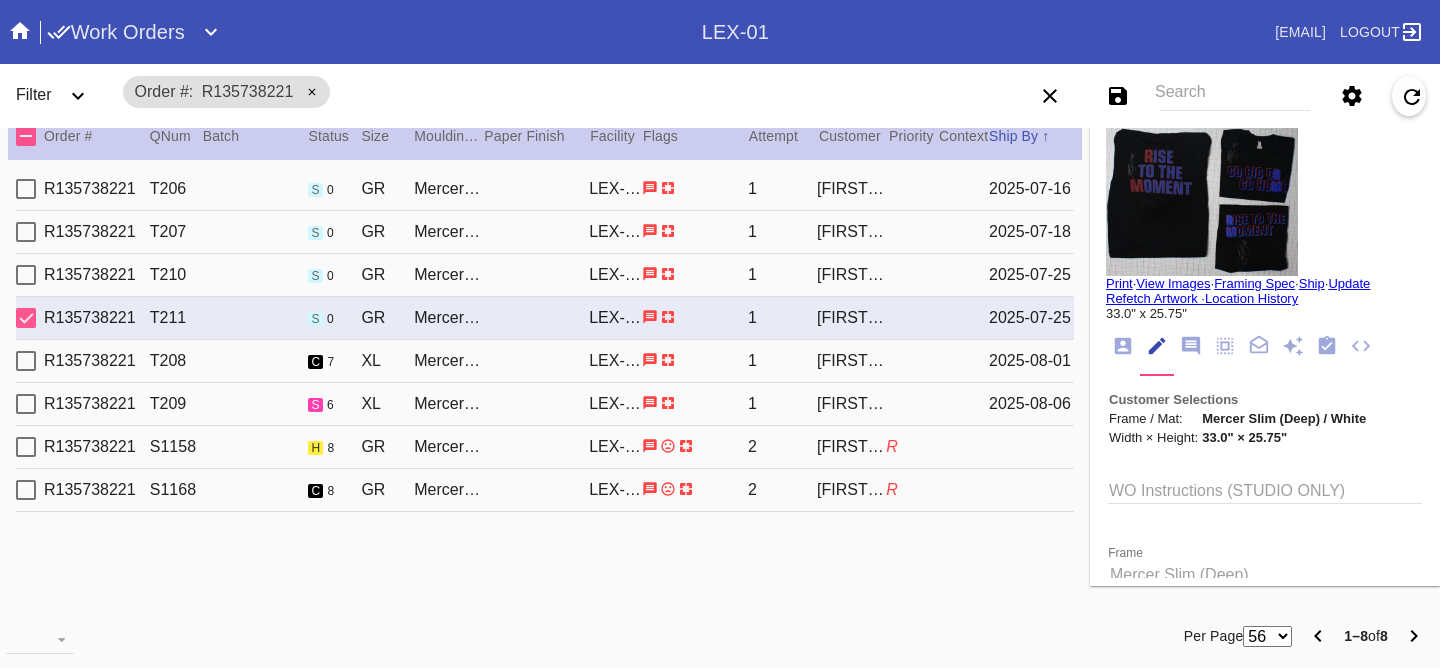 click 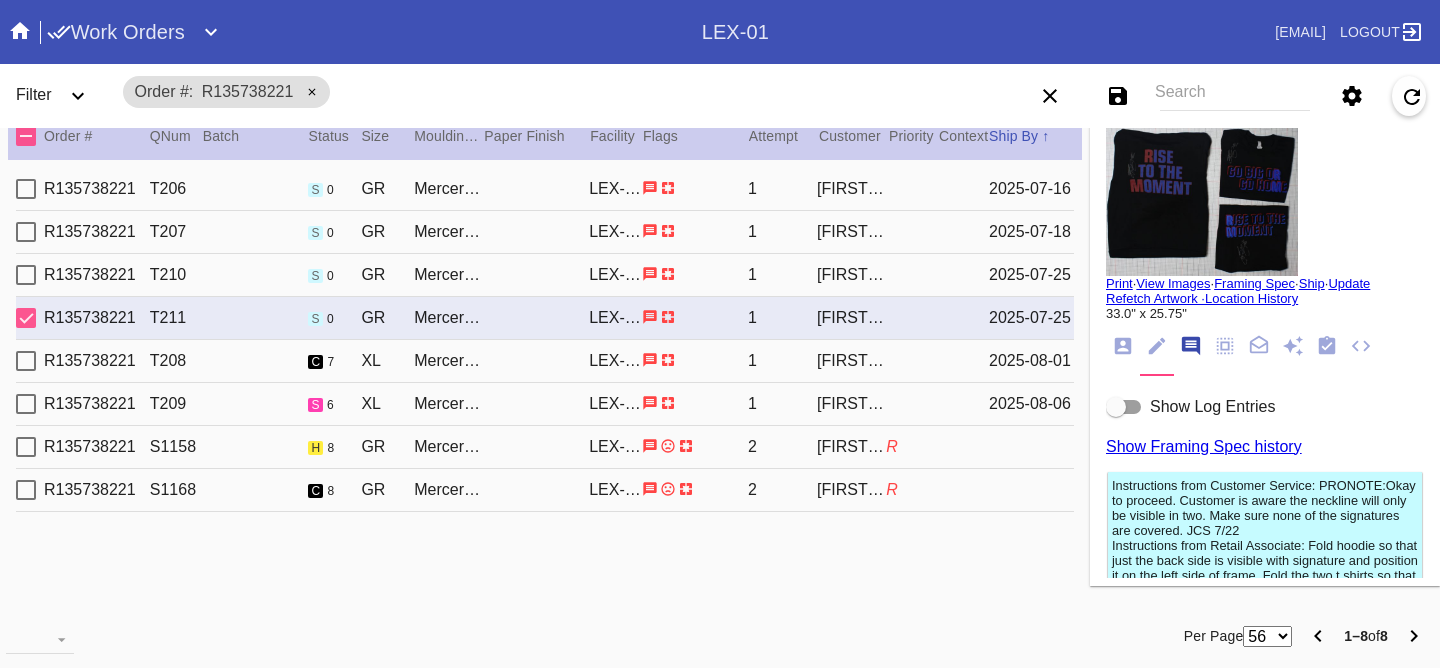 scroll, scrollTop: 123, scrollLeft: 0, axis: vertical 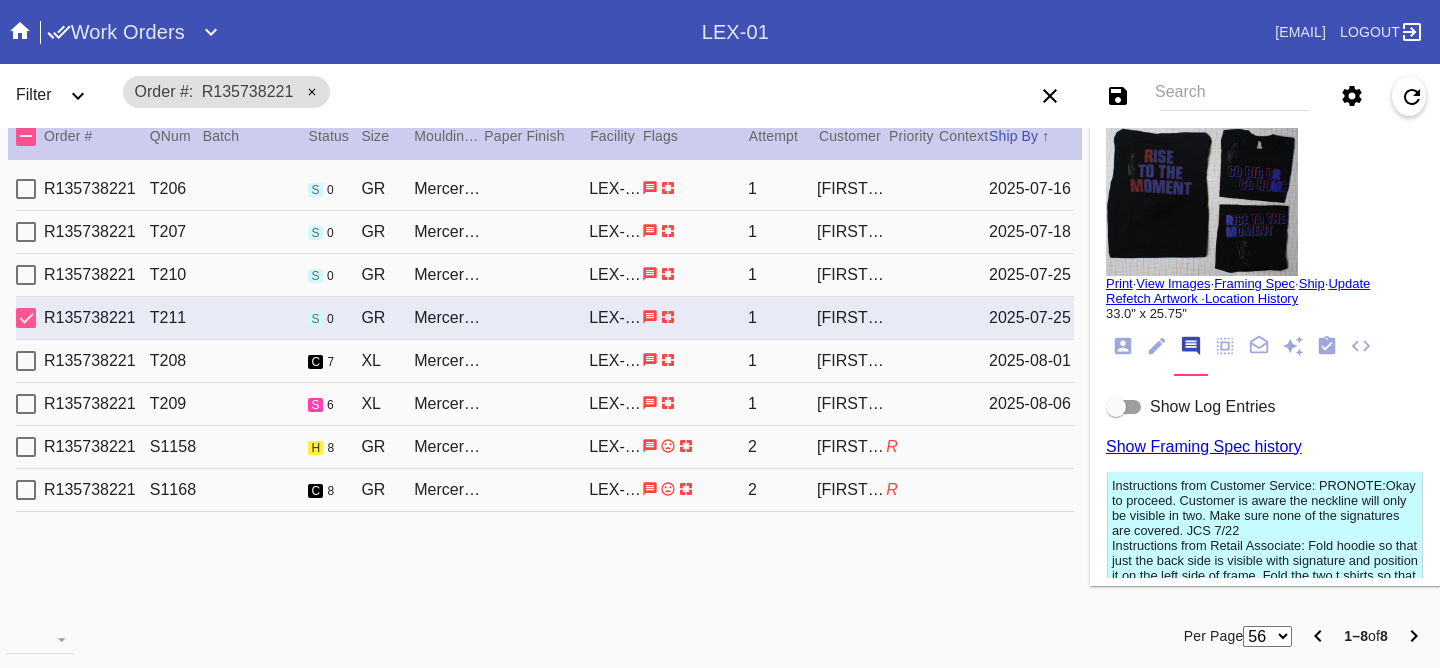click on "Show Log Entries" at bounding box center (1212, 406) 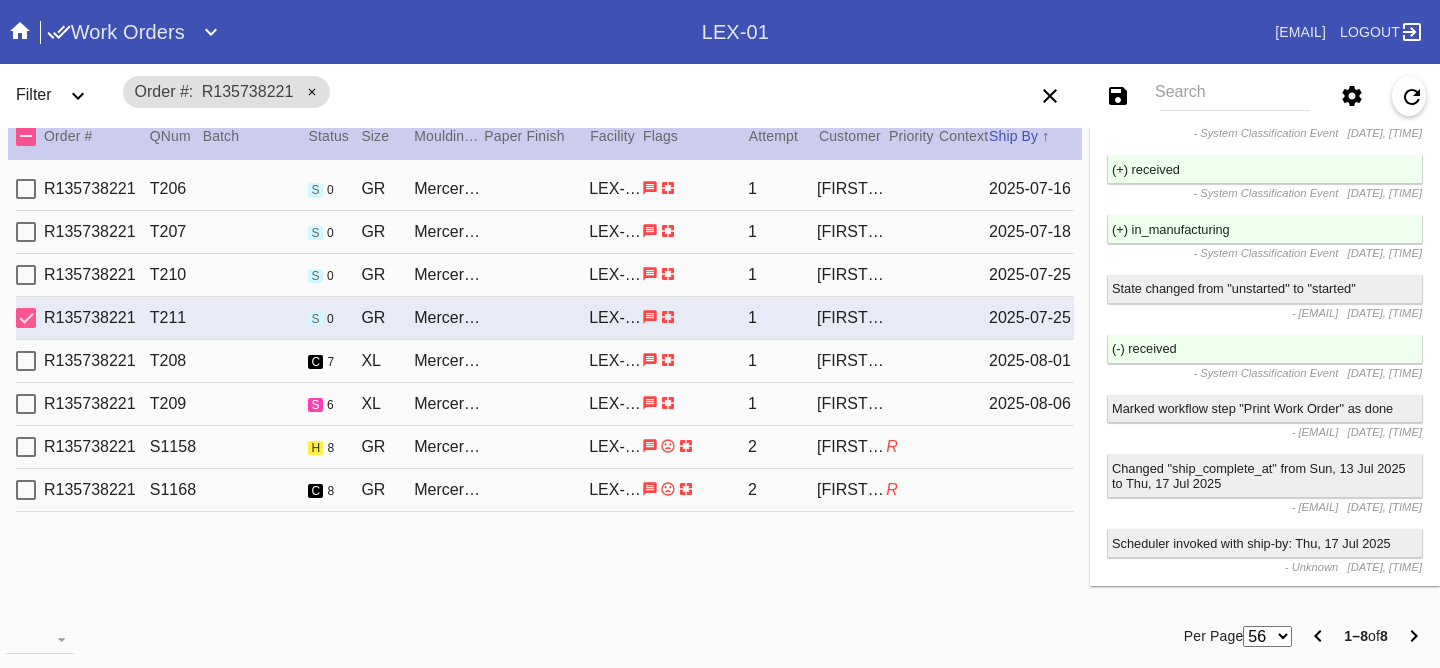 scroll, scrollTop: 11018, scrollLeft: 0, axis: vertical 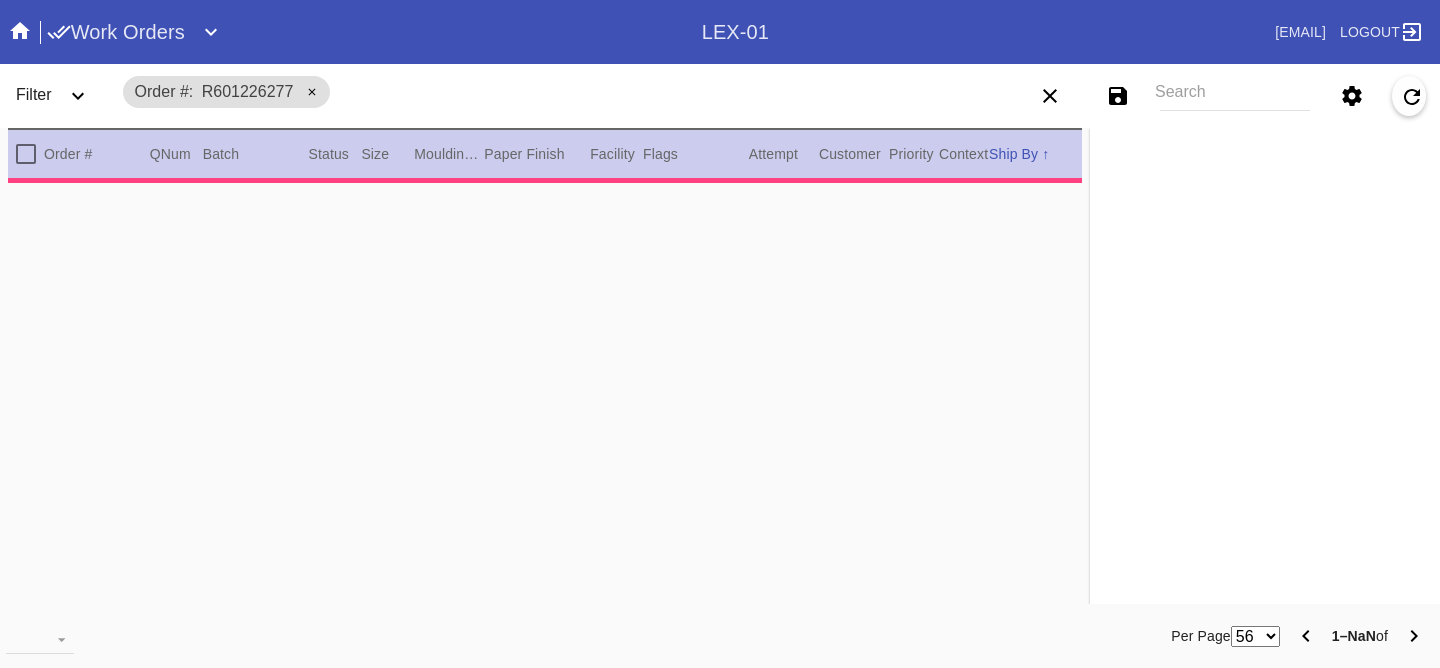 type on "2.5" 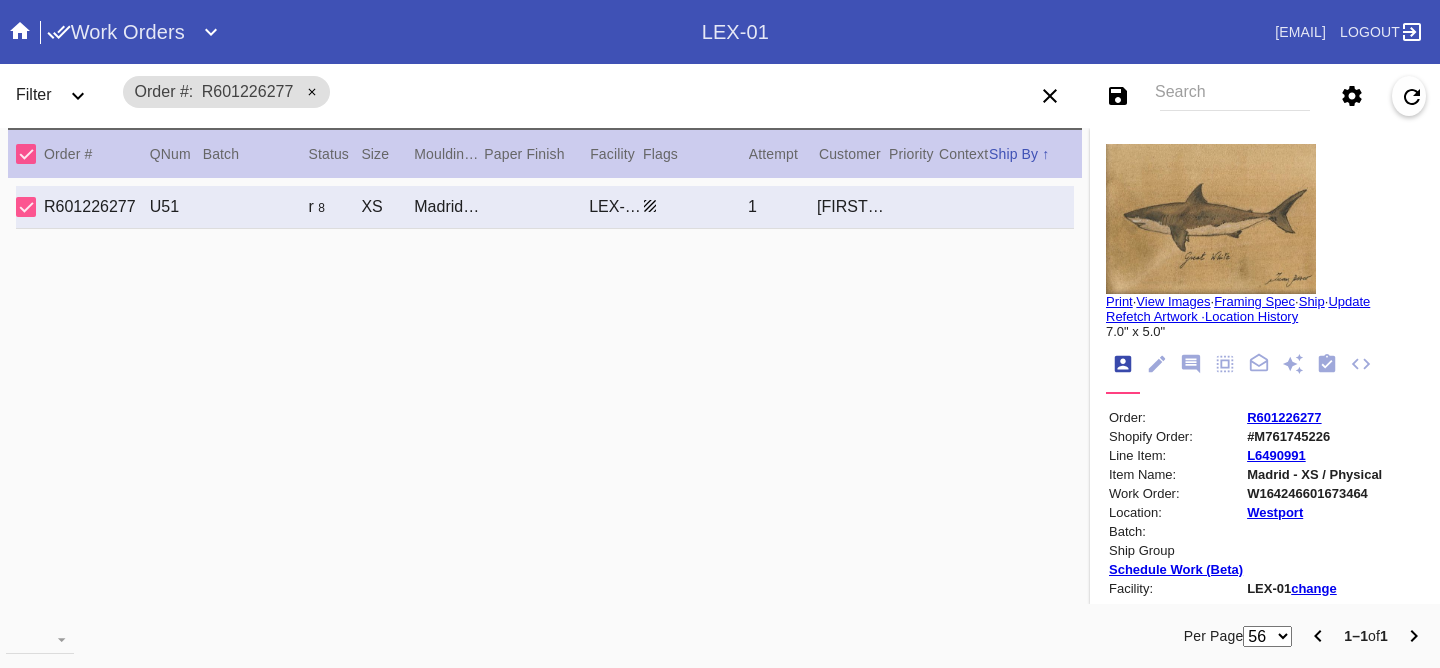 scroll, scrollTop: 0, scrollLeft: 0, axis: both 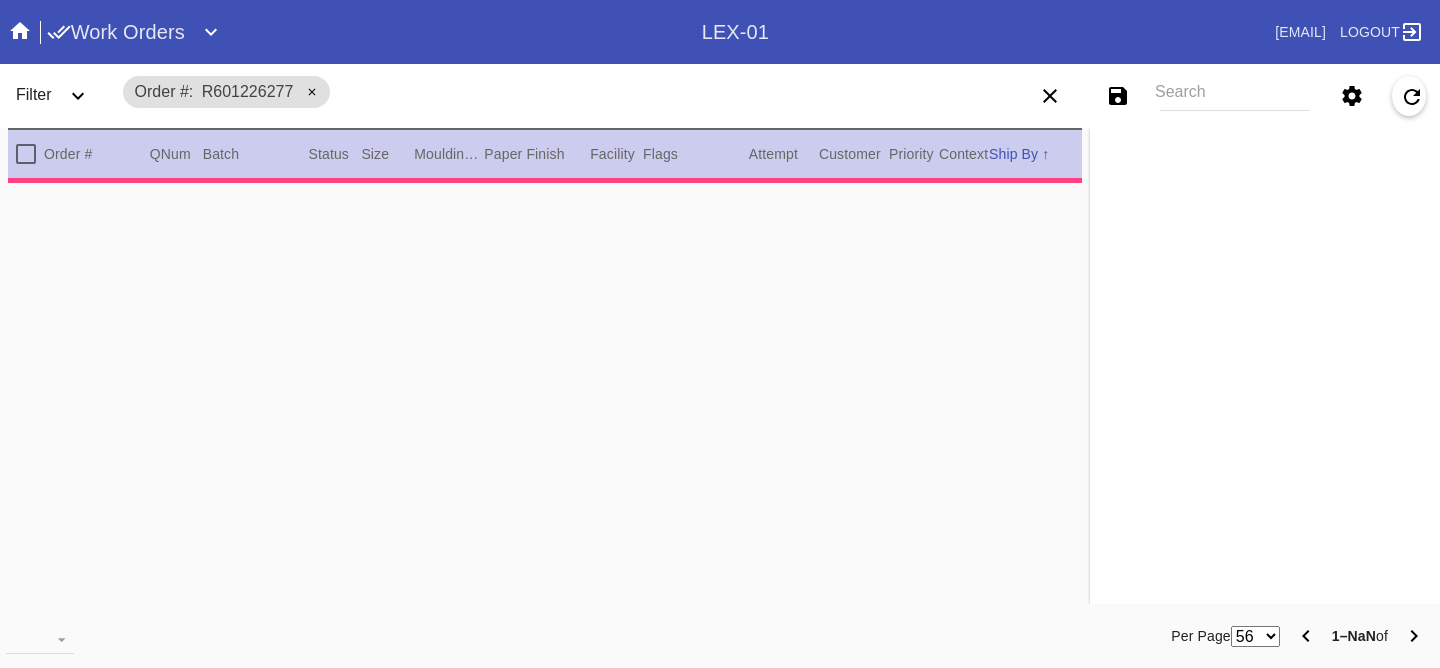 type on "2.5" 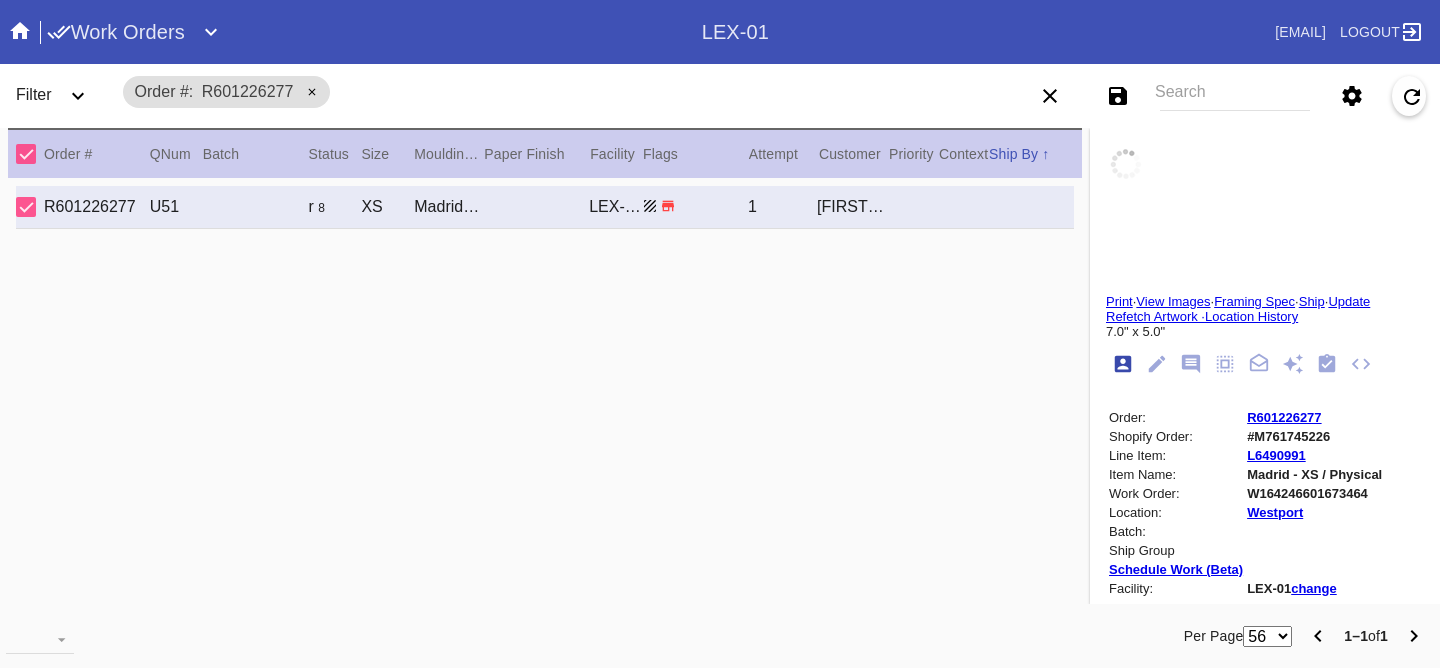 scroll, scrollTop: 0, scrollLeft: 0, axis: both 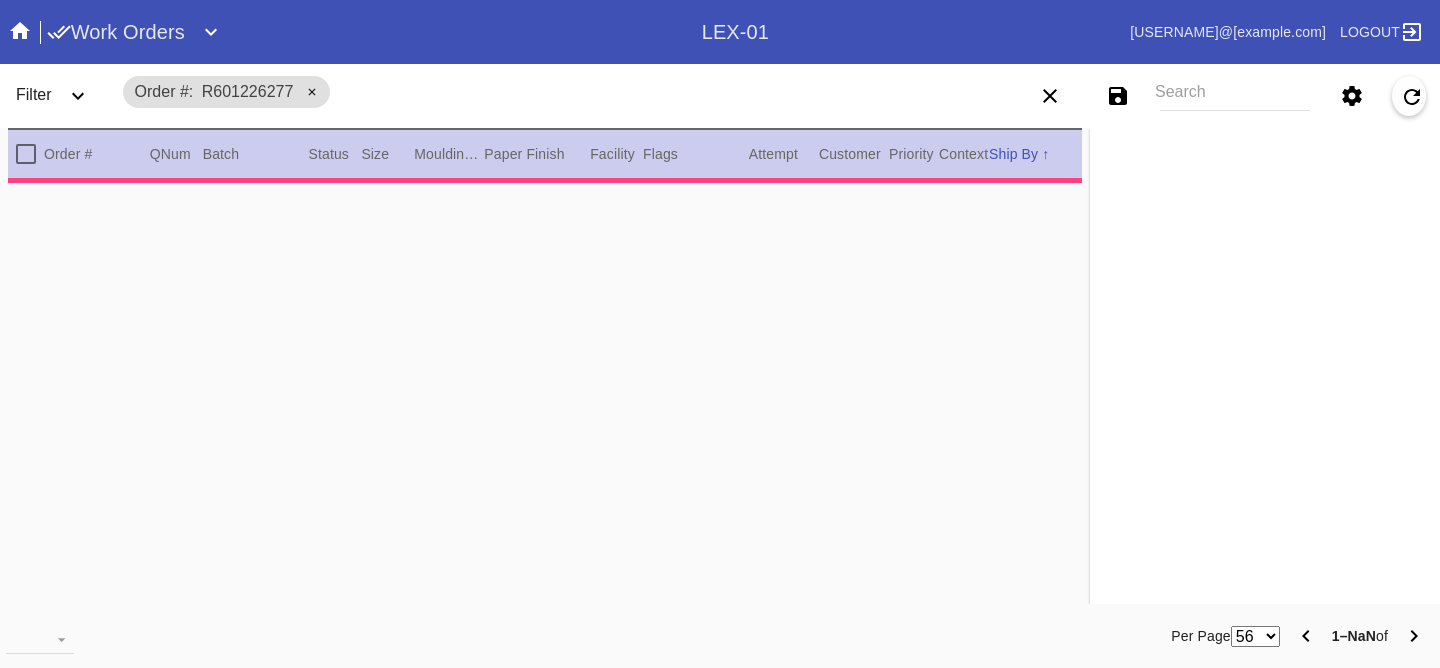 type on "2.5" 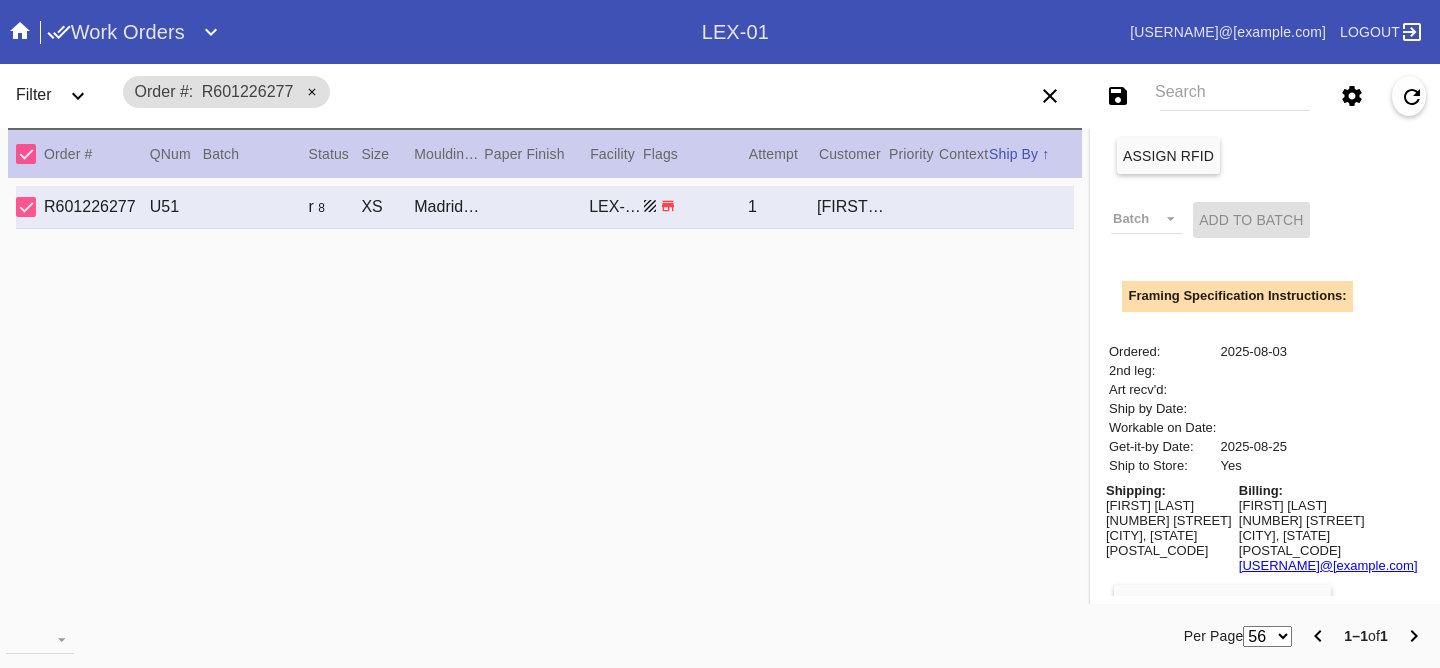 scroll, scrollTop: 605, scrollLeft: 0, axis: vertical 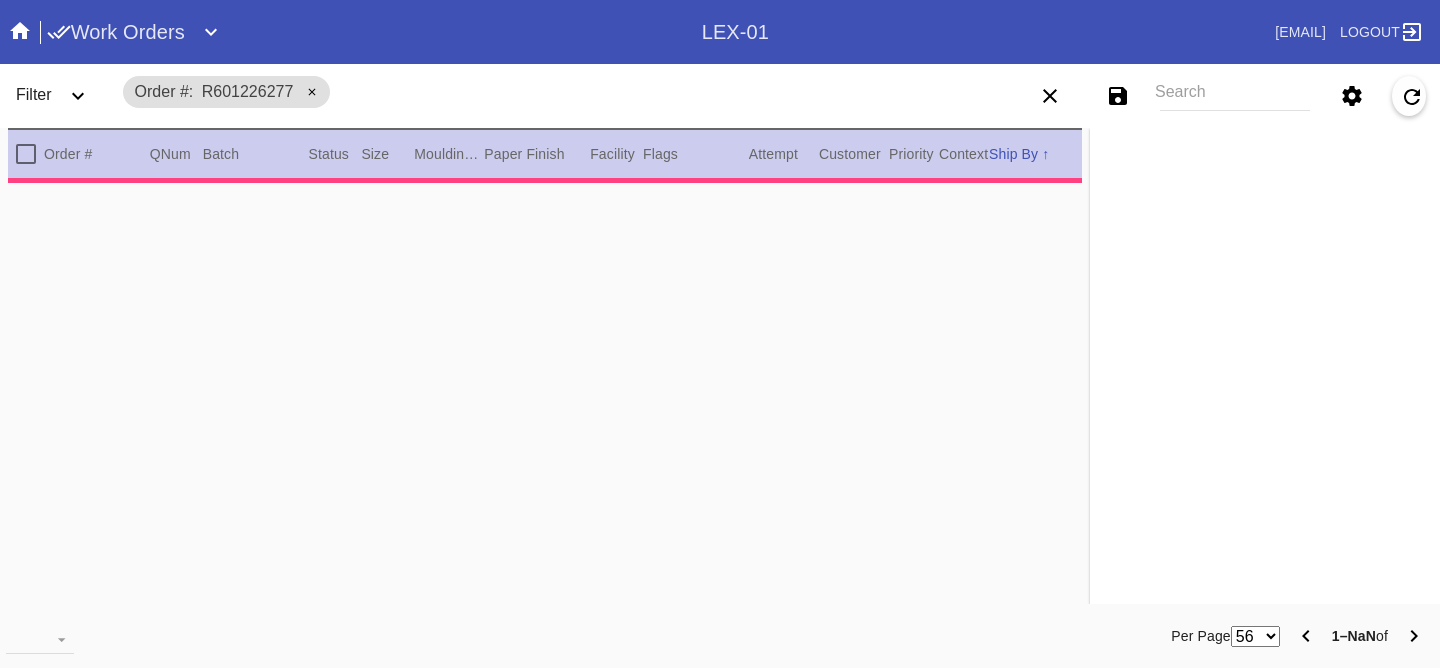 type on "2.5" 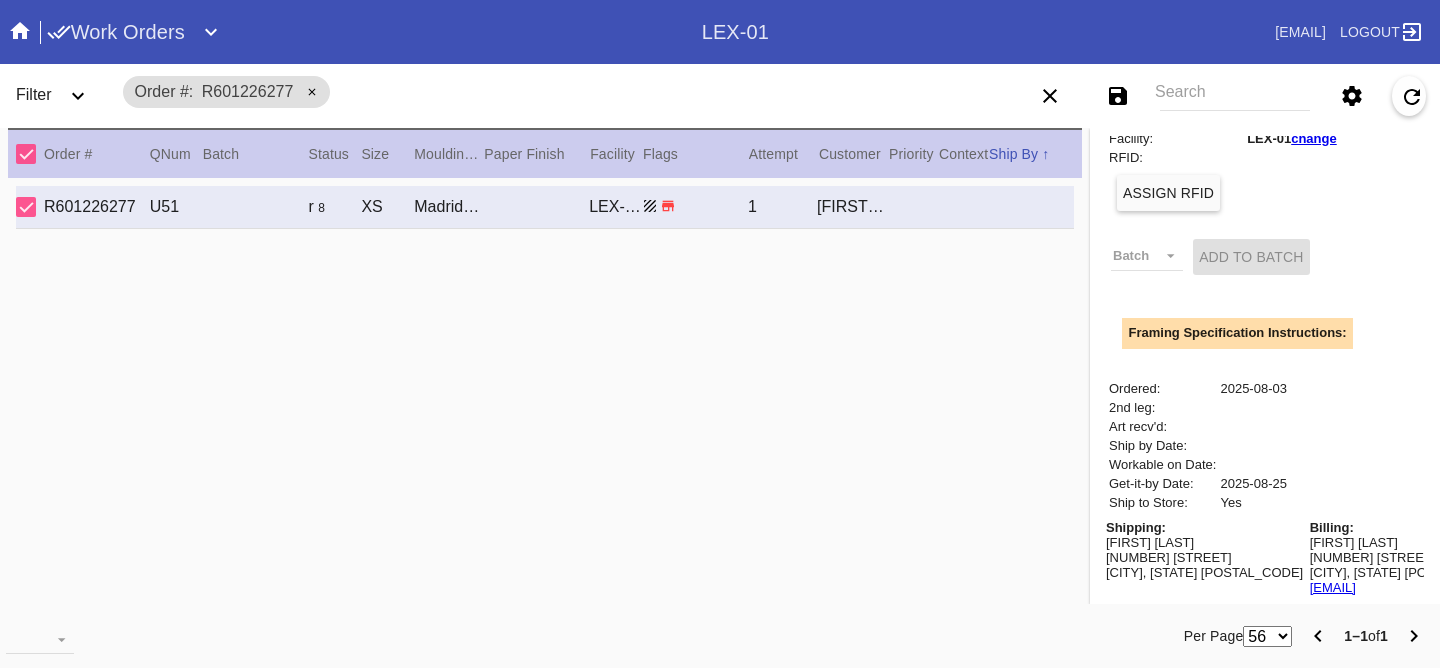scroll, scrollTop: 605, scrollLeft: 0, axis: vertical 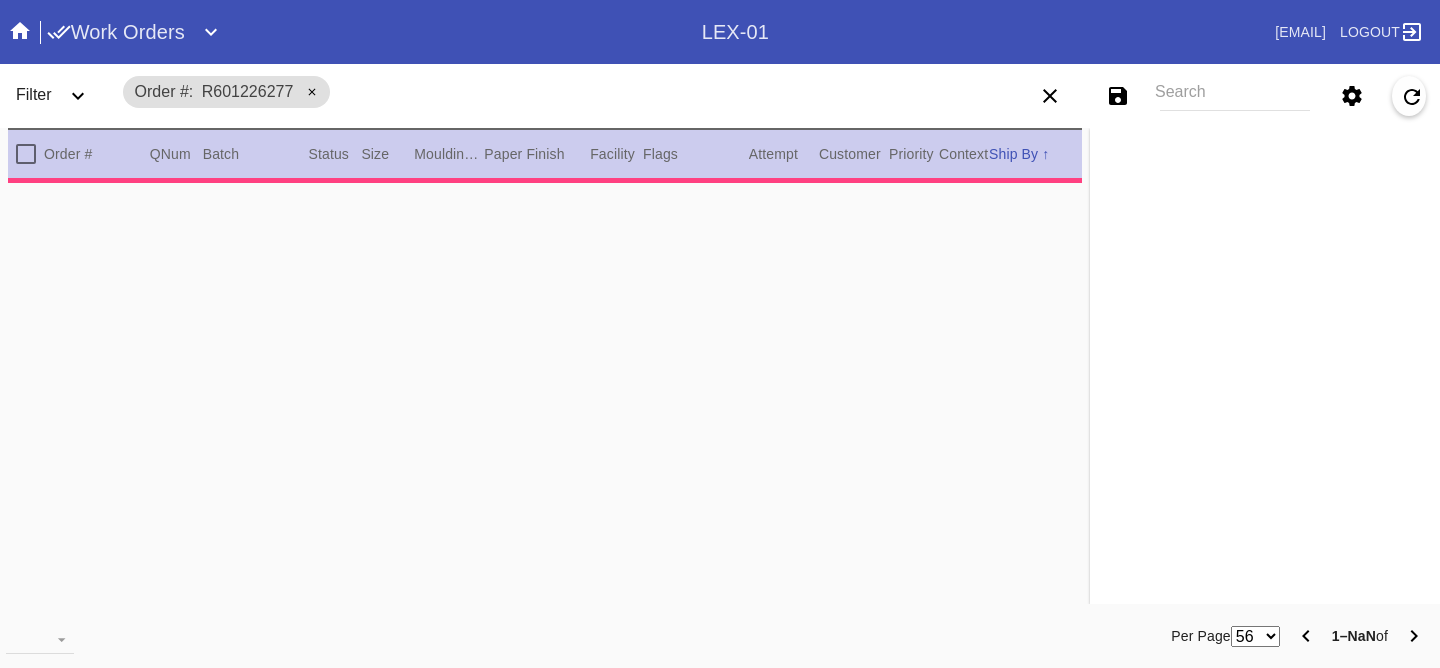 type on "2.5" 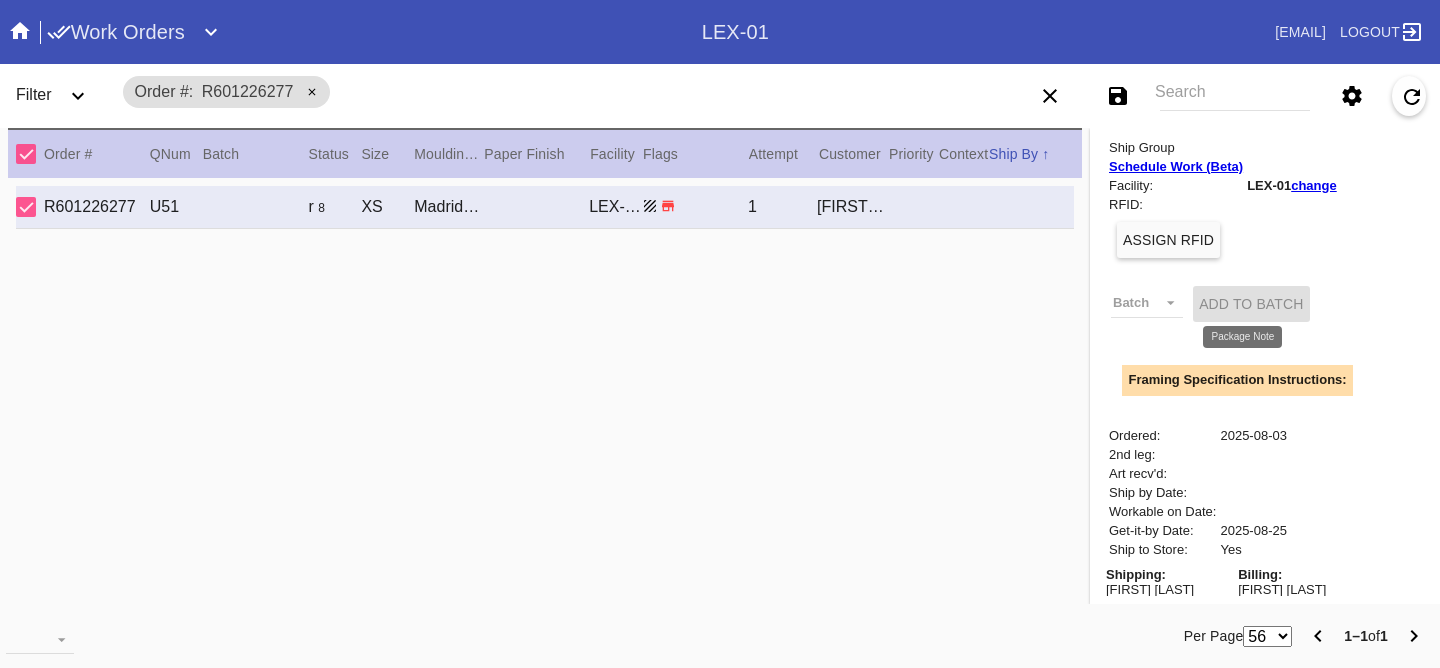 scroll, scrollTop: 605, scrollLeft: 0, axis: vertical 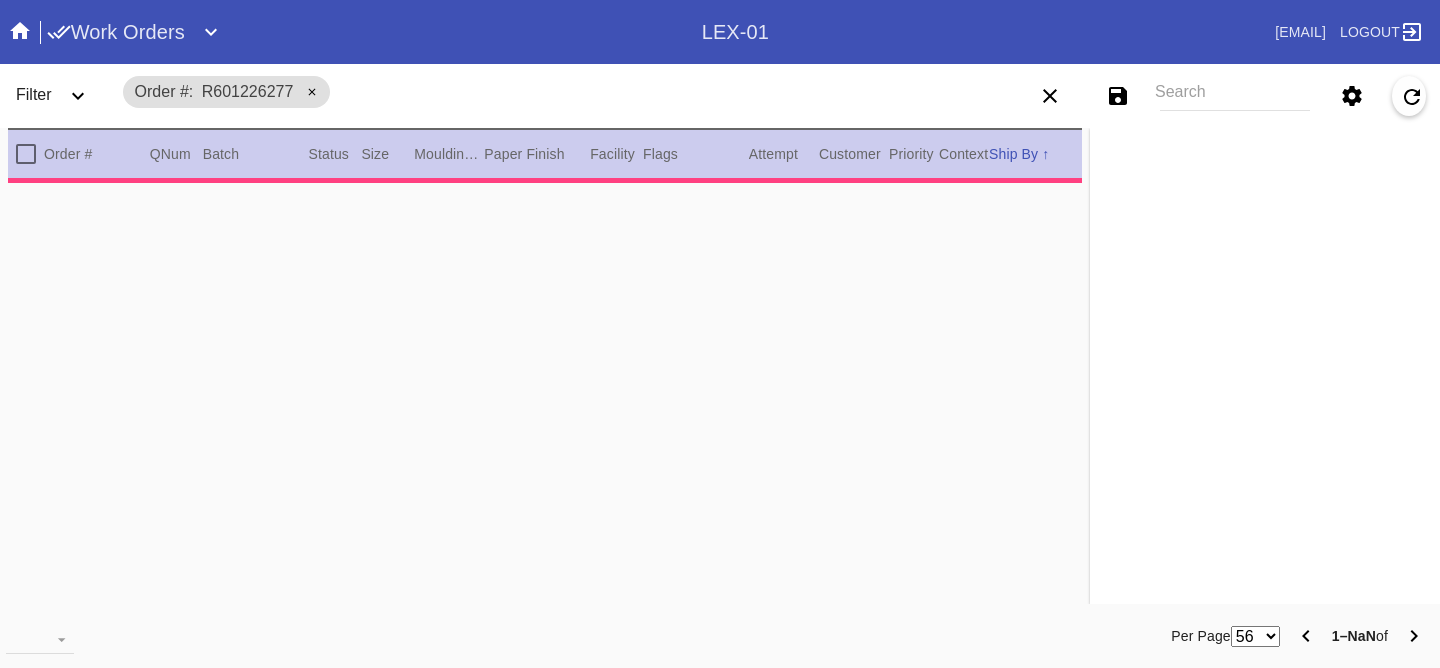 type on "2.5" 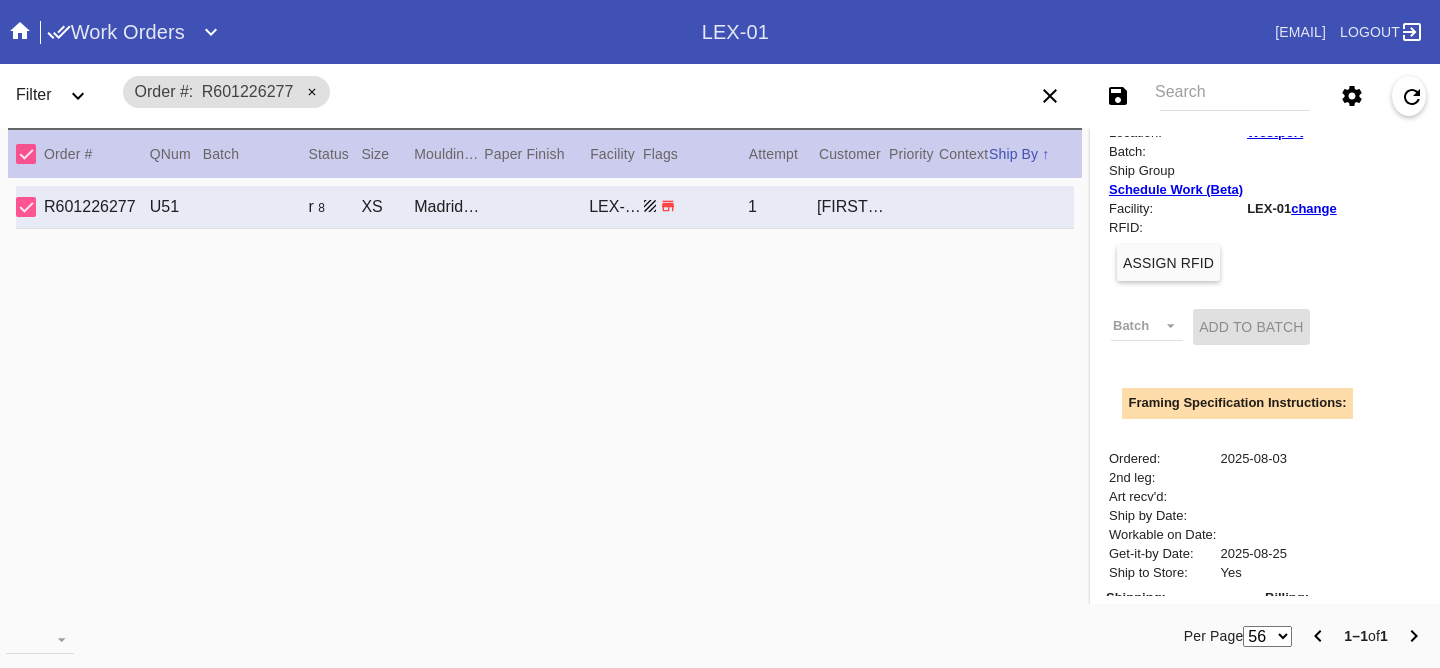 scroll, scrollTop: 605, scrollLeft: 0, axis: vertical 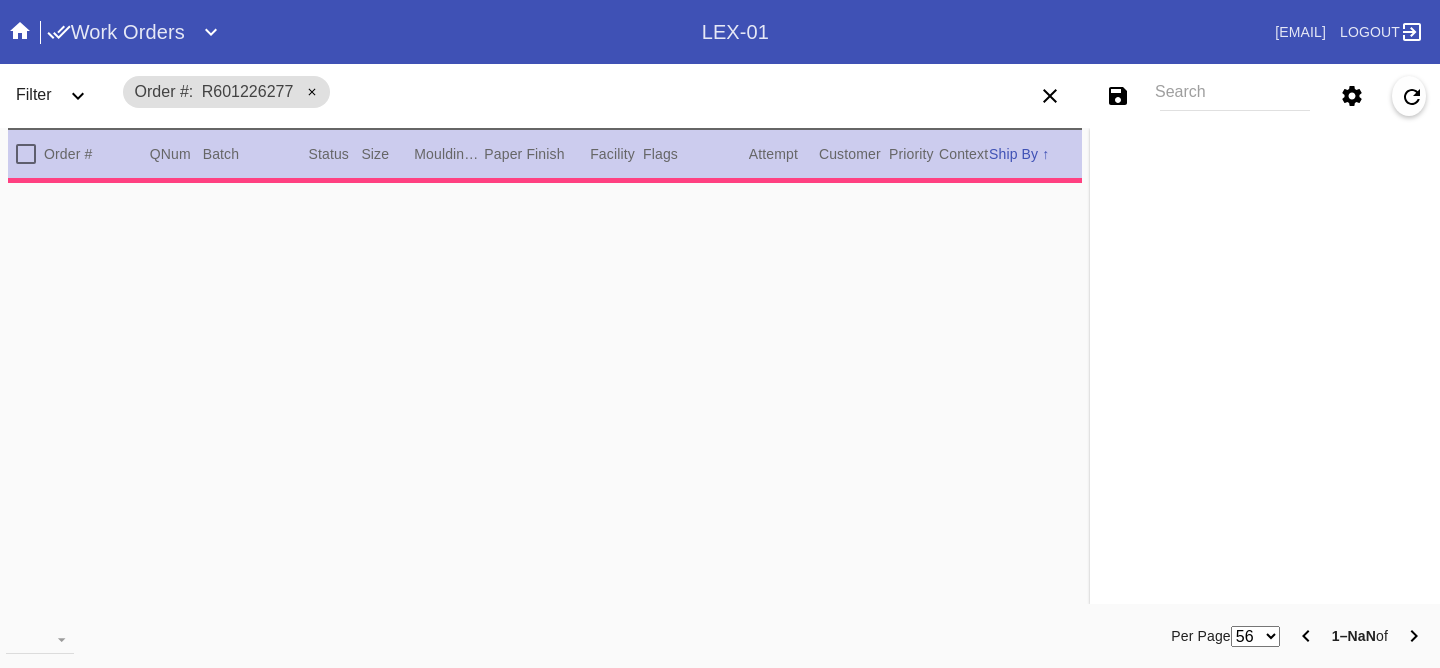 type on "2.5" 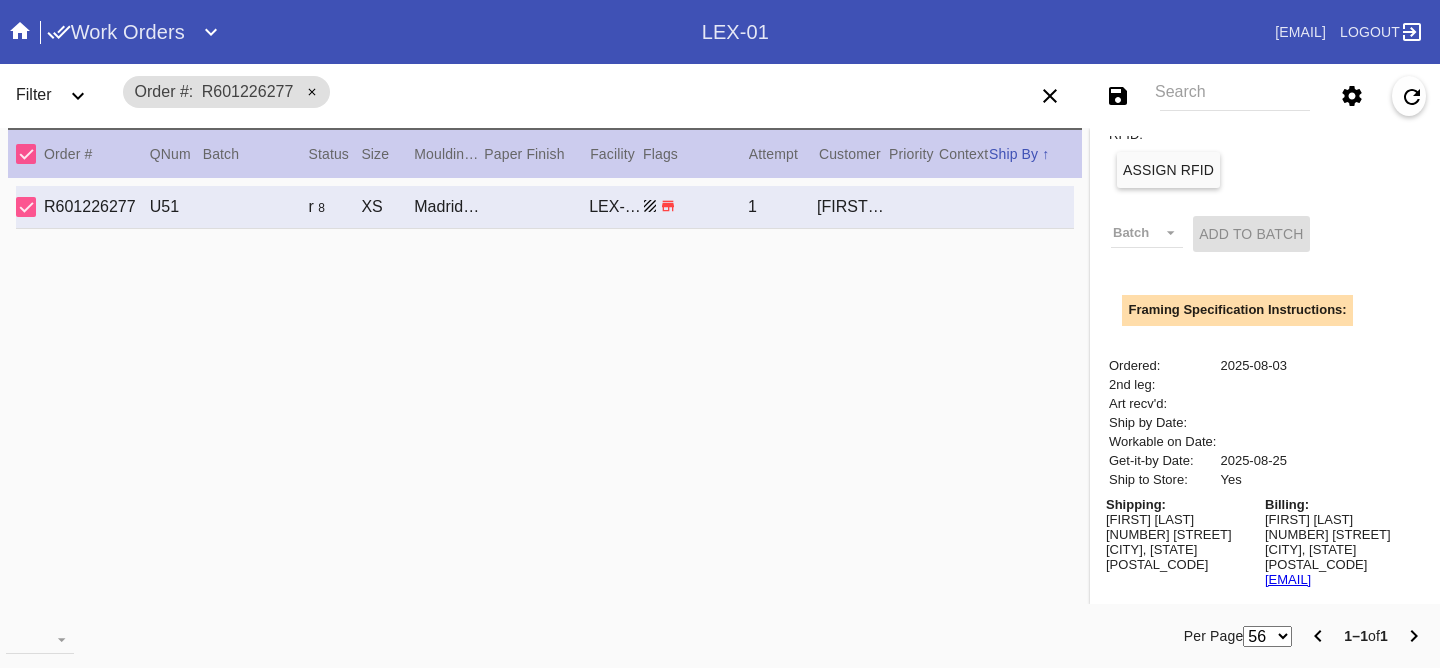 scroll, scrollTop: 605, scrollLeft: 0, axis: vertical 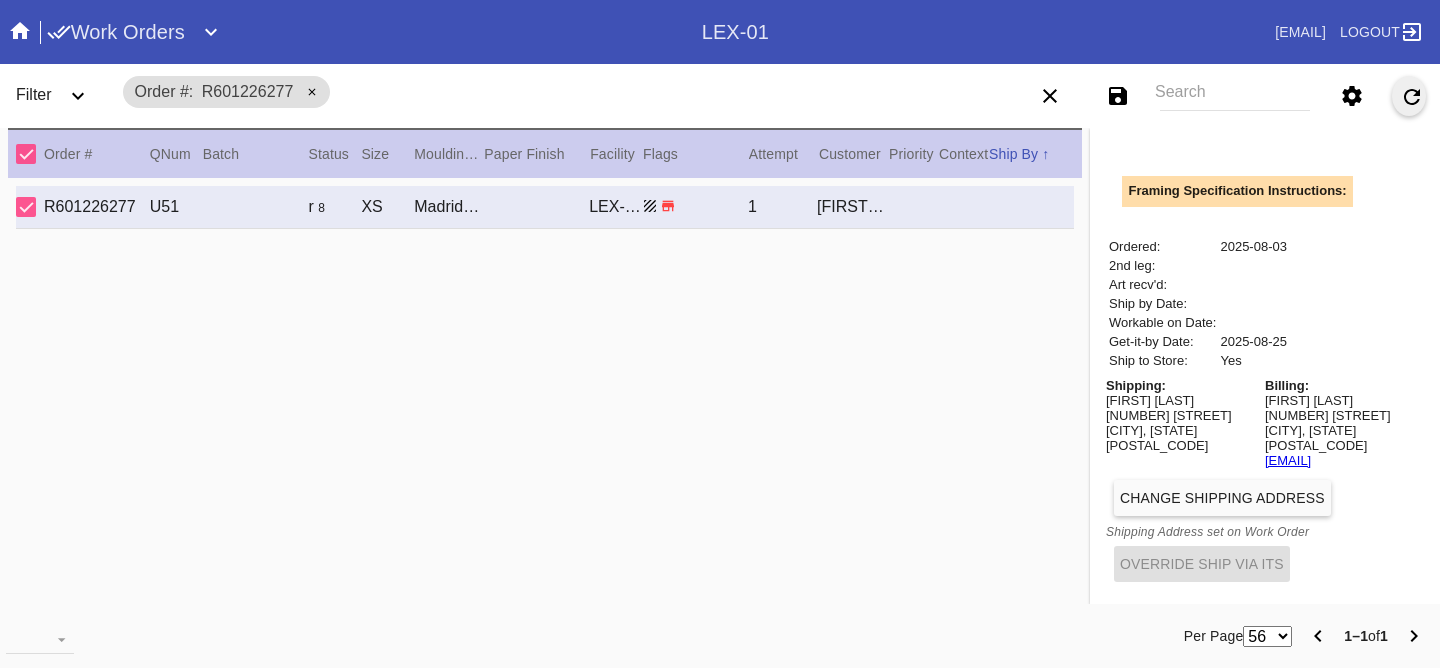 click 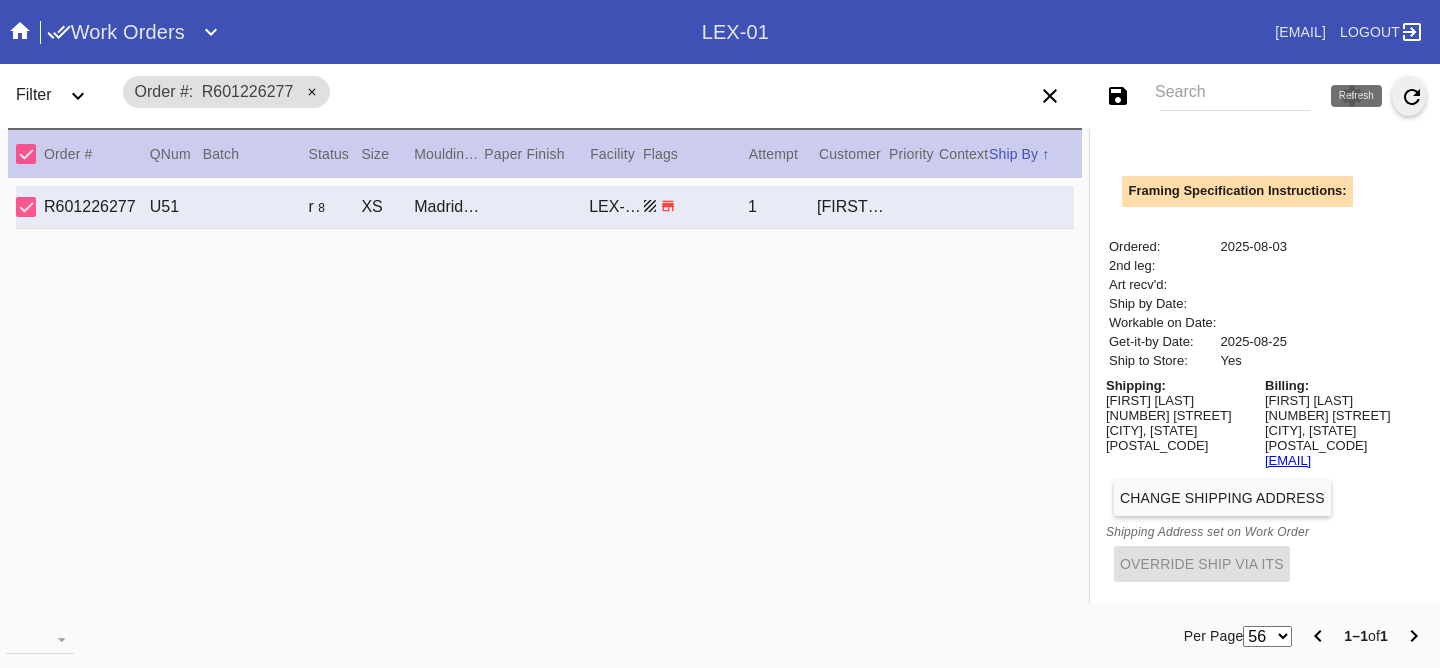 click 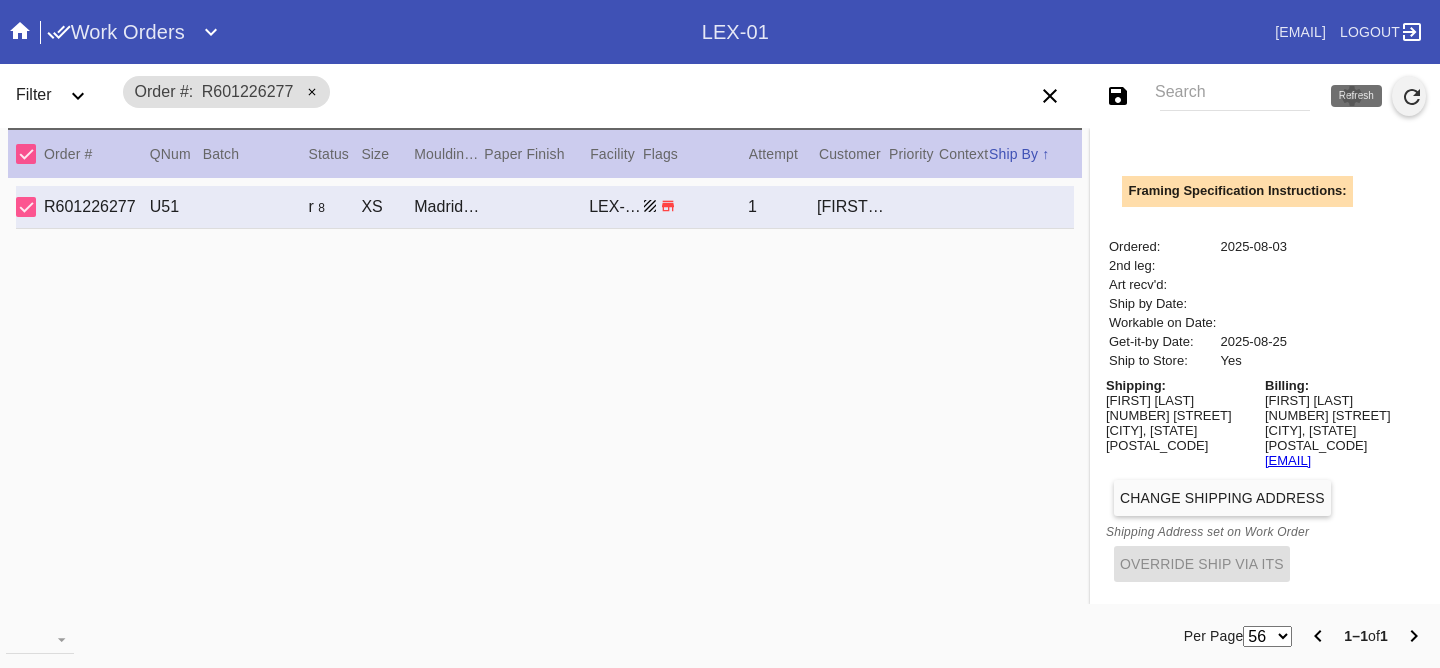 click 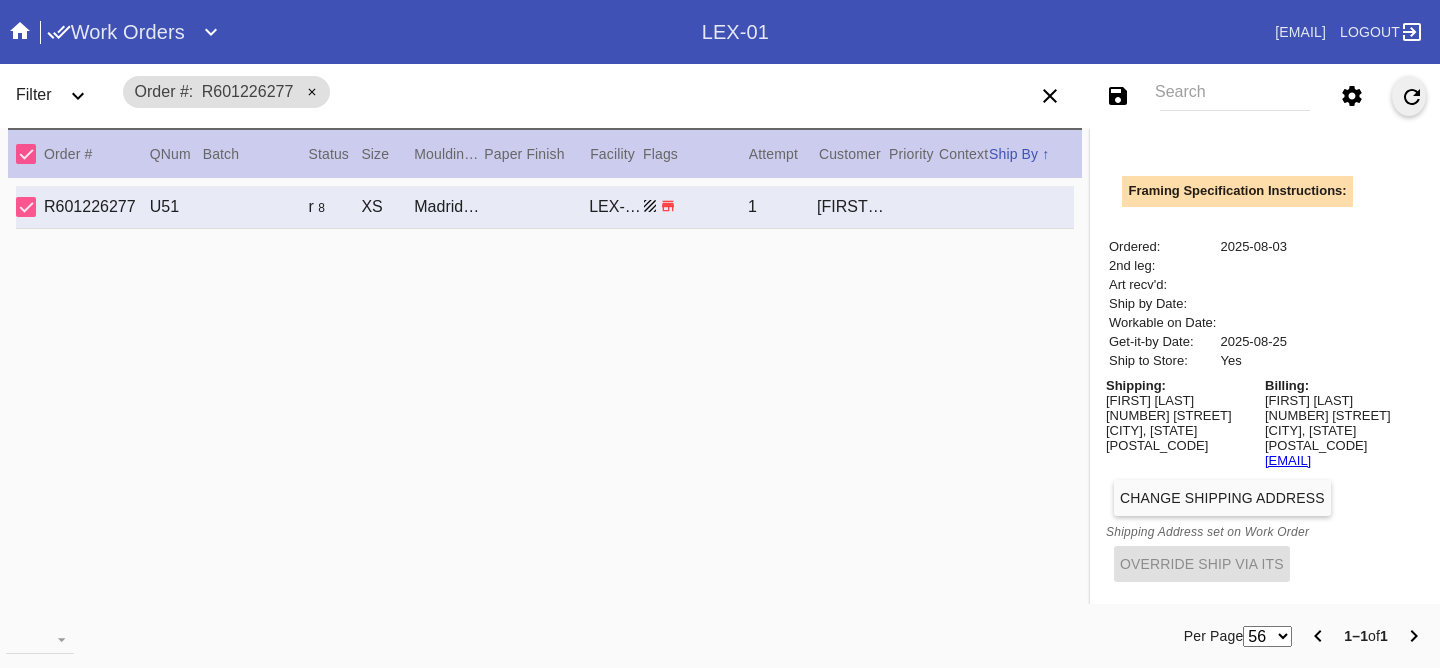 scroll, scrollTop: 0, scrollLeft: 0, axis: both 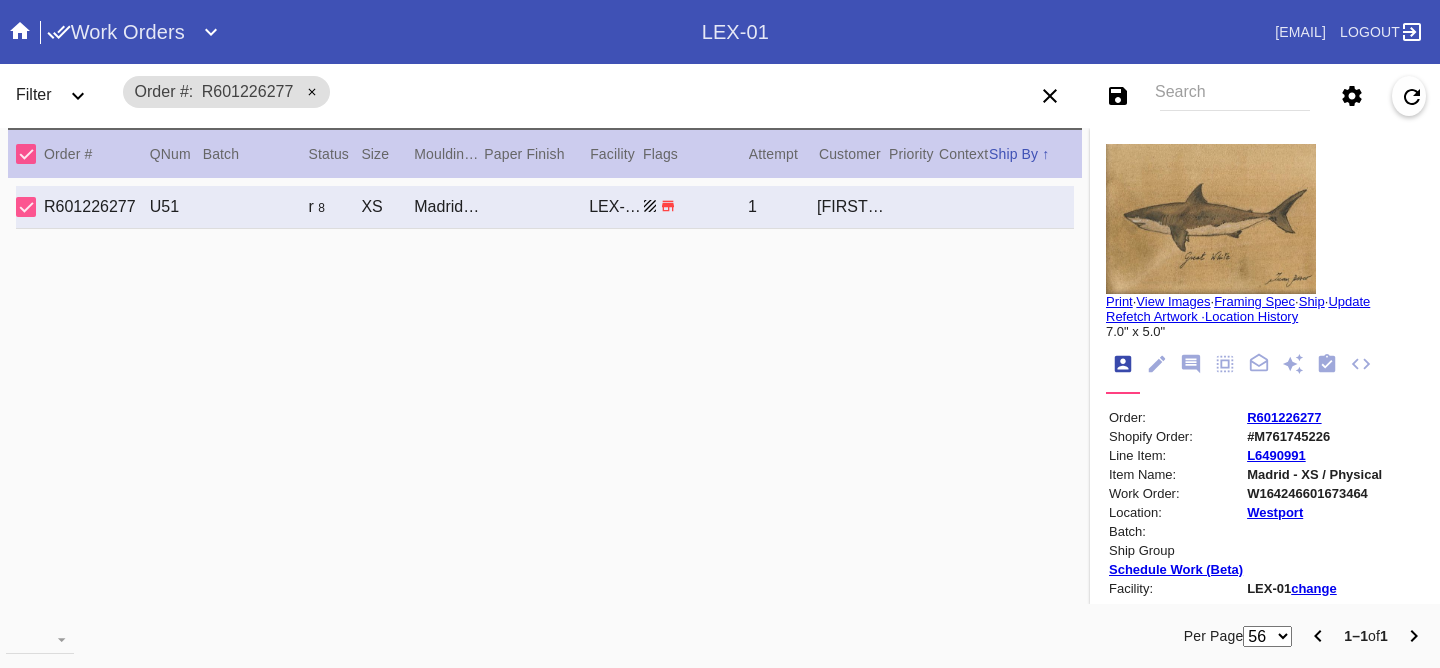 click on "#M761745226" at bounding box center (1314, 436) 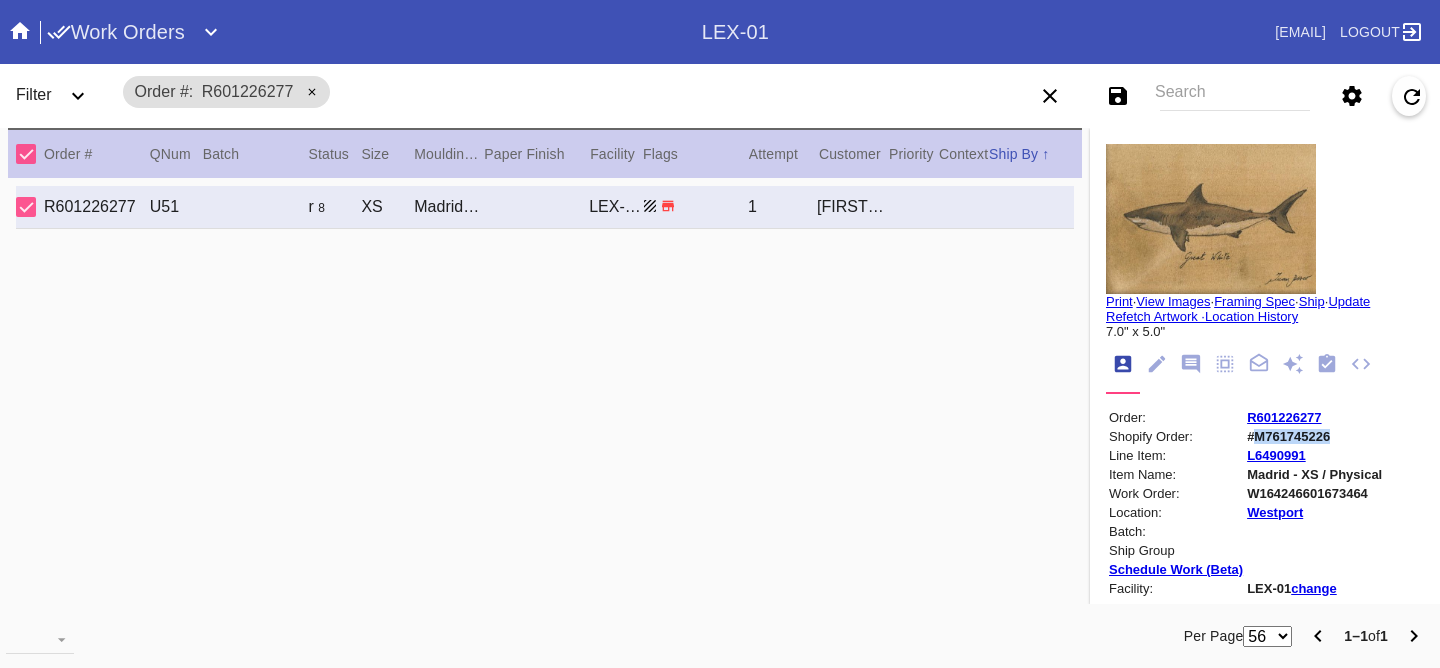 click on "#M761745226" at bounding box center (1314, 436) 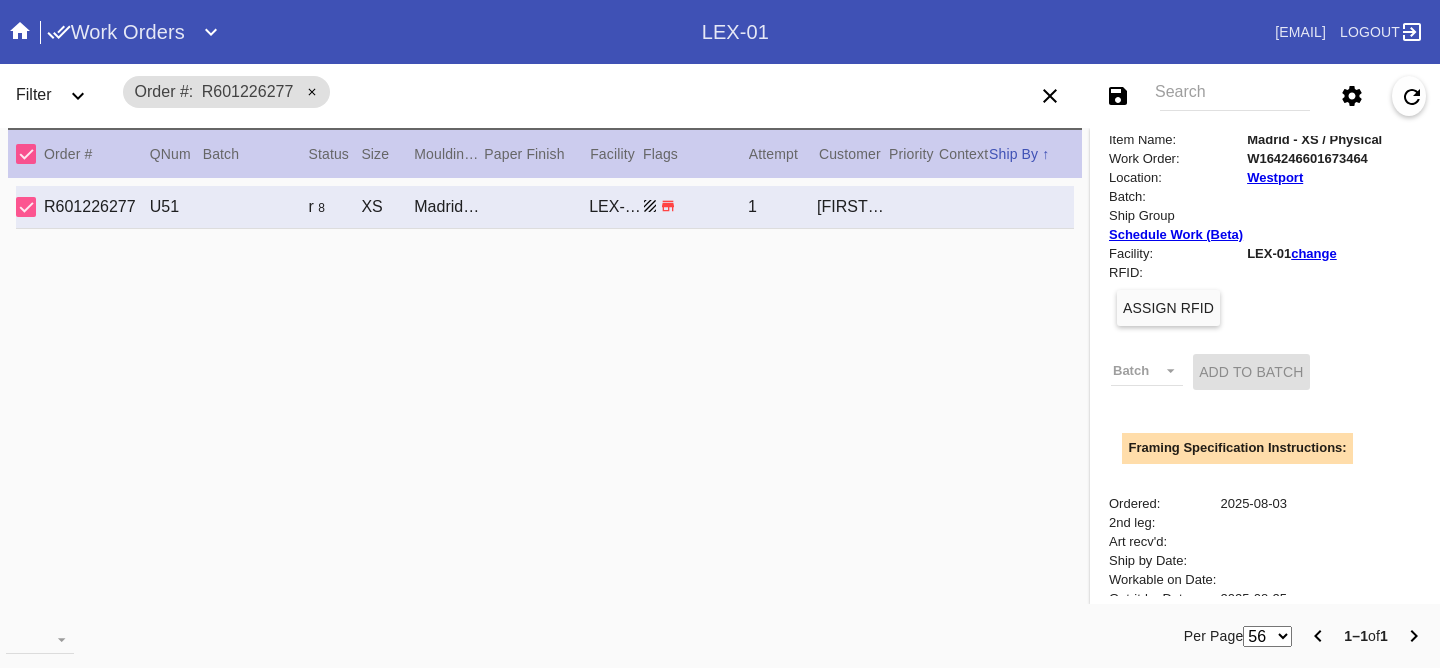 scroll, scrollTop: 605, scrollLeft: 0, axis: vertical 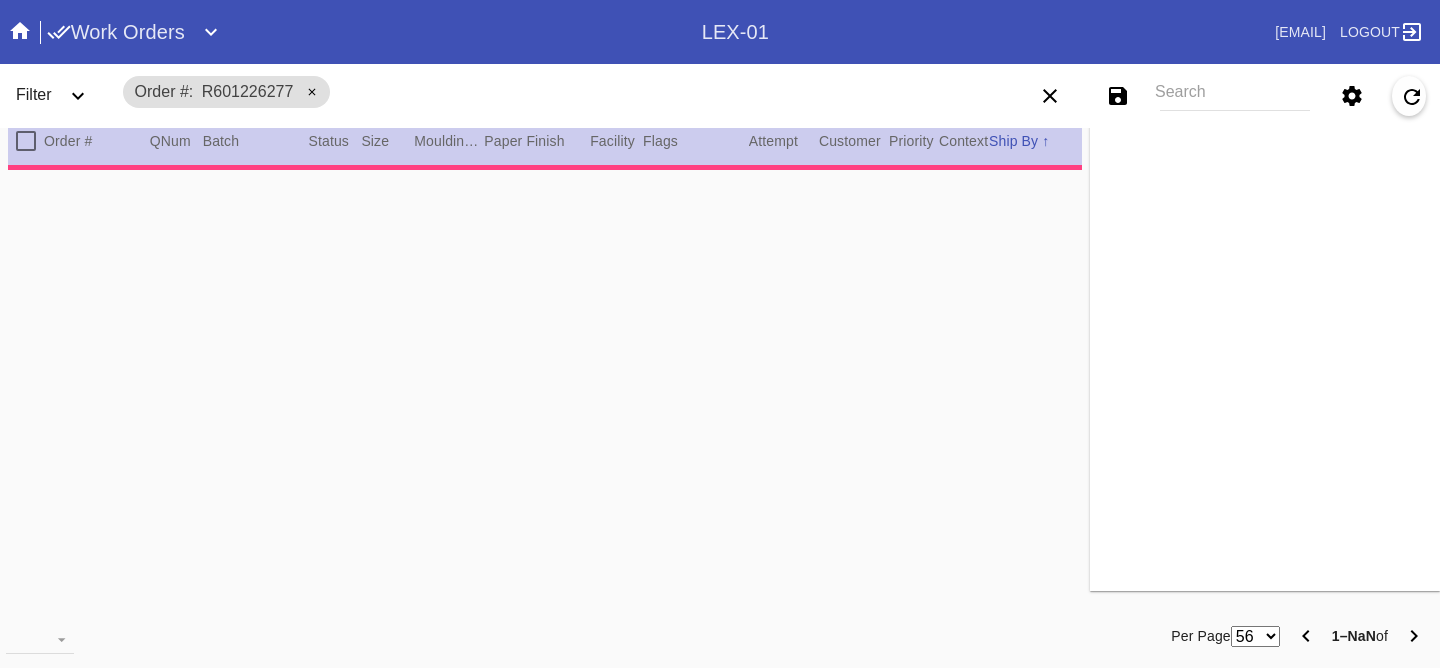 type on "2.5" 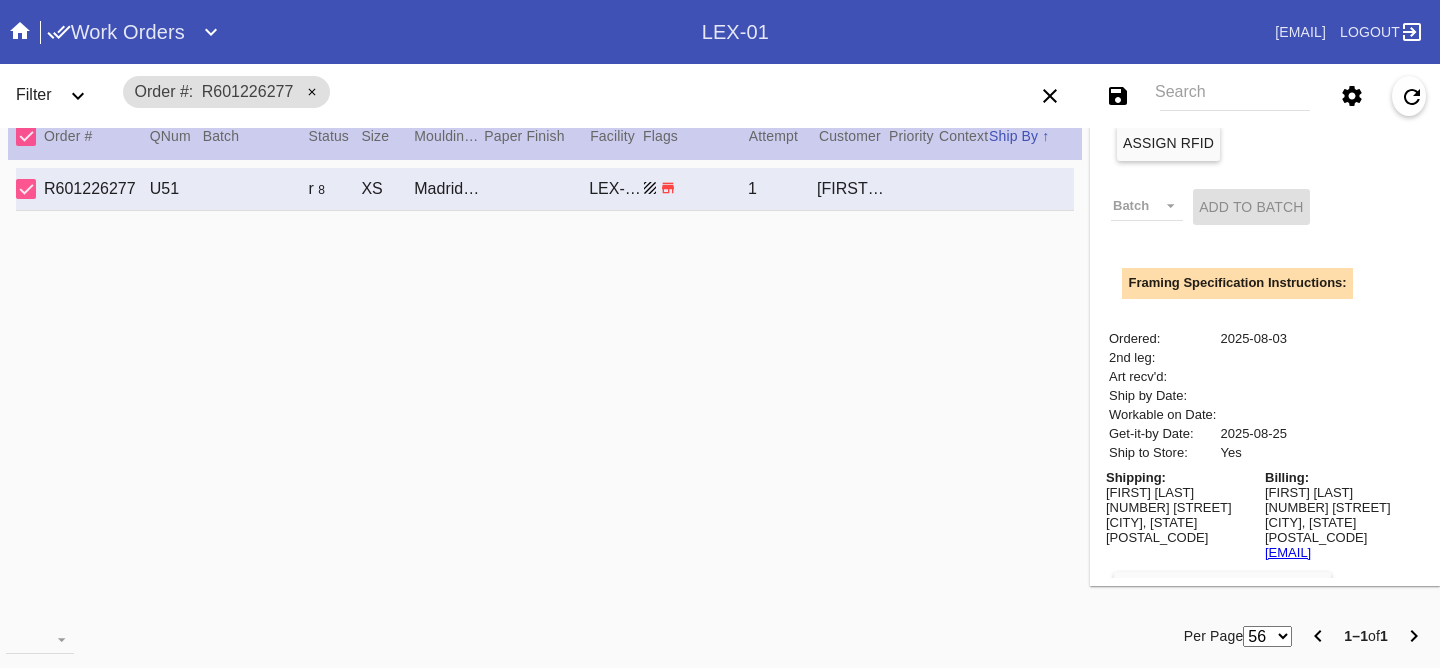 scroll, scrollTop: 605, scrollLeft: 0, axis: vertical 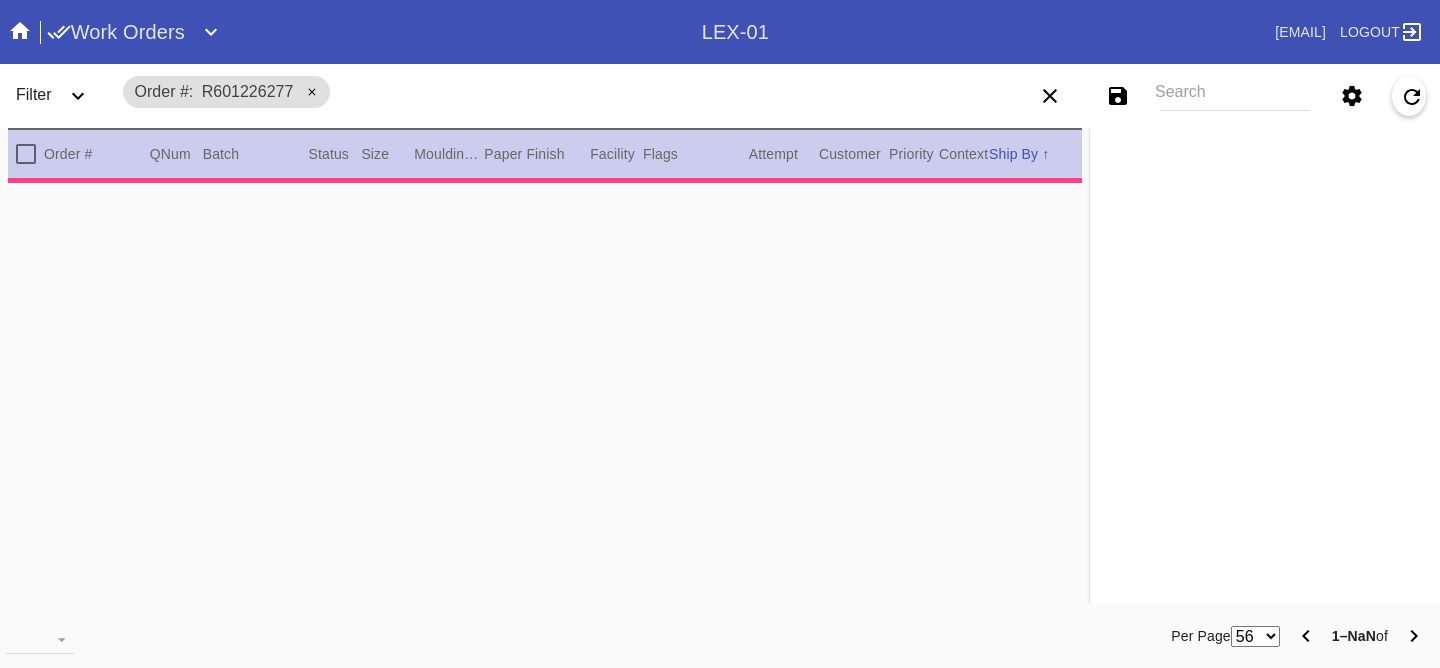 type on "2.5" 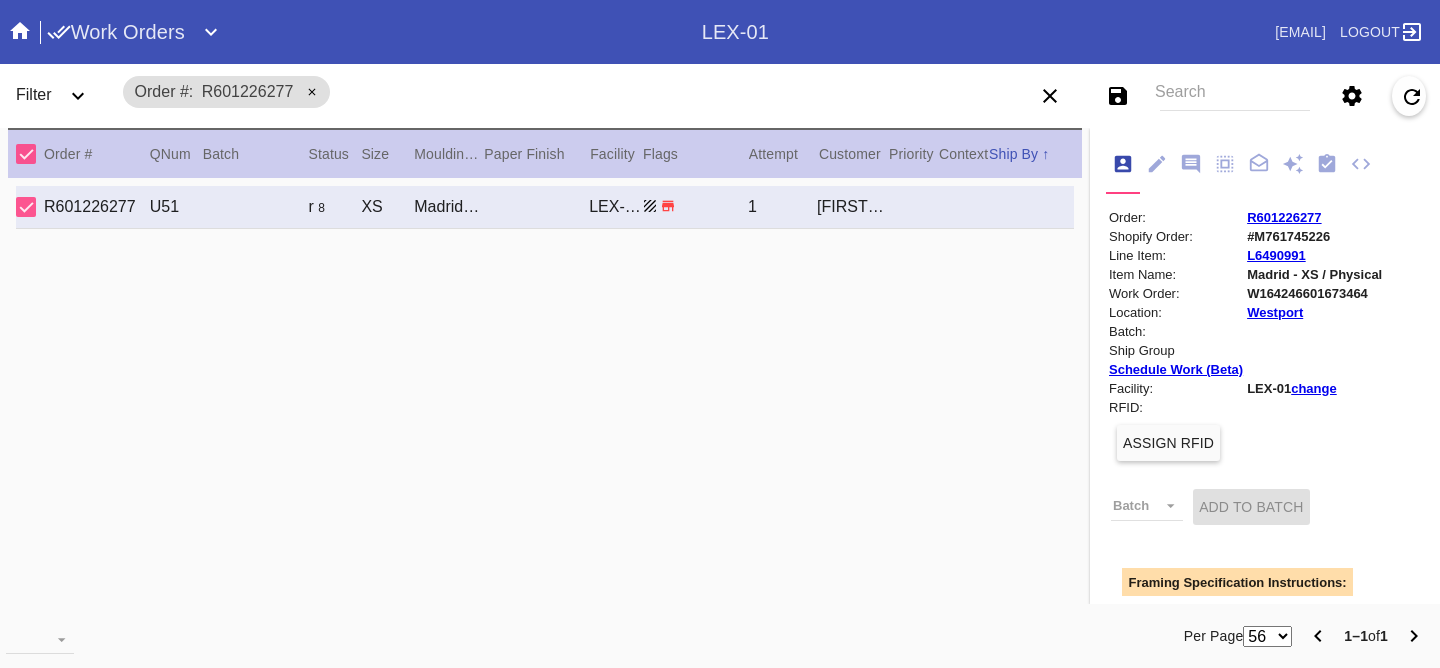 scroll, scrollTop: 0, scrollLeft: 0, axis: both 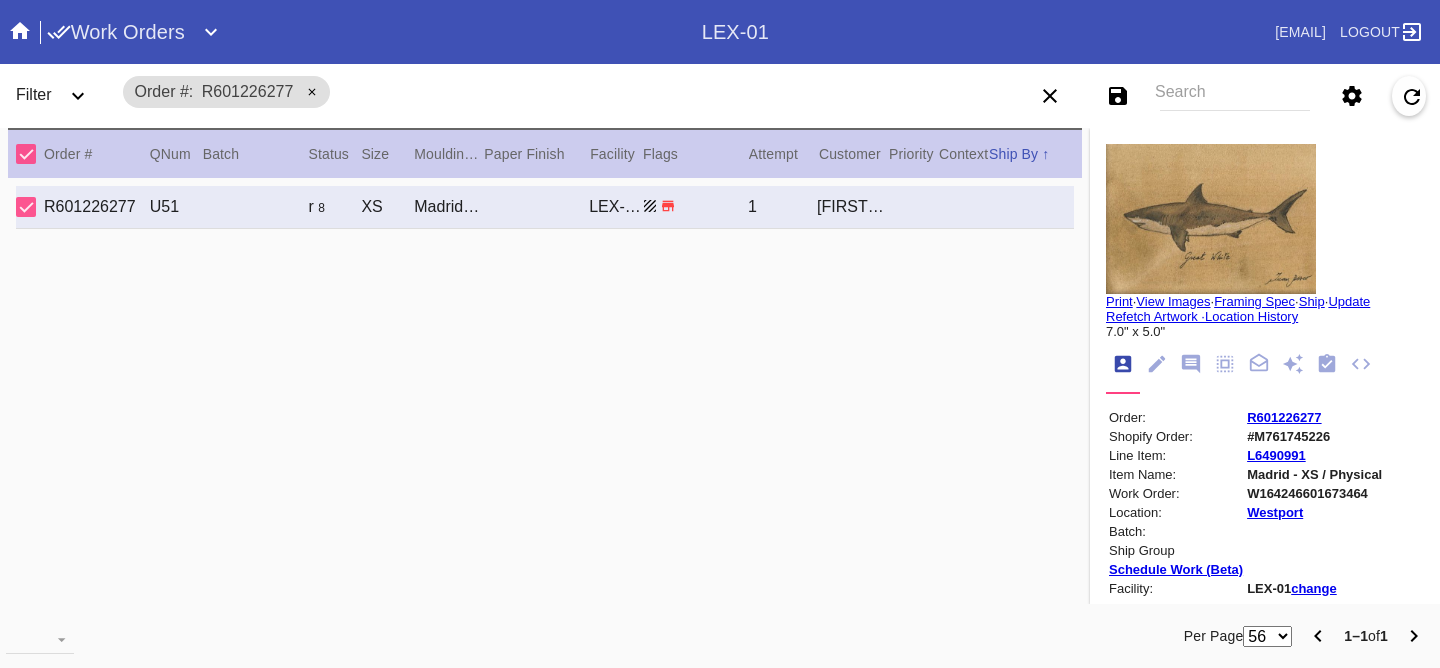 click 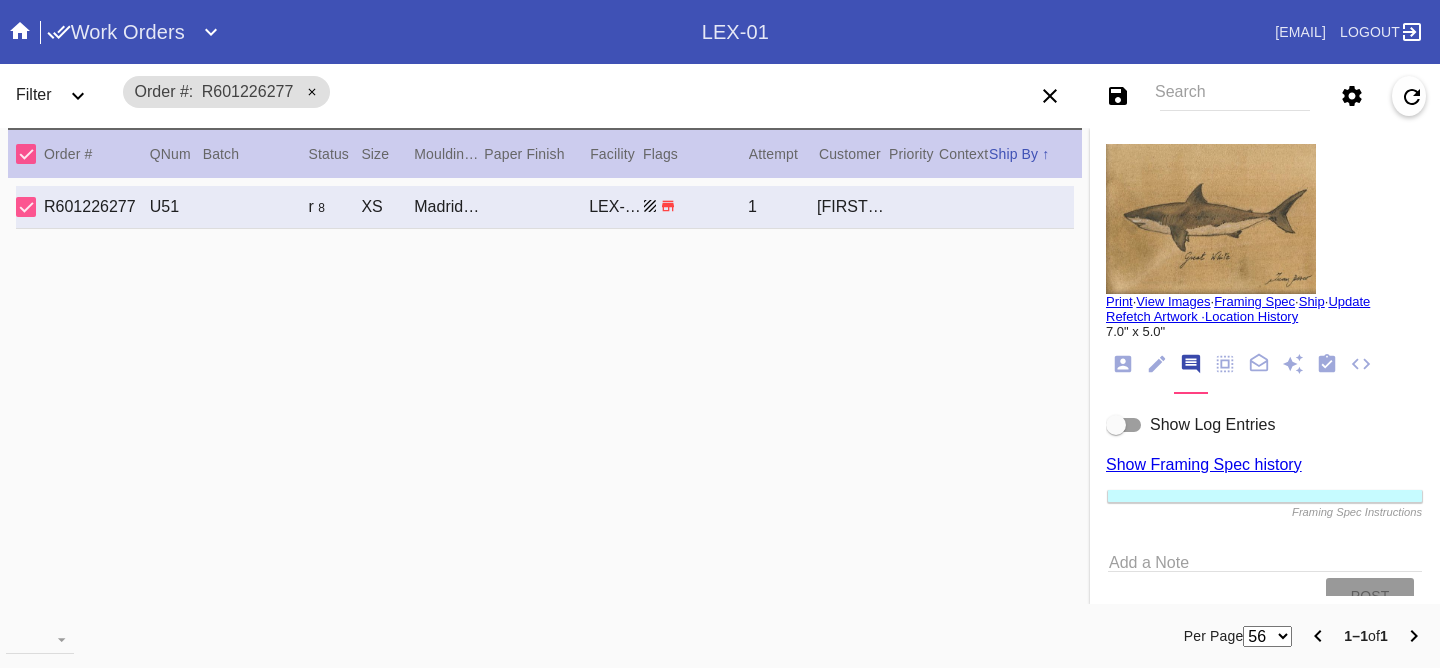 click on "Show Log Entries
Show Framing Spec history
Framing Spec Instructions
Add a Note
Post" at bounding box center (1265, 516) 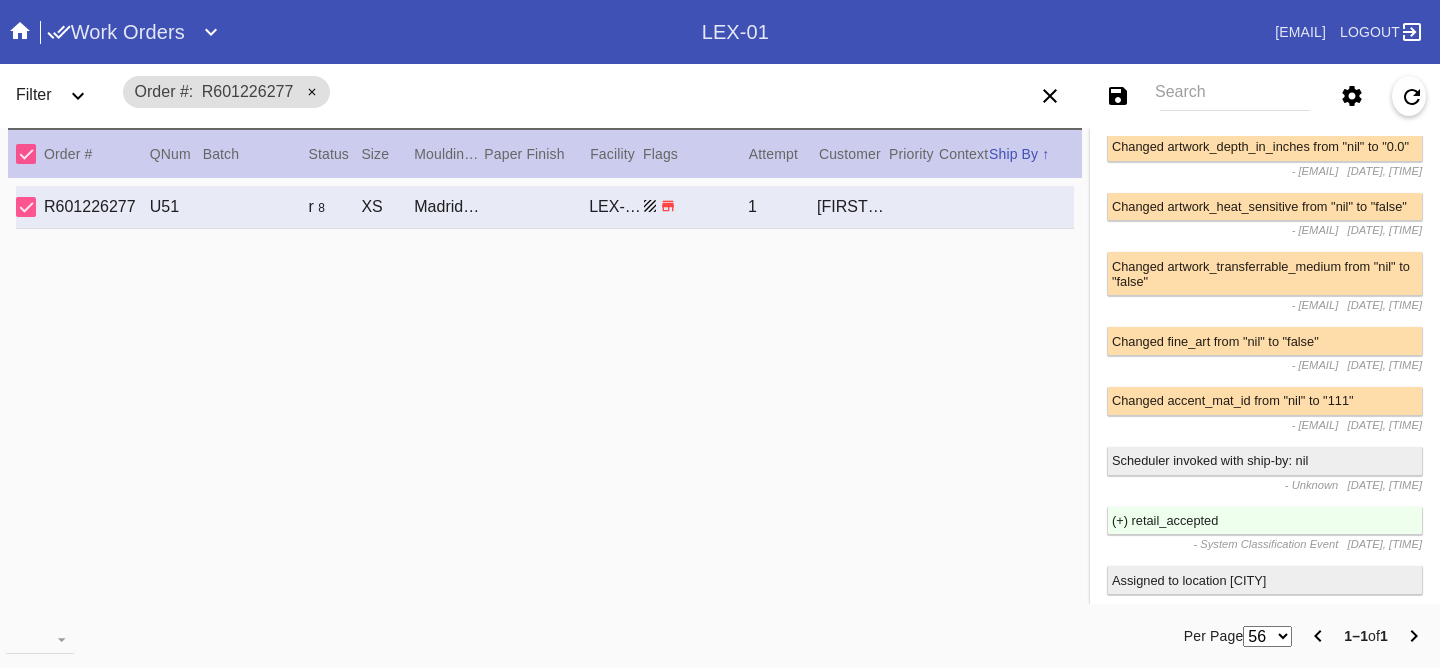 scroll, scrollTop: 0, scrollLeft: 0, axis: both 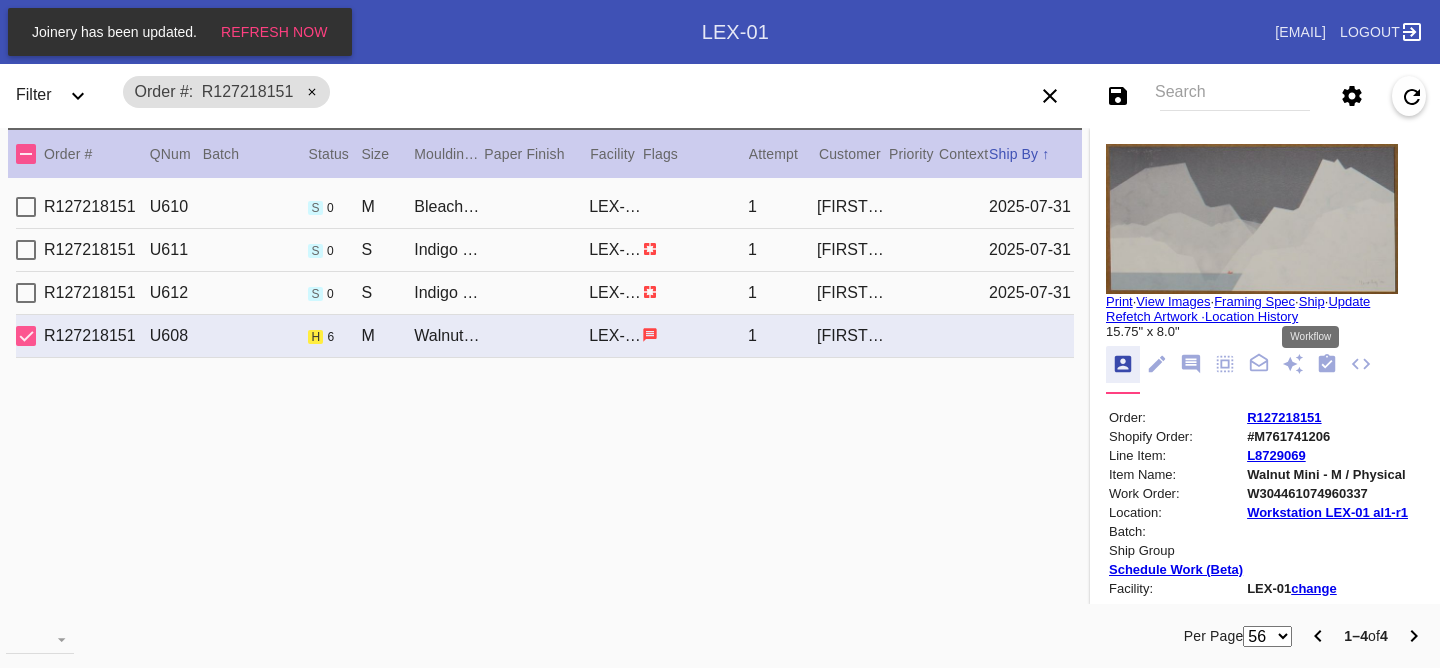 click 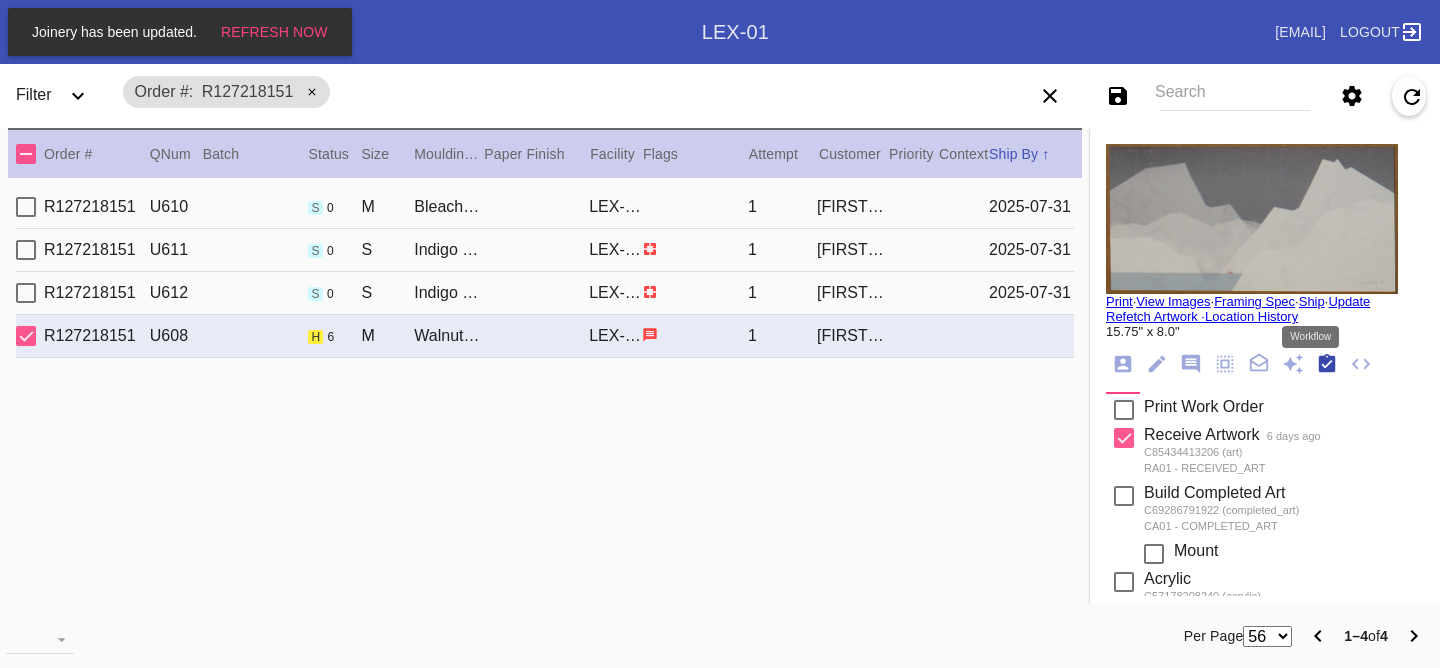 scroll, scrollTop: 320, scrollLeft: 0, axis: vertical 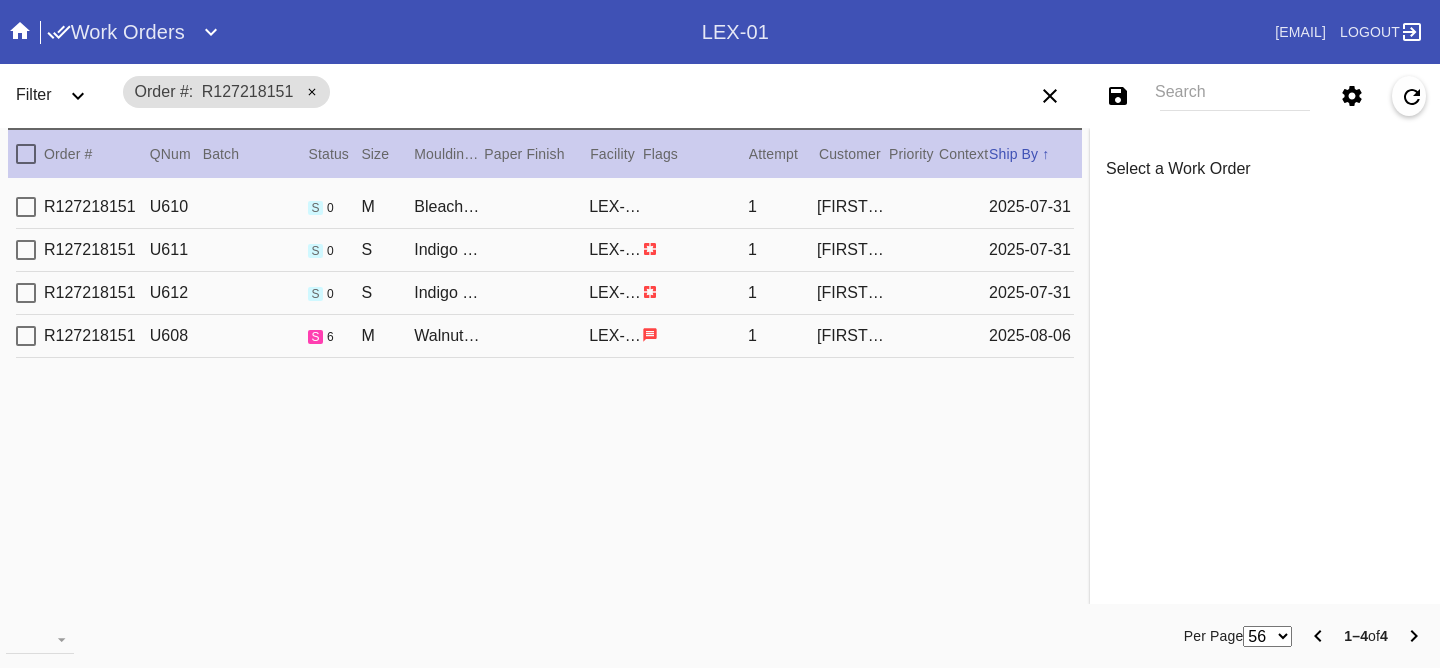 click on "R127218151 U608 s   6 M Walnut Mini / No Mat LEX-01 1 [FIRST] [LAST]
[DATE]" at bounding box center [545, 336] 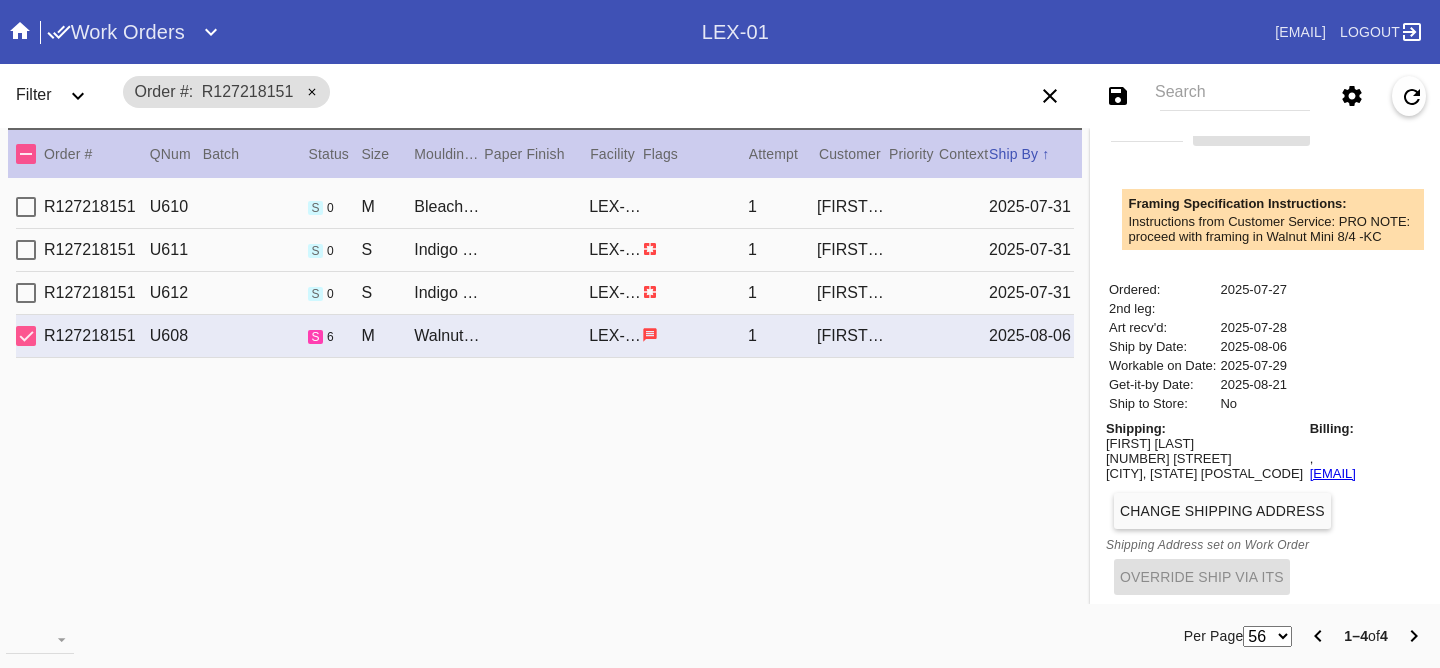 scroll, scrollTop: 0, scrollLeft: 0, axis: both 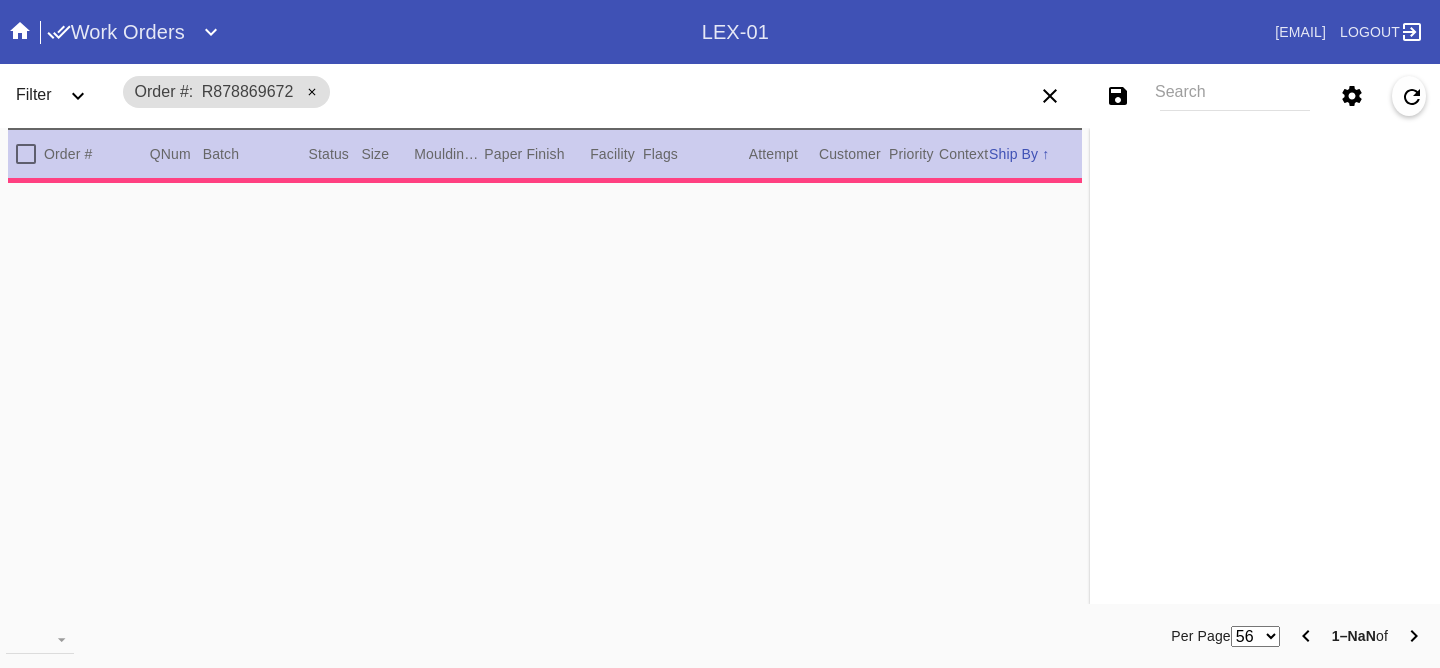 type on "2.0" 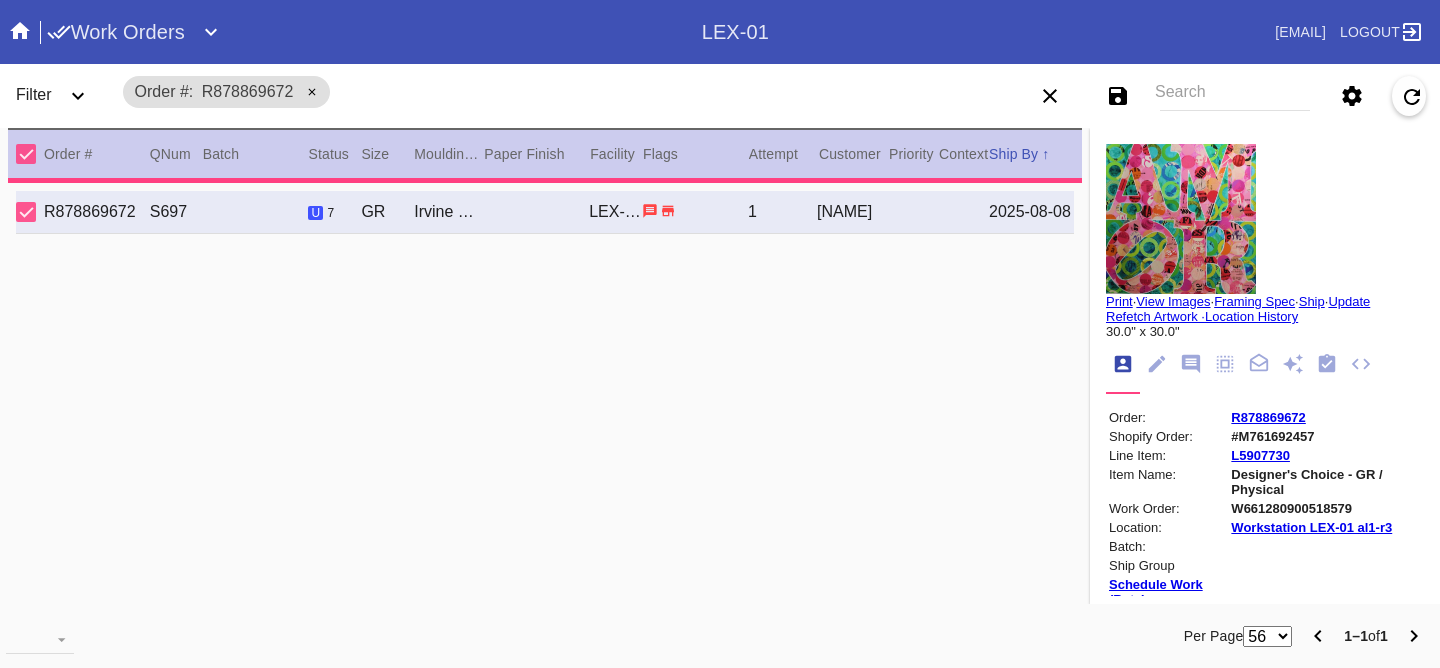 click 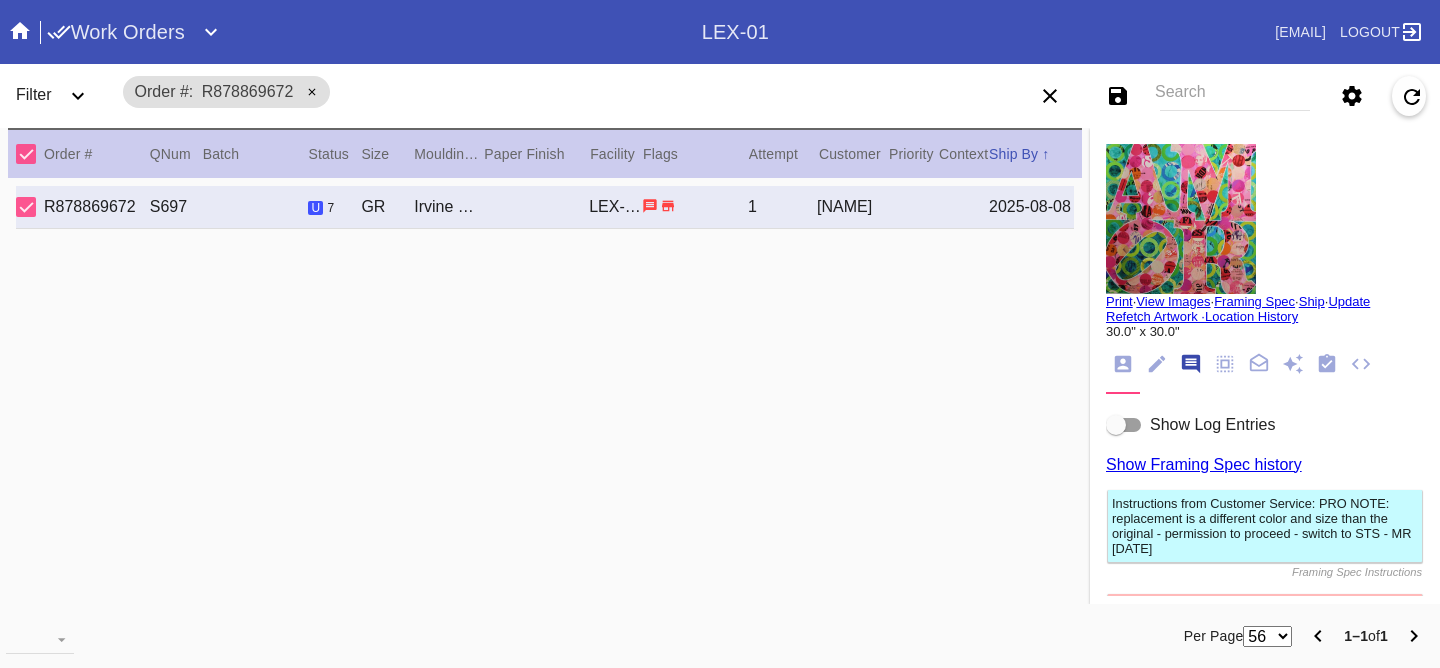 scroll, scrollTop: 123, scrollLeft: 0, axis: vertical 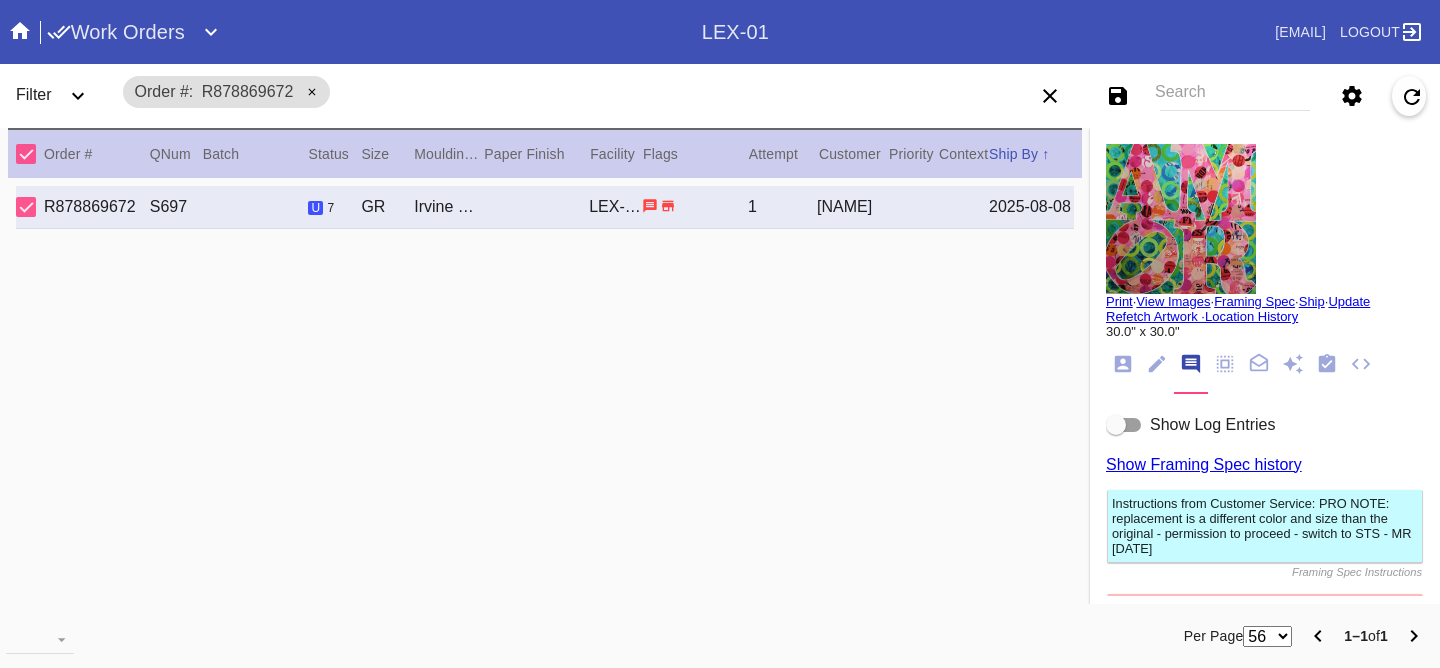 click on "Show Log Entries" at bounding box center (1212, 424) 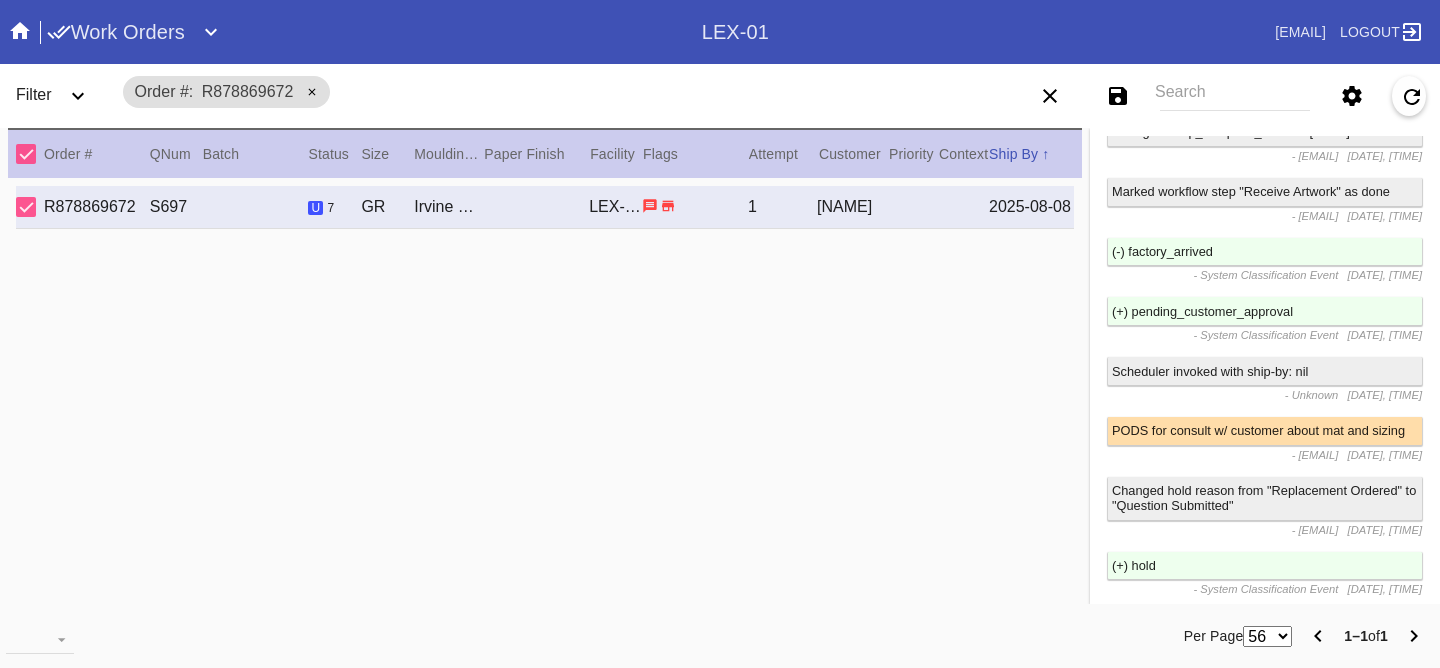 scroll, scrollTop: 2731, scrollLeft: 0, axis: vertical 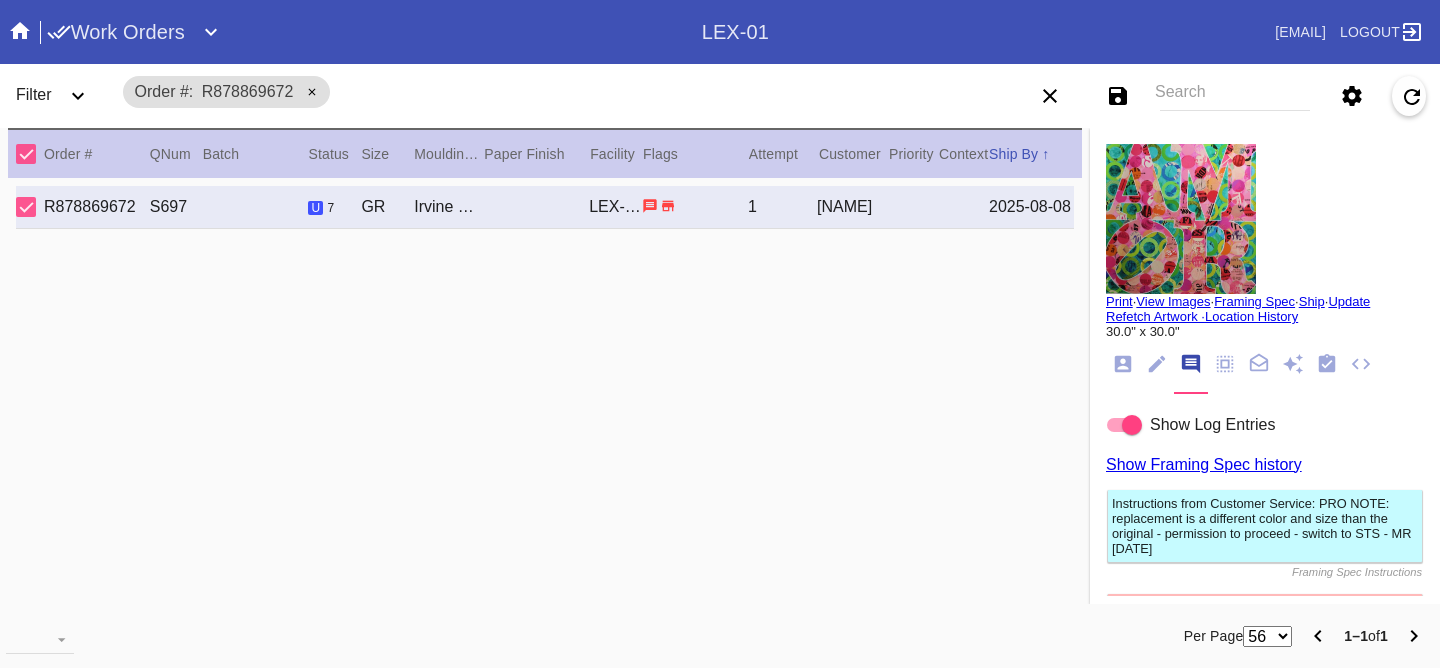 click 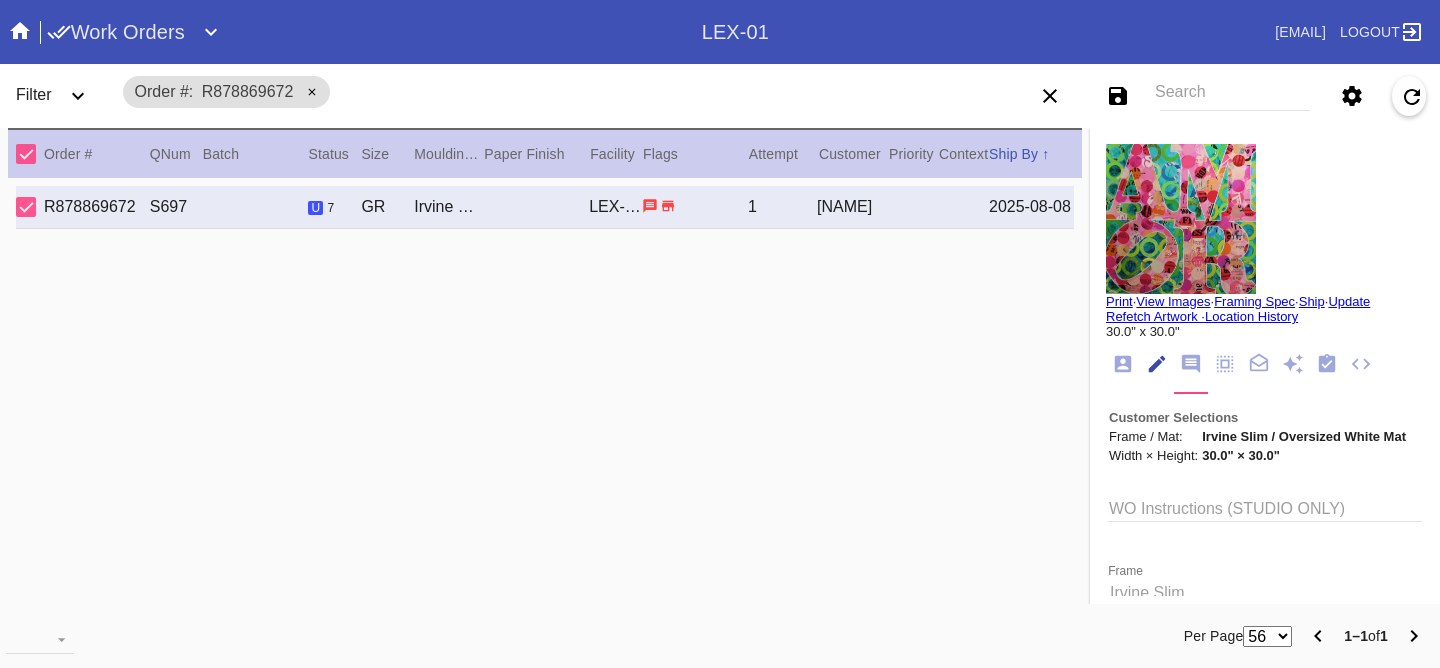 scroll, scrollTop: 73, scrollLeft: 0, axis: vertical 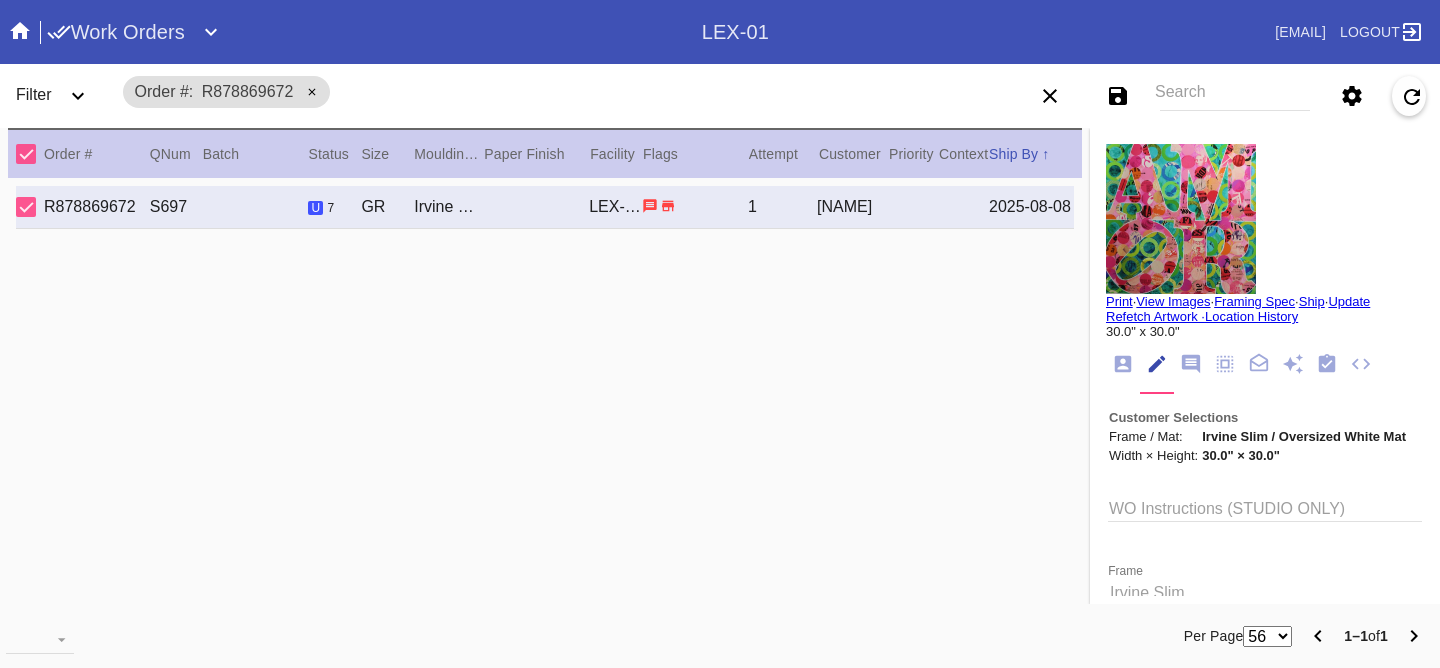 click 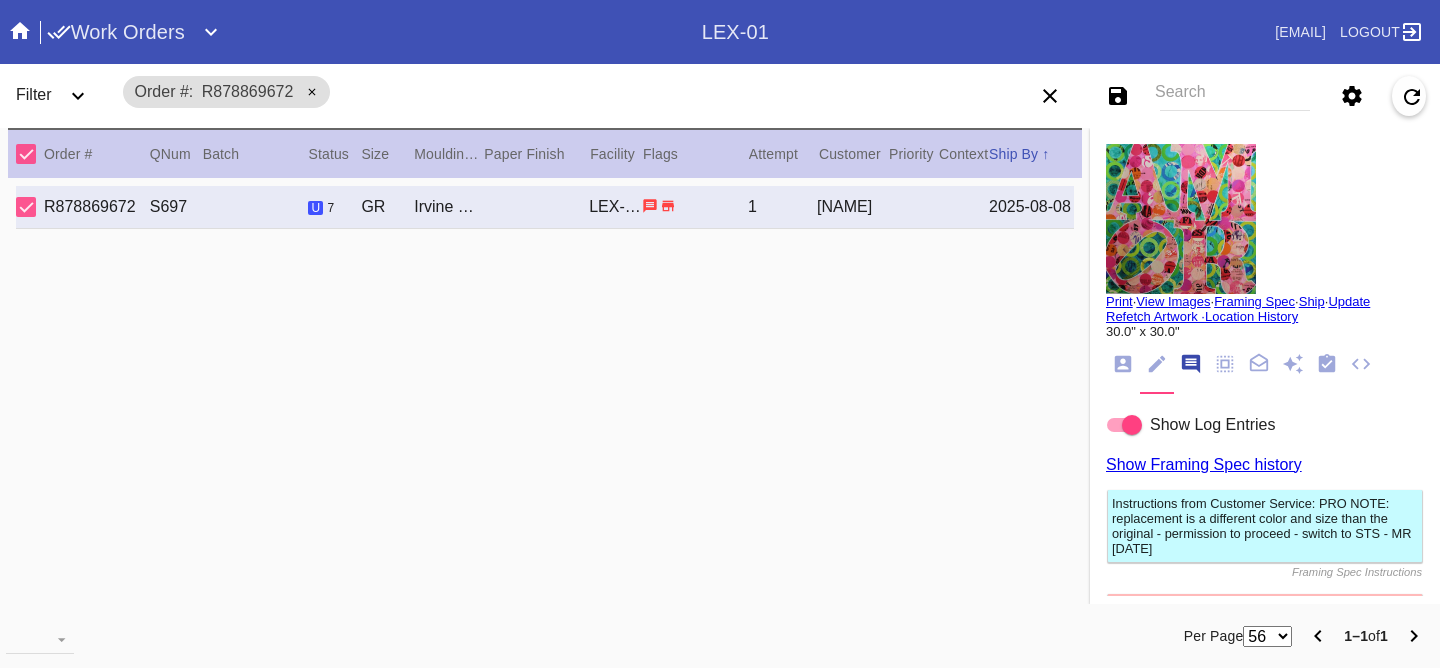 scroll, scrollTop: 123, scrollLeft: 0, axis: vertical 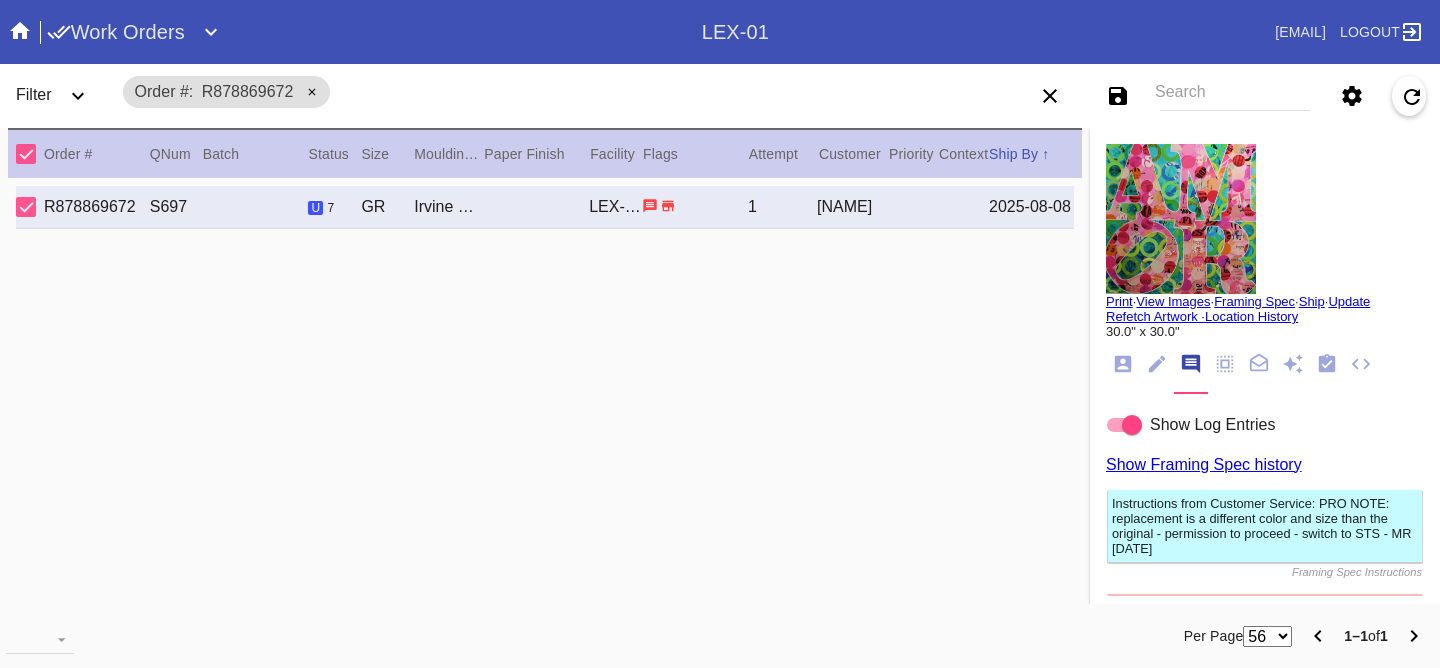 click 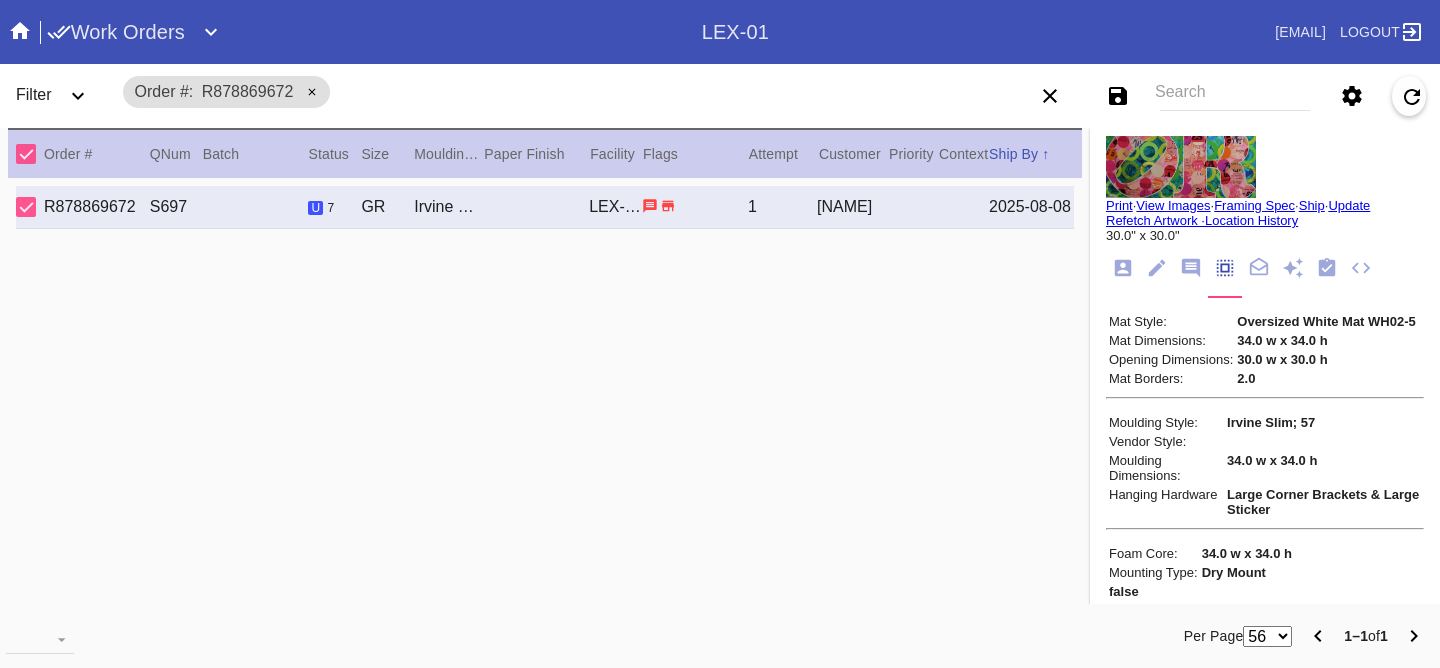 scroll, scrollTop: 0, scrollLeft: 0, axis: both 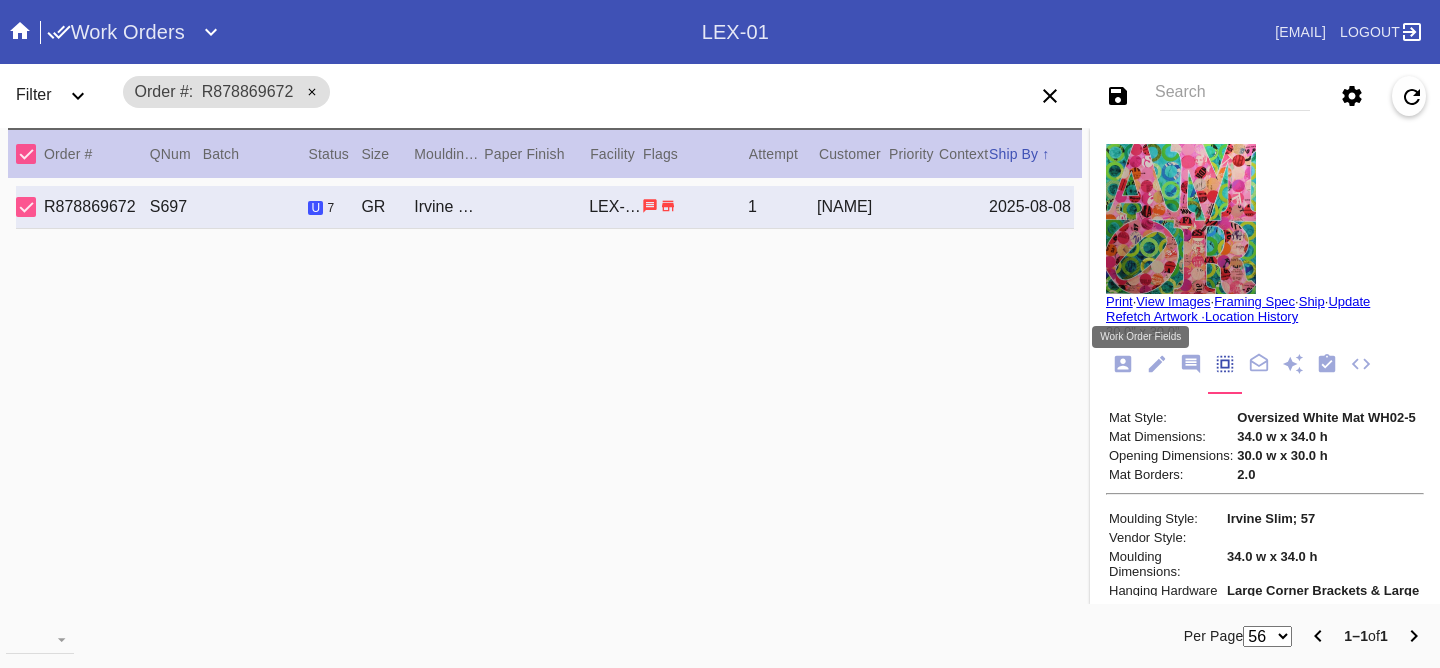 click 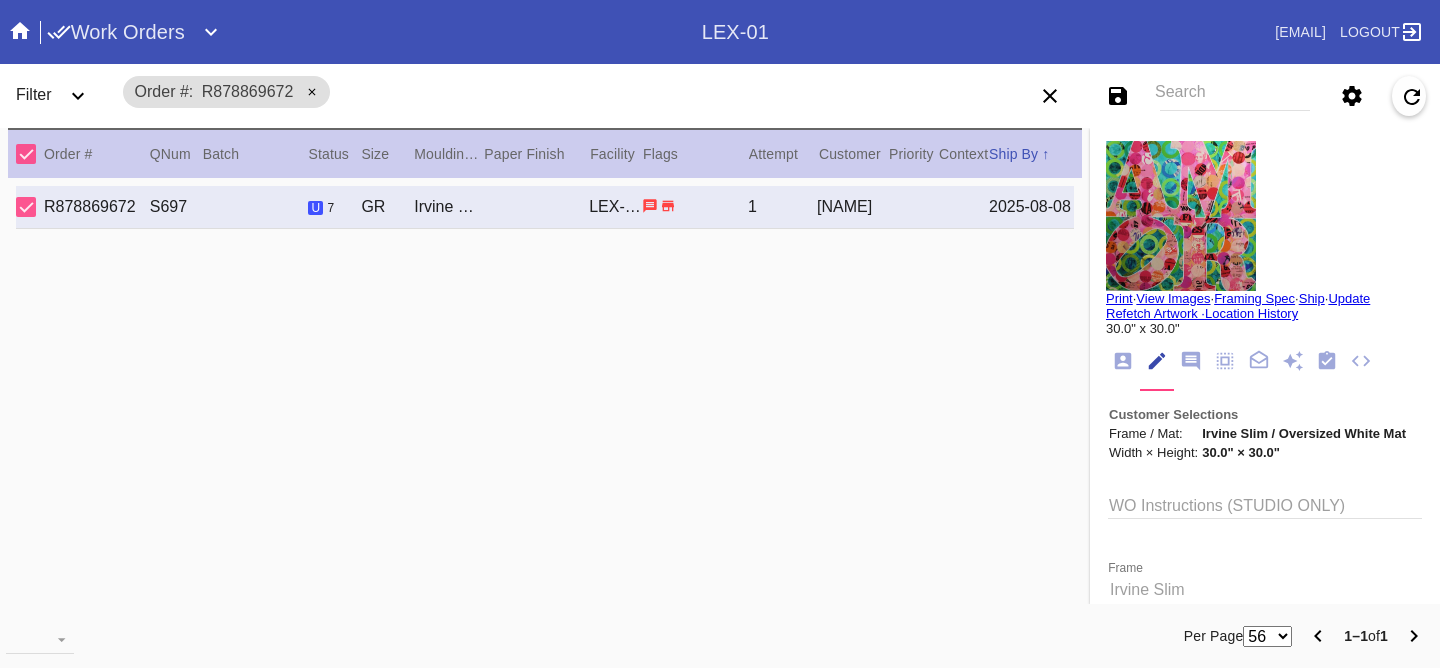scroll, scrollTop: 4, scrollLeft: 0, axis: vertical 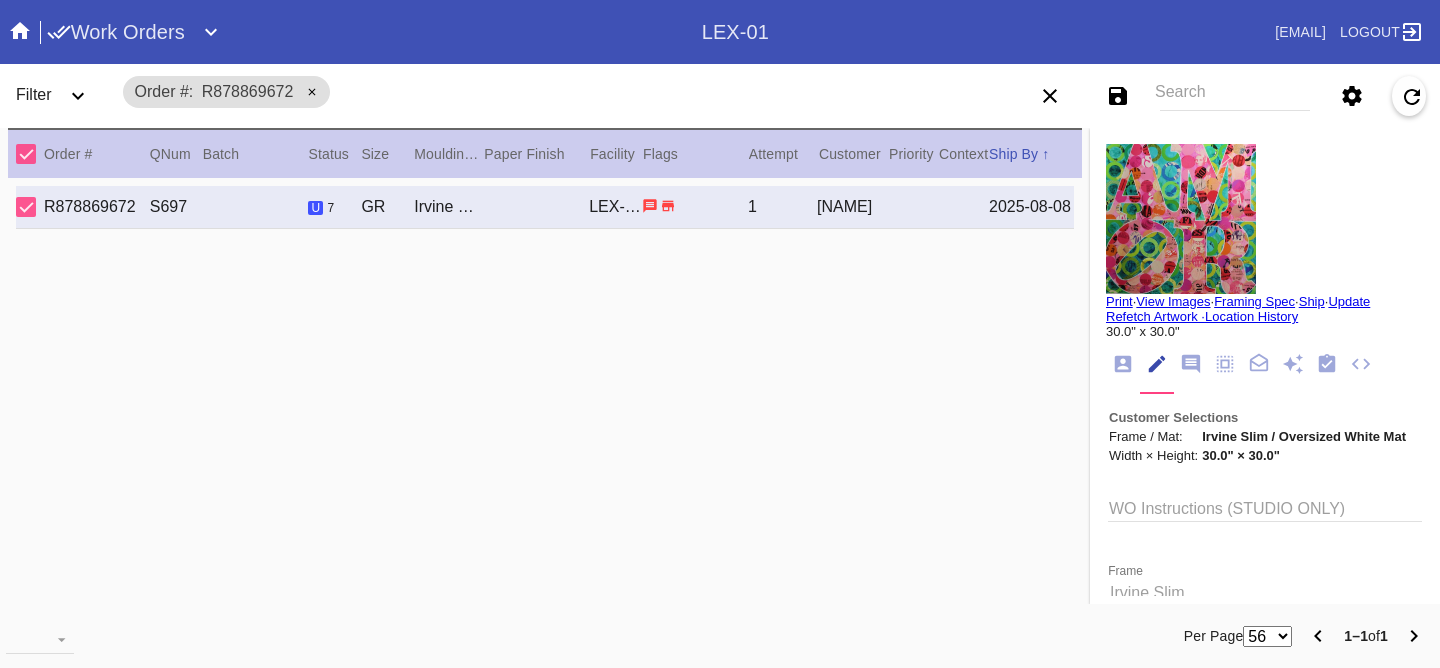 click on "Print  ·  View Images  ·  Framing Spec  ·  Ship  ·  Update   Refetch Artwork ·  Location History 30.0" x 30.0"                                 Order: R878869672 Shopify Order: #M761692457 Line Item: L5907730 Item Name: Designer's Choice - GR / Physical Work Order: W661280900518579 Location: Workstation LEX-01 al1-r3 Batch: Ship Group Schedule Work (Beta) Facility: LEX-01  change RFID:
Assign RFID
Batch Batch New Batch LEX01-250715-001 () LEX01-250327-001 () LEX01-250319-006 () LEX01-250306-004 () LEX01-250220-010 () LEX01-250219-008 () LEX01-250211-016 () LEX01-250211-012 () LEX01-250121-012 () LEX01-241224-002 () LEX01-241119-022 () LEX01-241119-014 () LEX01-241021-002 () LEX01-241017-003 () LEX01-241014-006 () LEX01-241003-002 () LEX01-210426-026 () LEX01-210412-039 () LEX01-210313-028 () LEX01-210228-001 () LEX01-210124-003 () LEX01-201218-082 () 200616-38 () 191125-107 () Add to Batch Special Instructions on Order:" at bounding box center (1265, 1191) 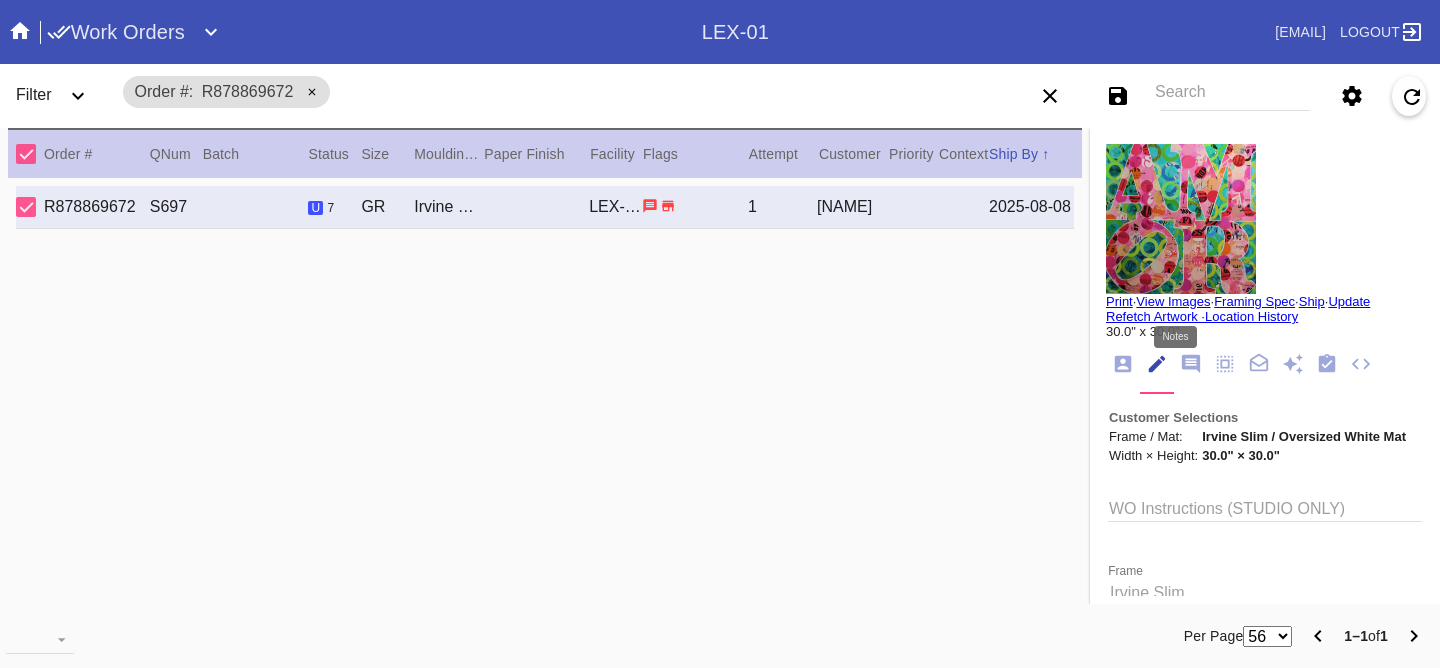 click 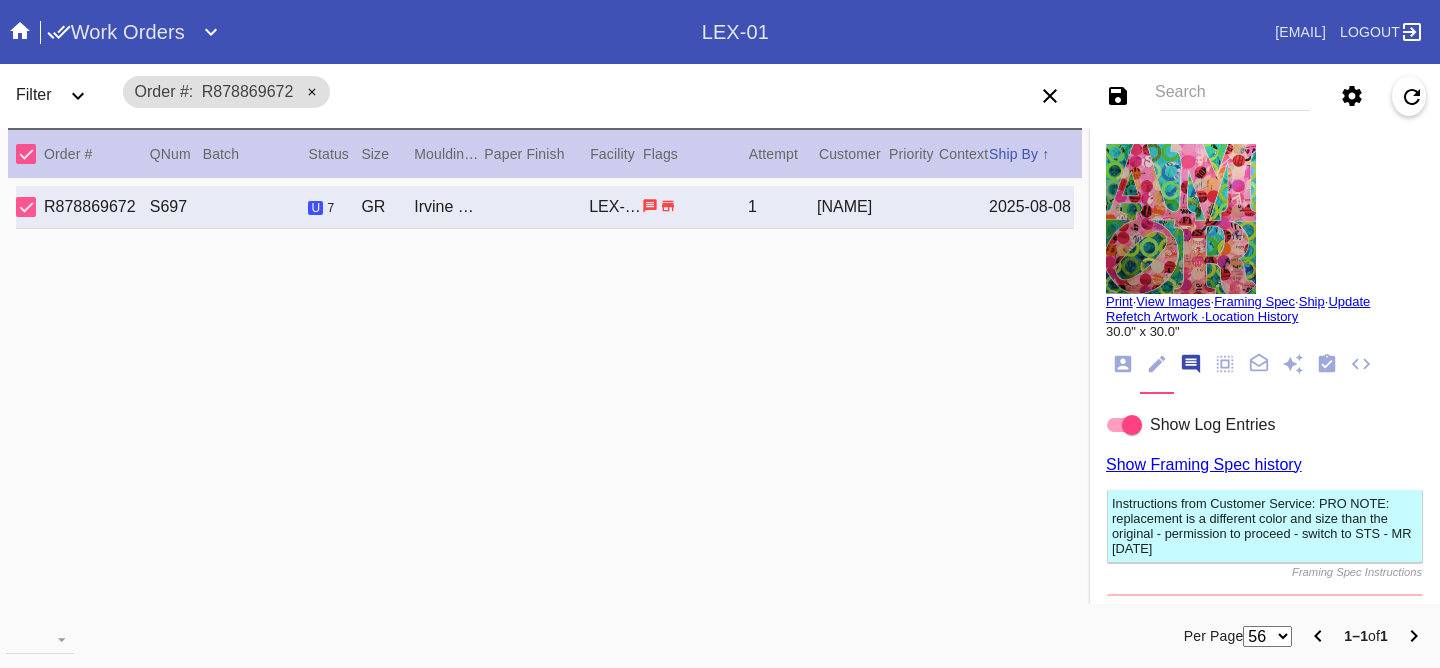 scroll, scrollTop: 123, scrollLeft: 0, axis: vertical 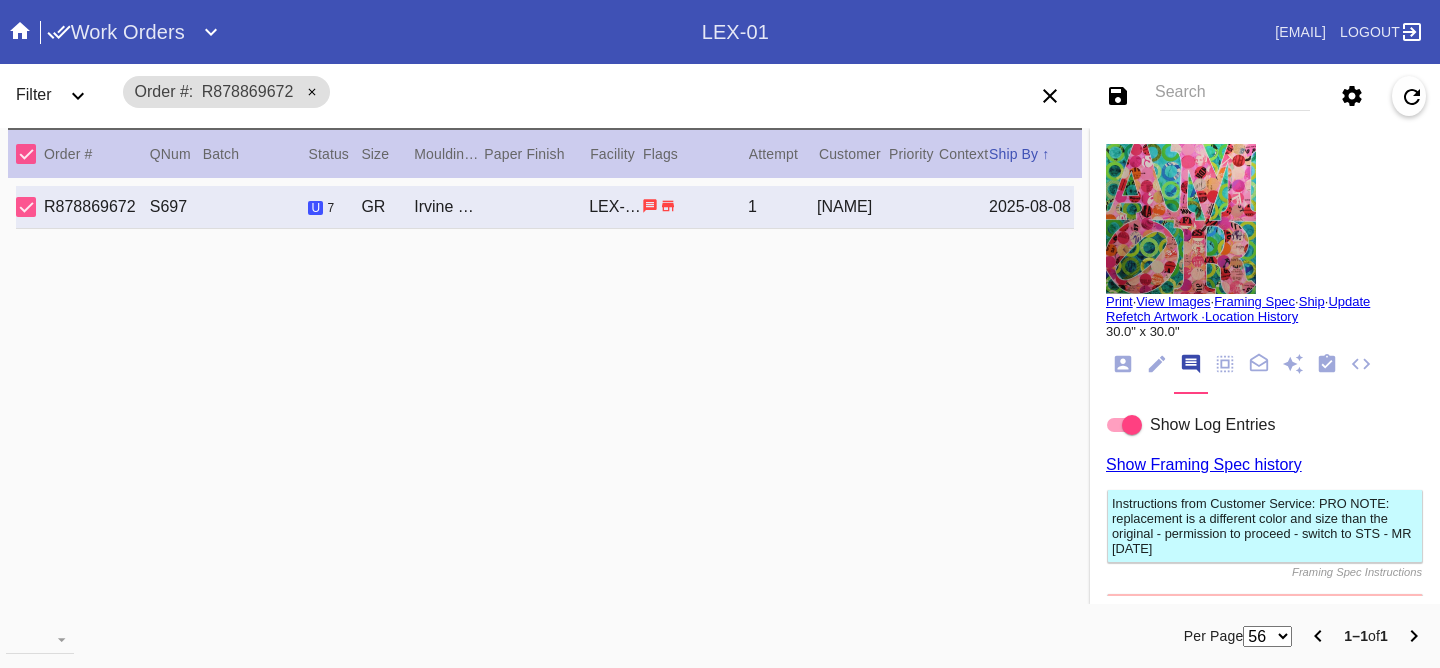 click on "Show Log Entries" at bounding box center [1212, 424] 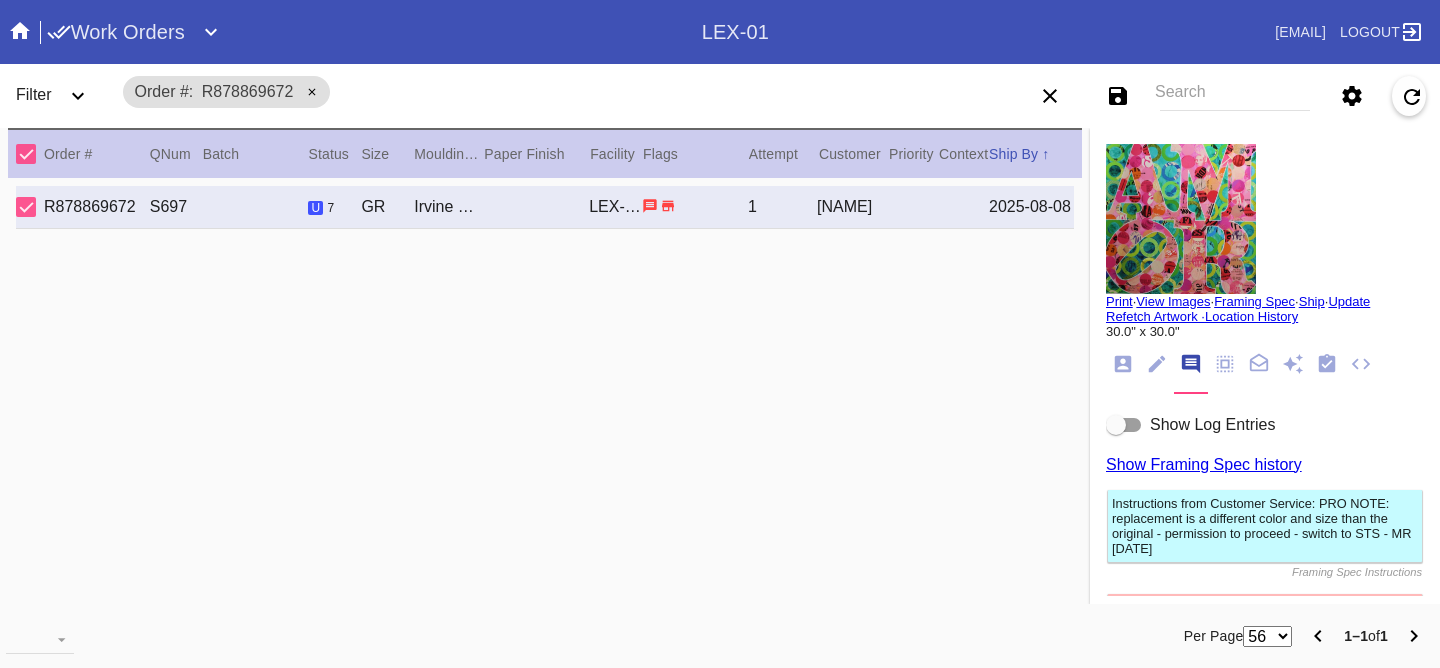 click on "Show Log Entries" at bounding box center [1212, 424] 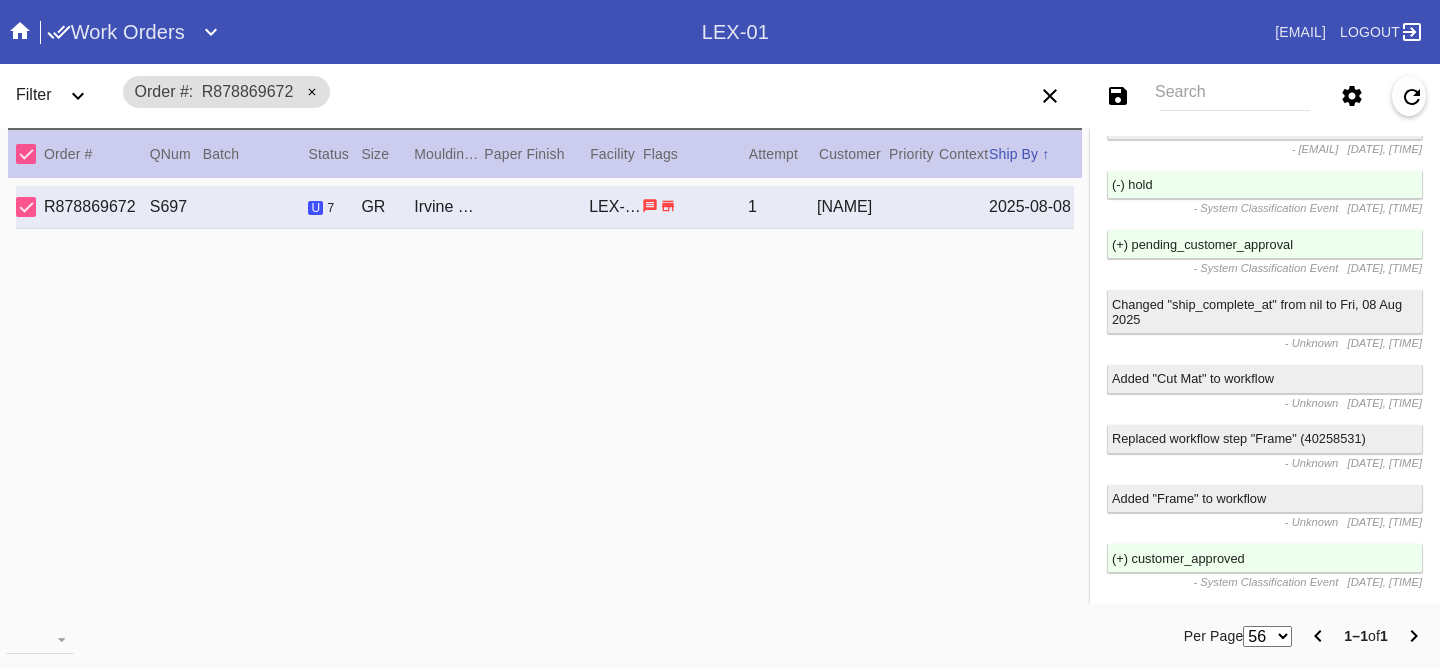 scroll, scrollTop: 5581, scrollLeft: 0, axis: vertical 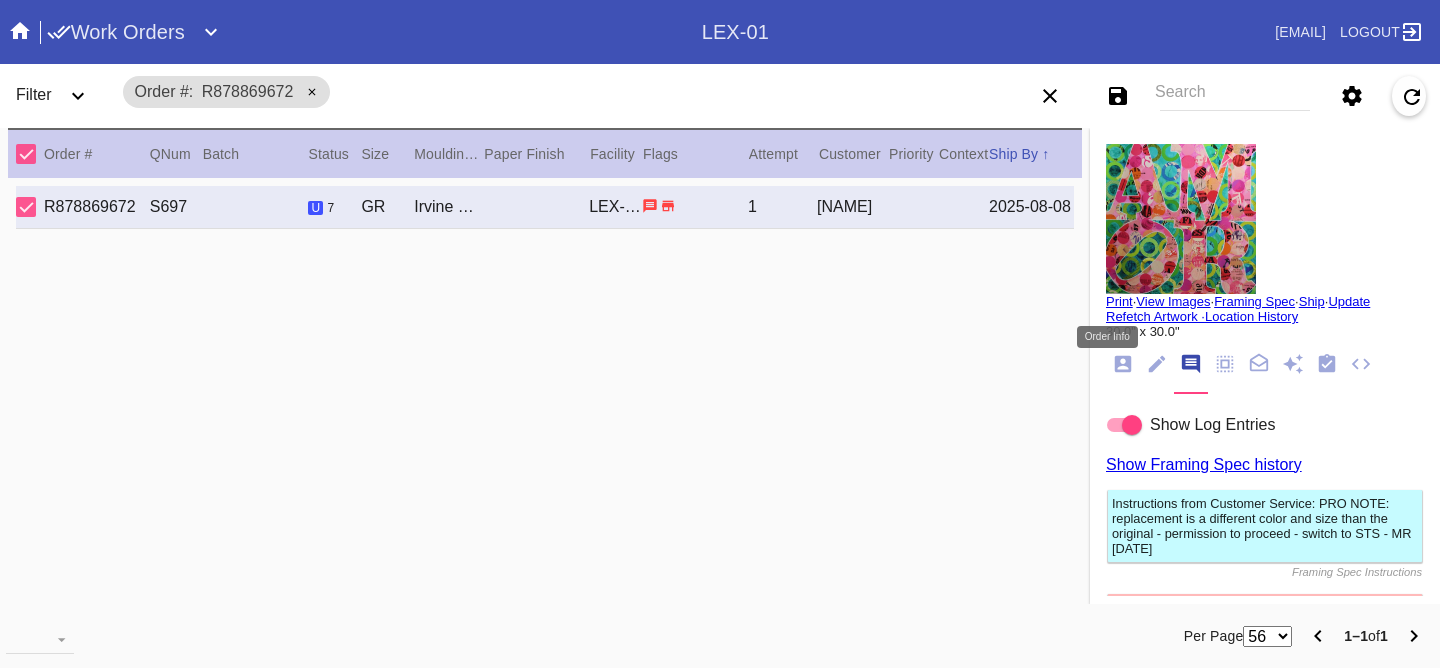 click 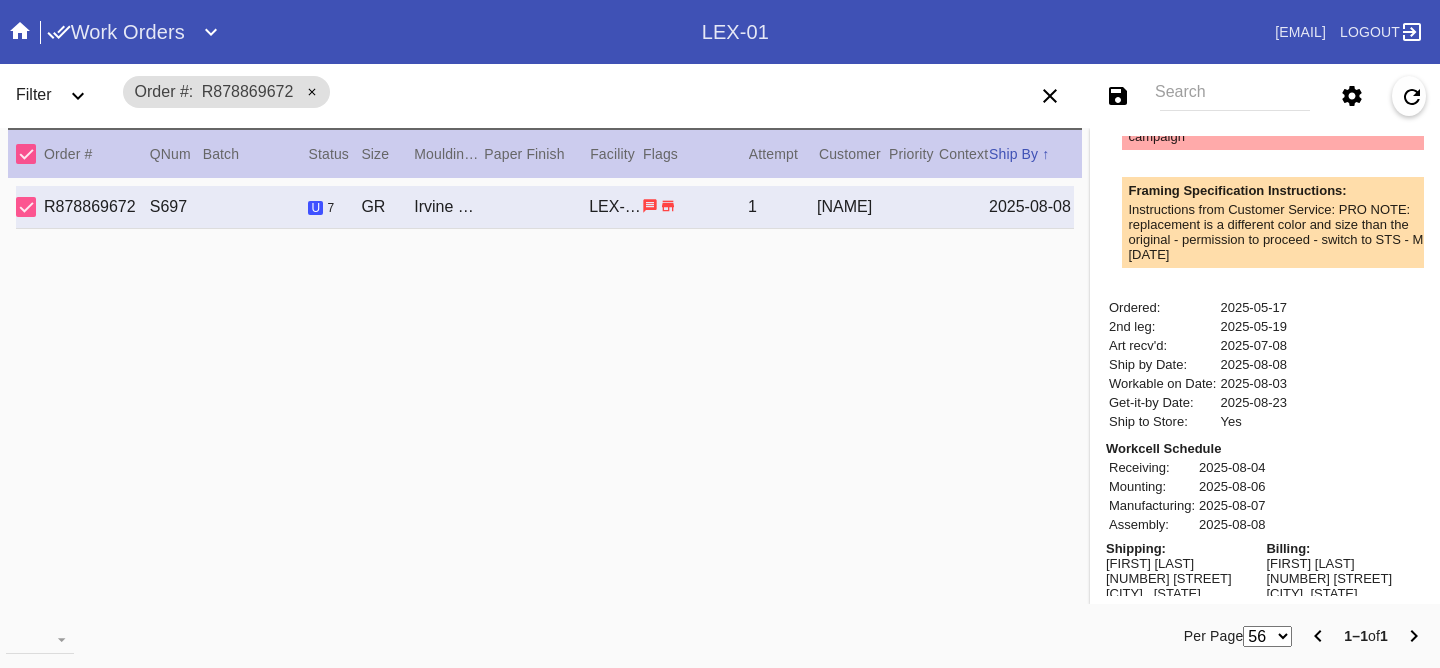 scroll, scrollTop: 638, scrollLeft: 0, axis: vertical 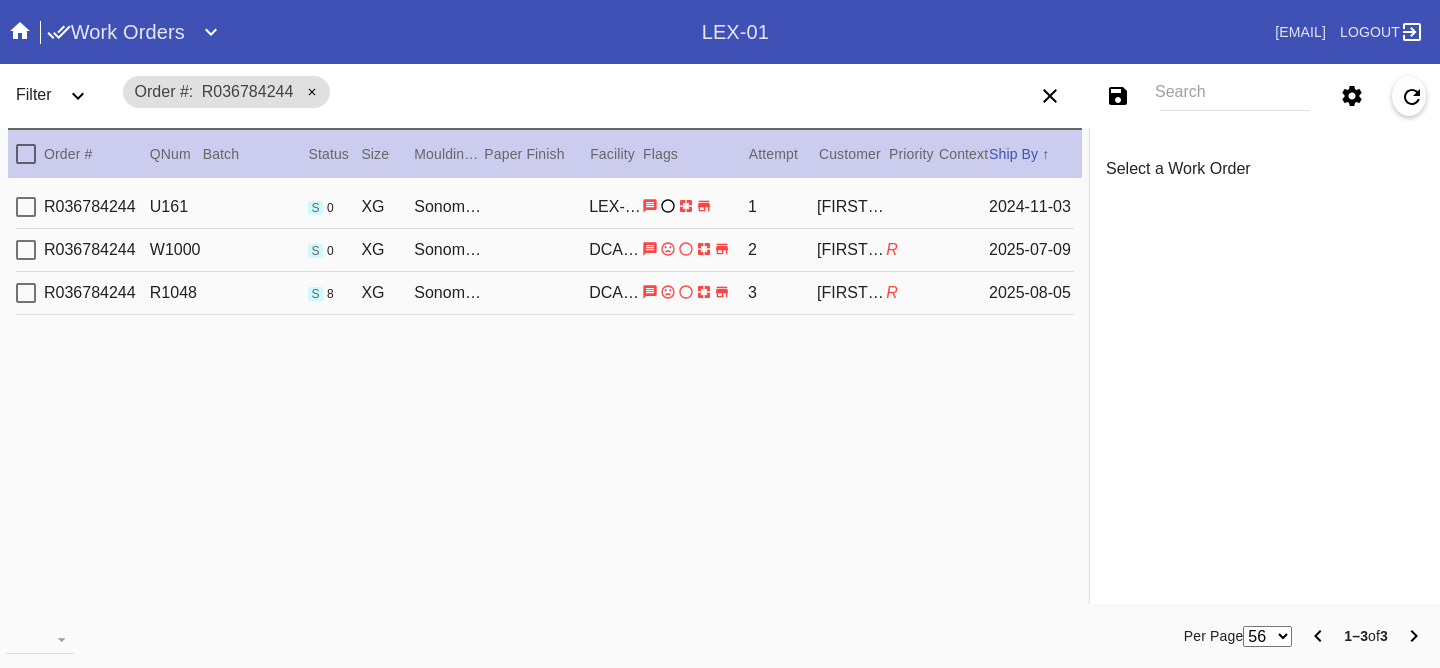 click on "2025-08-05" at bounding box center (1031, 293) 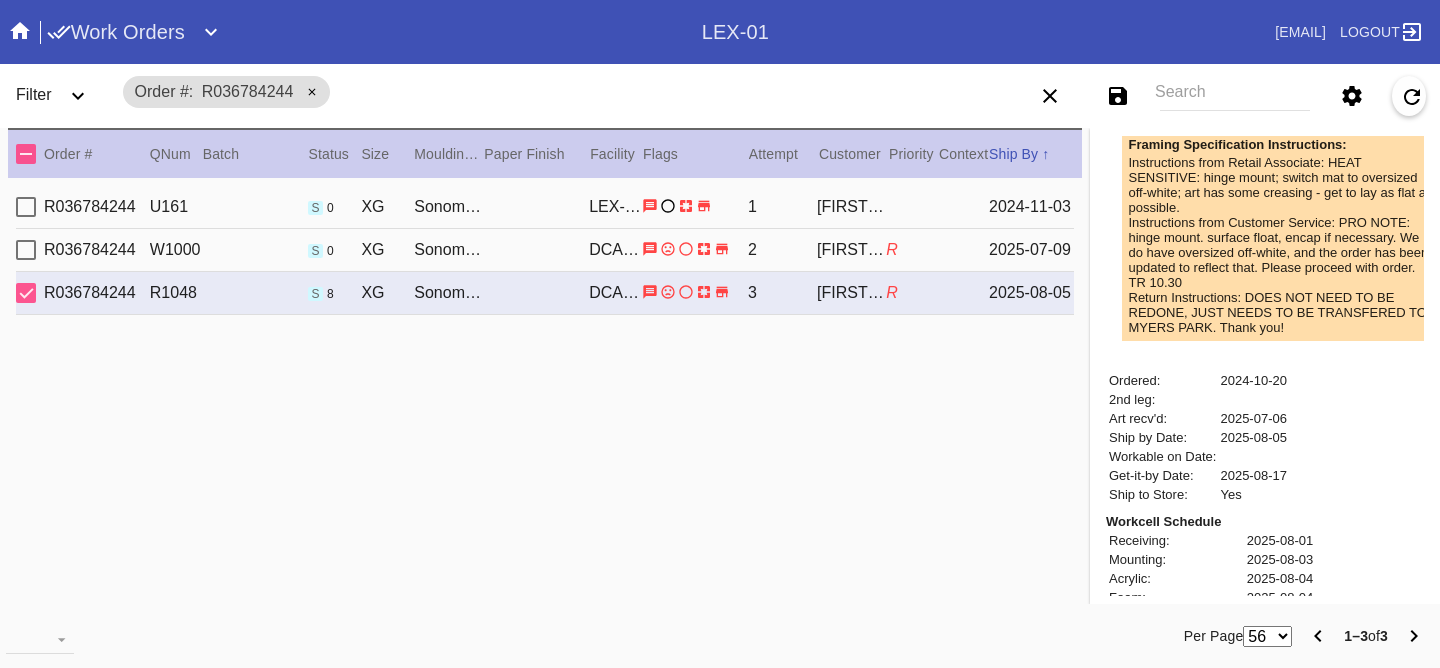 scroll, scrollTop: 891, scrollLeft: 0, axis: vertical 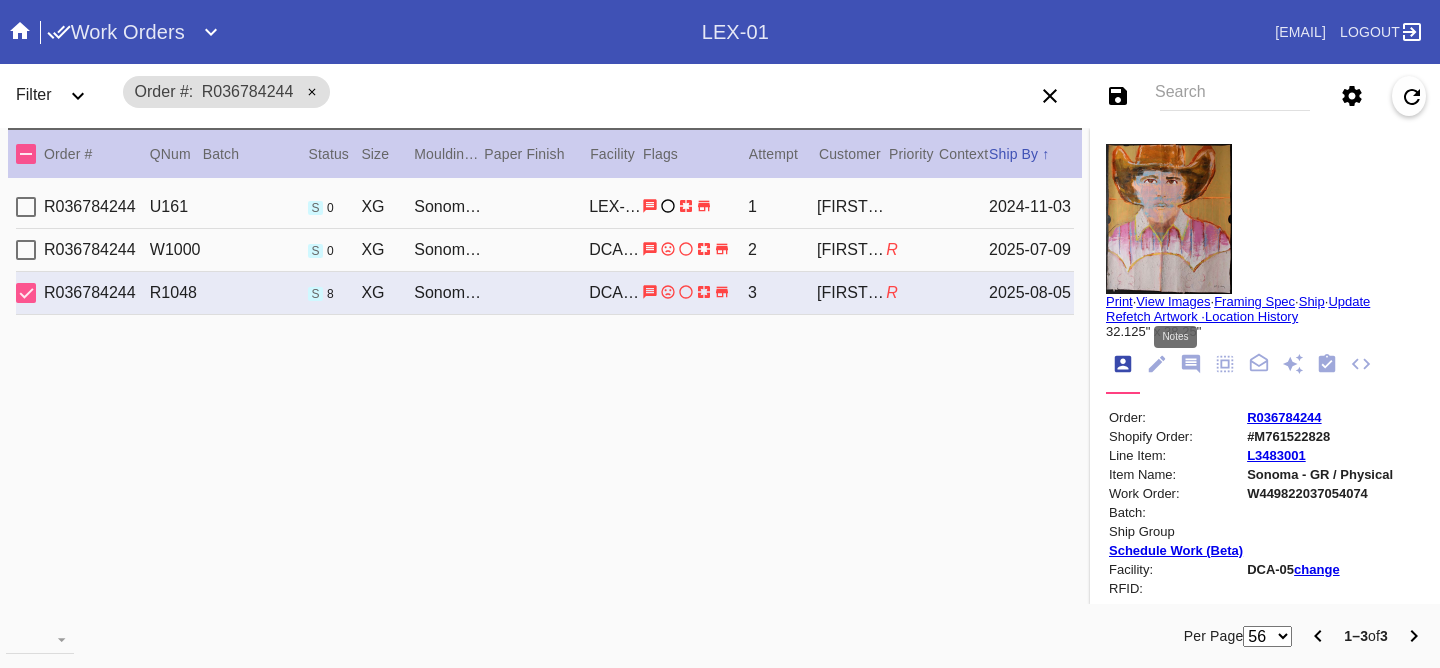 click 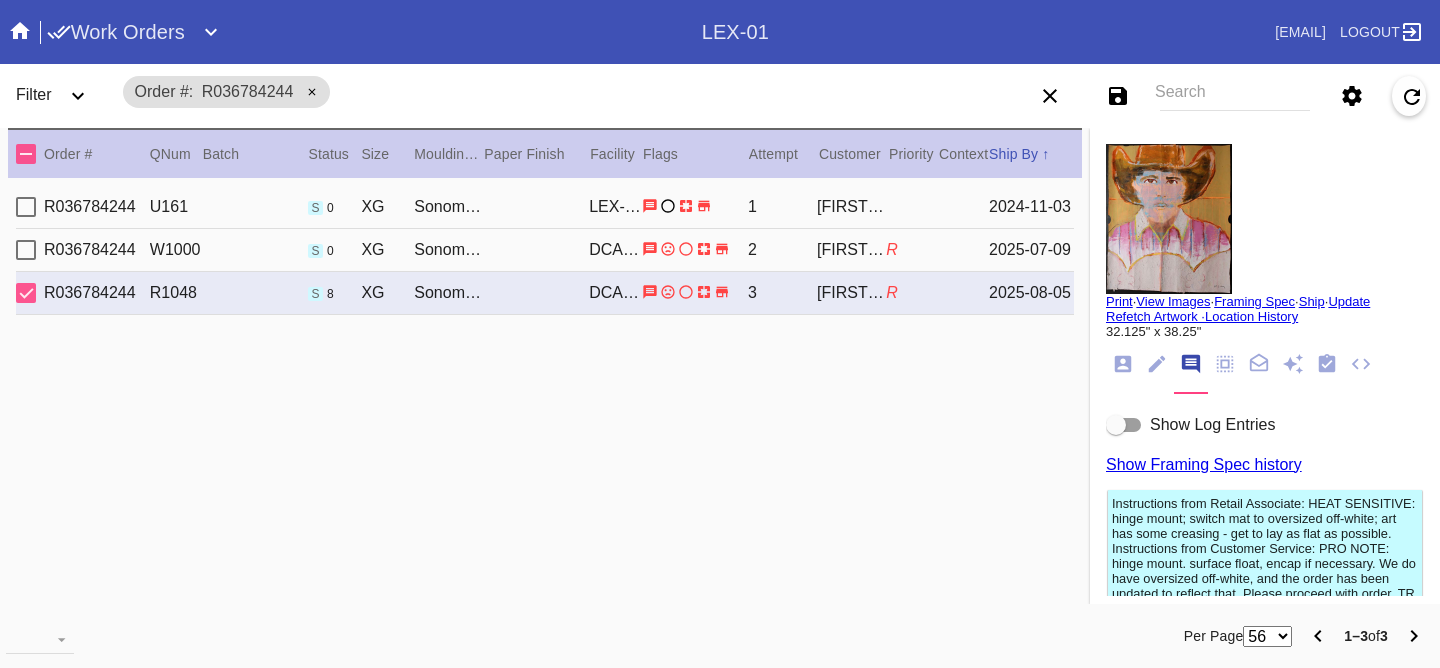 click on "Show Log Entries" at bounding box center (1212, 425) 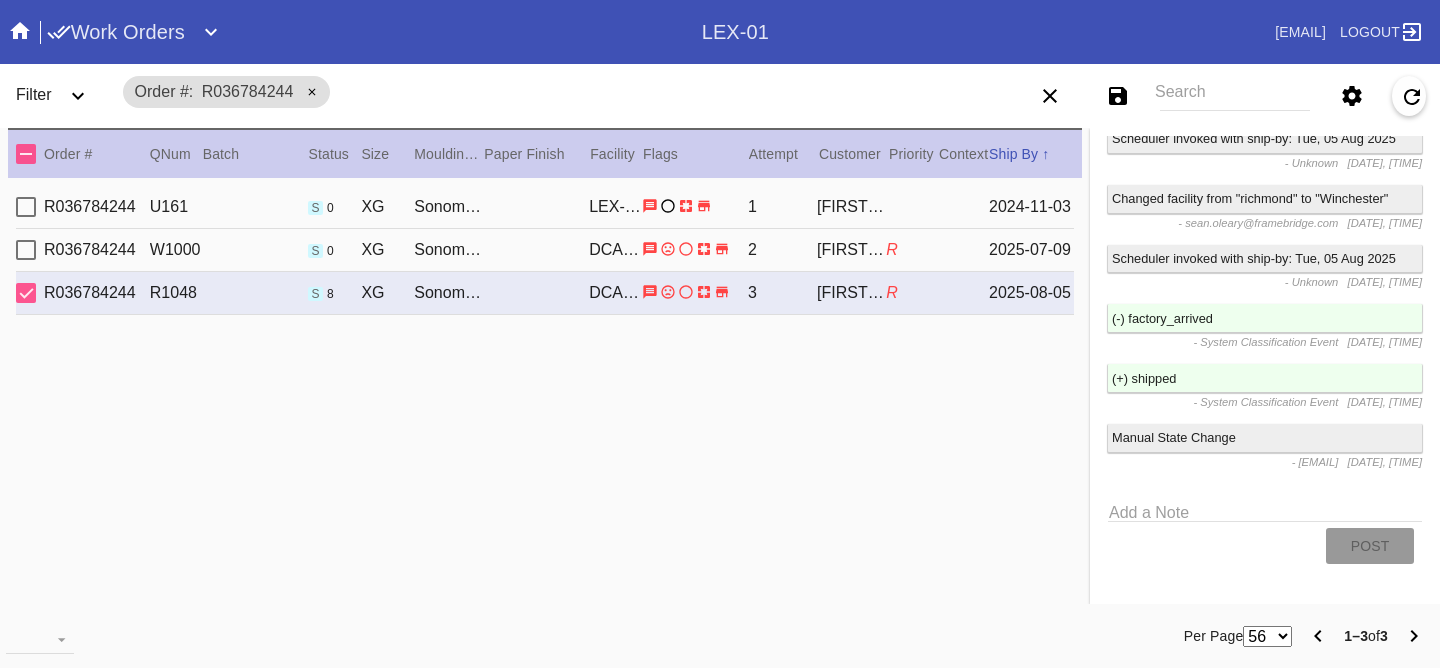 scroll, scrollTop: 2716, scrollLeft: 0, axis: vertical 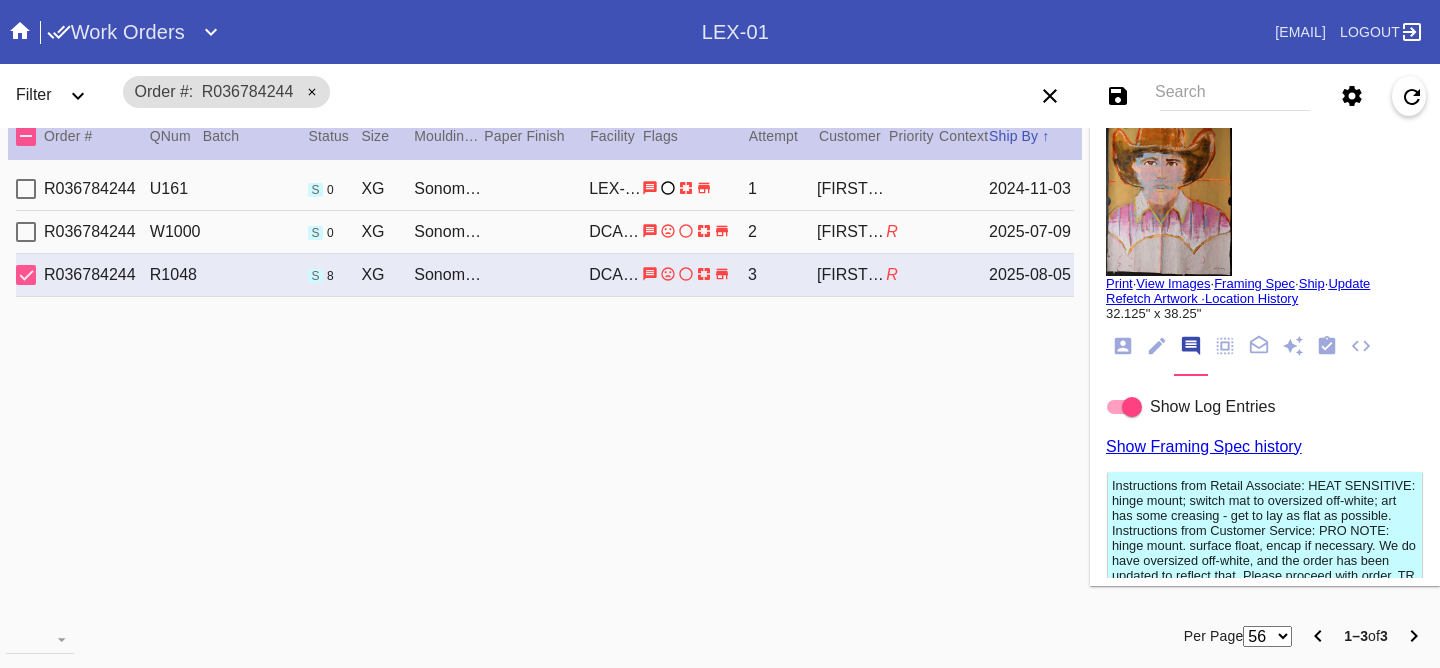click 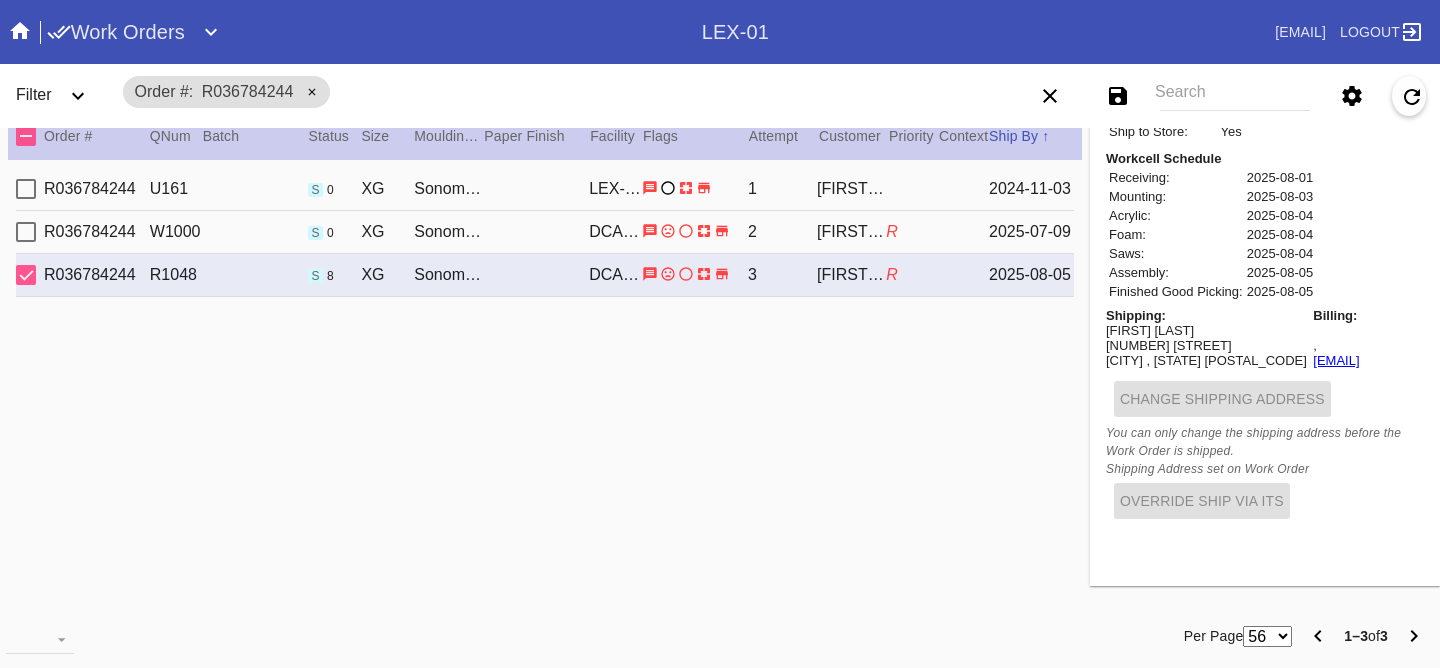 scroll, scrollTop: 890, scrollLeft: 0, axis: vertical 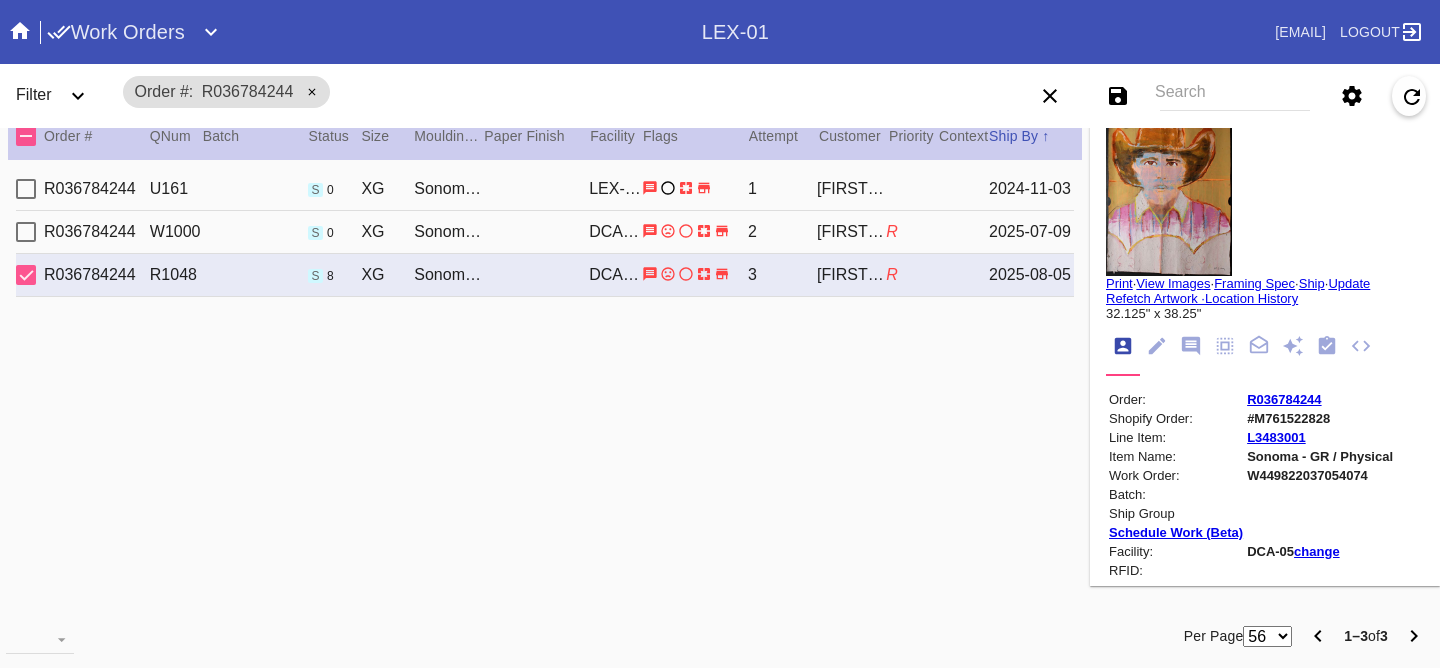 click 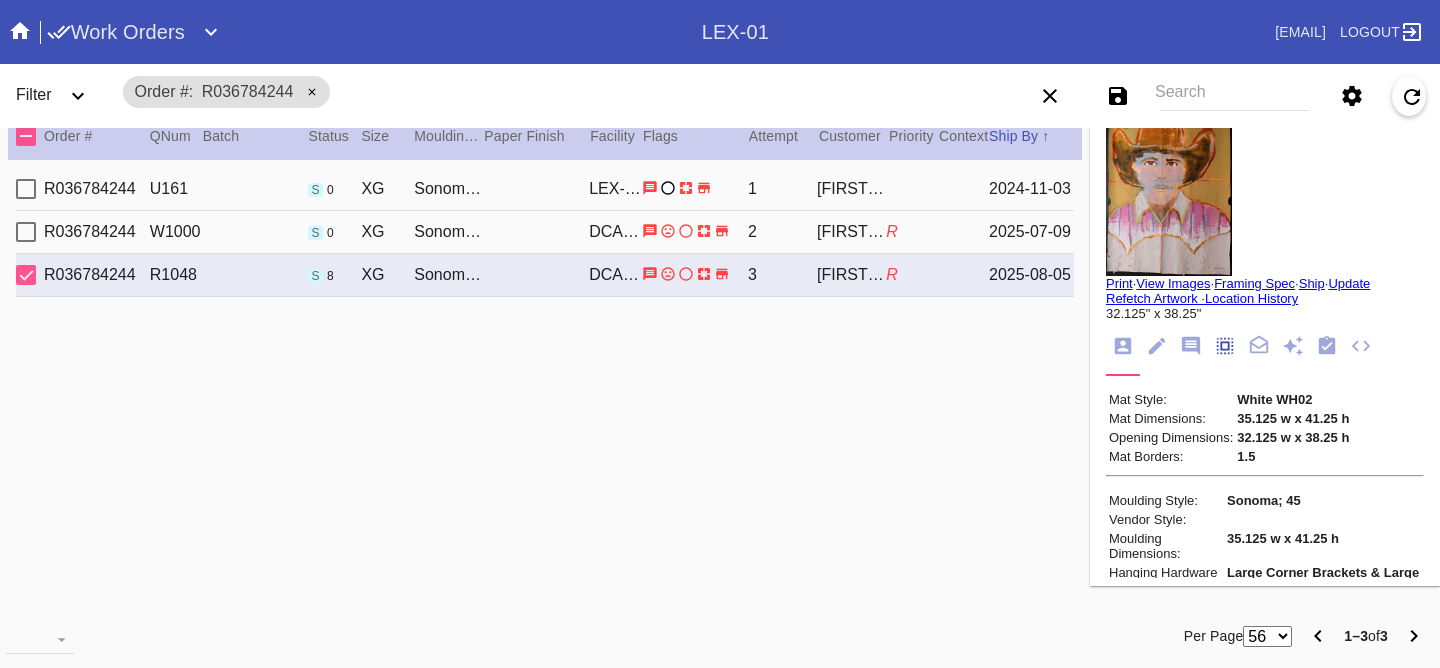 scroll, scrollTop: 172, scrollLeft: 0, axis: vertical 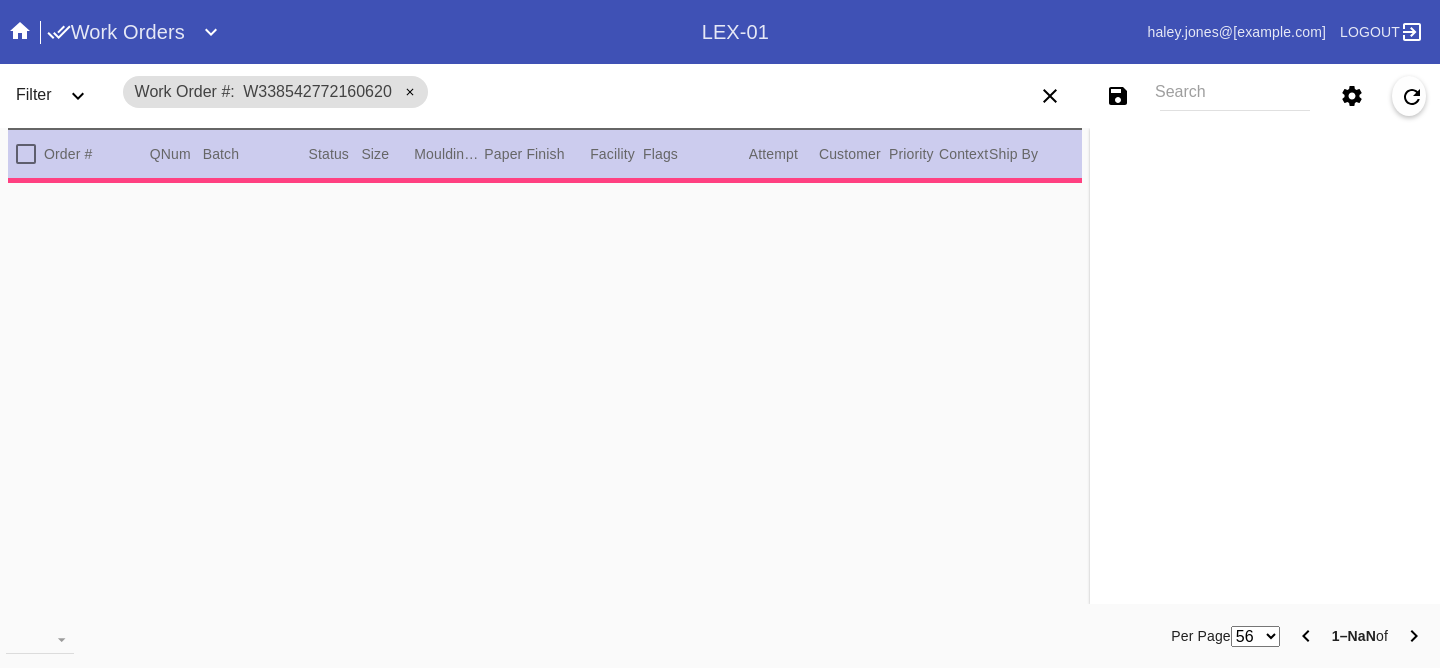 type on "1.5" 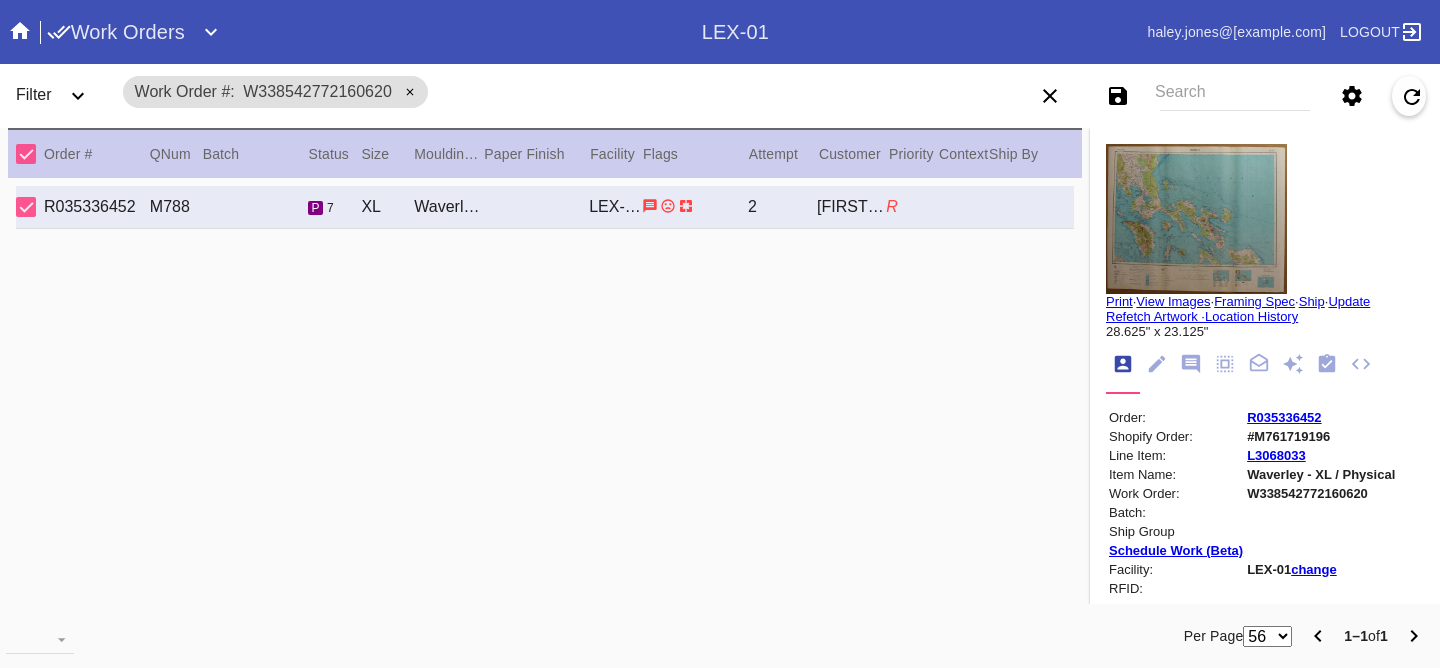 scroll, scrollTop: 772, scrollLeft: 0, axis: vertical 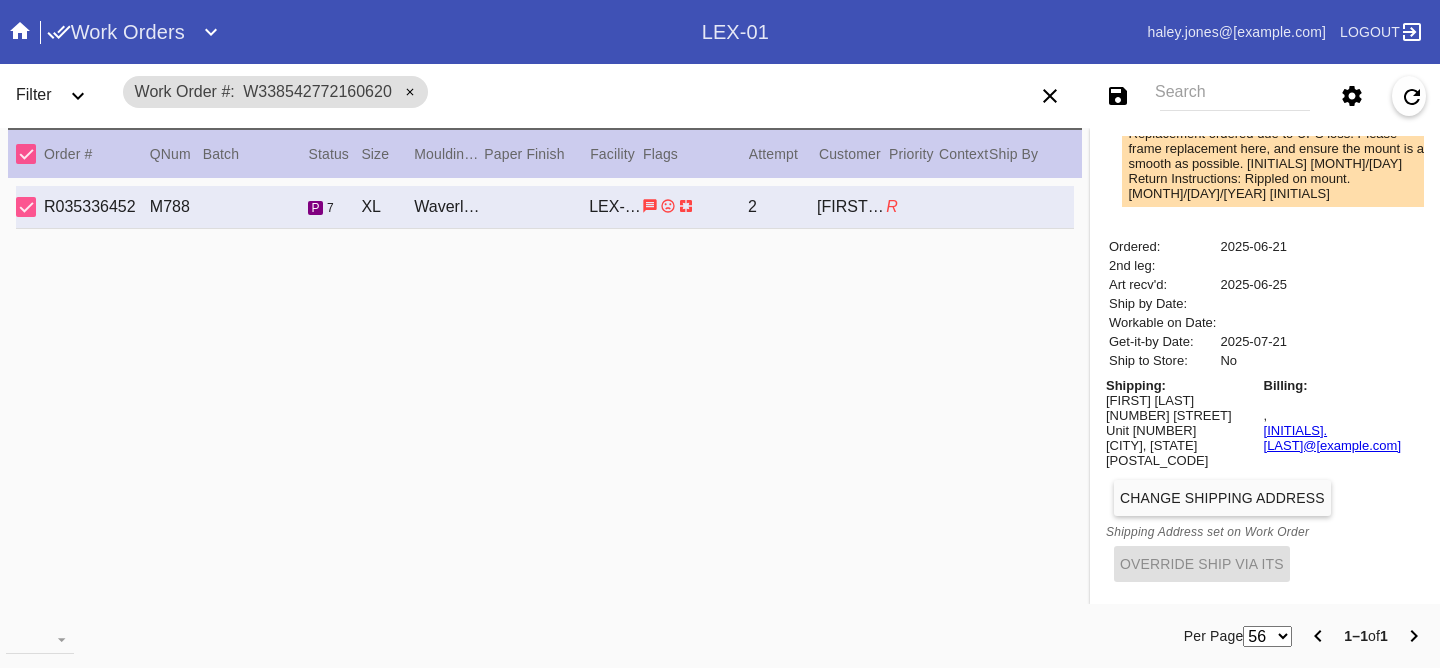 click on "[FIRST] [LAST]" at bounding box center (1181, 400) 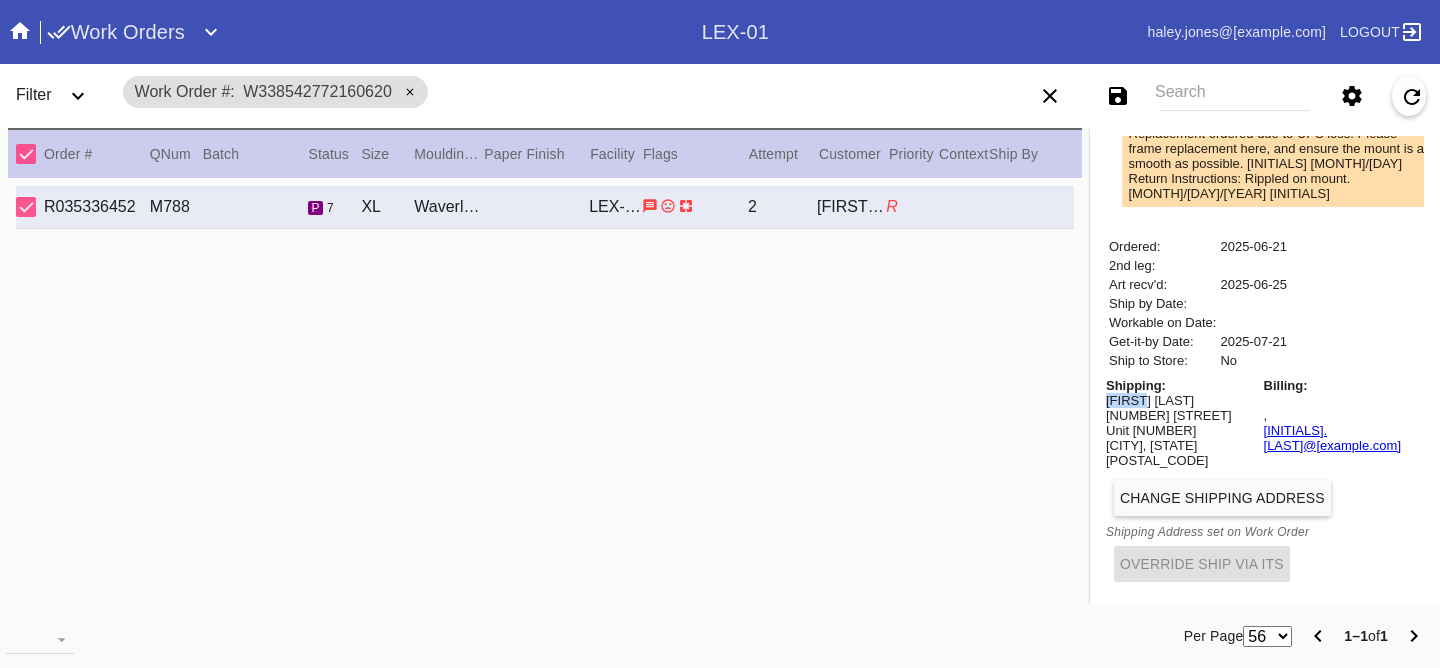 click on "[FIRST] [LAST]" at bounding box center [1181, 400] 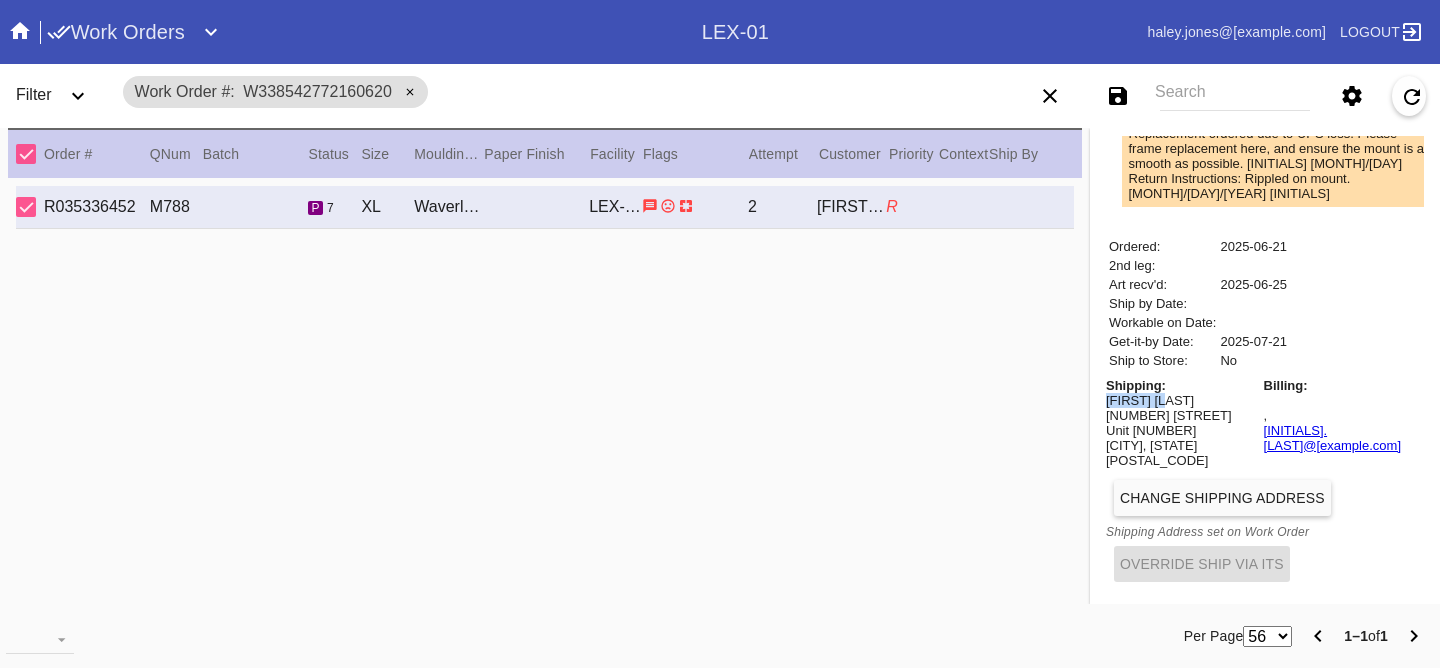 click on "[FIRST] [LAST]" at bounding box center (1181, 400) 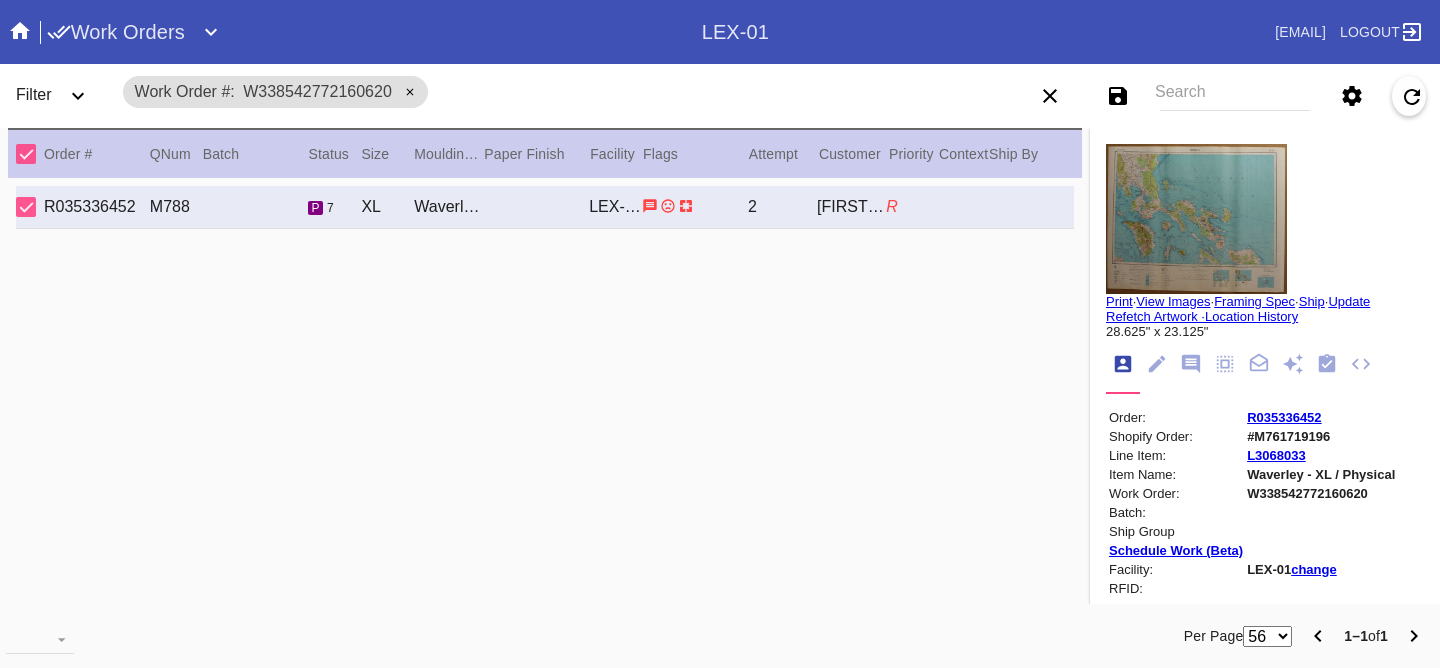 scroll, scrollTop: 0, scrollLeft: 0, axis: both 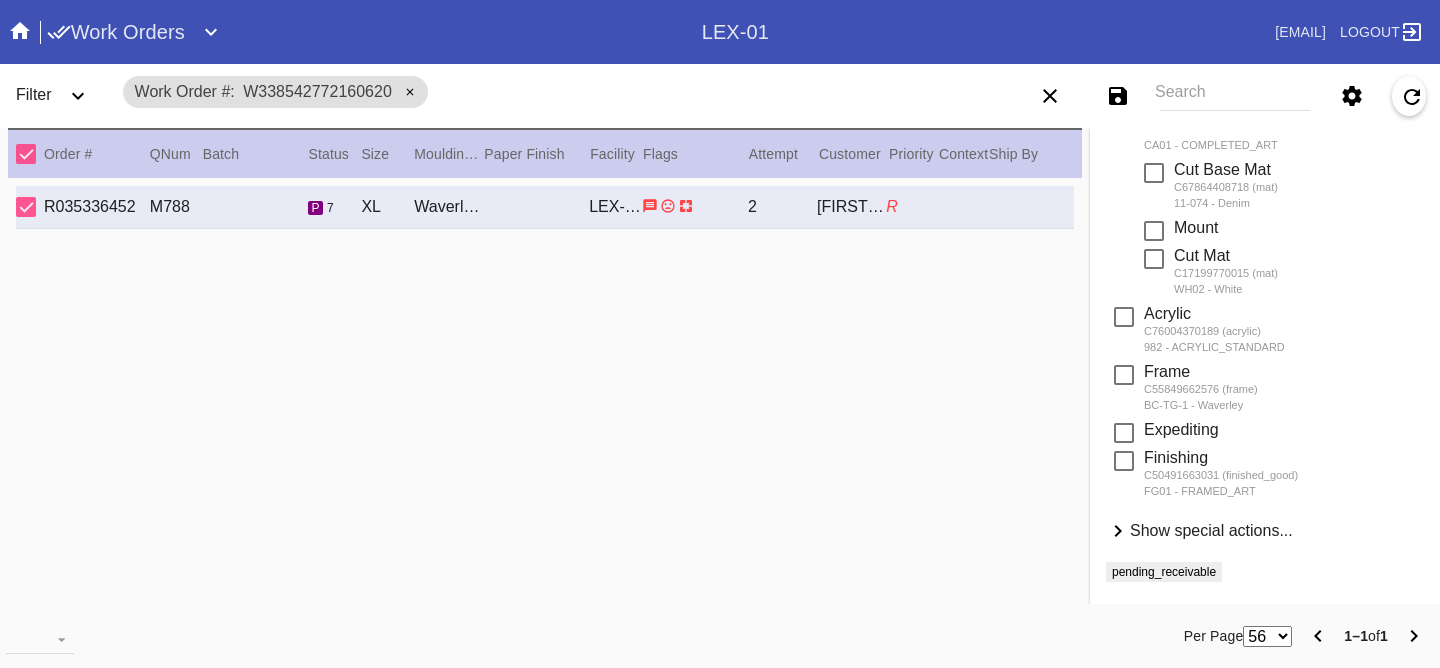 click on "Show special actions..." at bounding box center (1211, 530) 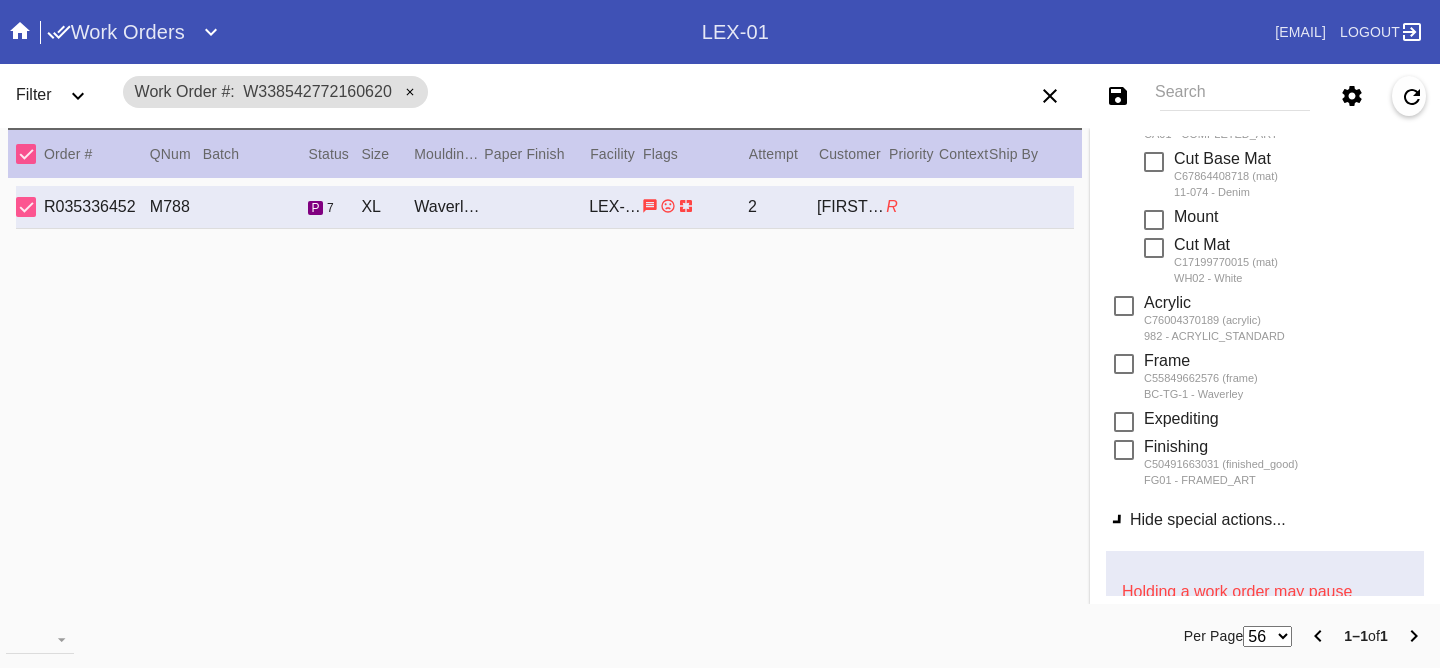 scroll, scrollTop: 906, scrollLeft: 0, axis: vertical 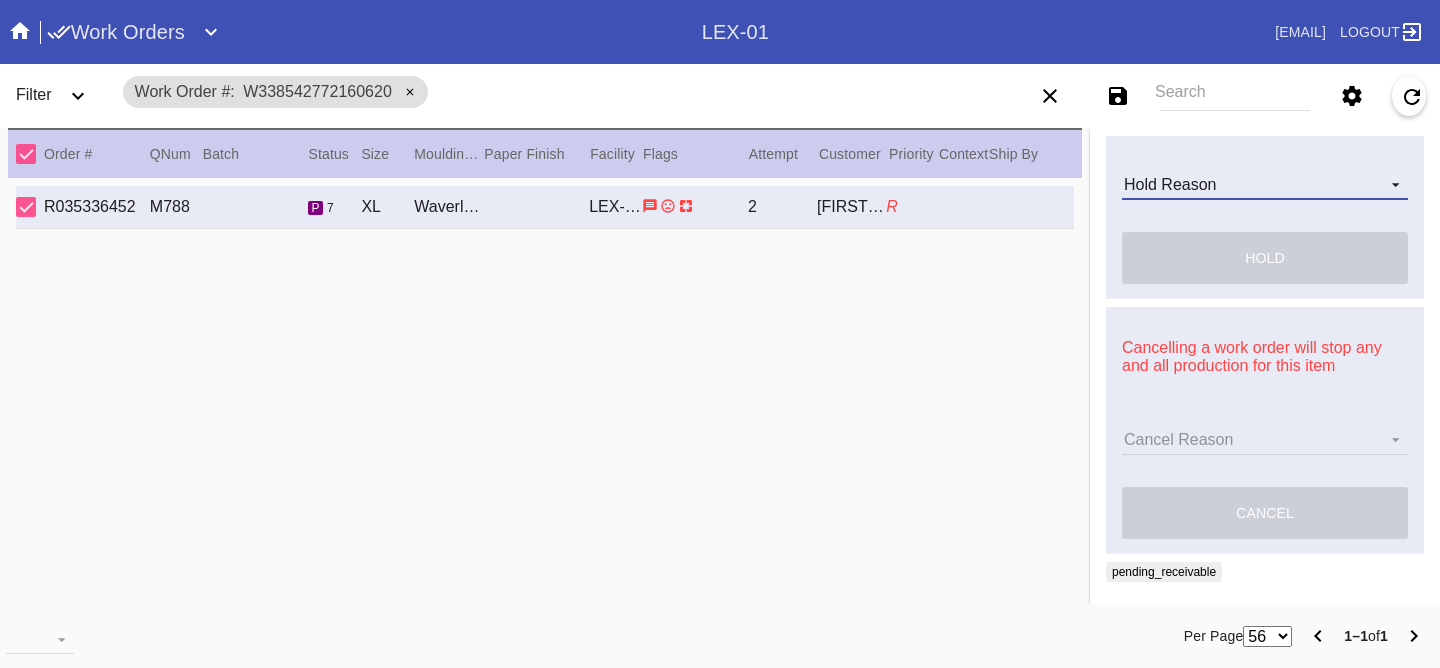 click on "Hold Reason Artcare Artwork Review CA Proactive Outreach CX Artwork Review CX Asset Protection Review Embedded Mat Plaque F4B Order Update FB Internal Sample Facility Out of Stock HPO Not Received Ops Question Submitted Order Change Request Out of Stock Pull for Production Replacement Ordered Retail NSOGW Search and Rescue Update Work Order" at bounding box center (1265, 185) 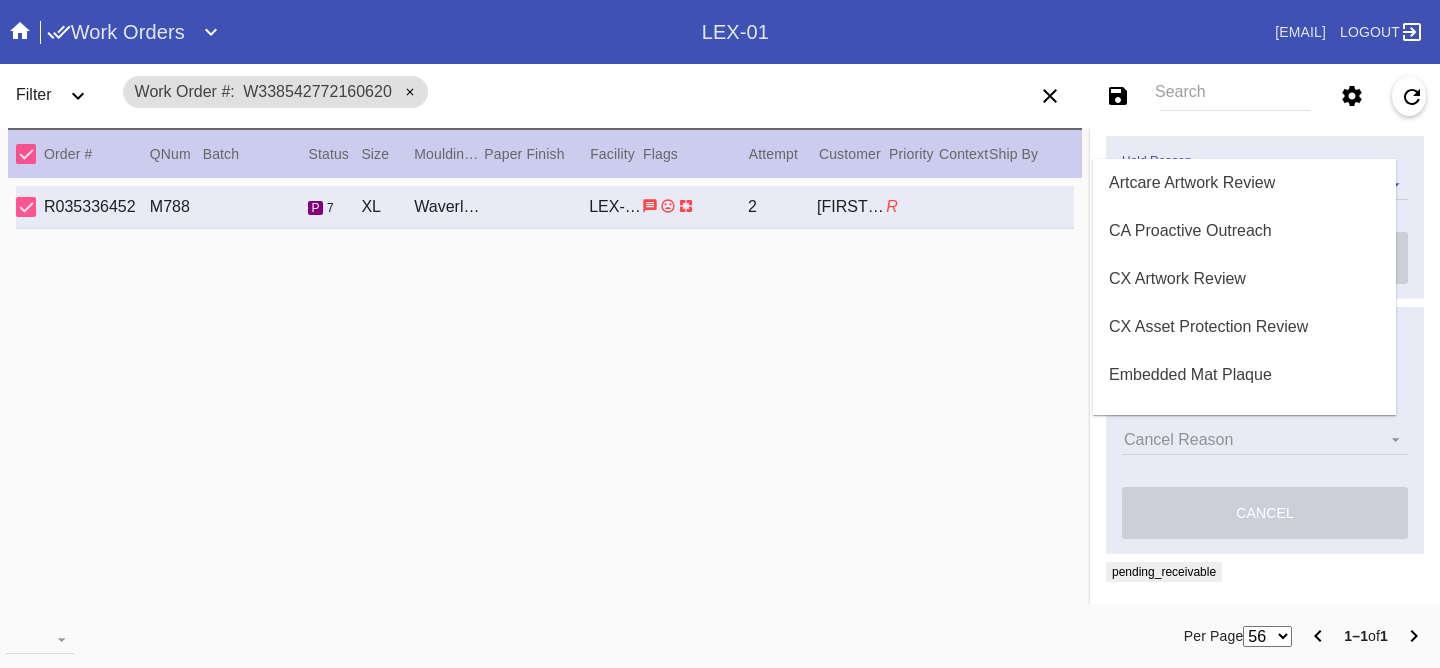 scroll, scrollTop: 568, scrollLeft: 0, axis: vertical 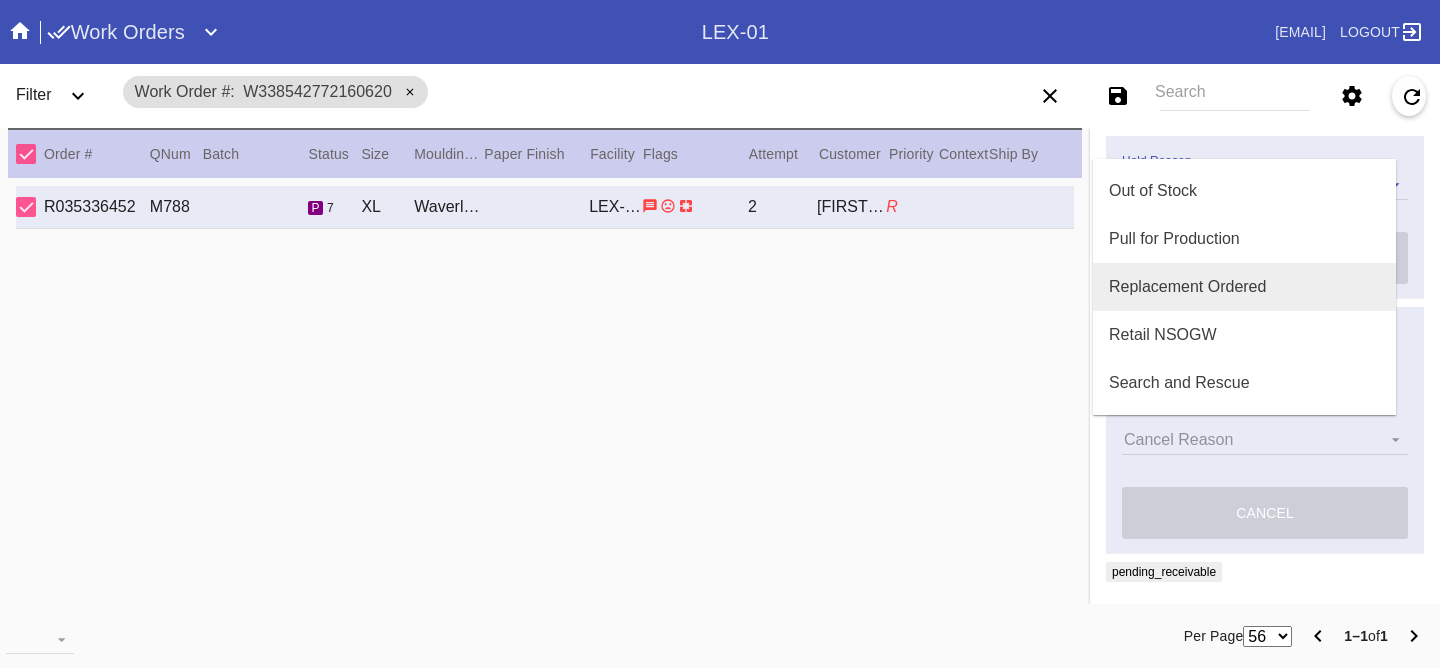 click on "Replacement Ordered" at bounding box center (1187, 287) 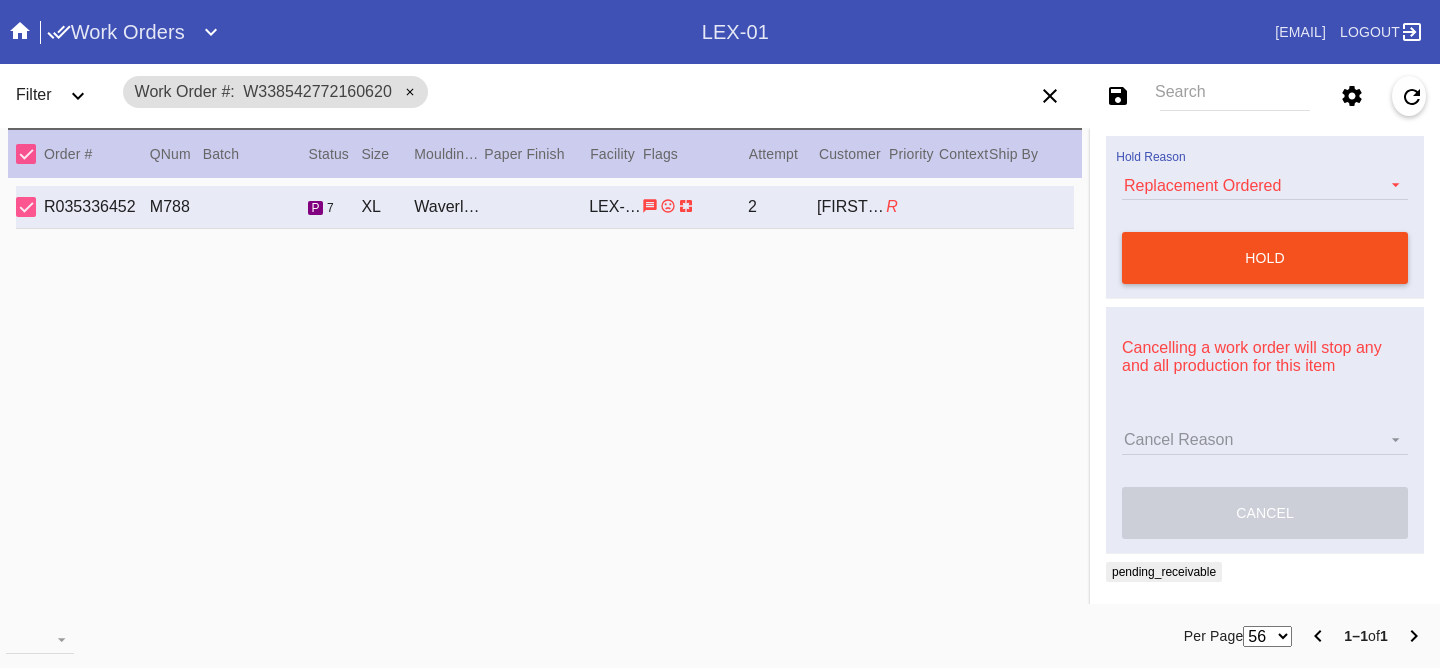 click on "hold" at bounding box center (1265, 258) 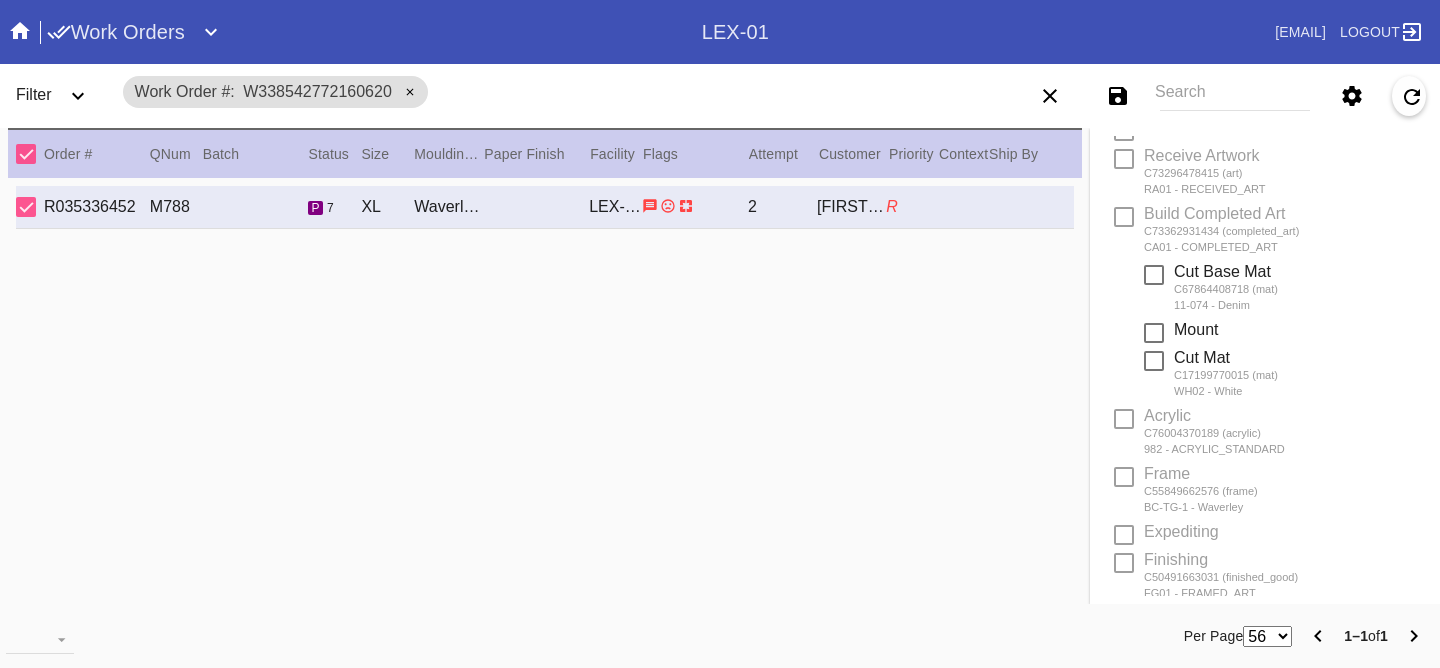 scroll, scrollTop: 0, scrollLeft: 0, axis: both 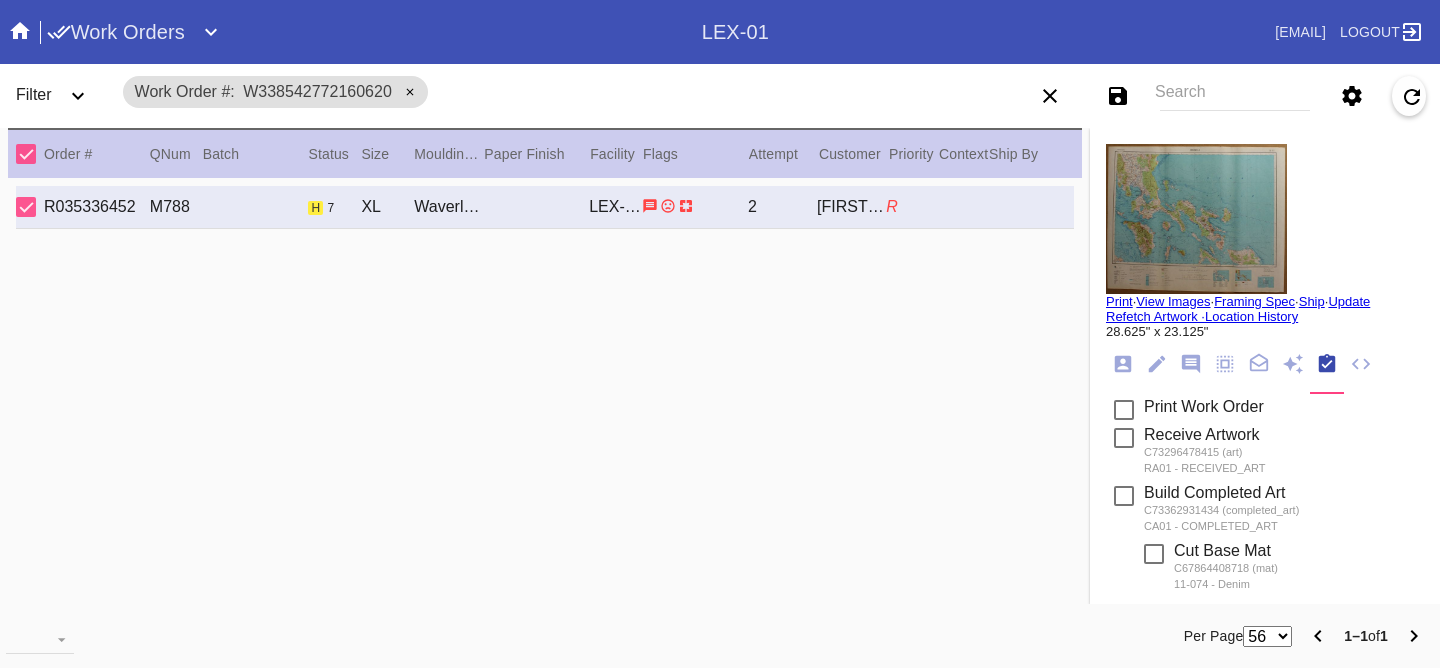 click 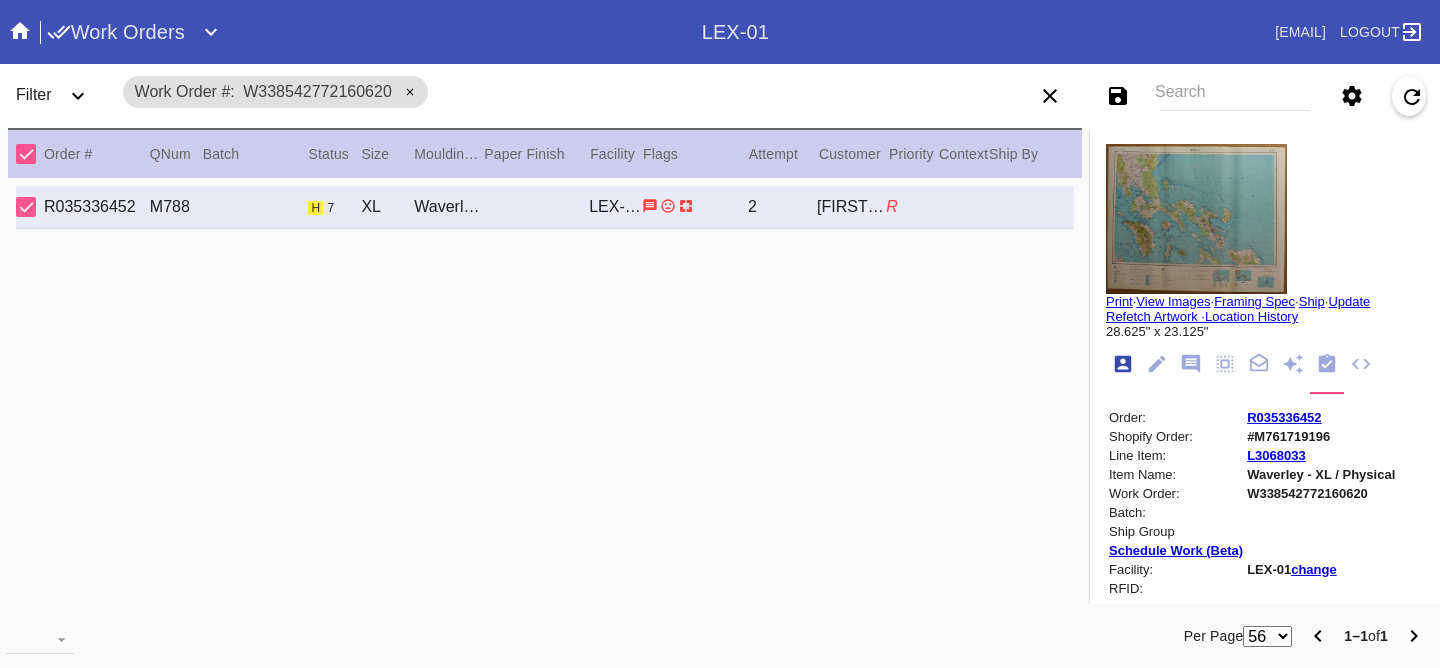 scroll, scrollTop: 24, scrollLeft: 0, axis: vertical 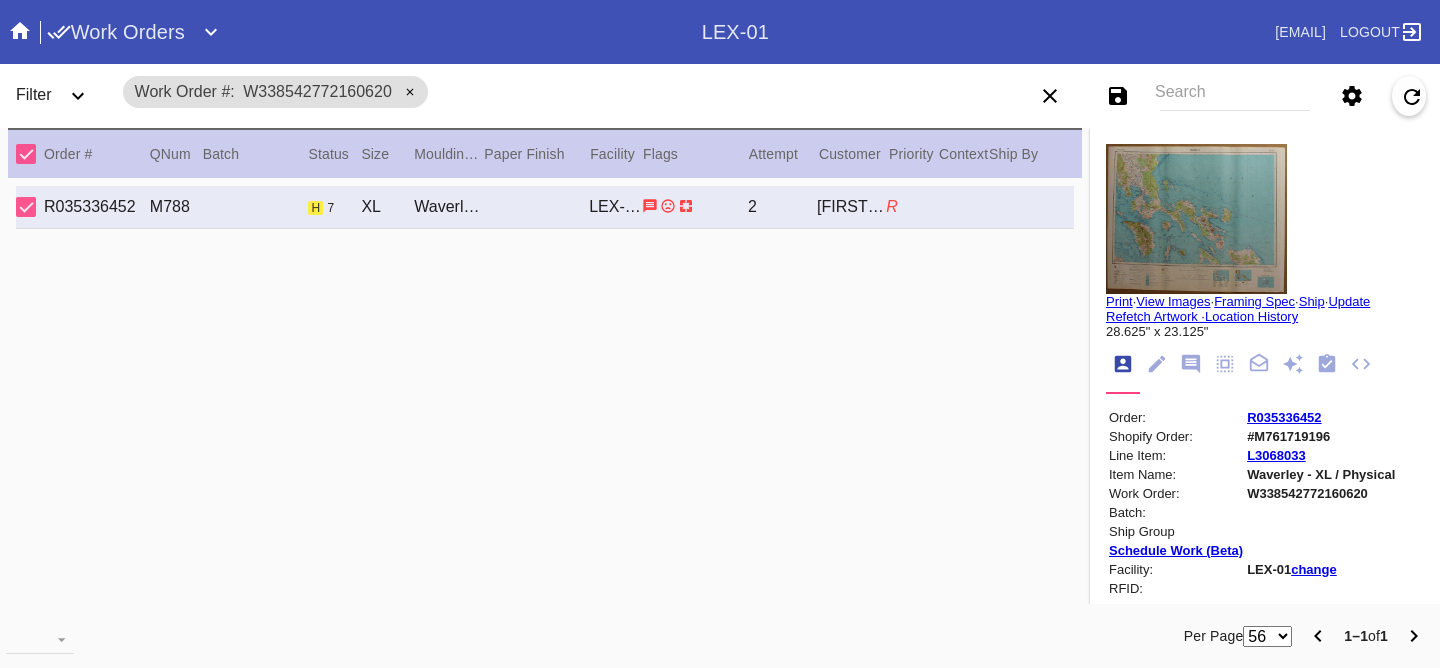 click on "R035336452" at bounding box center [1284, 417] 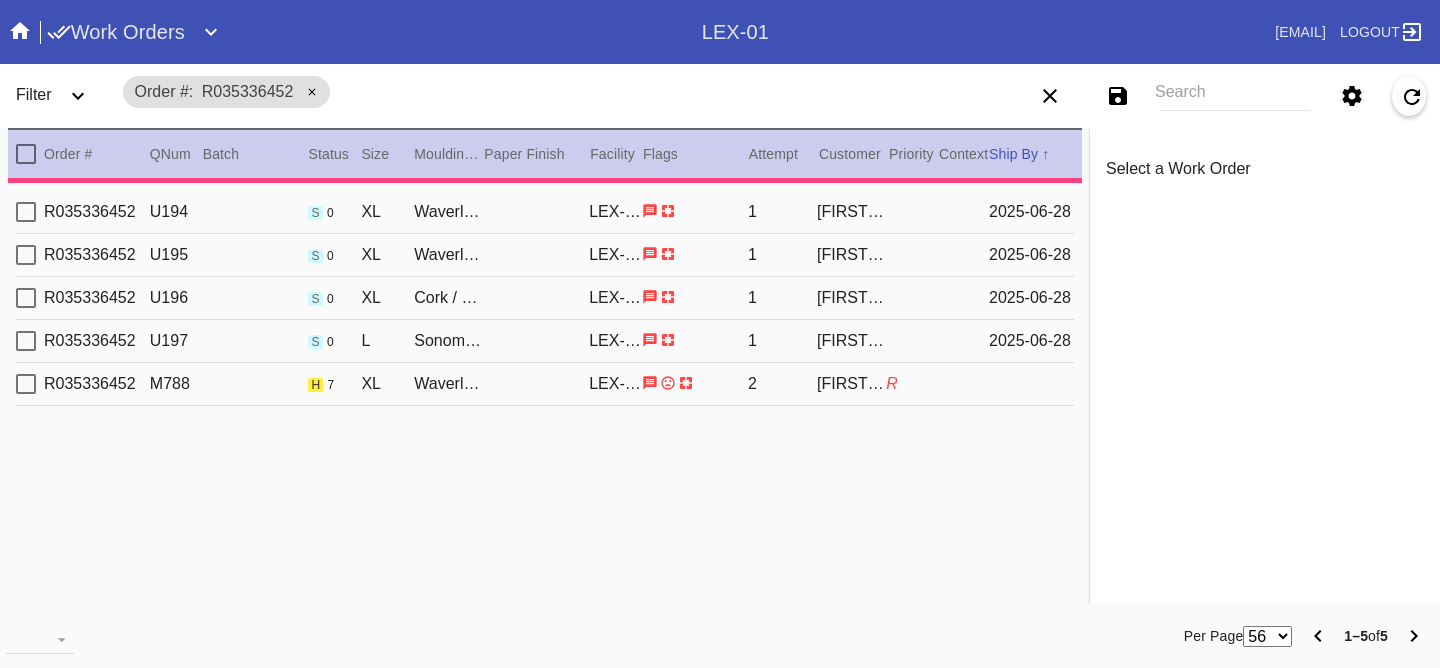 scroll, scrollTop: 0, scrollLeft: 0, axis: both 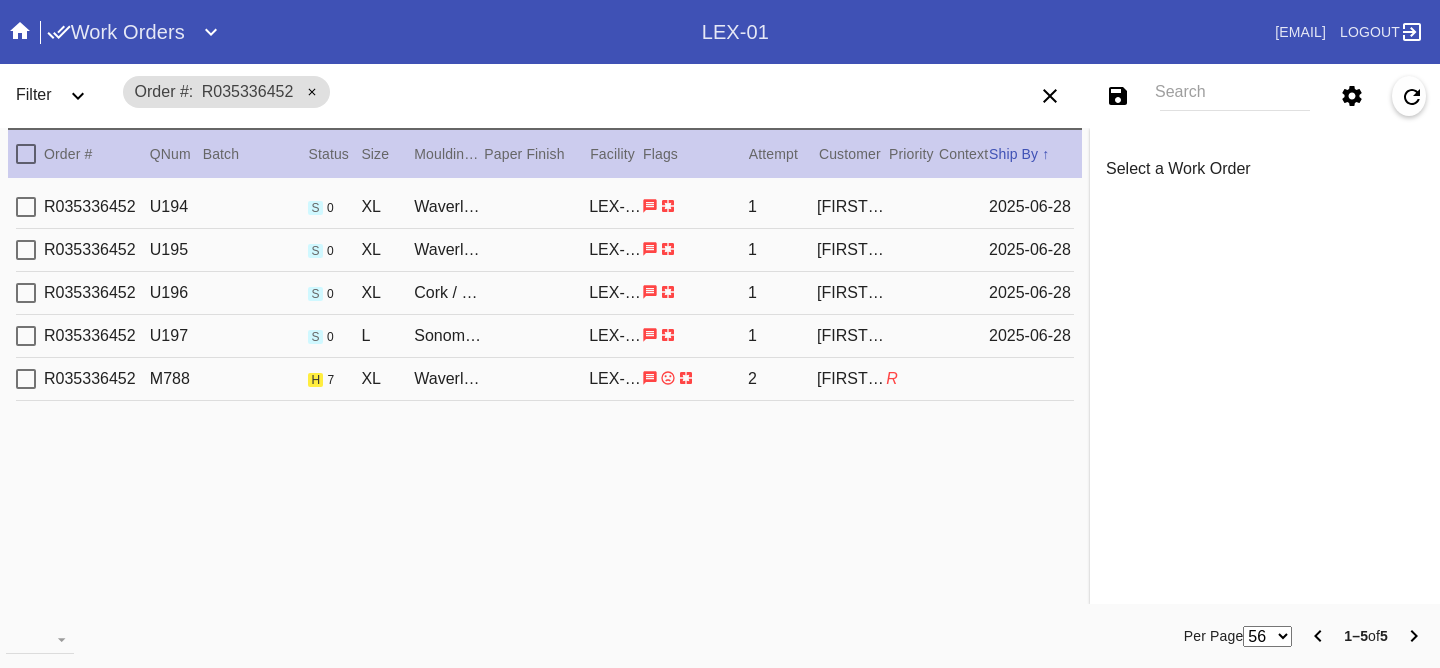 click on "[FIRST] [LAST]" at bounding box center (851, 379) 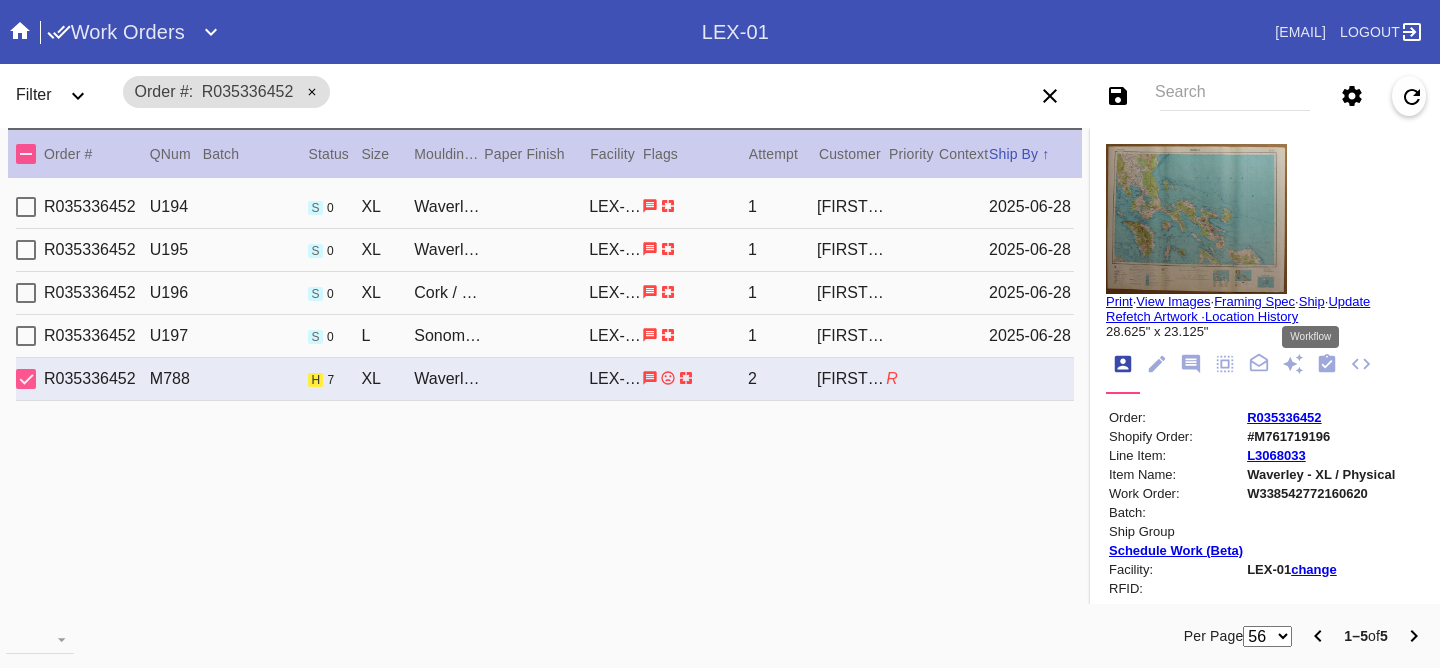 click 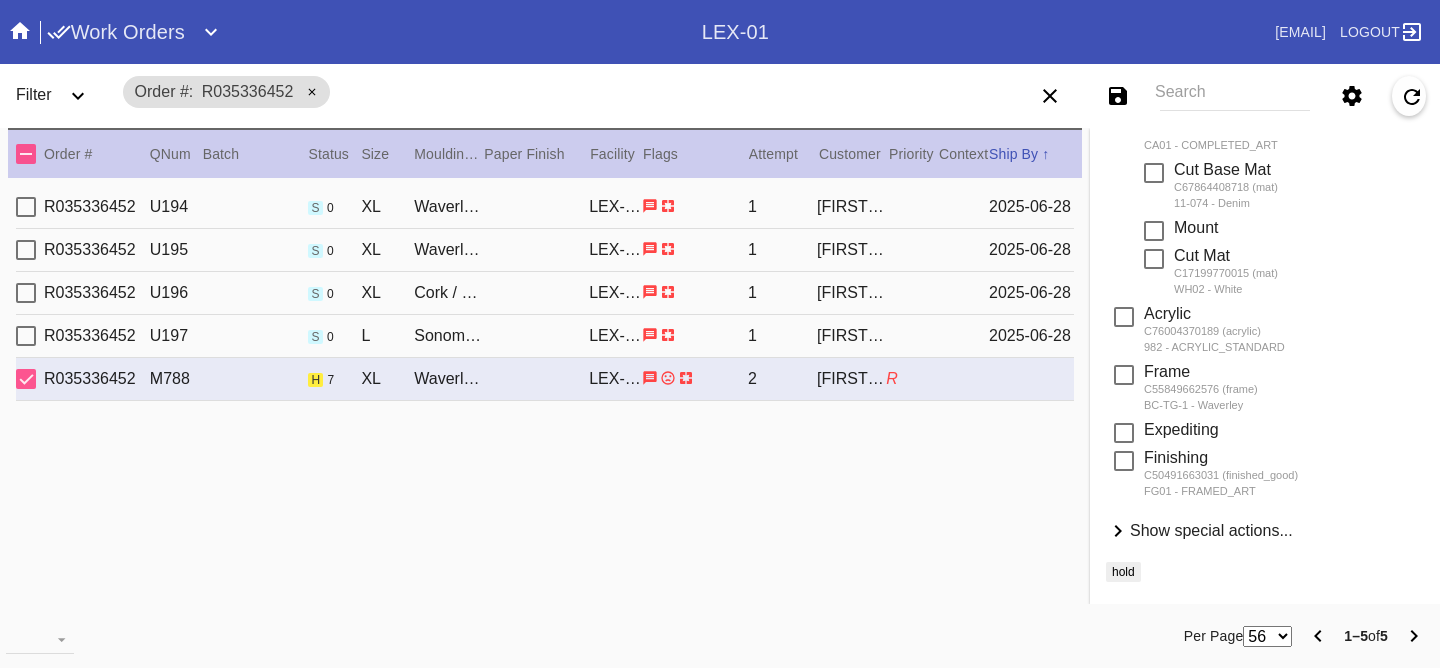 click on "Show special actions..." at bounding box center [1211, 530] 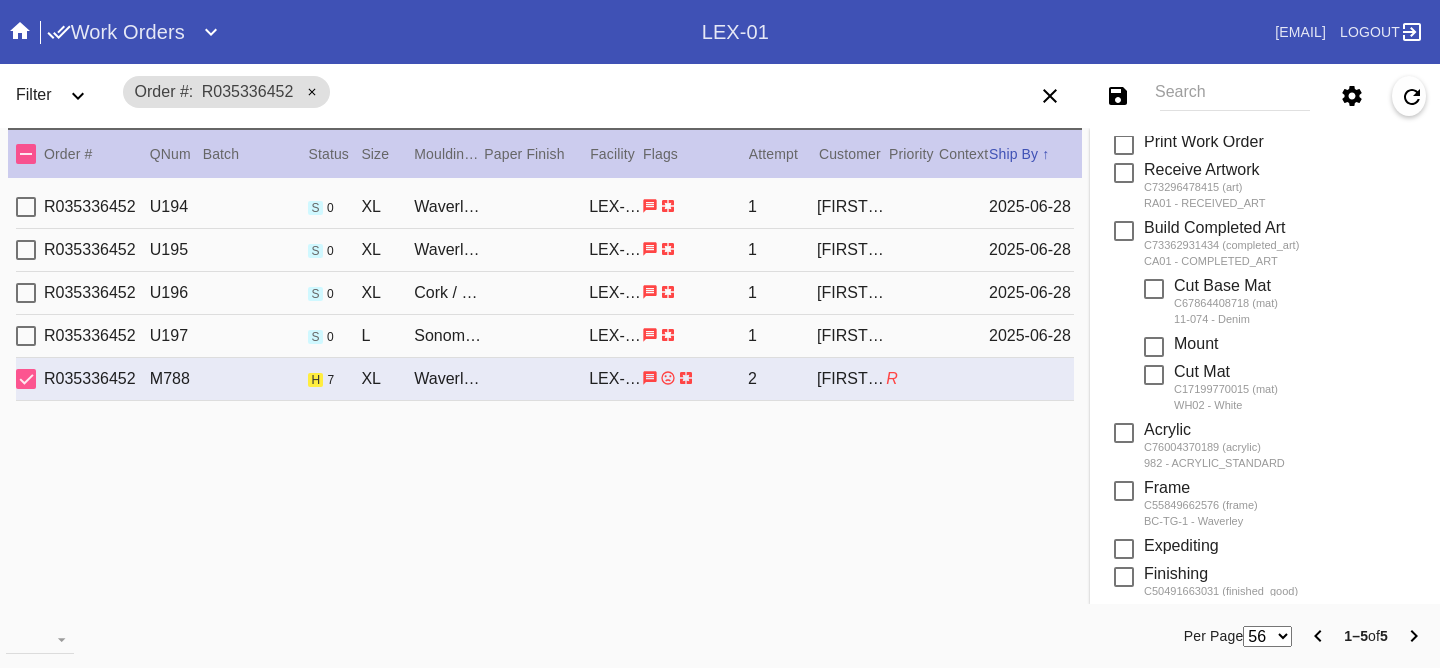 scroll, scrollTop: 0, scrollLeft: 0, axis: both 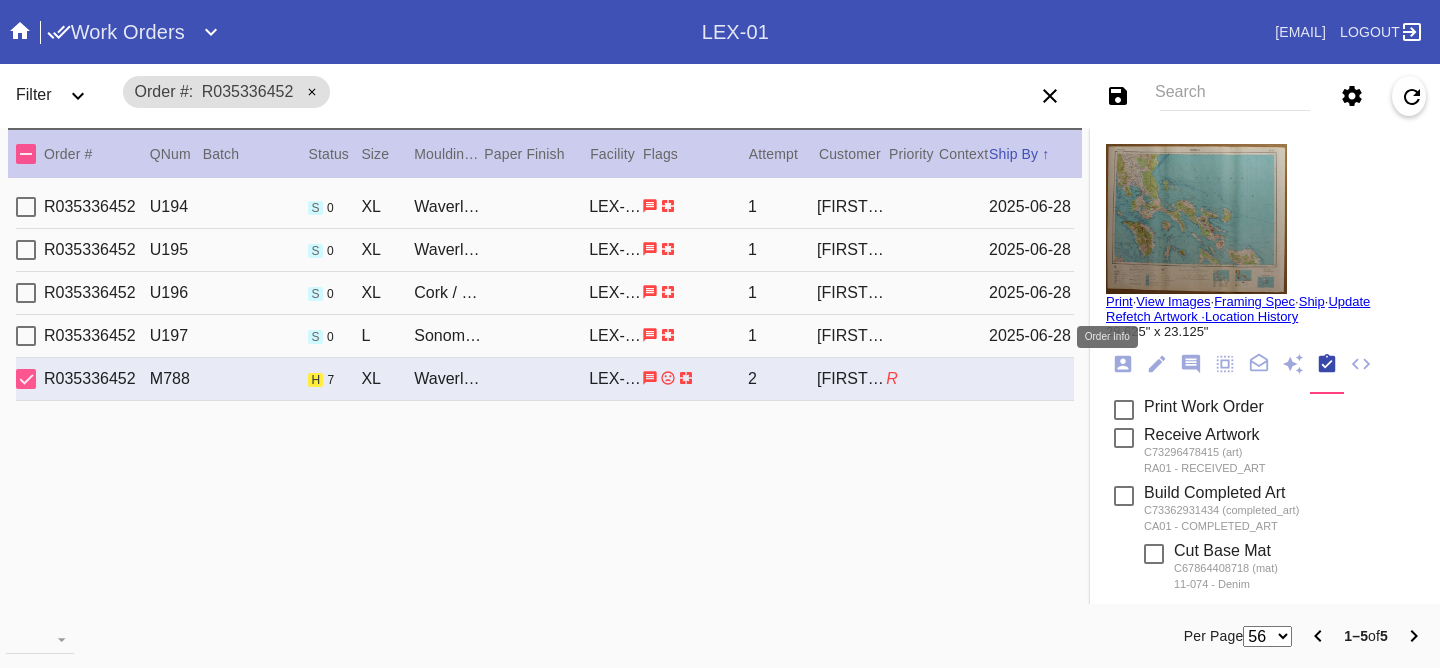 click 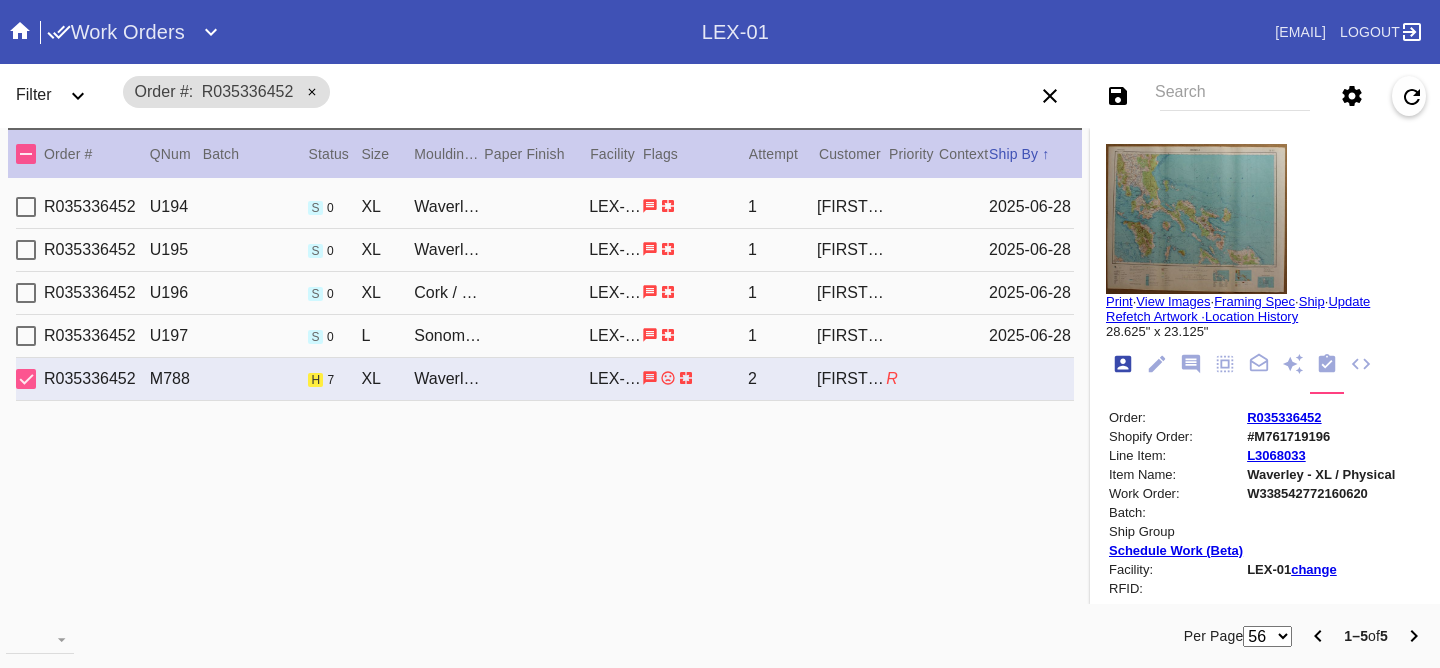 scroll, scrollTop: 24, scrollLeft: 0, axis: vertical 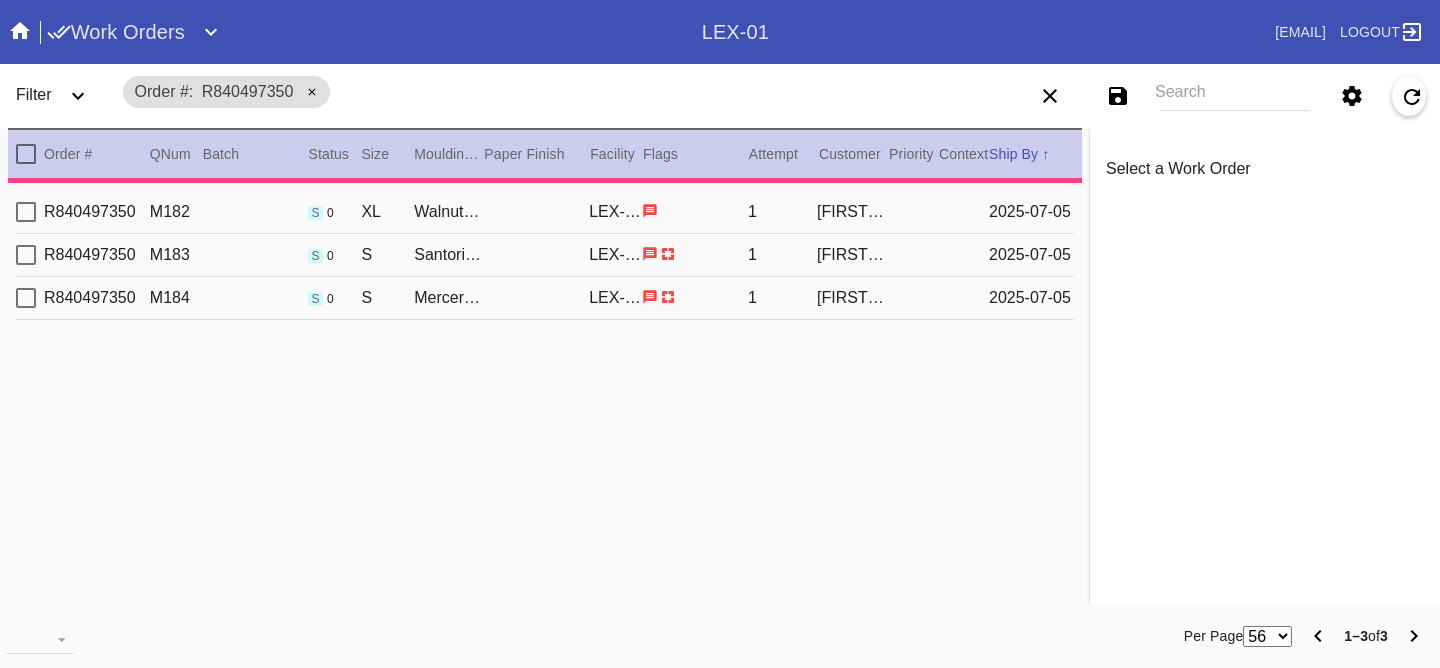 click on "Order #  QNum Batch  Status
Size
↑
↓
Moulding / Mat Paper Finish  Facility Flags Attempt Customer
Priority
↑
↓
Context
Ship By
↑
↓" at bounding box center (545, 153) 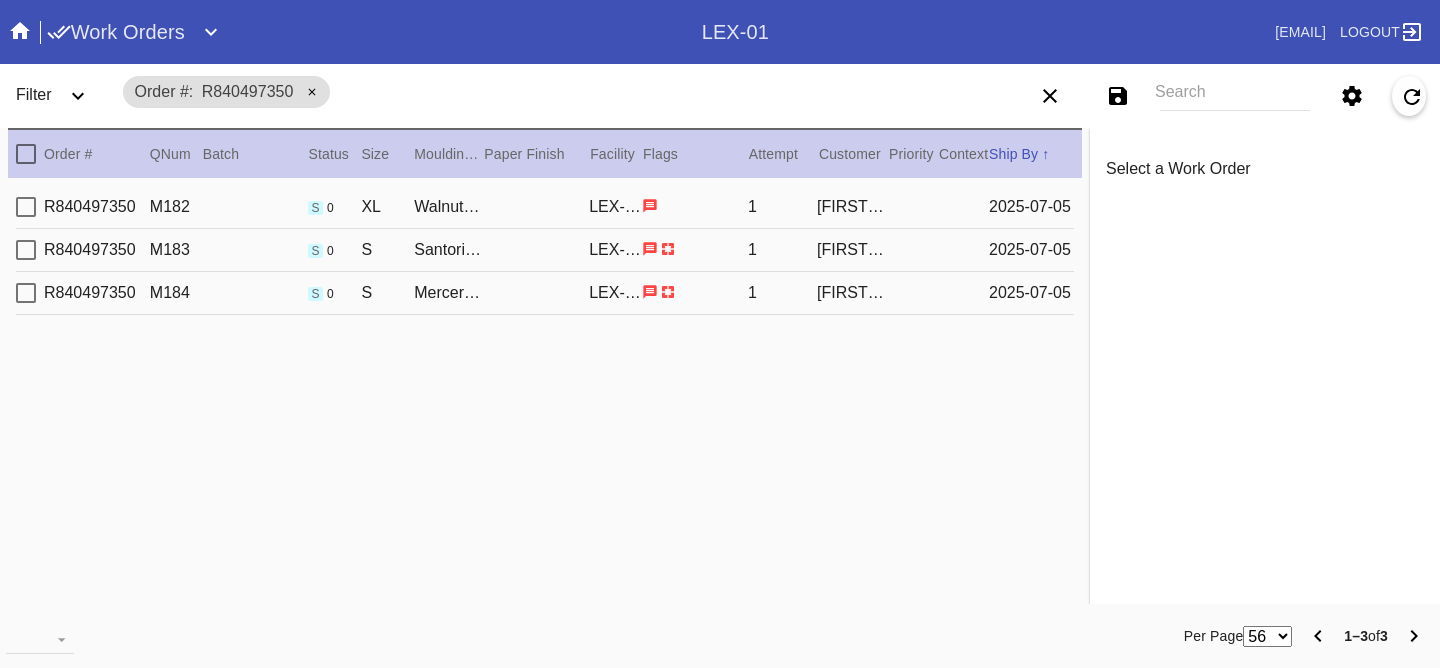 click on "R840497350 M183 s   0 S Santorini / White LEX-01 1 [FIRST] [LAST]
[DATE]" at bounding box center (545, 250) 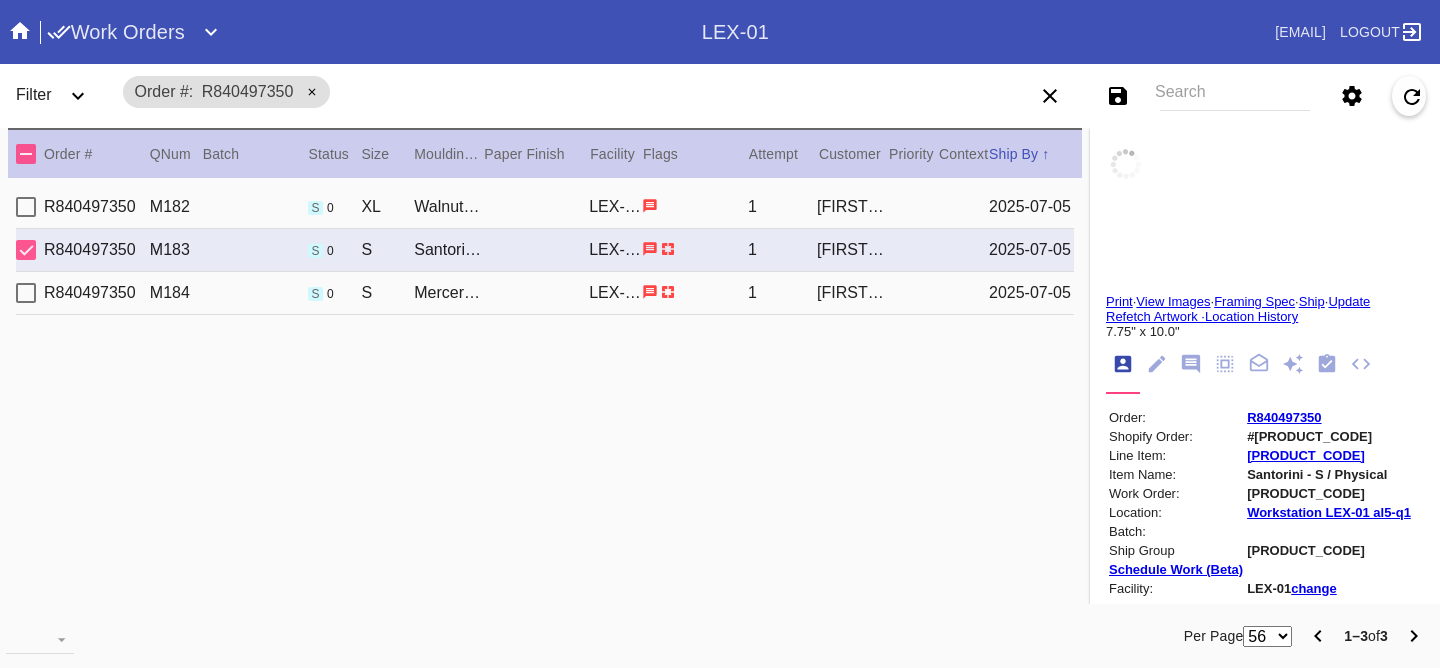 scroll, scrollTop: 739, scrollLeft: 0, axis: vertical 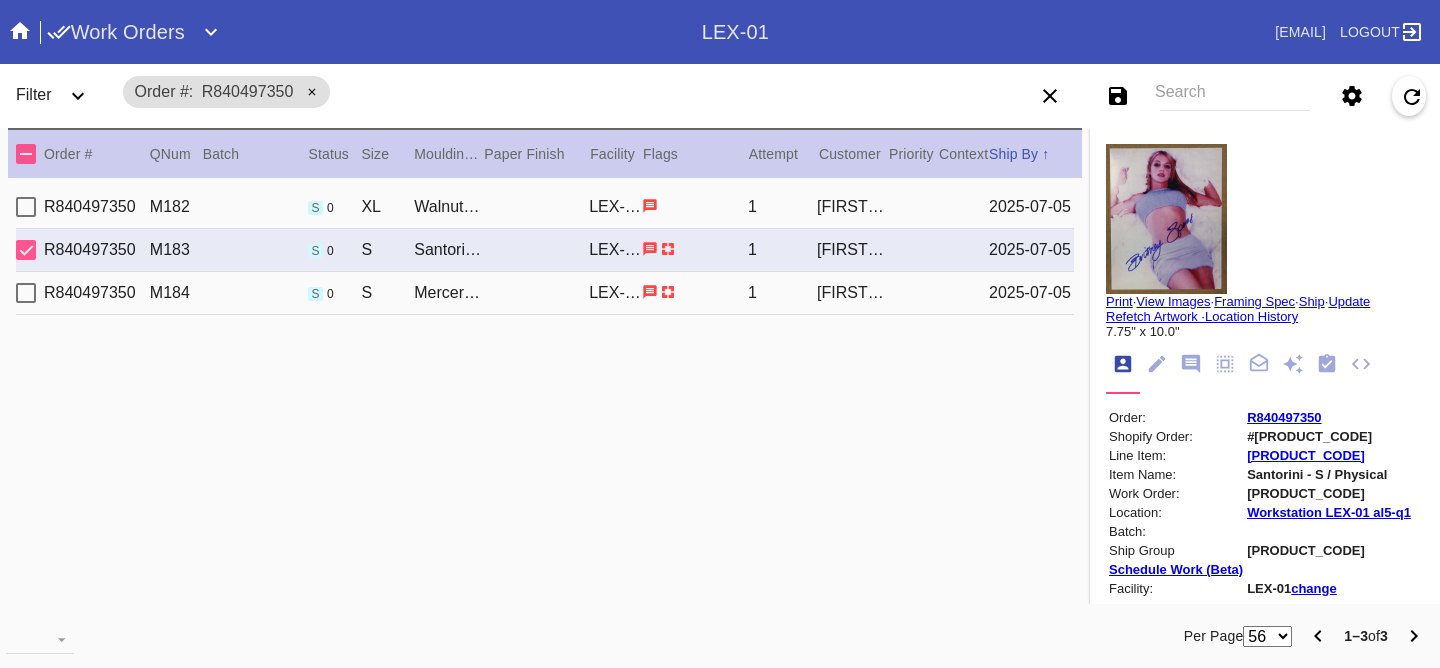 click 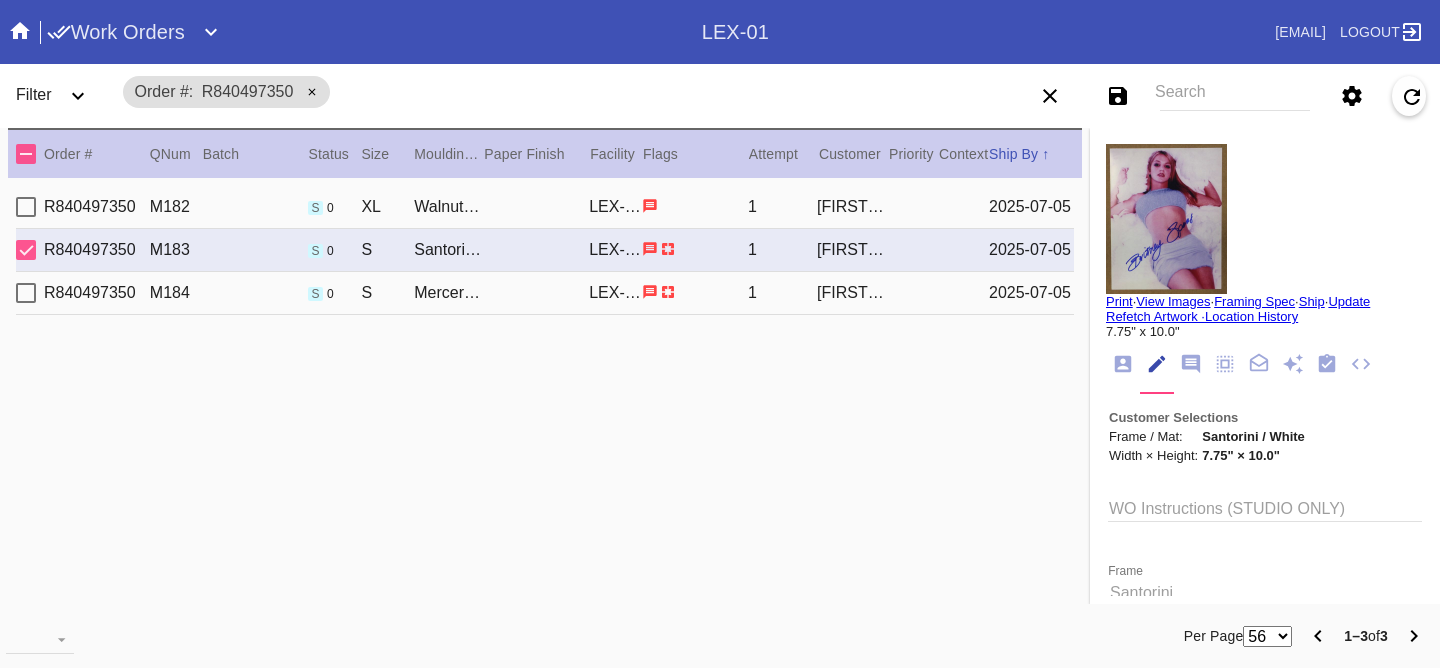 scroll, scrollTop: 312, scrollLeft: 0, axis: vertical 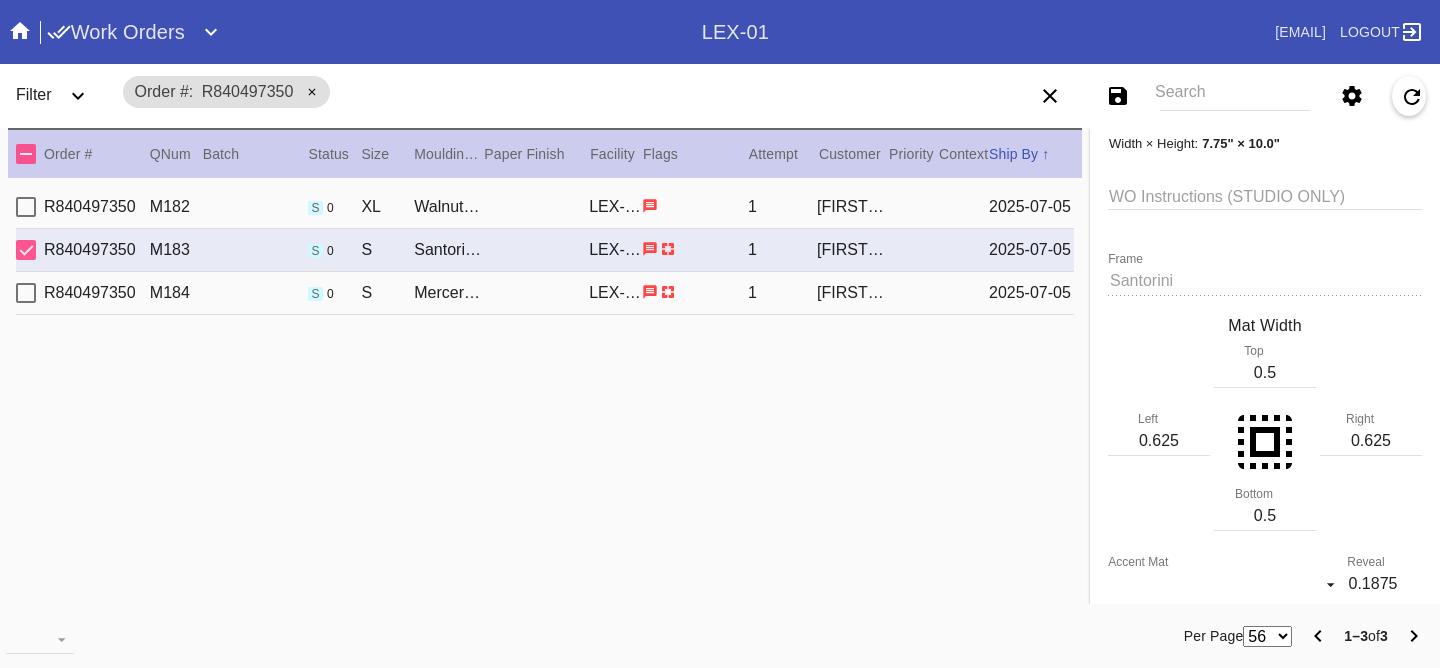 click on "R840497350 M182 s   0 XL Walnut (Gallery) / Ice Cream LEX-01 1 [FIRST] [LAST]
[DATE] R840497350 M183 s   0 S Santorini / White LEX-01 1 [FIRST] [LAST]
[DATE] R840497350 M184 s   0 S Mercer Slim / White LEX-01 1 [FIRST] [LAST]
[DATE]" at bounding box center [545, 400] 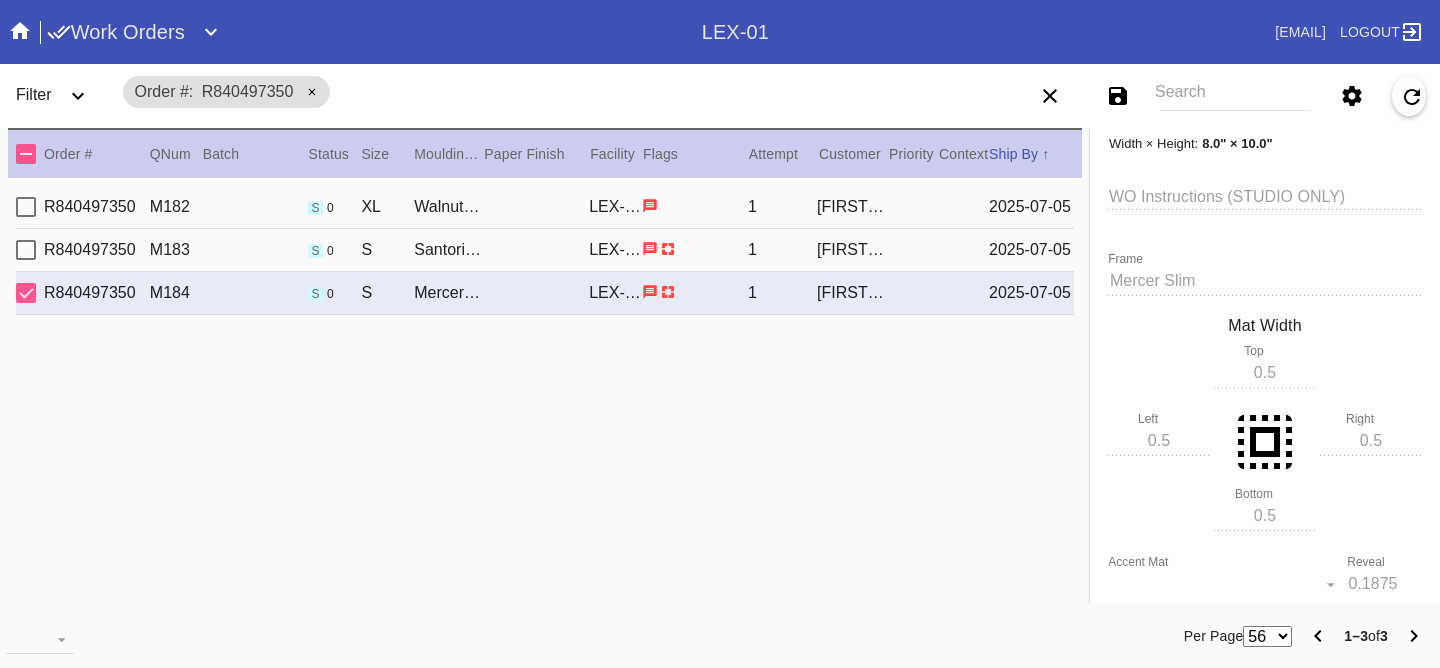 click on "R840497350 M182 s   0 XL Walnut (Gallery) / Ice Cream LEX-01 1 Tessa Fleming
2025-07-05" at bounding box center (545, 207) 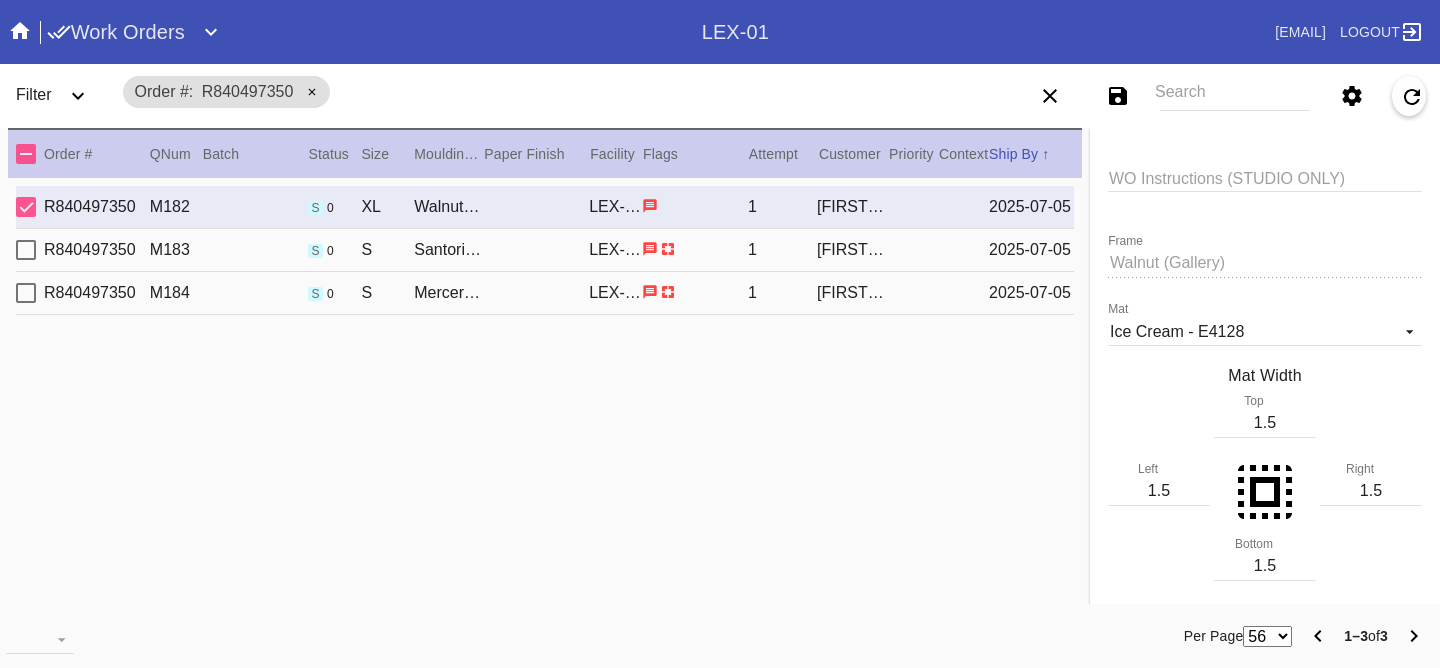 scroll, scrollTop: 0, scrollLeft: 0, axis: both 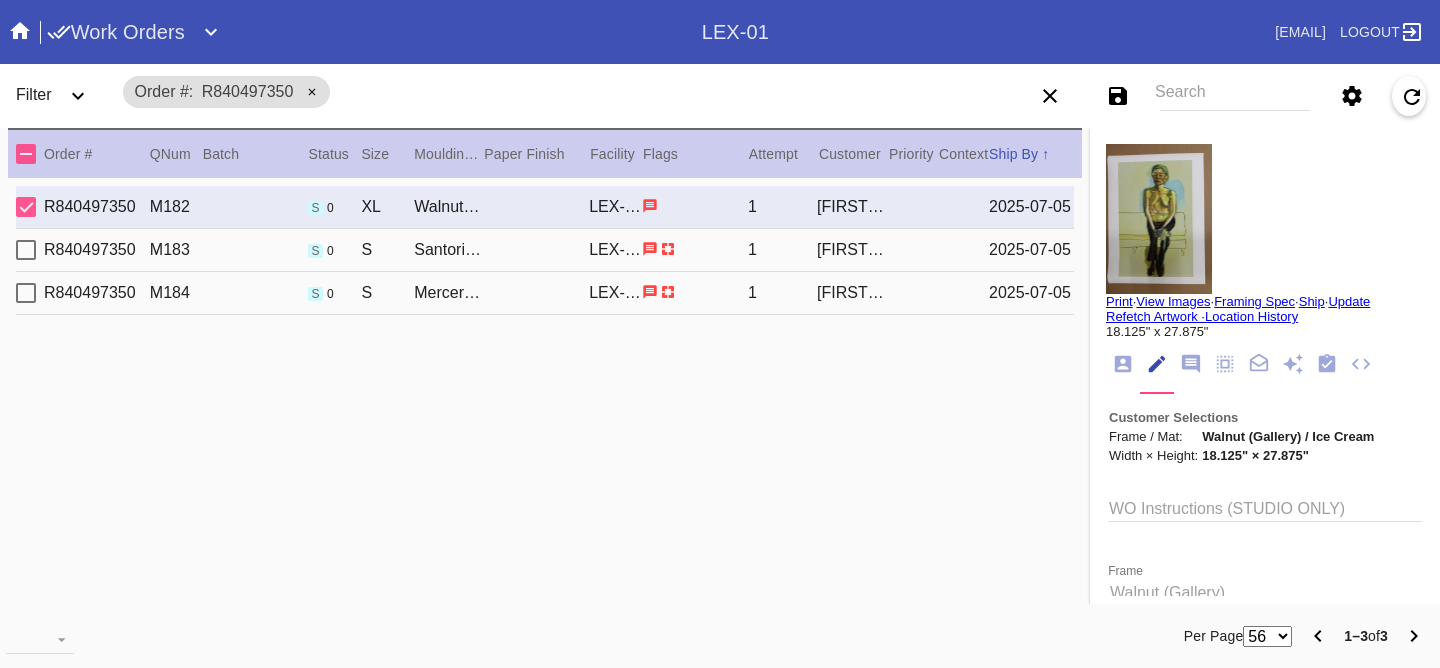 click on "R840497350 M184 s   0 S Mercer Slim / White LEX-01 1 Tessa Fleming
2025-07-05" at bounding box center (545, 293) 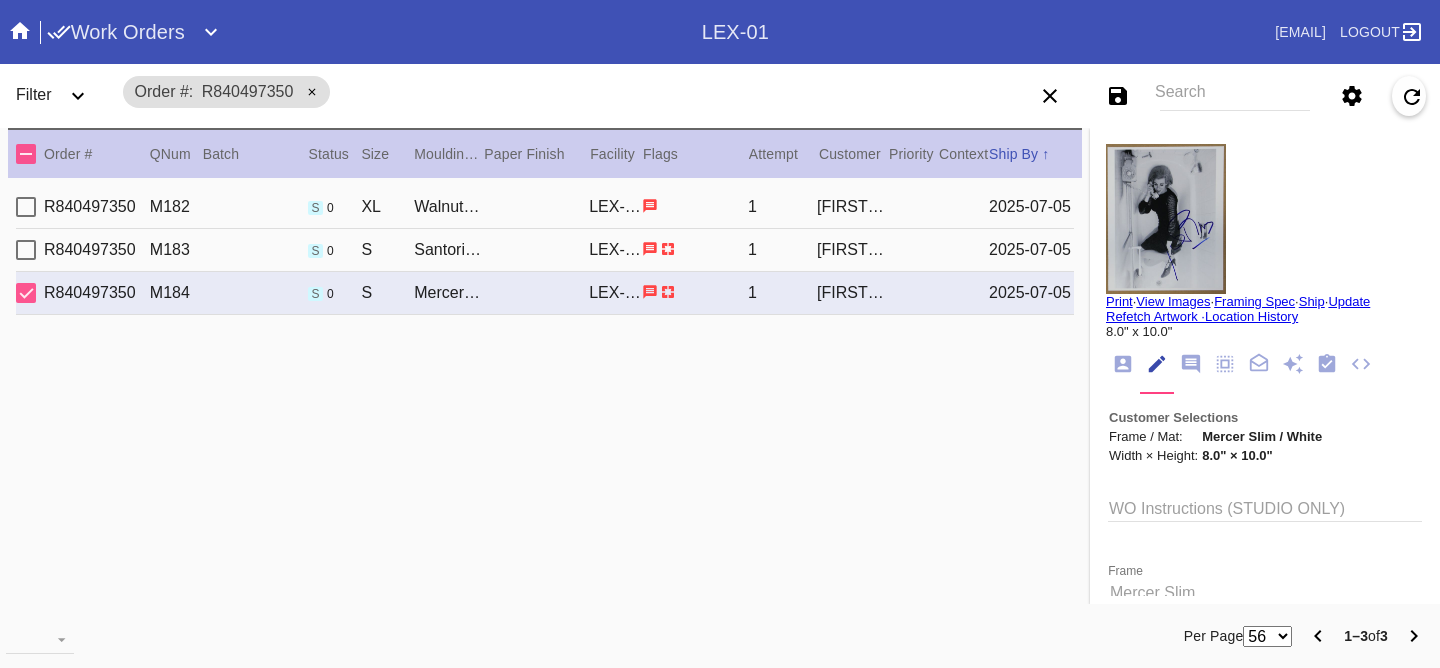 click on "R840497350 M183 s   0 S Santorini / White LEX-01 1 Tessa Fleming
2025-07-05" at bounding box center (545, 250) 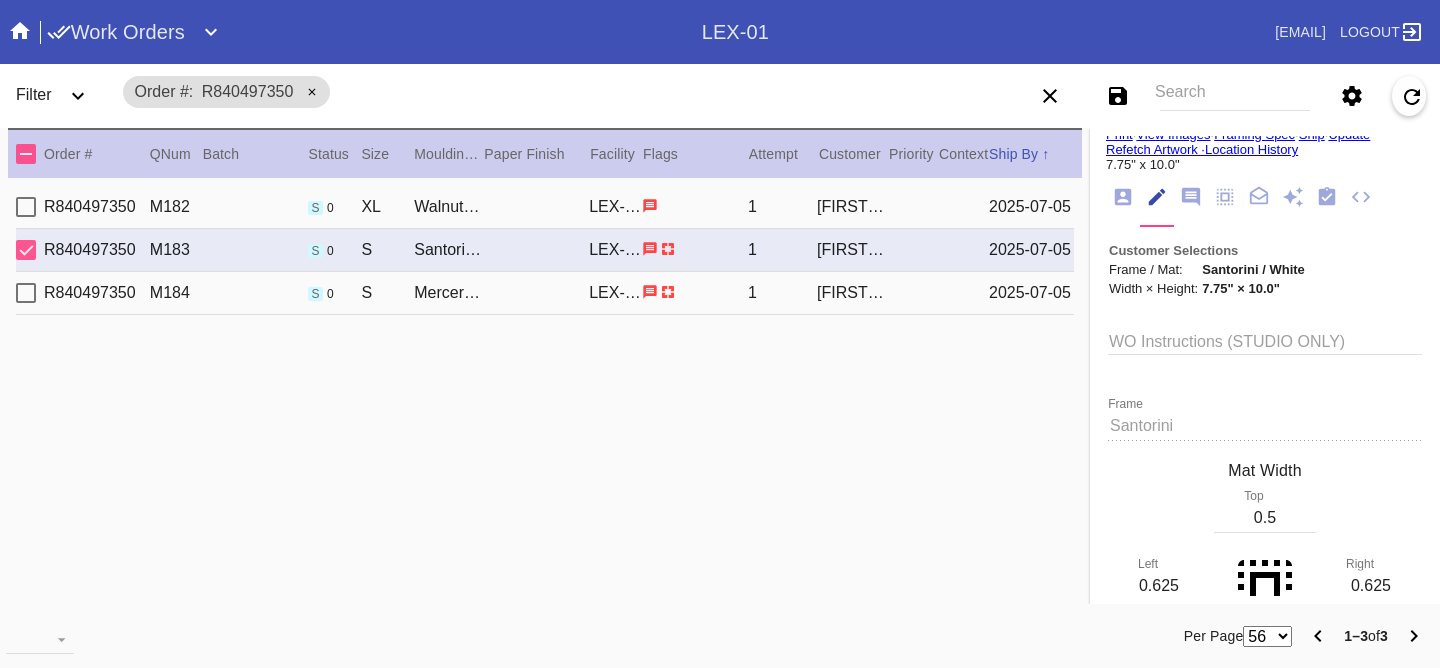 scroll, scrollTop: 259, scrollLeft: 0, axis: vertical 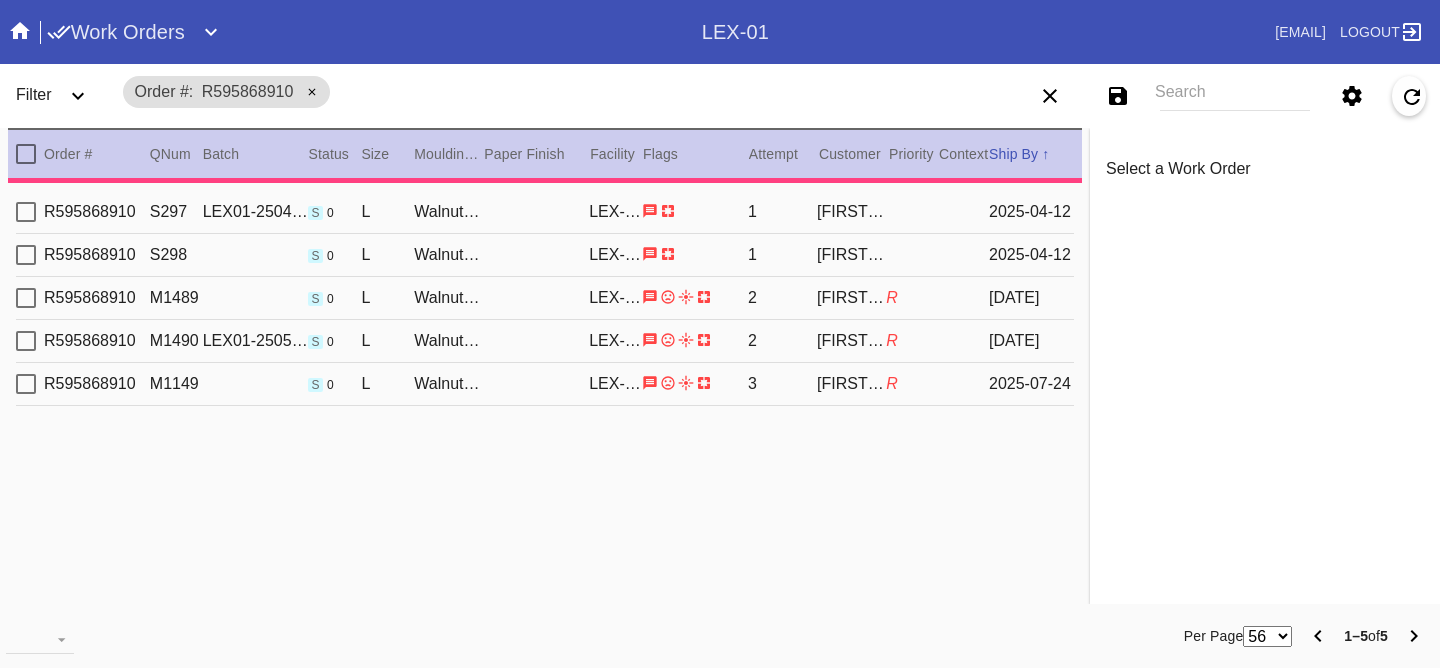 click on "R595868910 M1149 s   0 L Walnut (Gallery) / White LEX-01 3 [FIRST] [LAST]
R
2025-07-24" at bounding box center [545, 384] 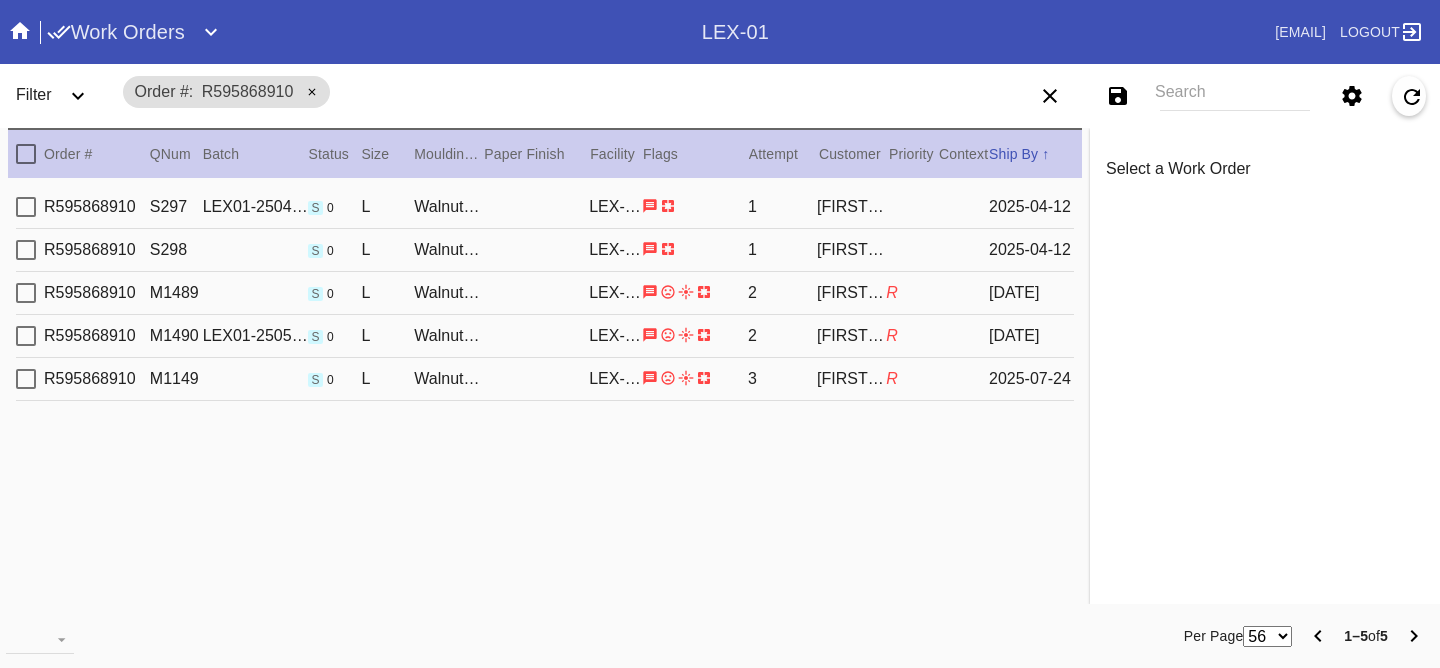 type on "Scotland 2022" 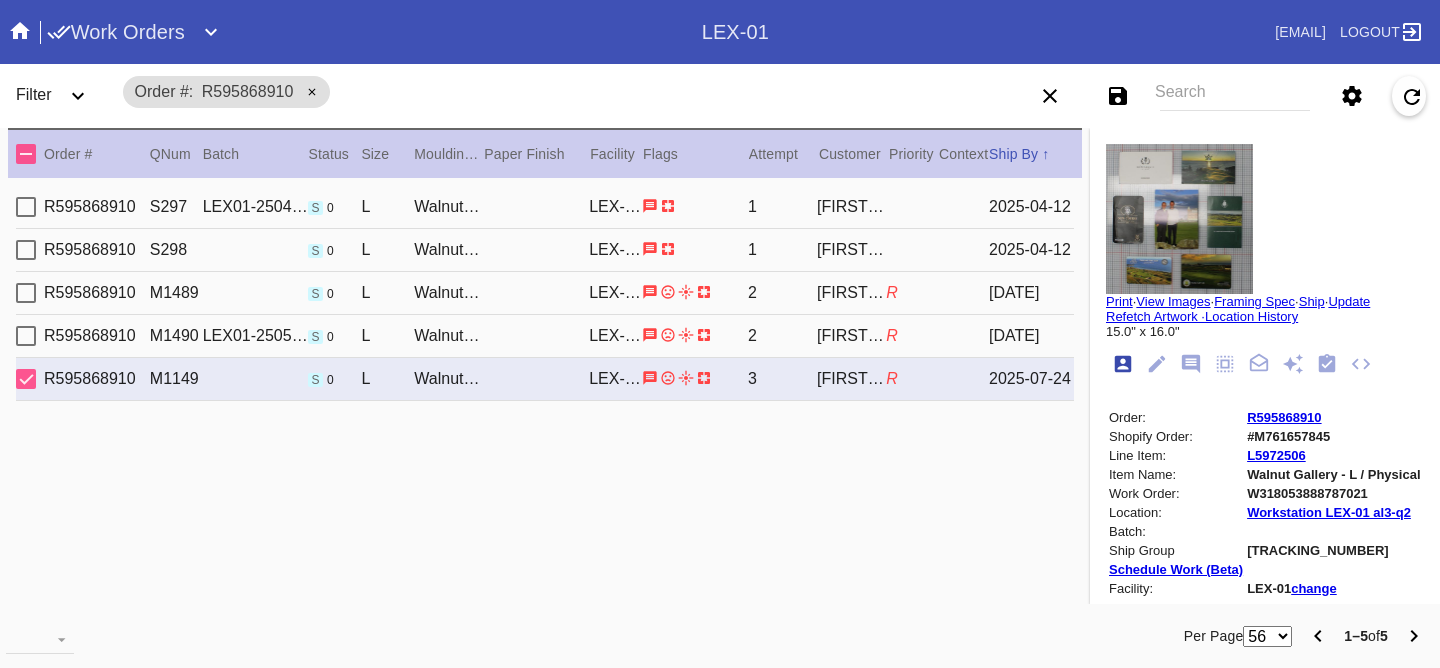 type on "Scotland 2022" 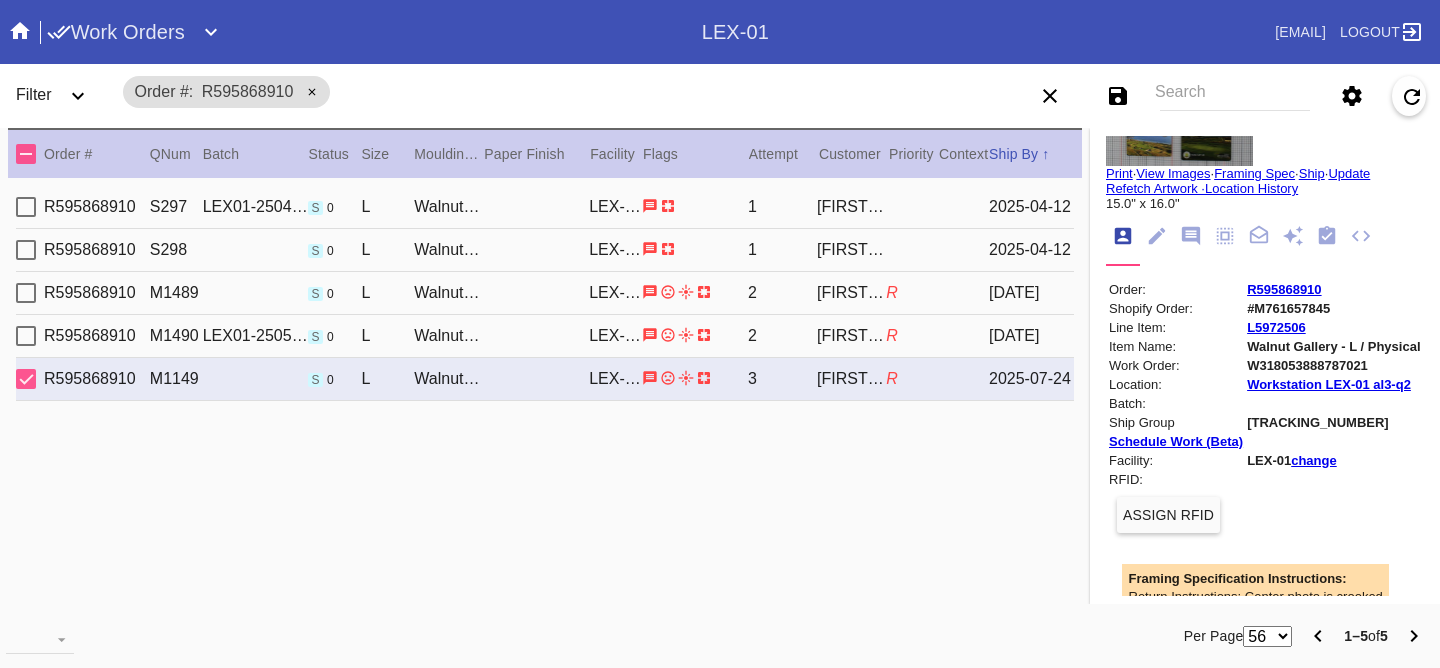 scroll, scrollTop: 0, scrollLeft: 0, axis: both 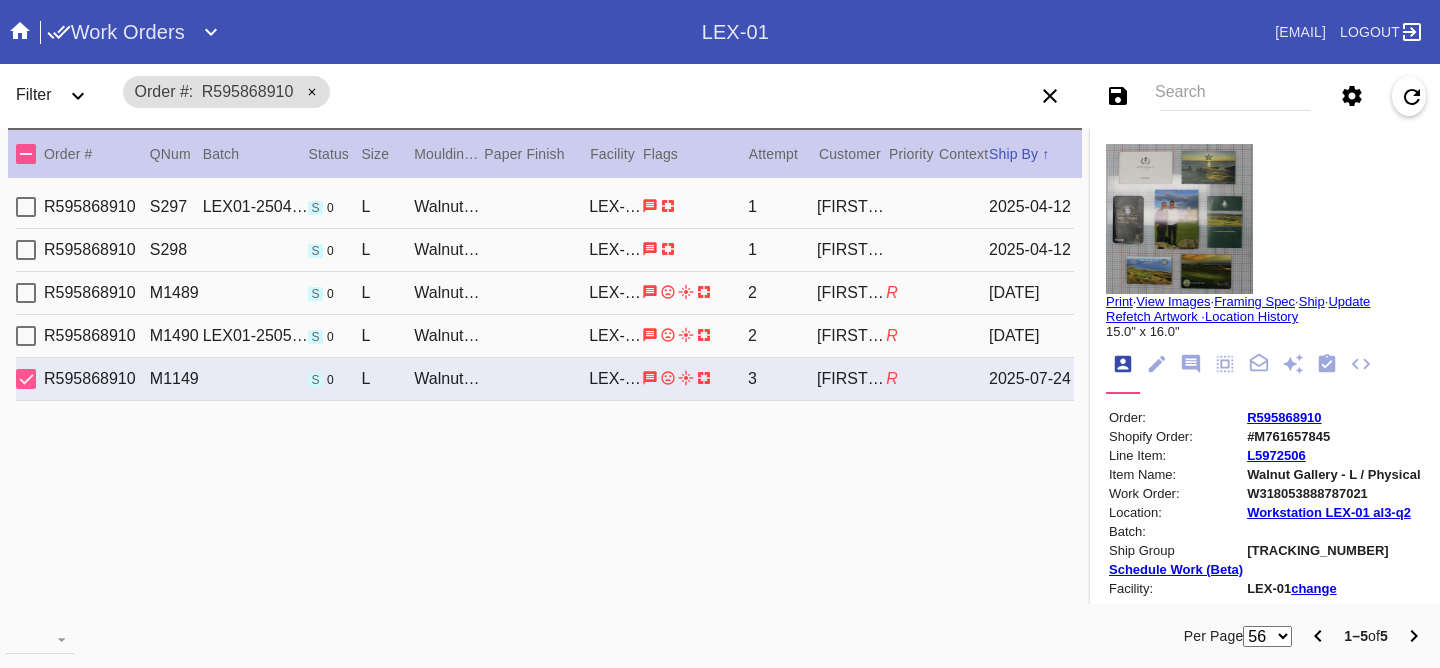 click 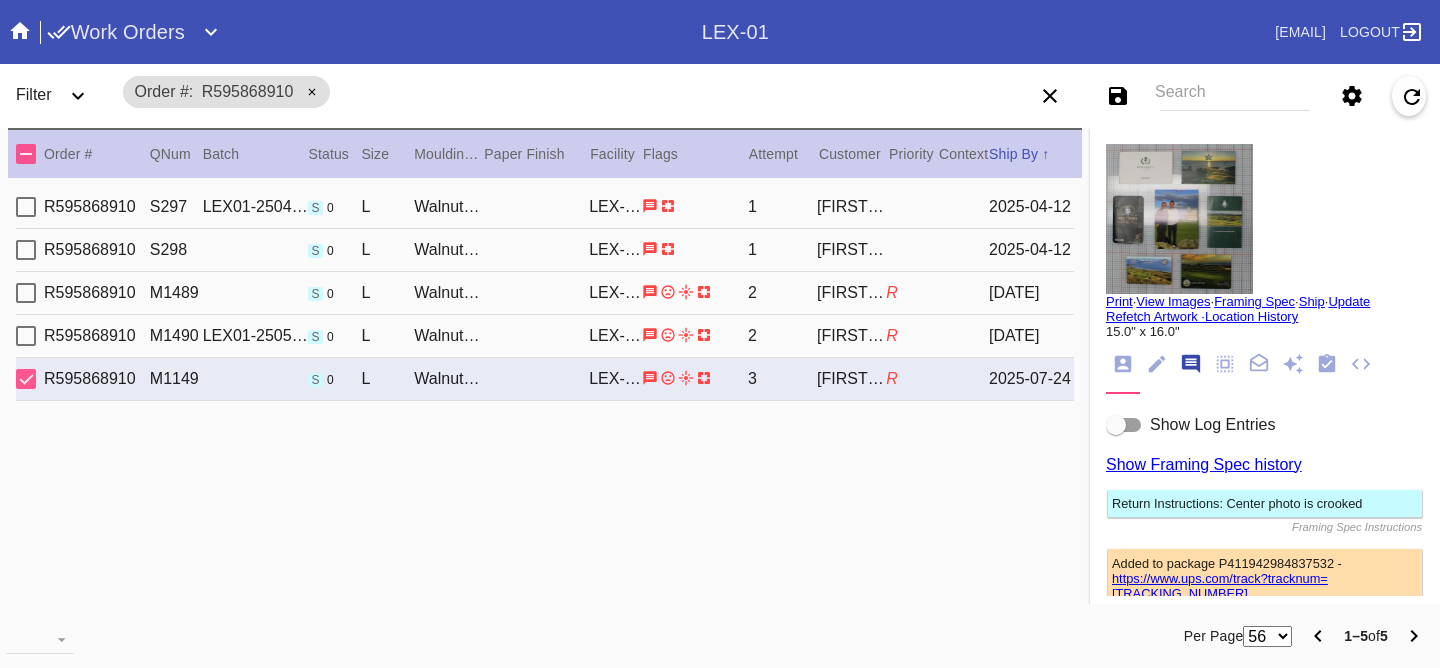 scroll, scrollTop: 123, scrollLeft: 0, axis: vertical 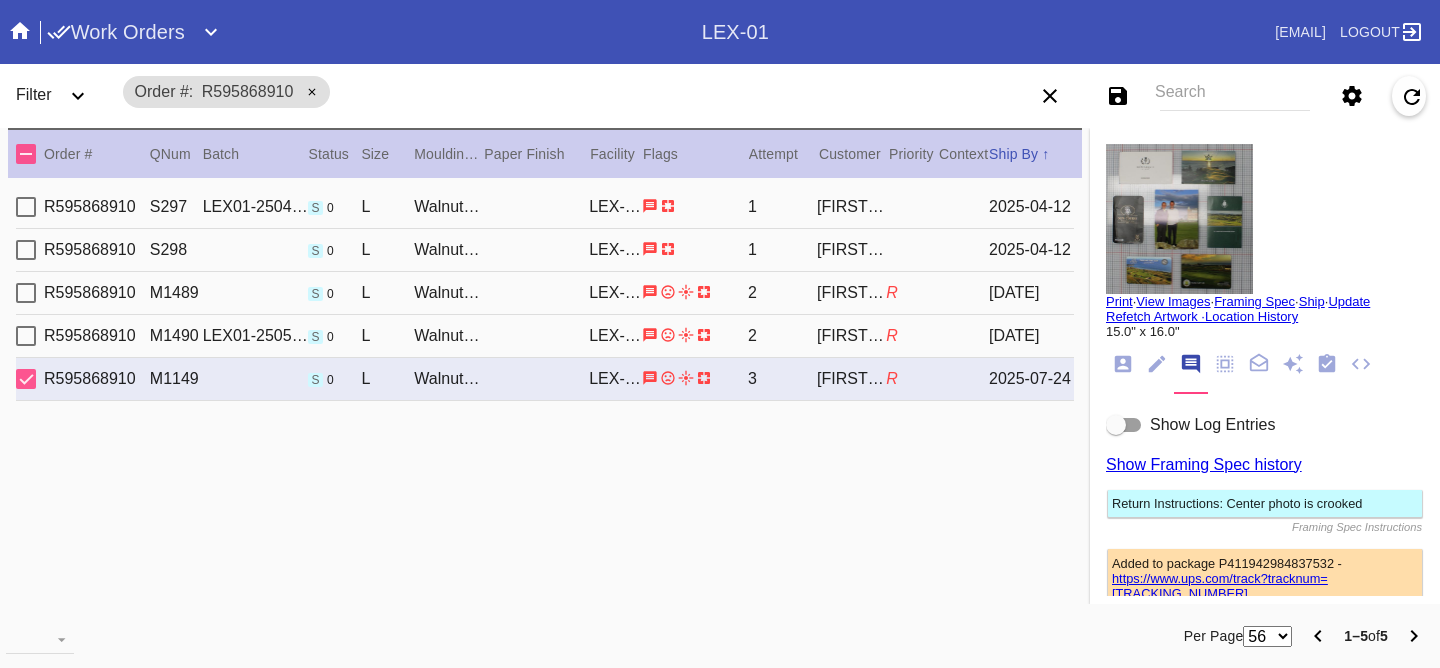 click on "Show Log Entries" at bounding box center [1212, 424] 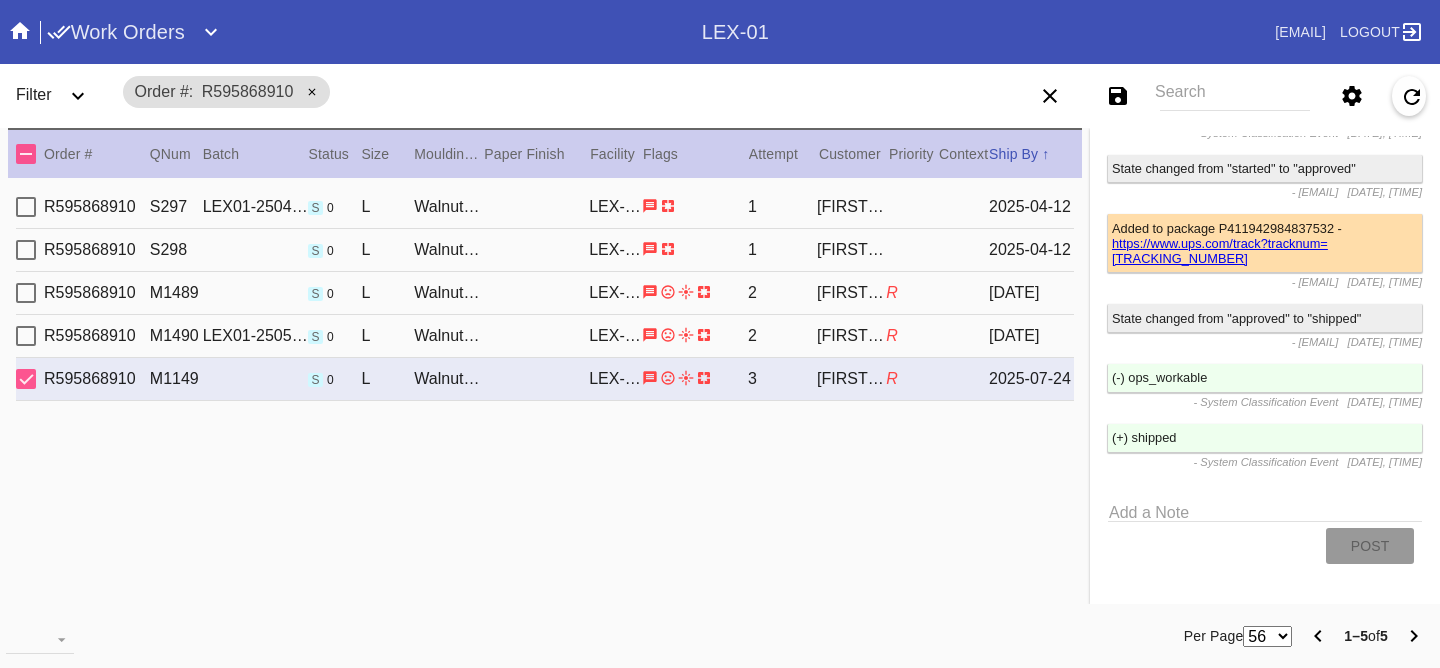 scroll, scrollTop: 4920, scrollLeft: 0, axis: vertical 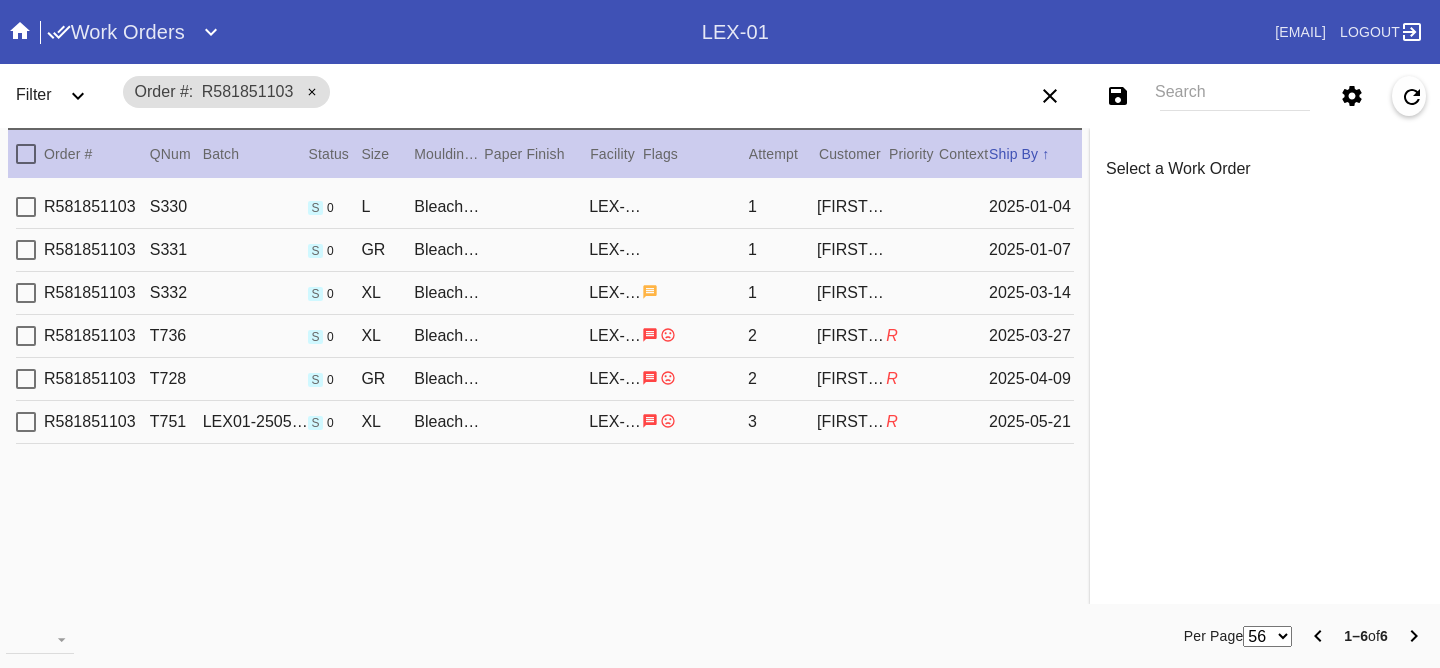 click on "R" at bounding box center (912, 379) 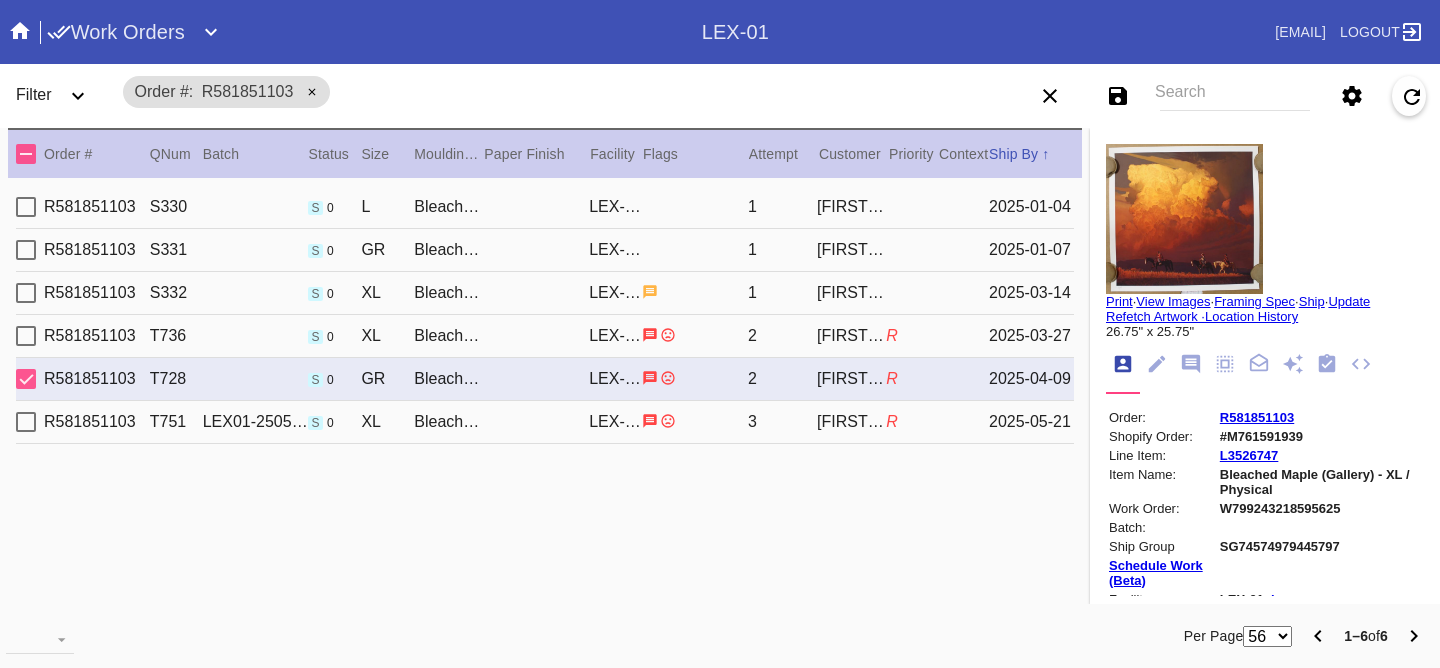 click 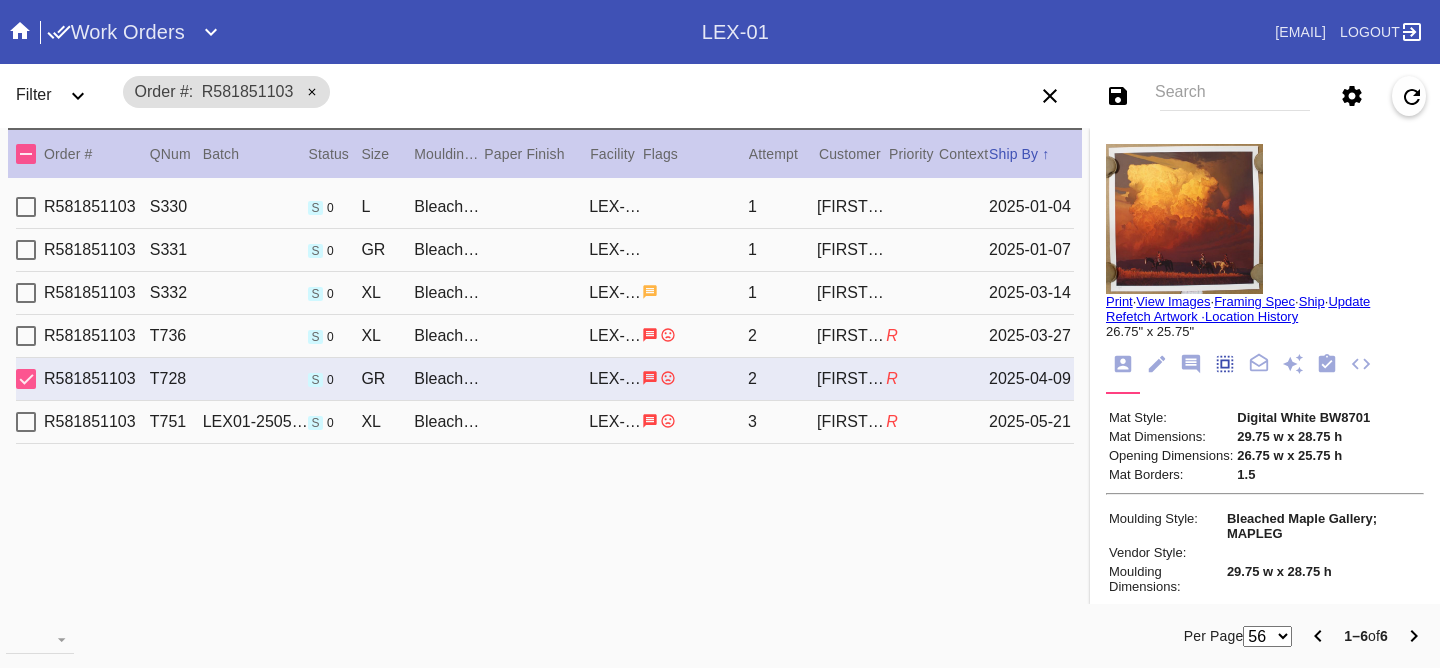 scroll, scrollTop: 172, scrollLeft: 0, axis: vertical 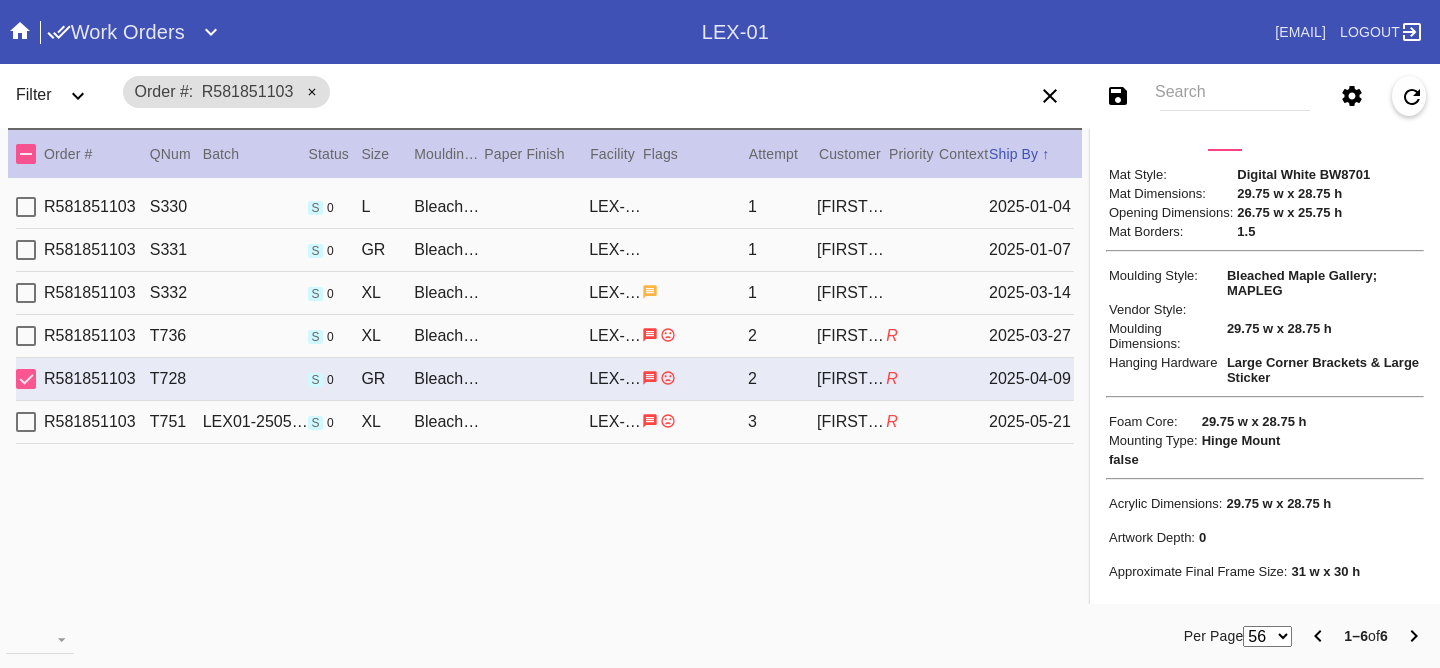 click on "2025-05-21" at bounding box center [1031, 422] 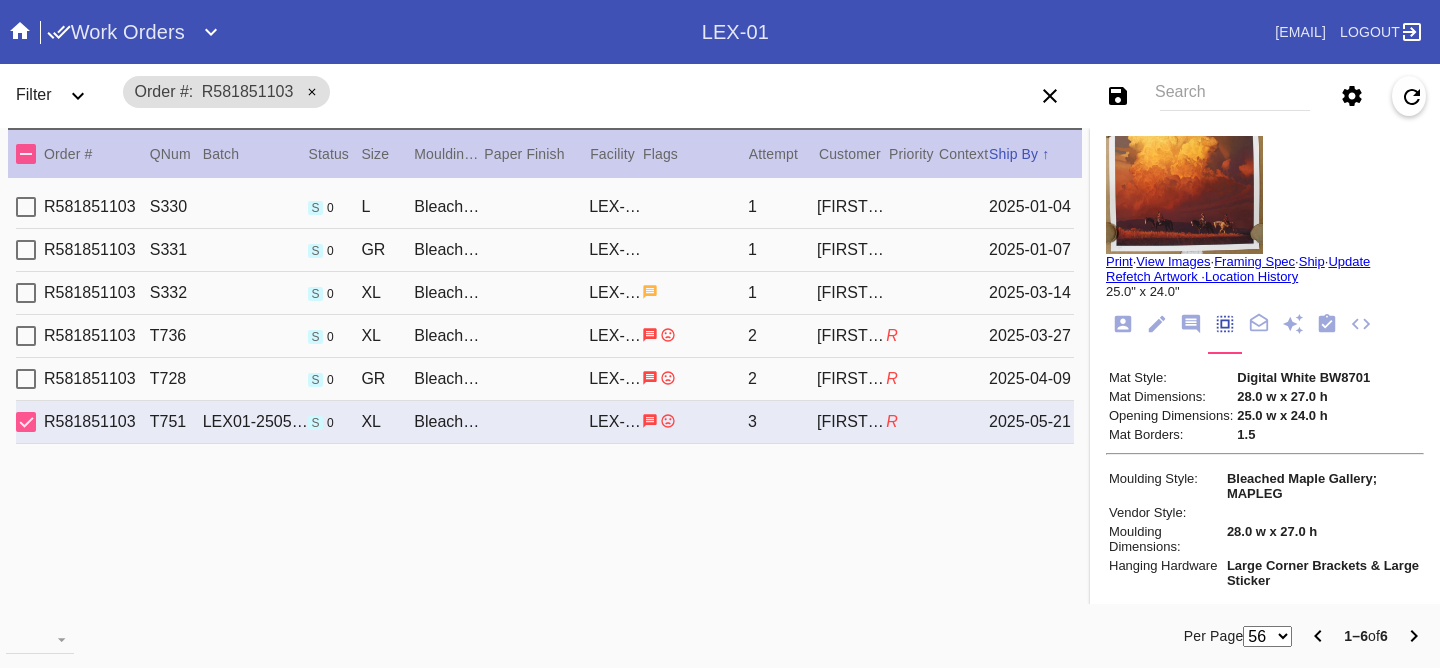 scroll, scrollTop: 0, scrollLeft: 0, axis: both 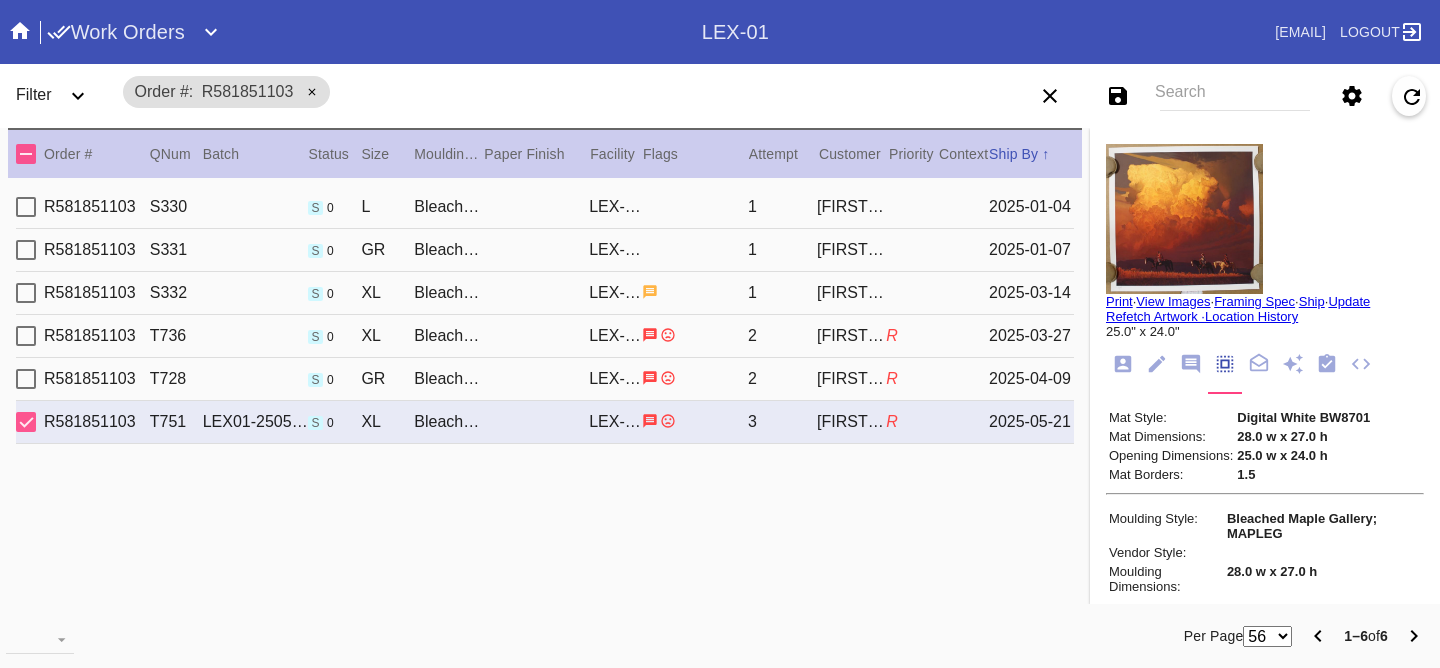 click on "R581851103 T728 s   0 GR Bleached Maple Gallery / Digital White LEX-01 2 Alexandra Penny
R
2025-04-09" at bounding box center [545, 379] 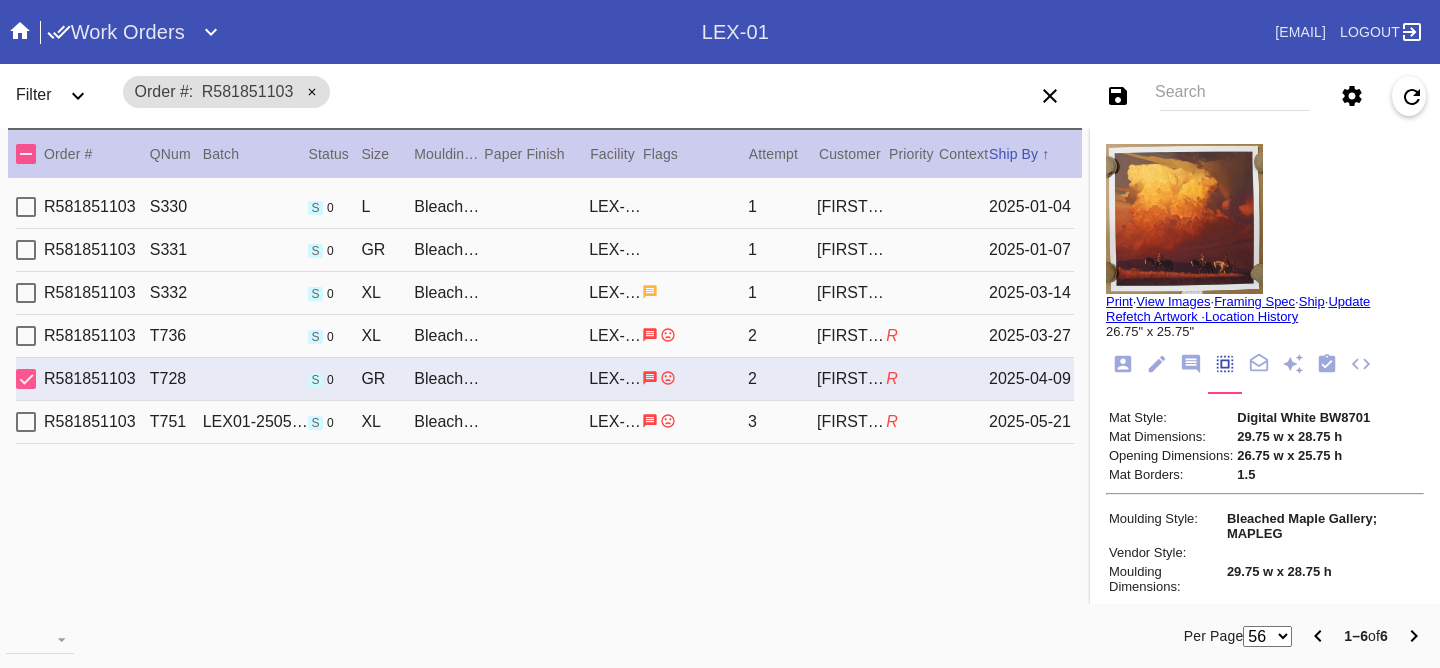 click on "R581851103 T751 LEX01-250522-013 s   0 XL Bleached Maple Gallery / Digital White LEX-01 3 Alexandra Penny
R
2025-05-21" at bounding box center (545, 422) 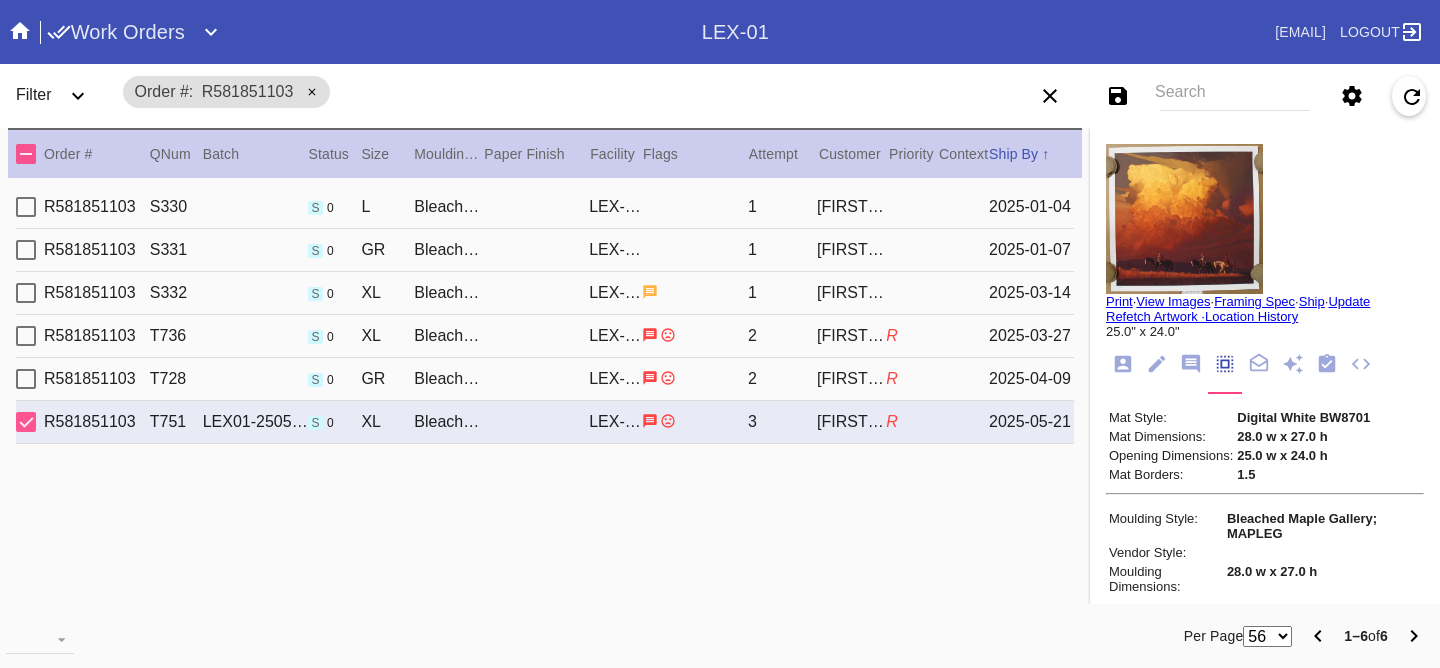 scroll, scrollTop: 263, scrollLeft: 0, axis: vertical 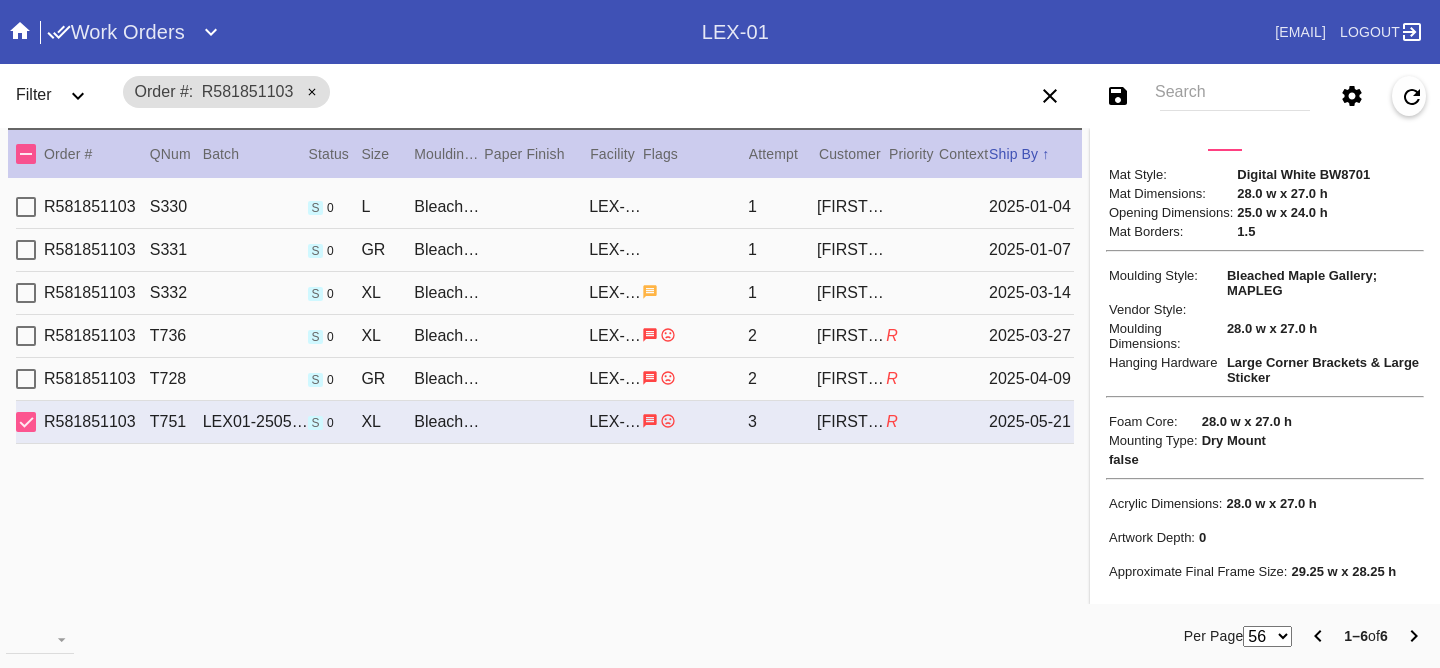 click on "R581851103 T736 s   0 XL Bleached Maple Gallery / Digital White LEX-01 2 Alexandra Penny
R
2025-03-27" at bounding box center [545, 336] 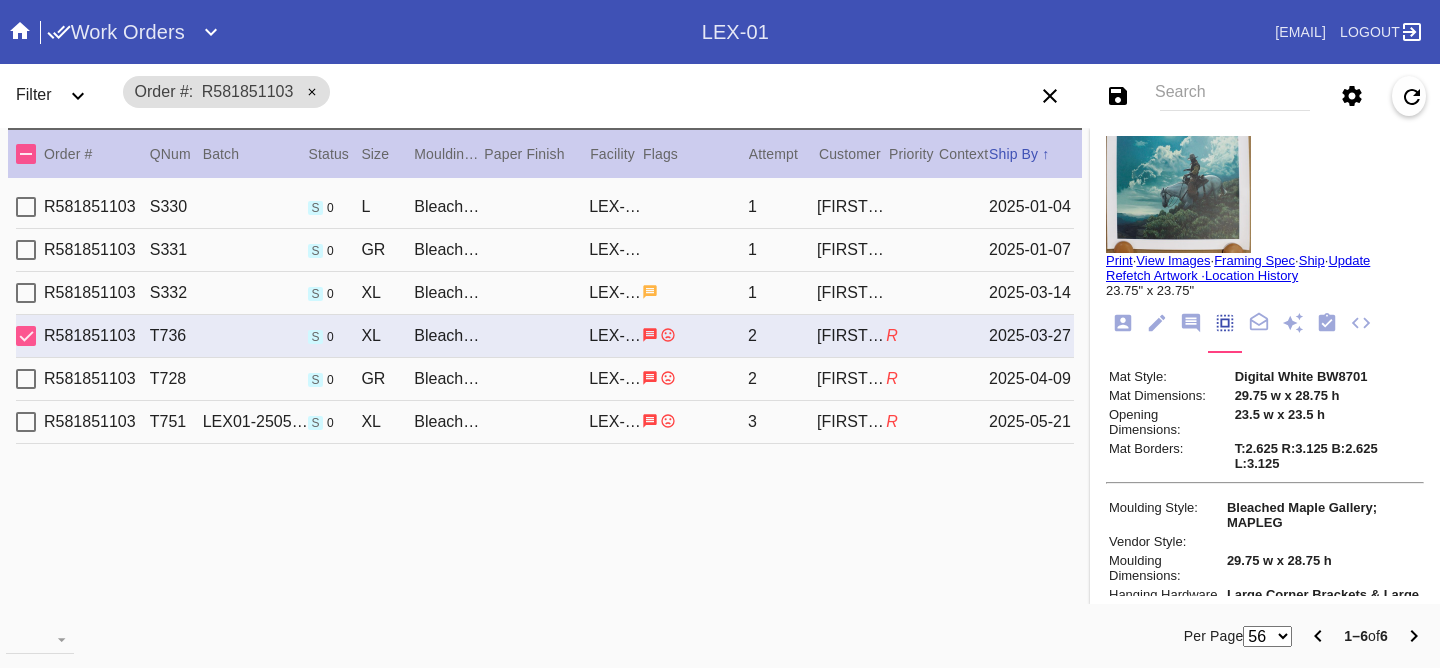 scroll, scrollTop: 0, scrollLeft: 0, axis: both 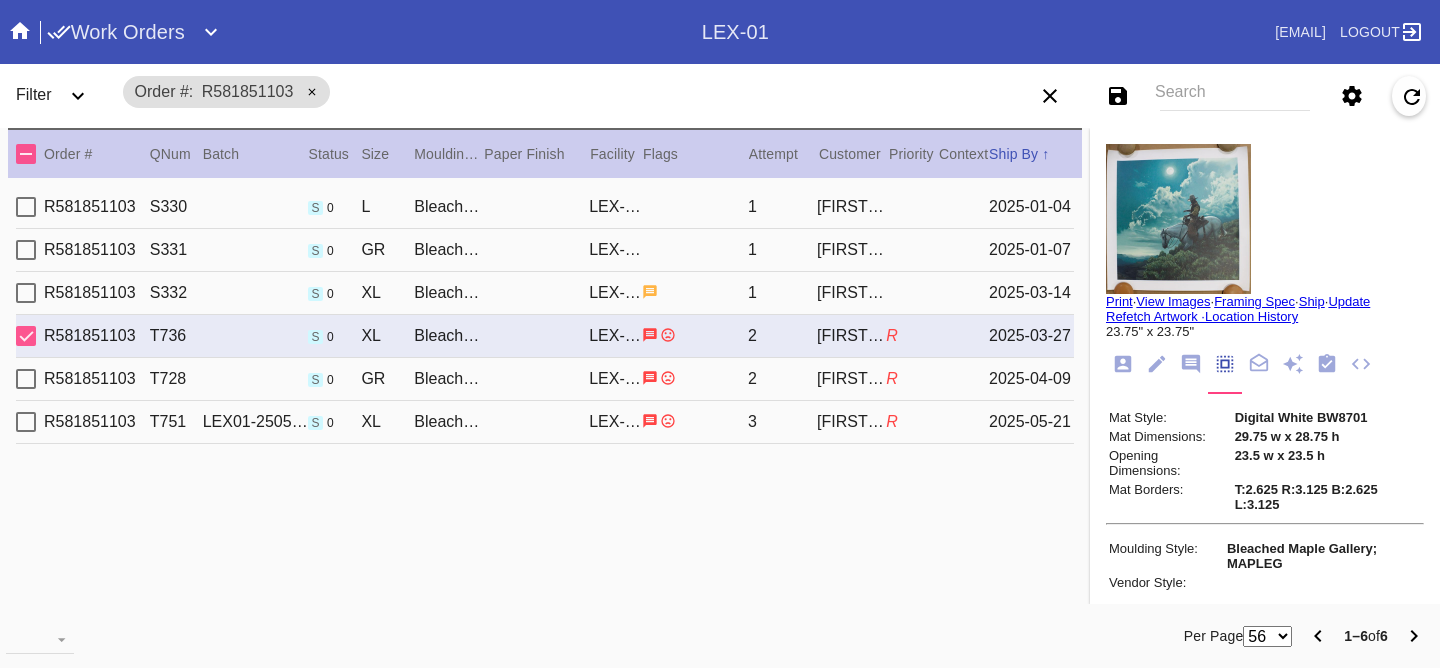click on "2025-05-21" at bounding box center [1031, 422] 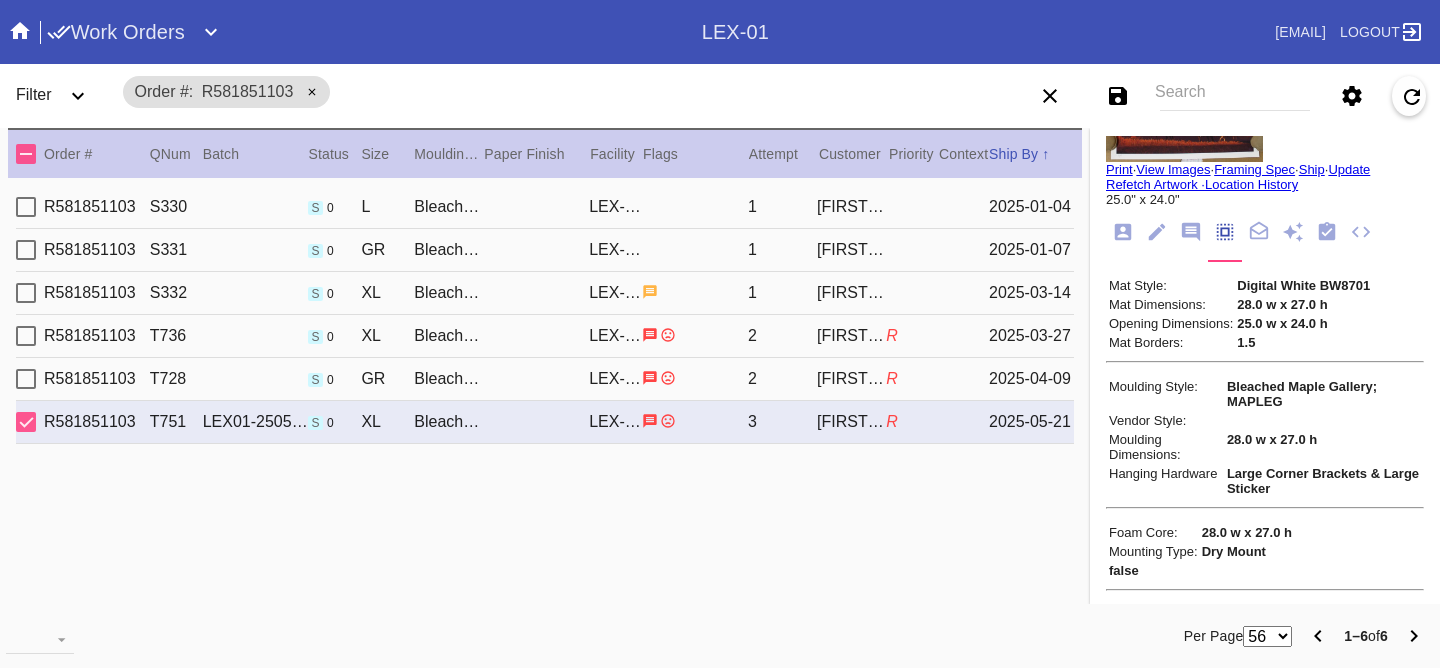 scroll, scrollTop: 0, scrollLeft: 0, axis: both 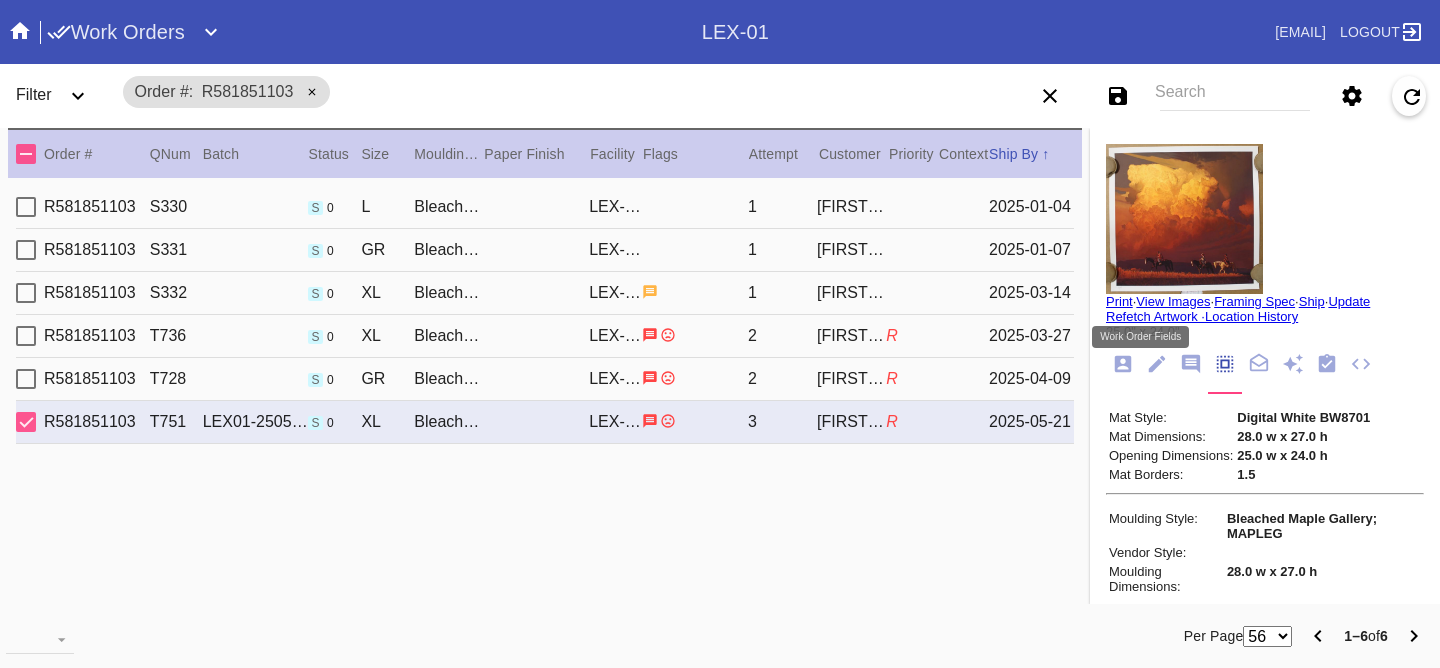 click 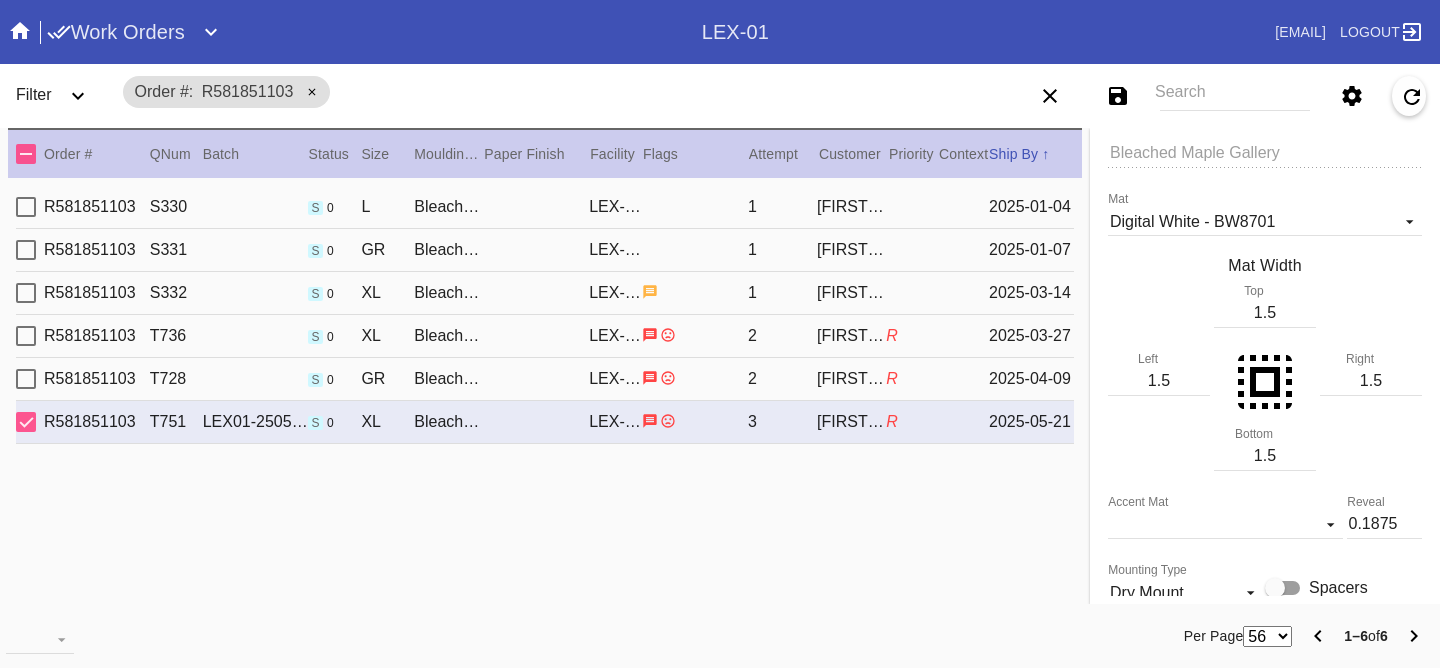 scroll, scrollTop: 468, scrollLeft: 0, axis: vertical 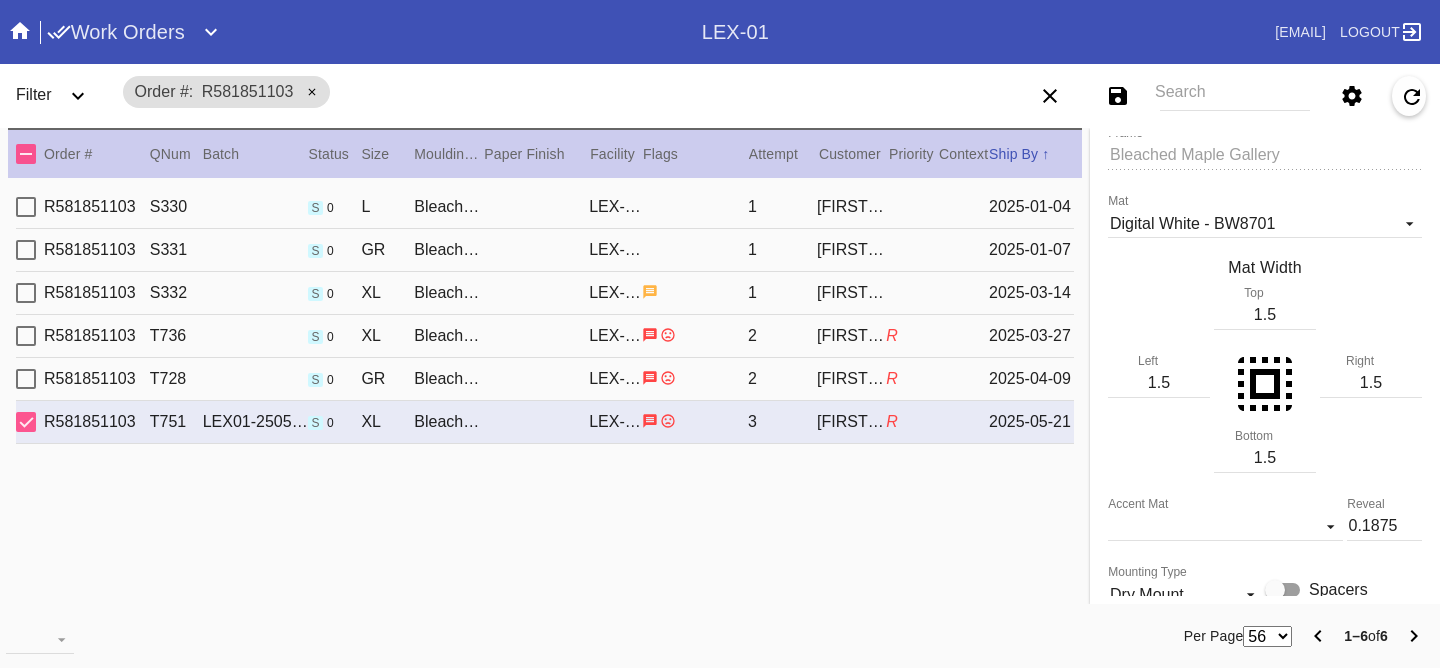 click on "R581851103 T728 s   0 GR Bleached Maple Gallery / Digital White LEX-01 2 Alexandra Penny
R
2025-04-09" at bounding box center (545, 379) 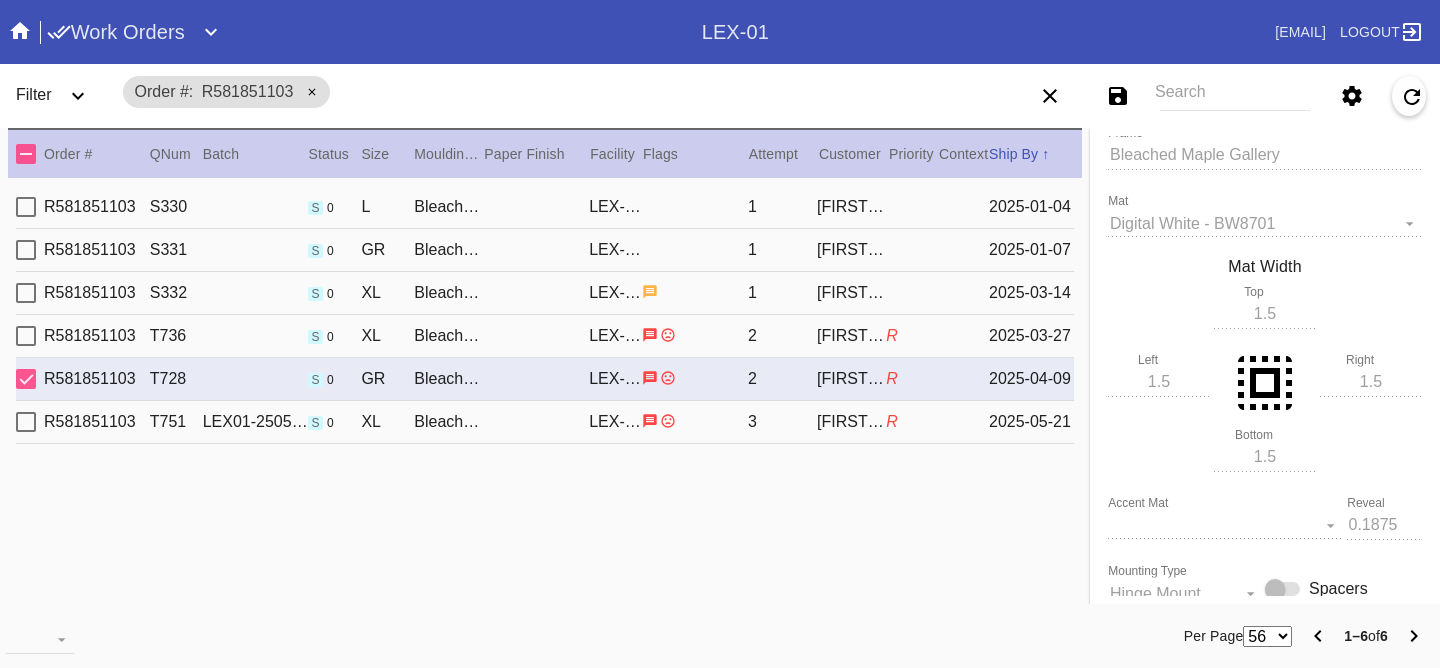 click on "R581851103 T736 s   0 XL Bleached Maple Gallery / Digital White LEX-01 2 Alexandra Penny
R
2025-03-27" at bounding box center [545, 336] 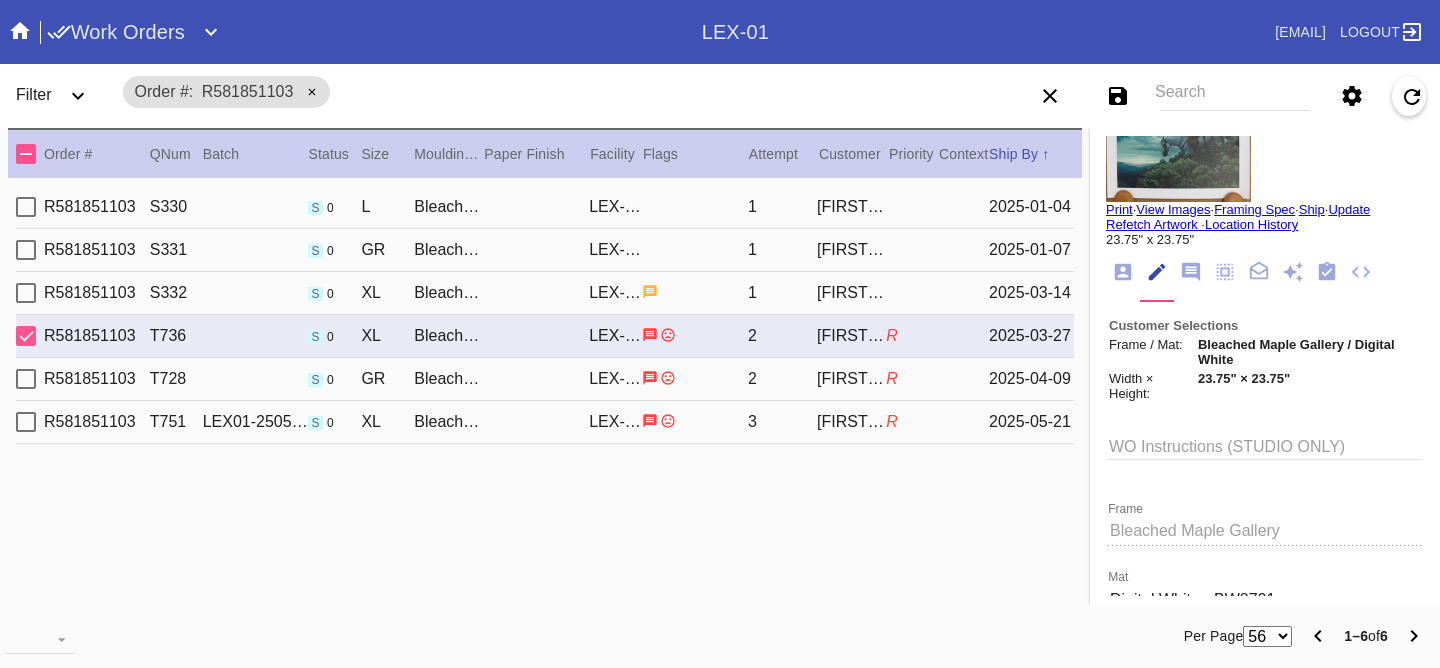 scroll, scrollTop: 0, scrollLeft: 0, axis: both 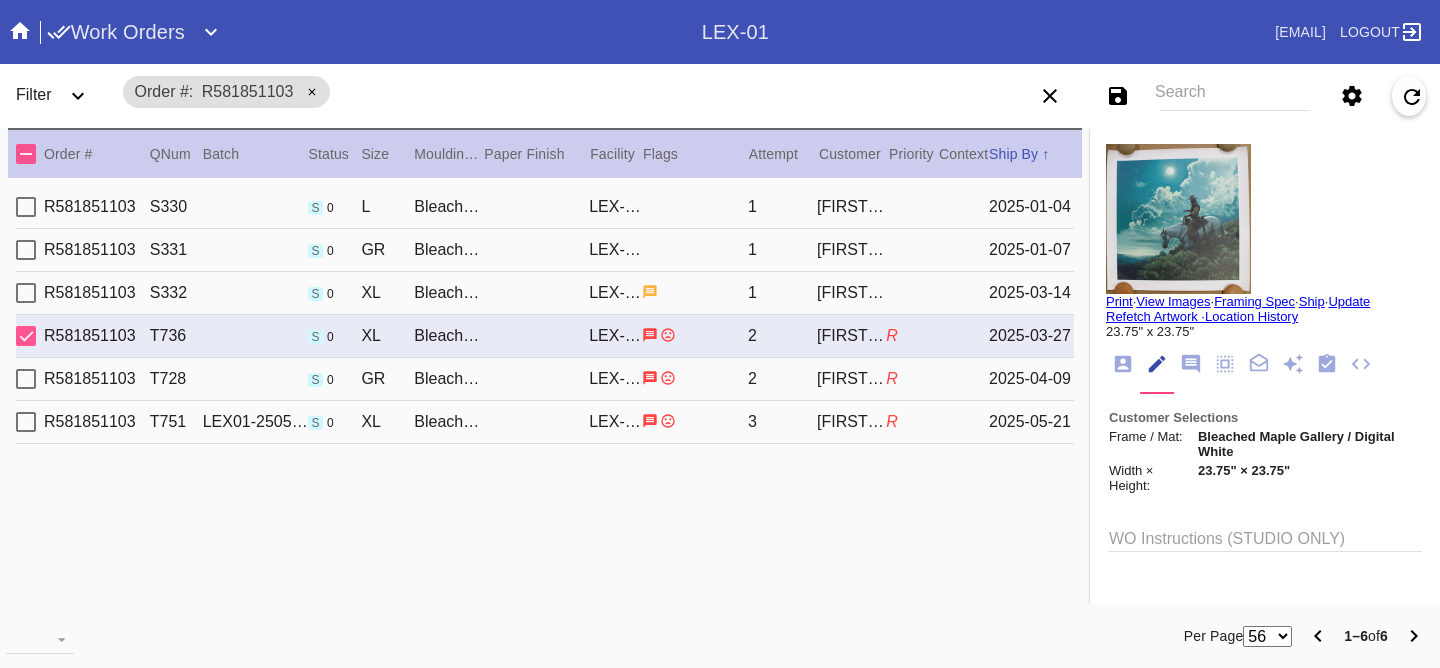click on "R581851103 T751 LEX01-250522-013 s   0 XL Bleached Maple Gallery / Digital White LEX-01 3 Alexandra Penny
R
2025-05-21" at bounding box center (545, 422) 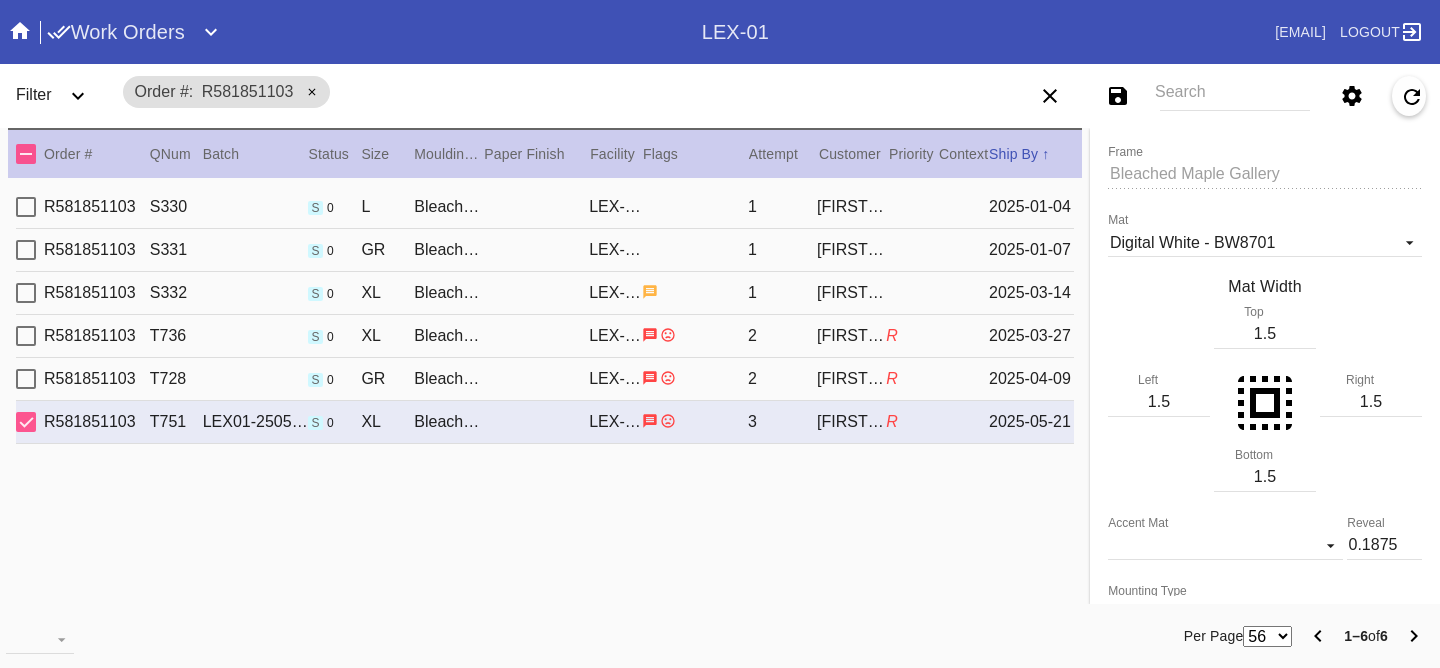 scroll, scrollTop: 1557, scrollLeft: 0, axis: vertical 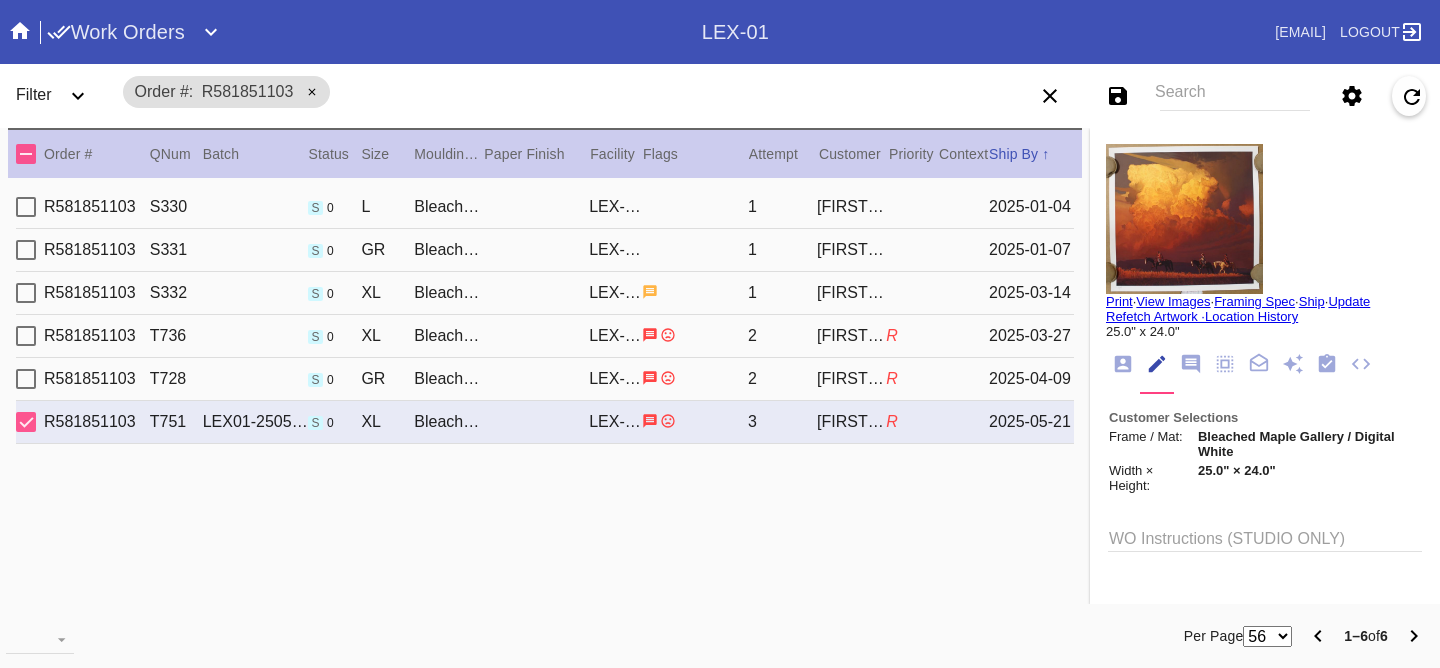 click 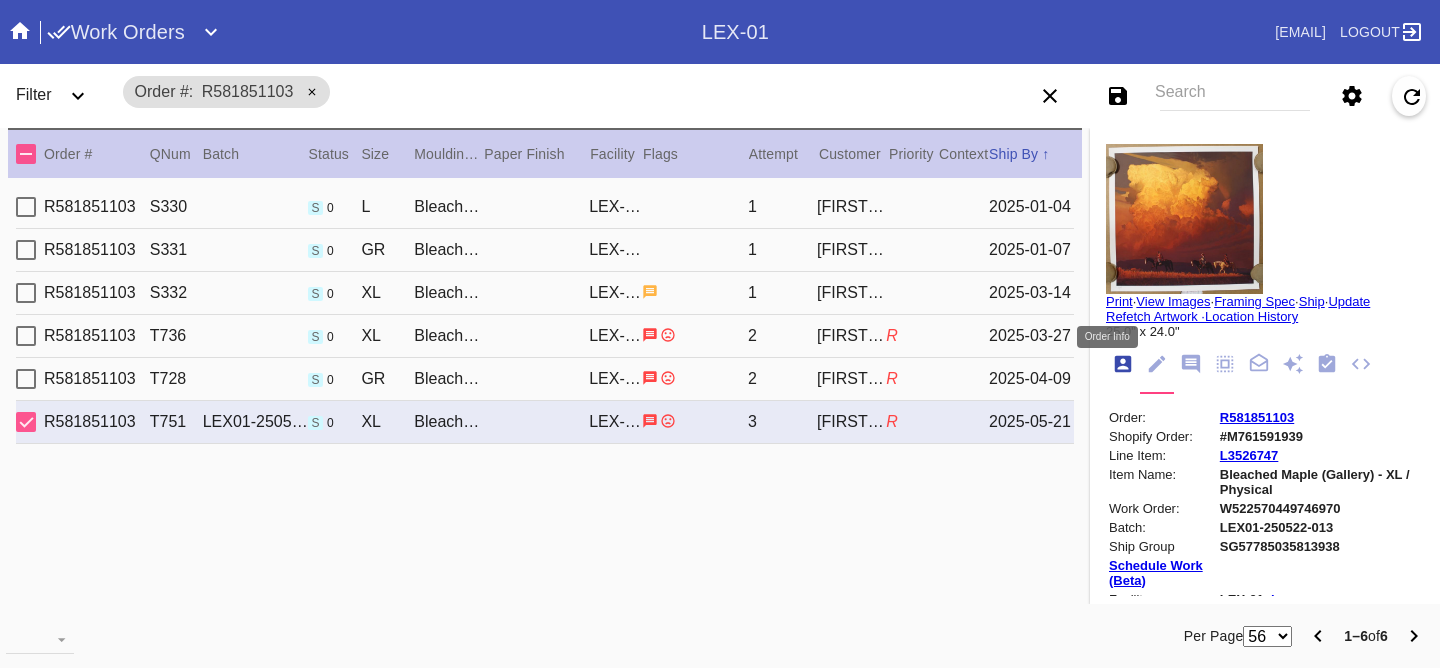 scroll, scrollTop: 24, scrollLeft: 0, axis: vertical 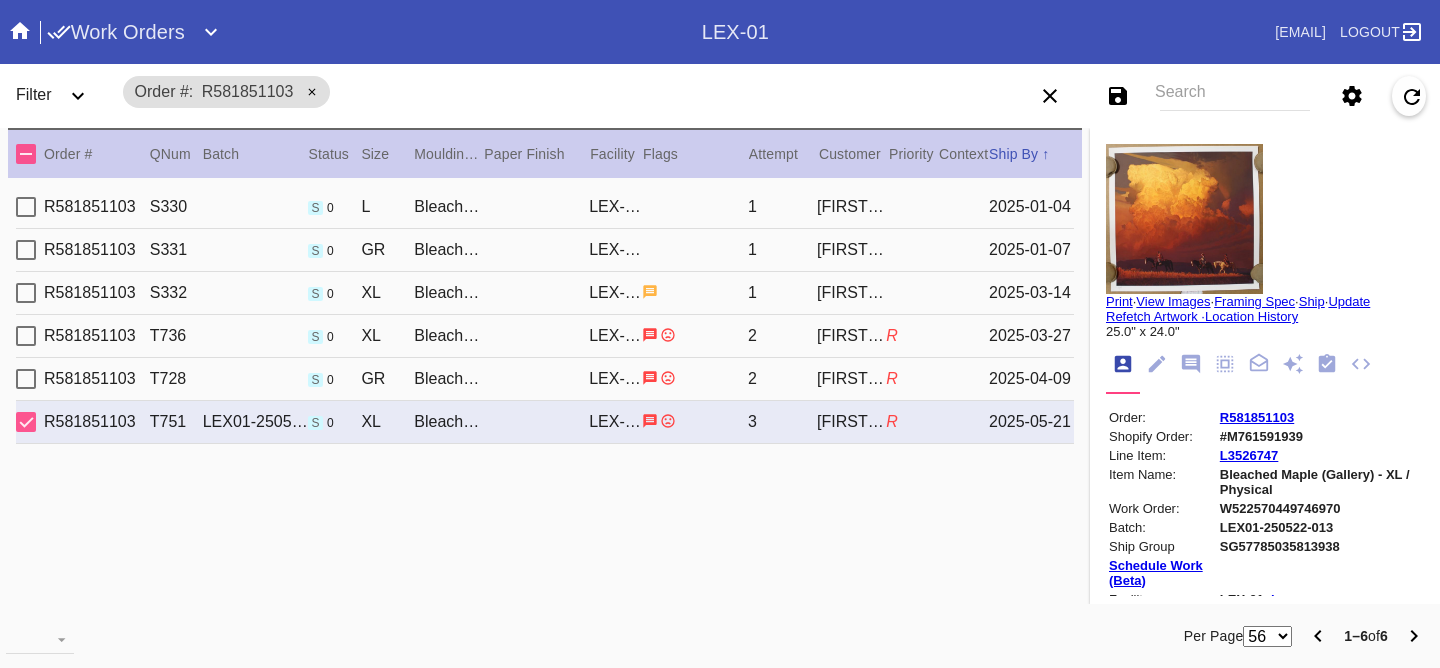 click 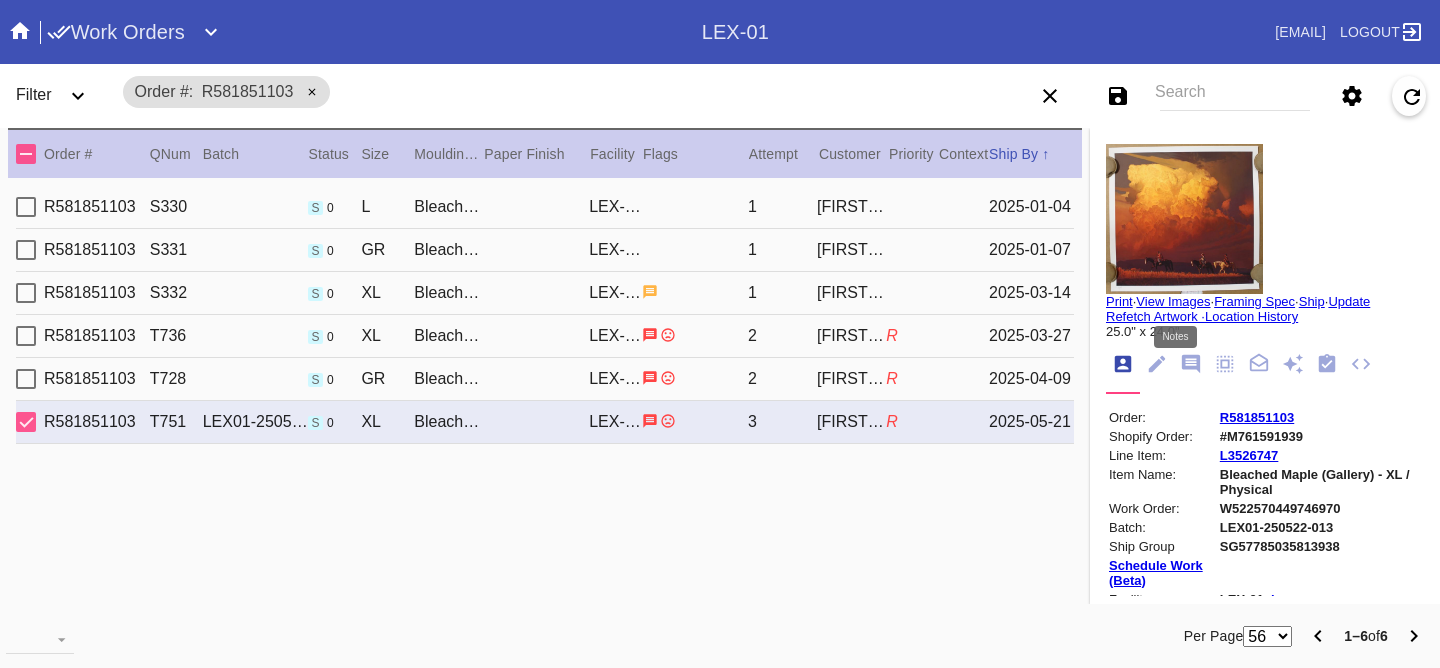 click 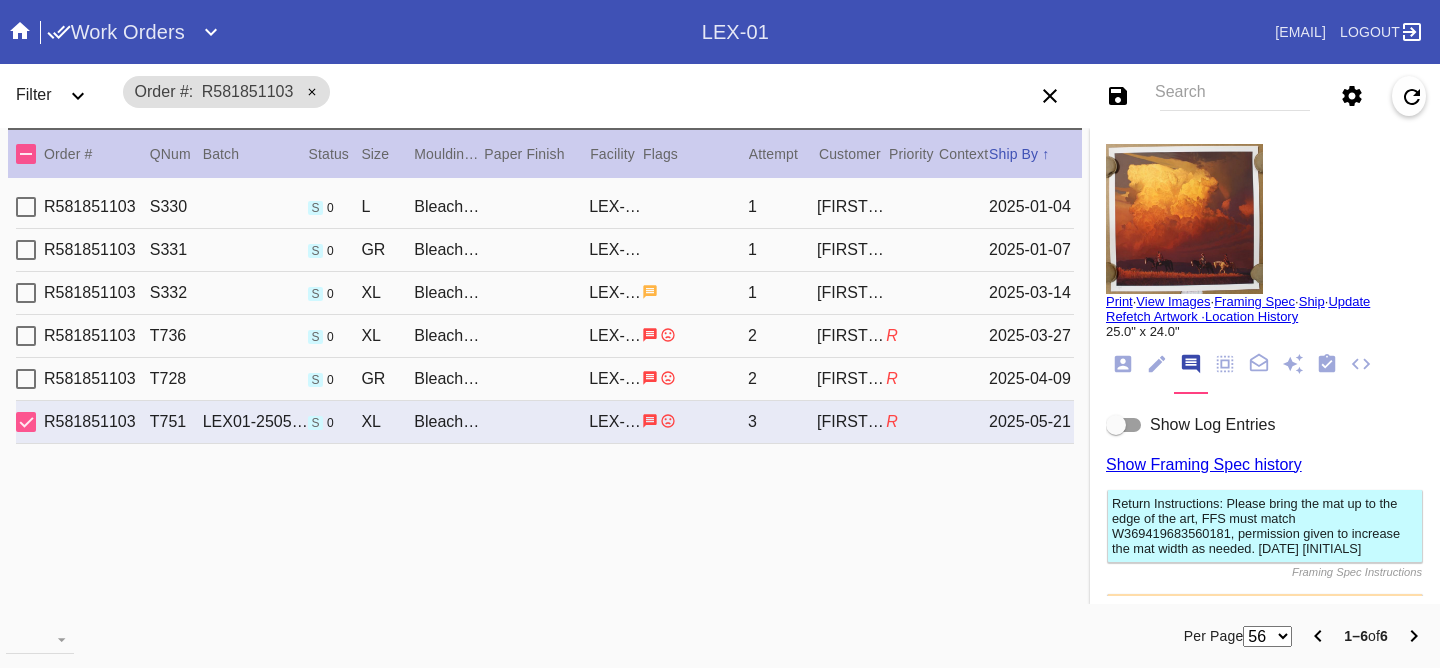 click on "Show Log Entries" at bounding box center (1212, 424) 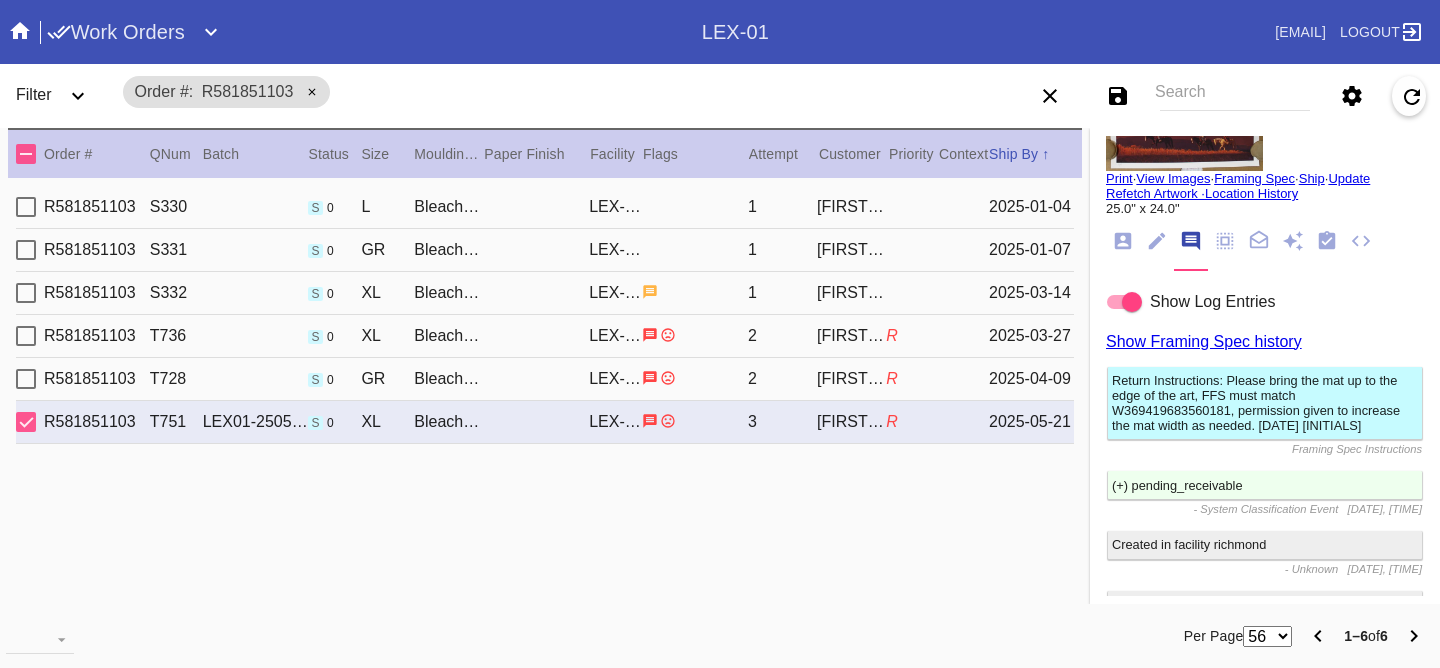 scroll, scrollTop: 0, scrollLeft: 0, axis: both 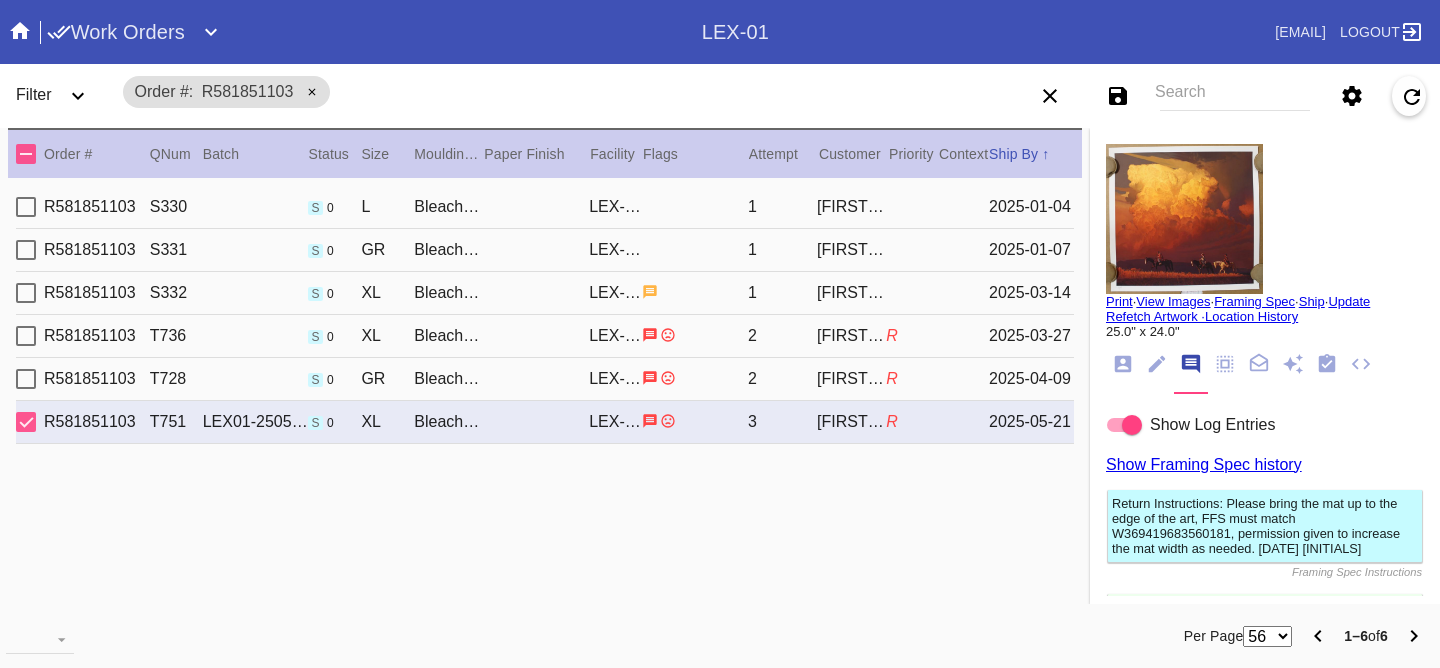 click on "R581851103 T728 s   0 GR Bleached Maple Gallery / Digital White LEX-01 2 Alexandra Penny
R
2025-04-09" at bounding box center [545, 379] 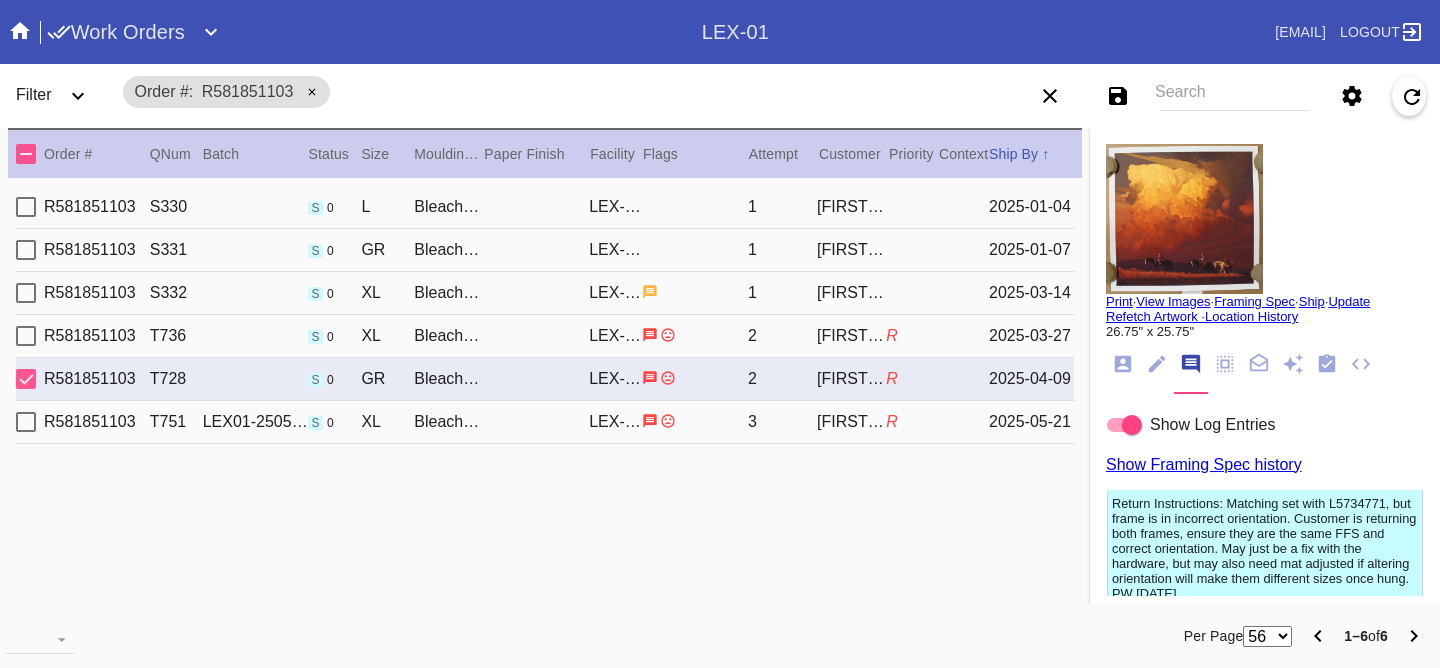 click on "R581851103 T736 s   0 XL Bleached Maple Gallery / Digital White LEX-01 2 Alexandra Penny
R
2025-03-27" at bounding box center [545, 336] 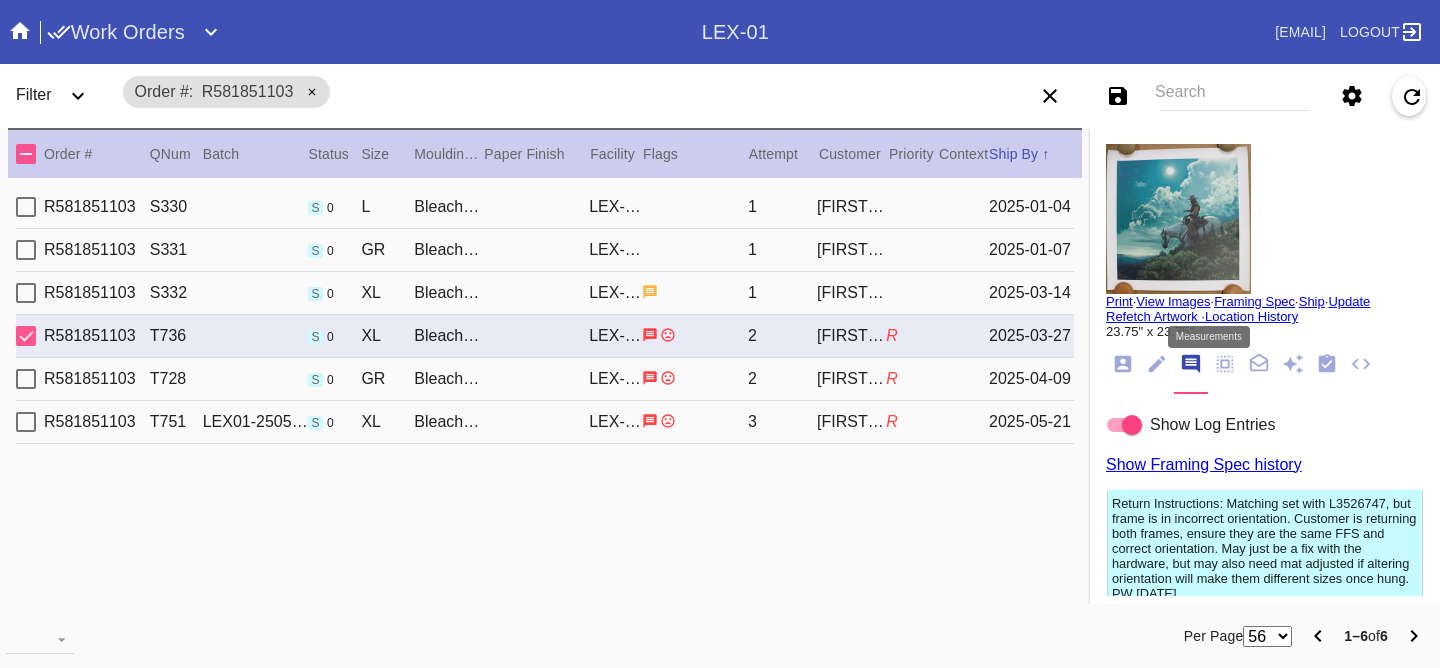 click 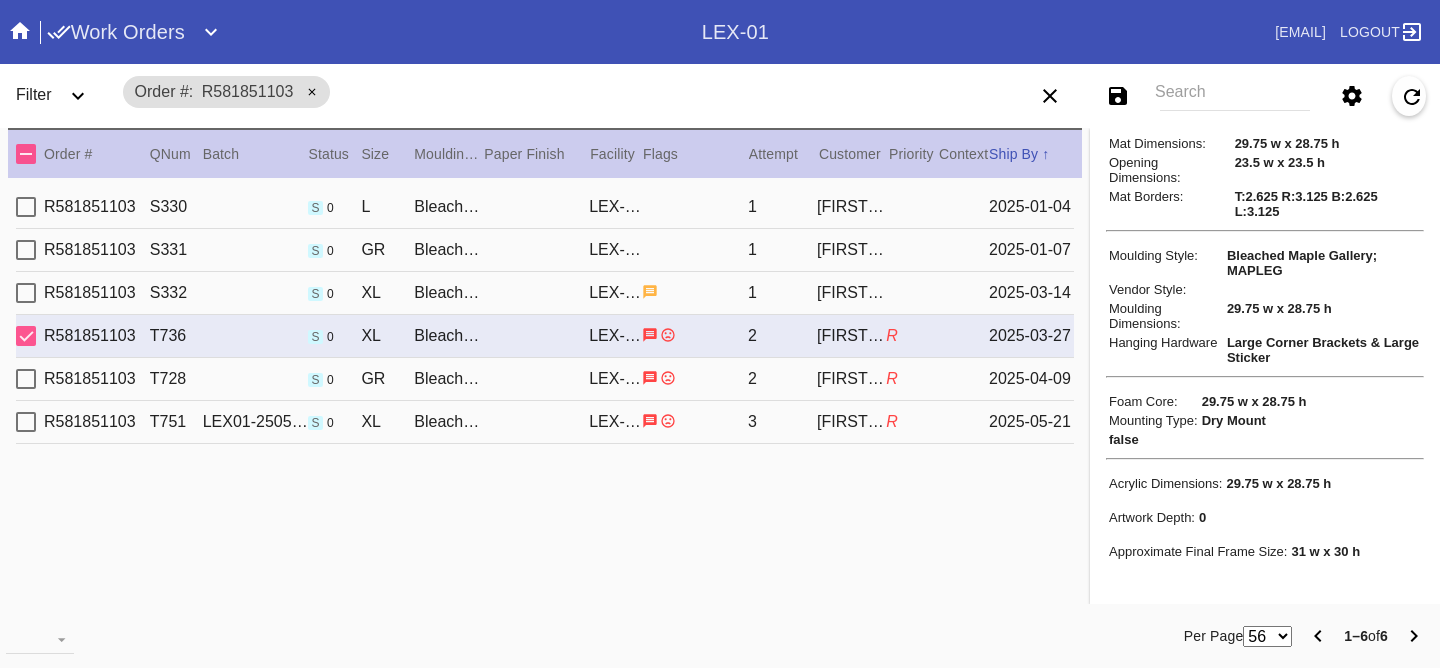 scroll, scrollTop: 295, scrollLeft: 0, axis: vertical 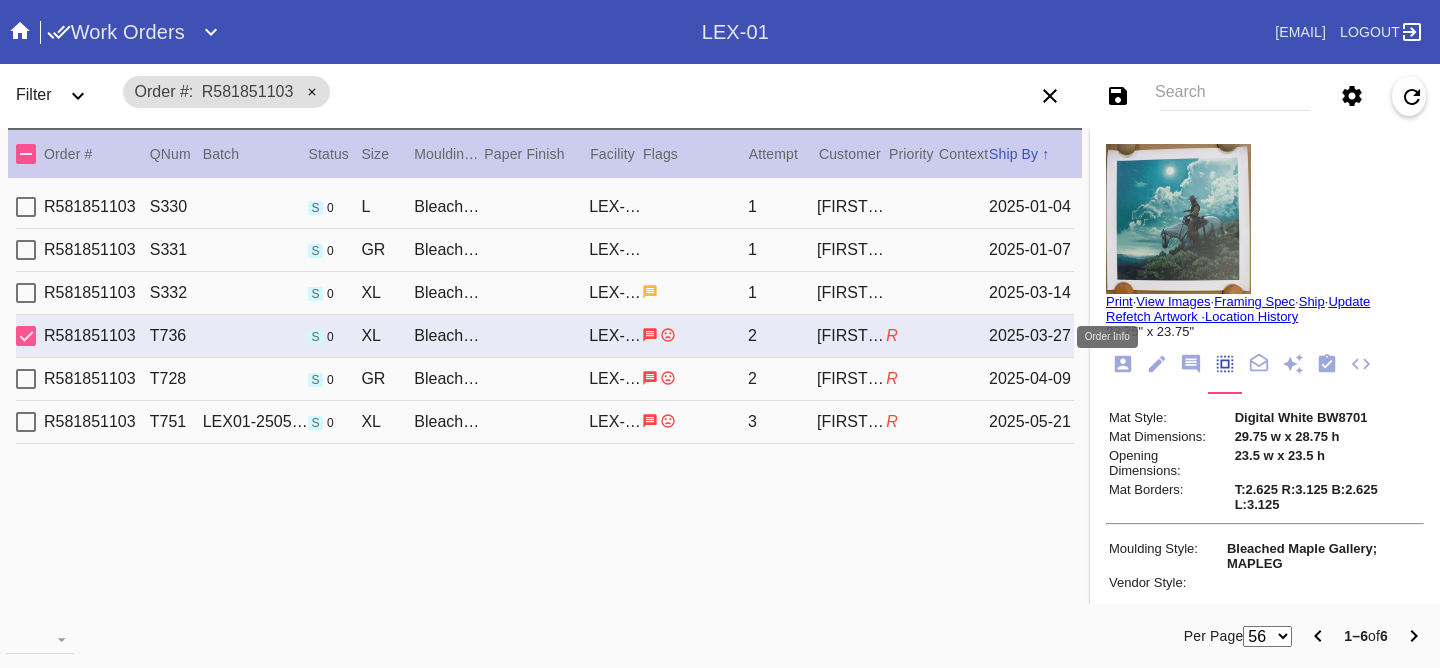 click 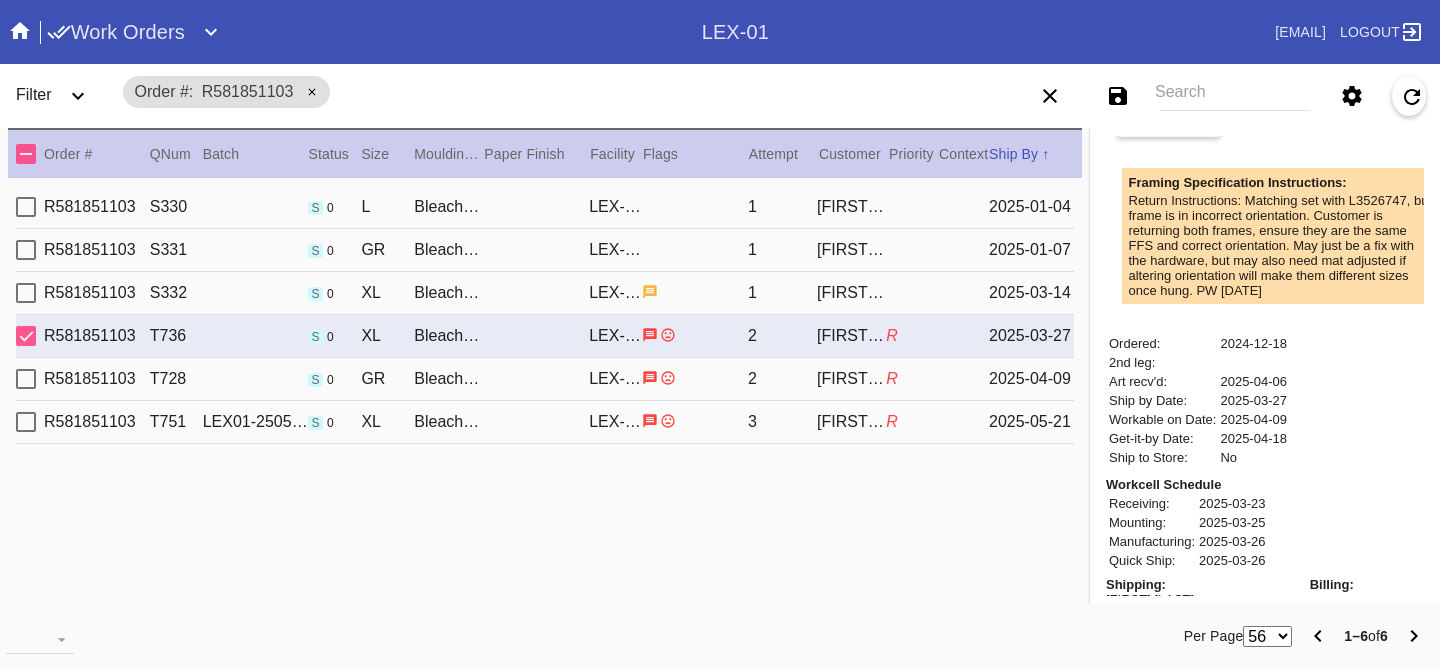 scroll, scrollTop: 730, scrollLeft: 0, axis: vertical 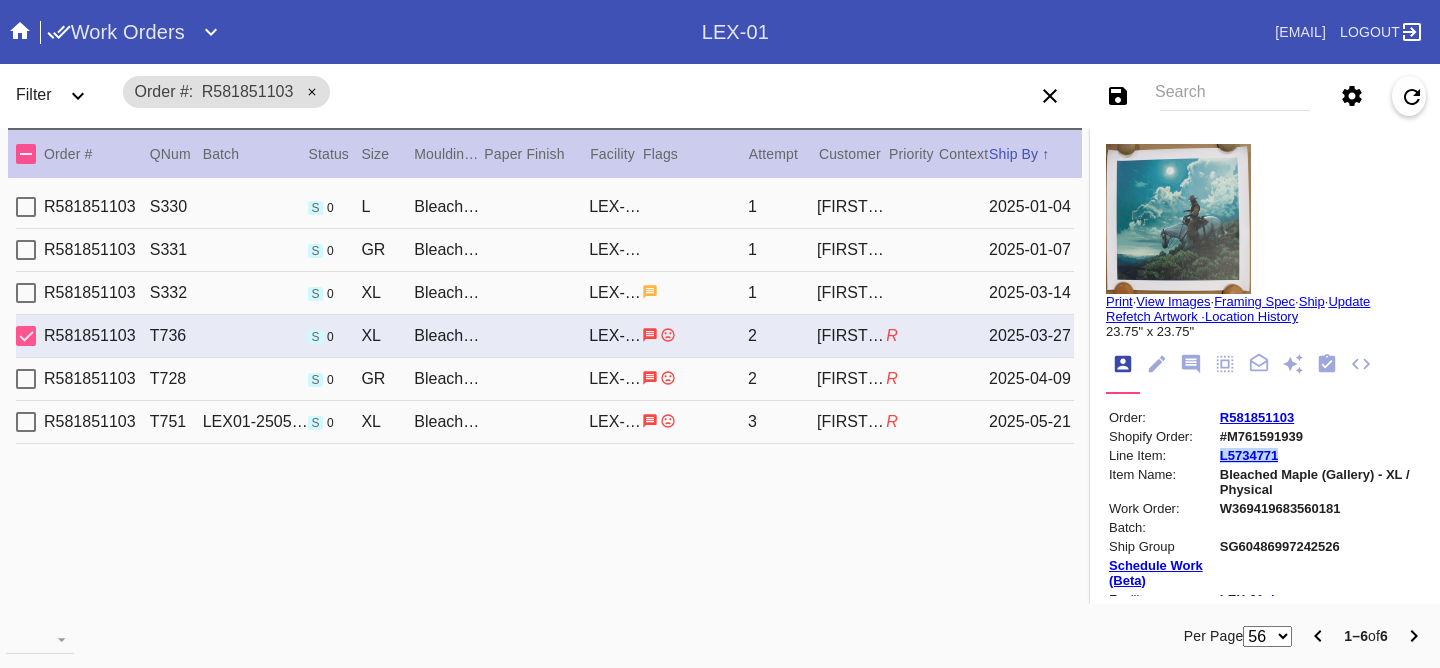 drag, startPoint x: 1267, startPoint y: 461, endPoint x: 1197, endPoint y: 464, distance: 70.064255 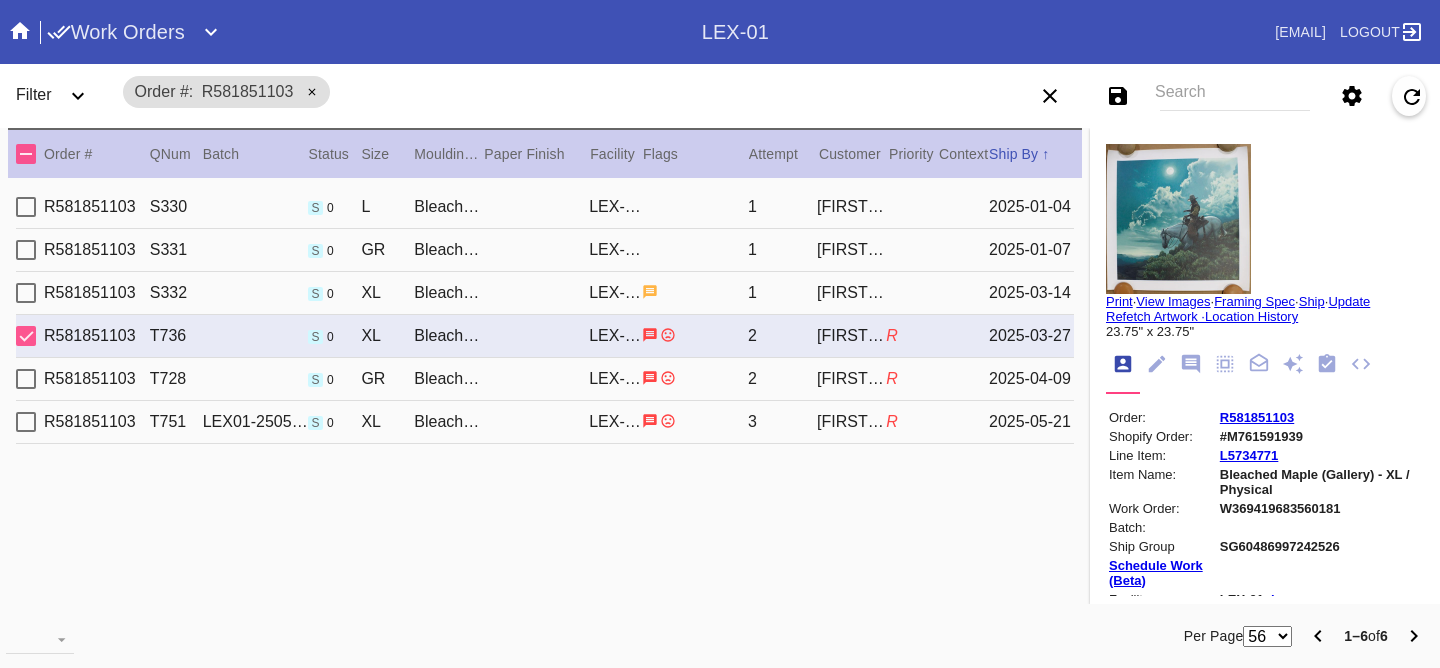 drag, startPoint x: 1222, startPoint y: 362, endPoint x: 1222, endPoint y: 436, distance: 74 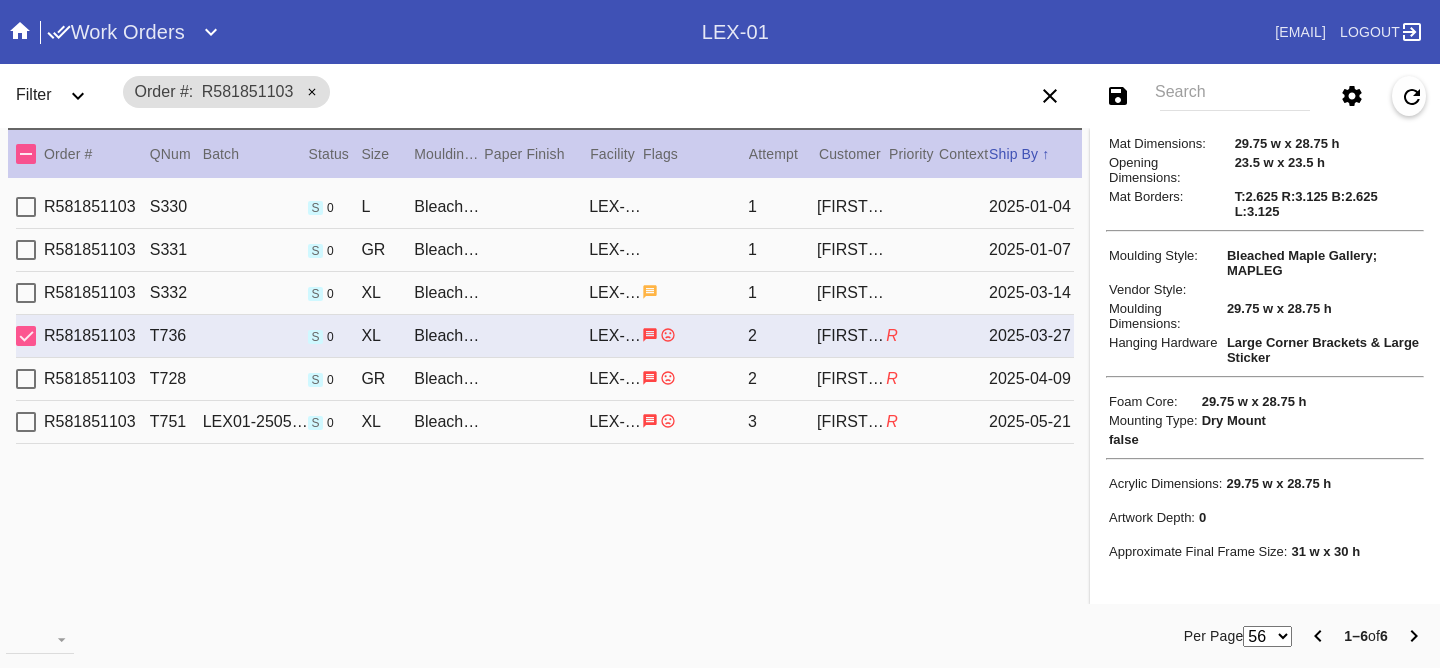 scroll, scrollTop: 295, scrollLeft: 0, axis: vertical 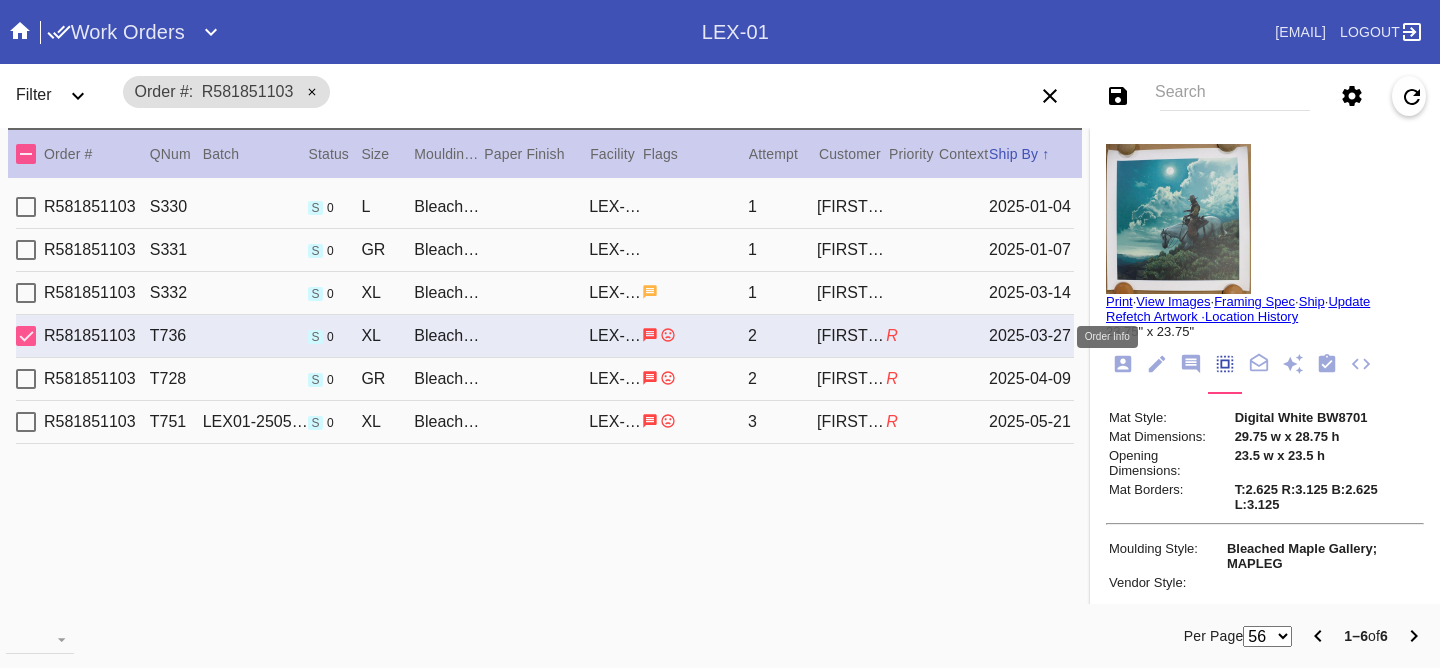 click 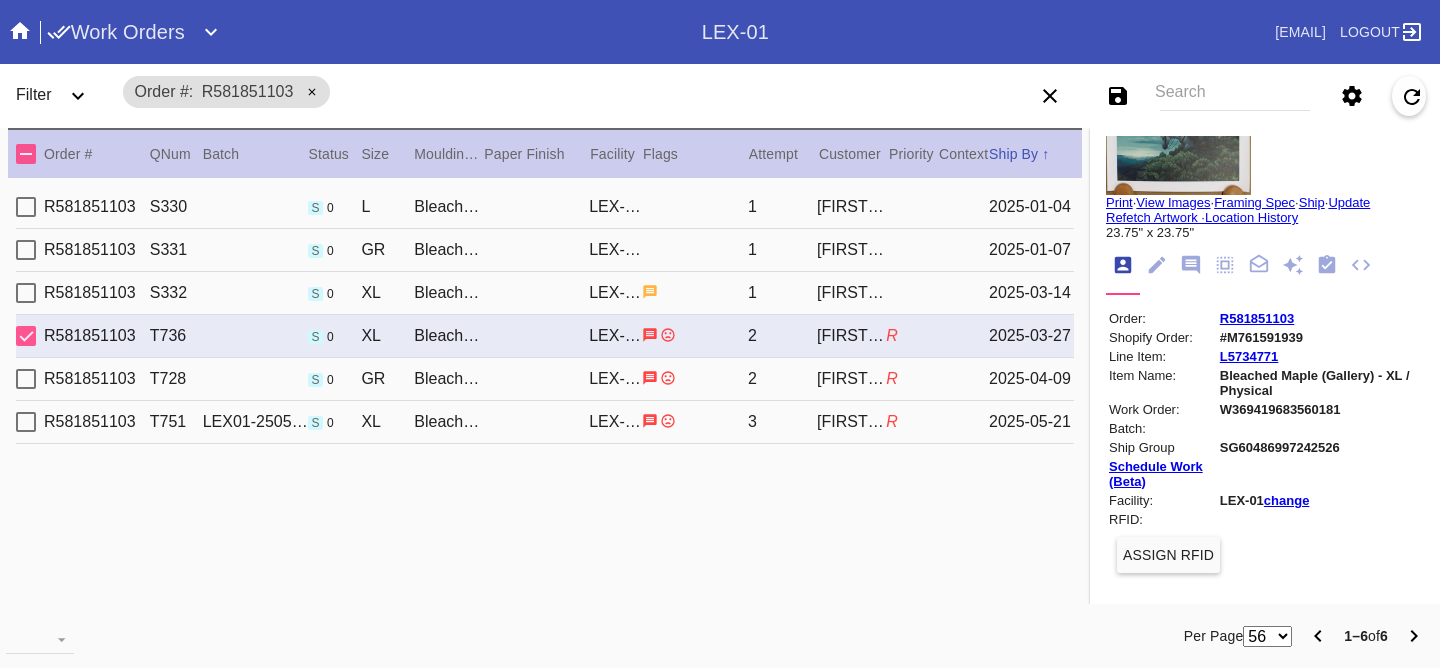 scroll, scrollTop: 0, scrollLeft: 0, axis: both 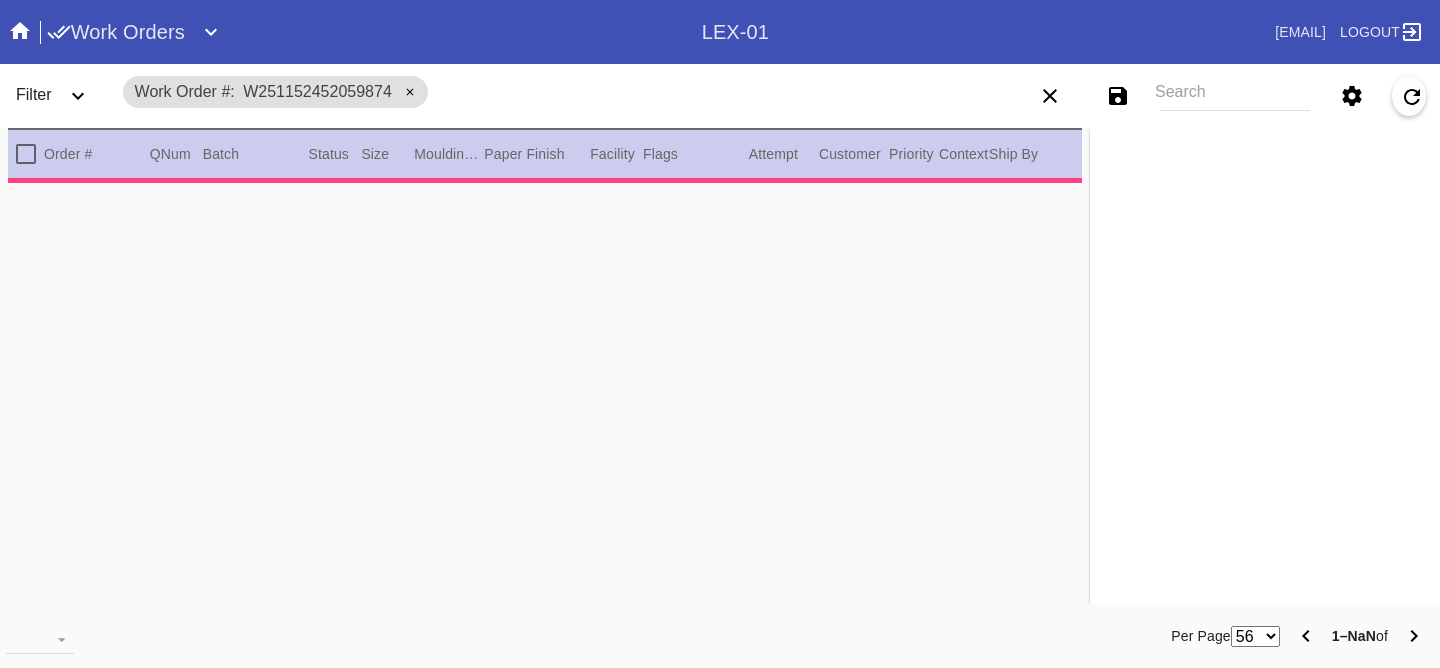 type on "*** HPO - MUST BE APPROVED BY CX ***" 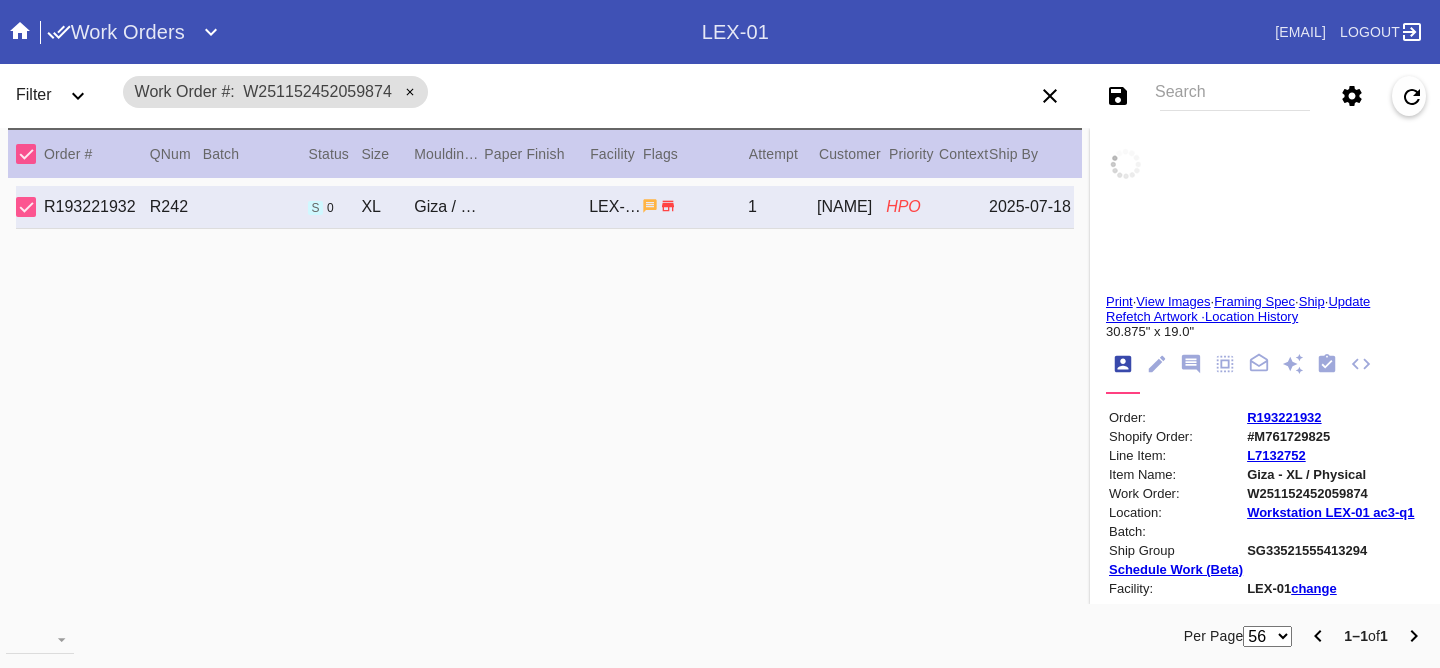 click 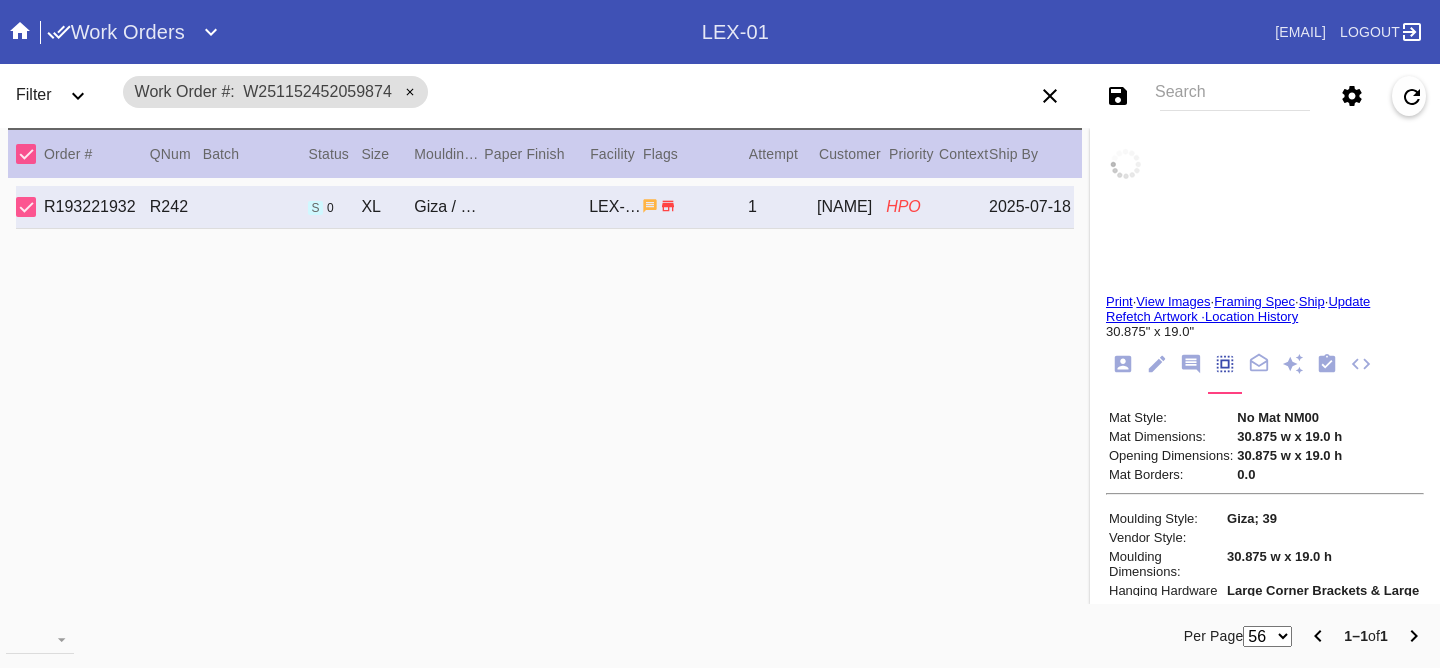 click 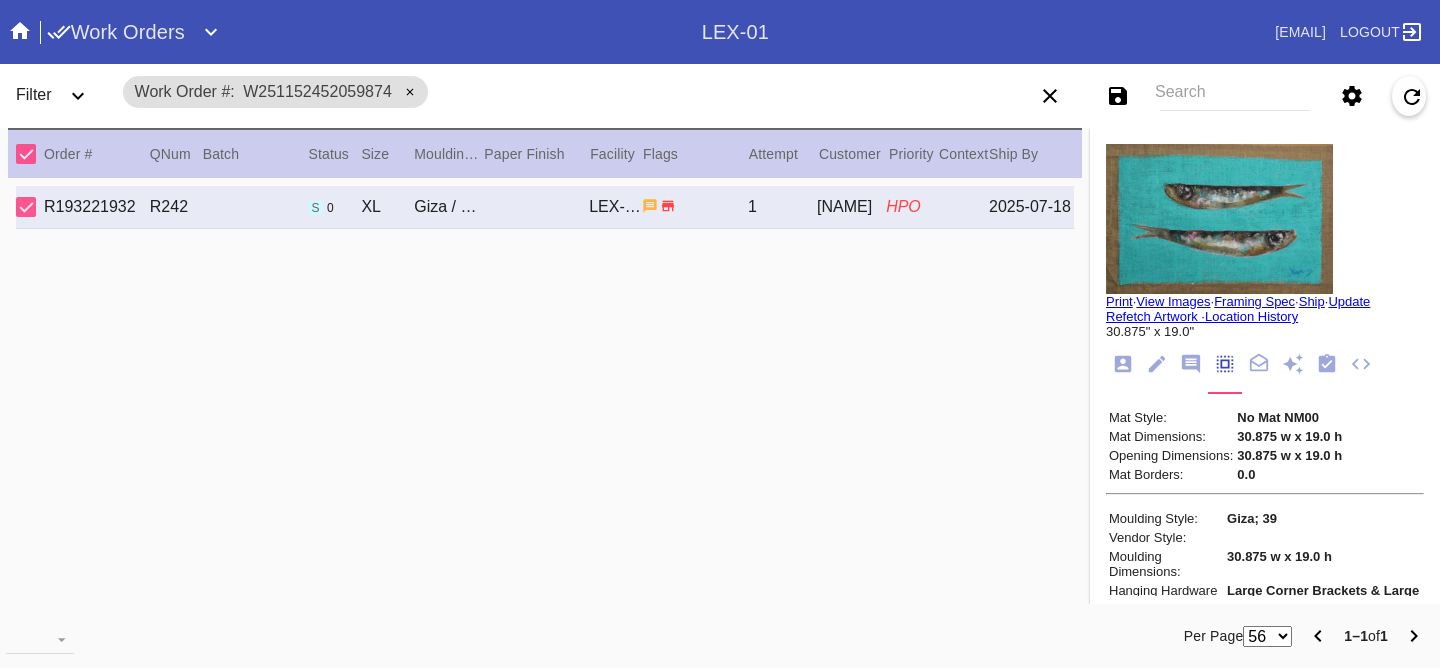 click 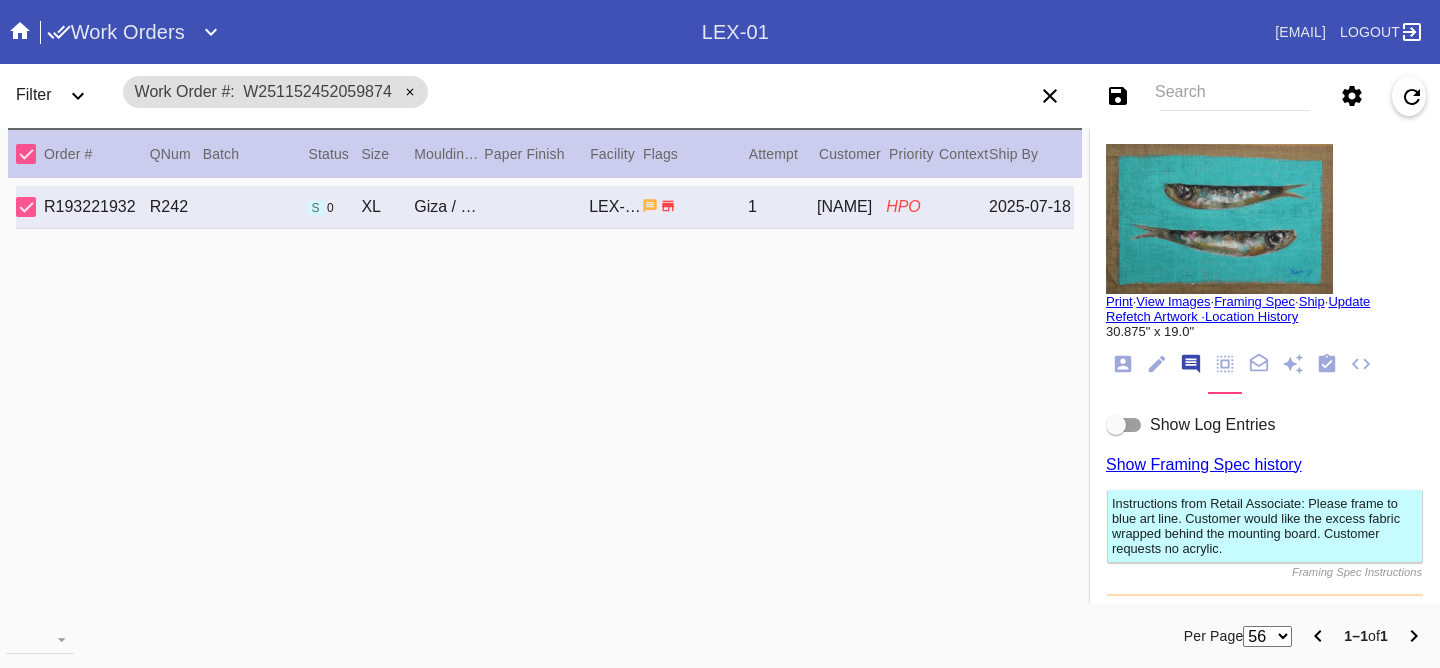 scroll, scrollTop: 123, scrollLeft: 0, axis: vertical 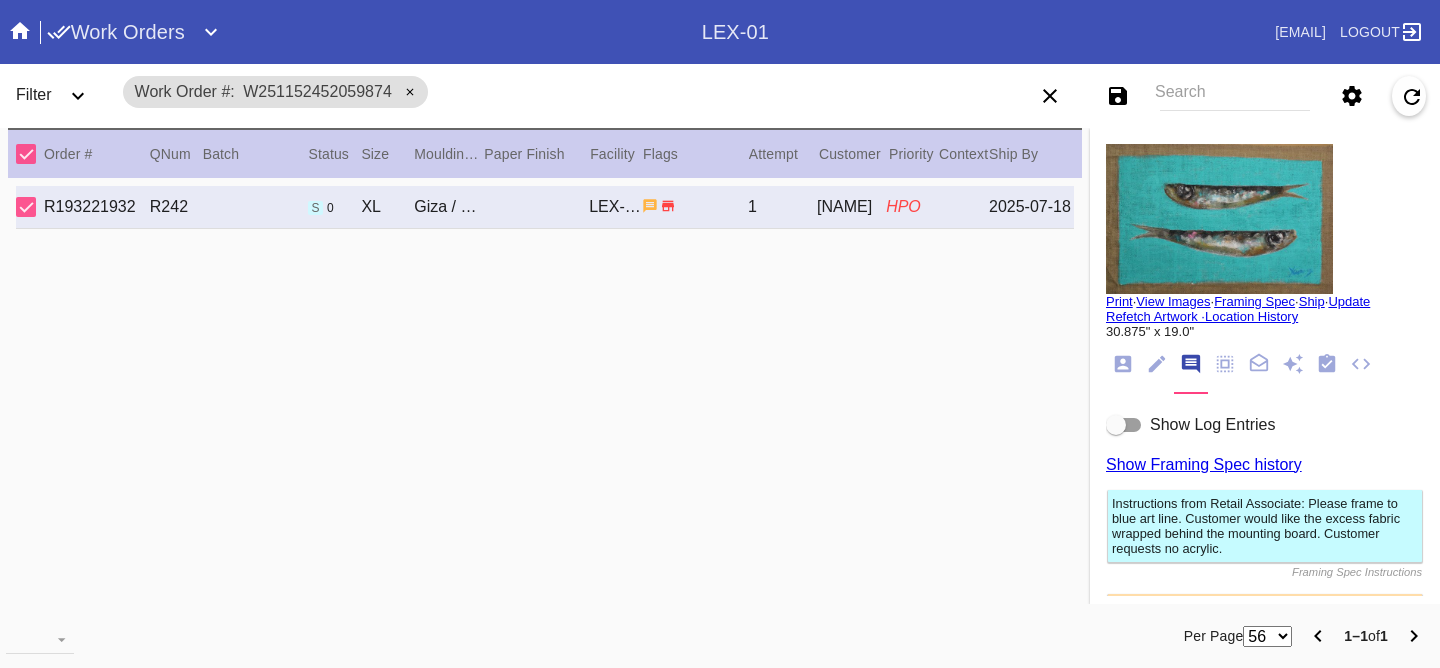 click on "Show Log Entries" at bounding box center (1212, 424) 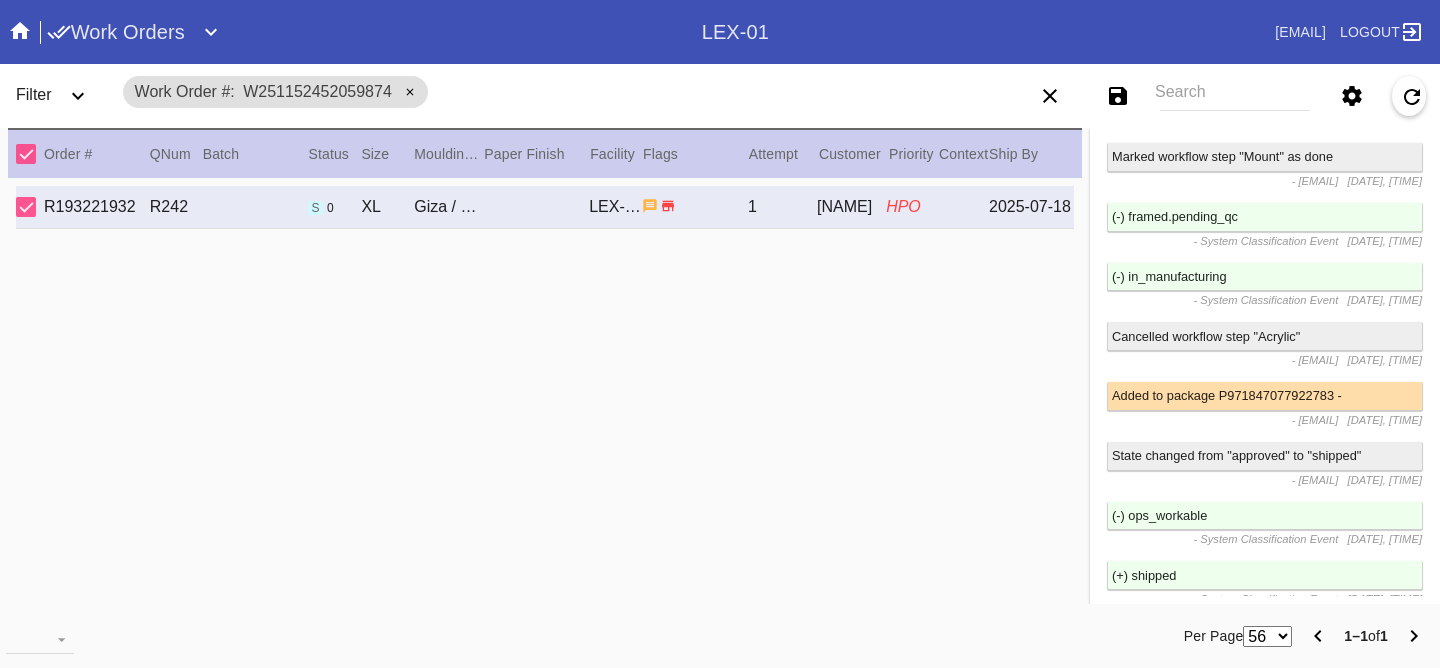 scroll, scrollTop: 9519, scrollLeft: 0, axis: vertical 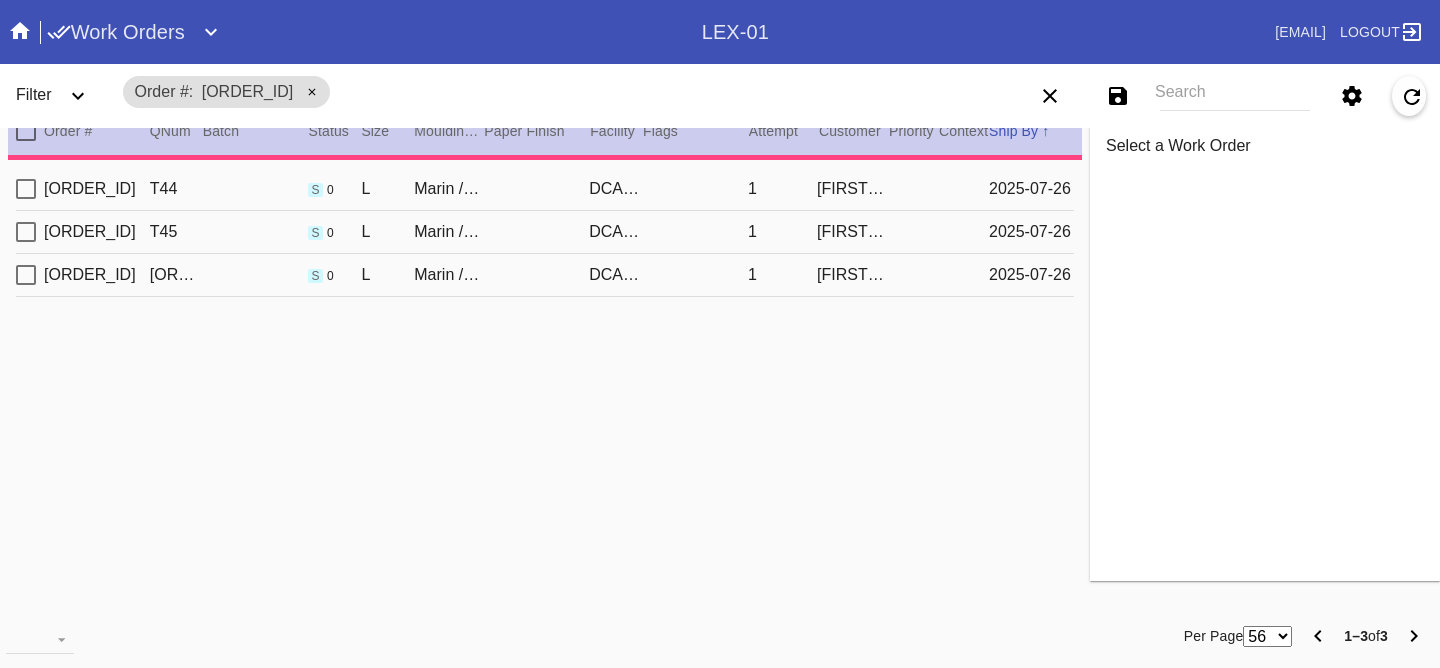 click on "R637264062 T45 s   0 L Marin / No Mat DCA-05 1 sarah adler
2025-07-26" at bounding box center (545, 232) 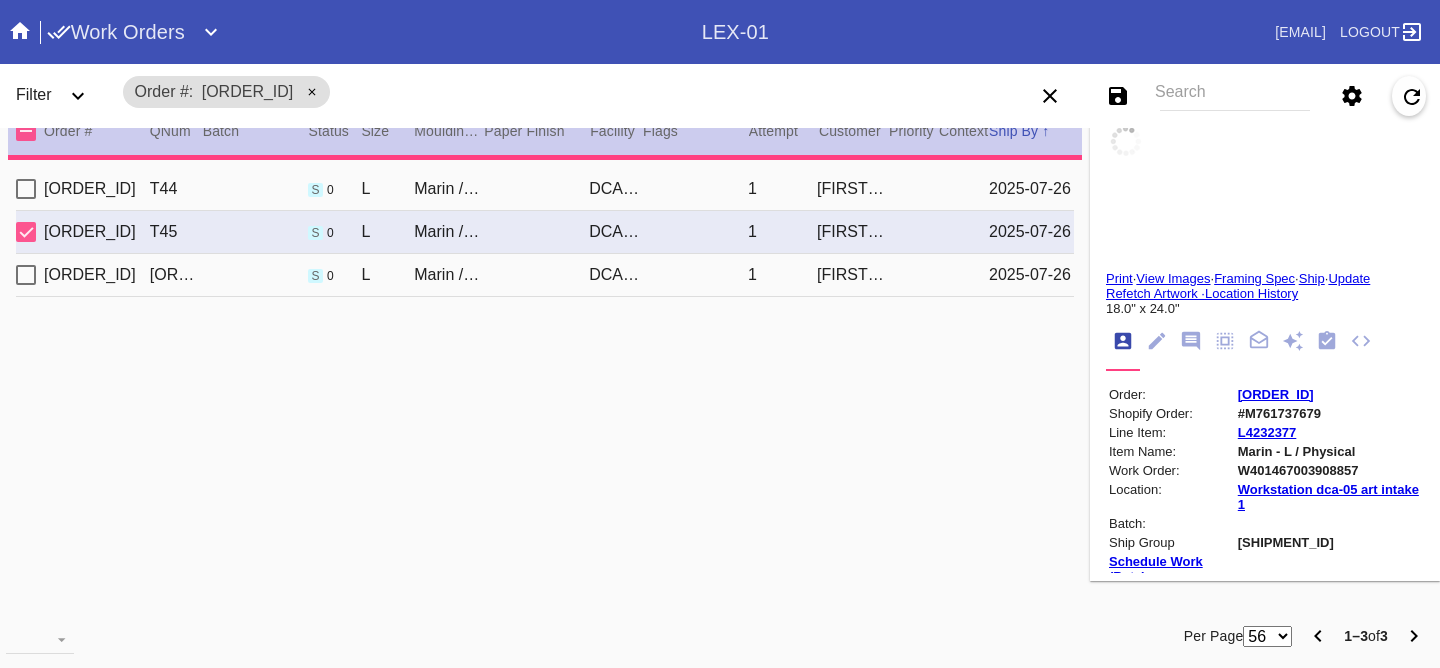 type 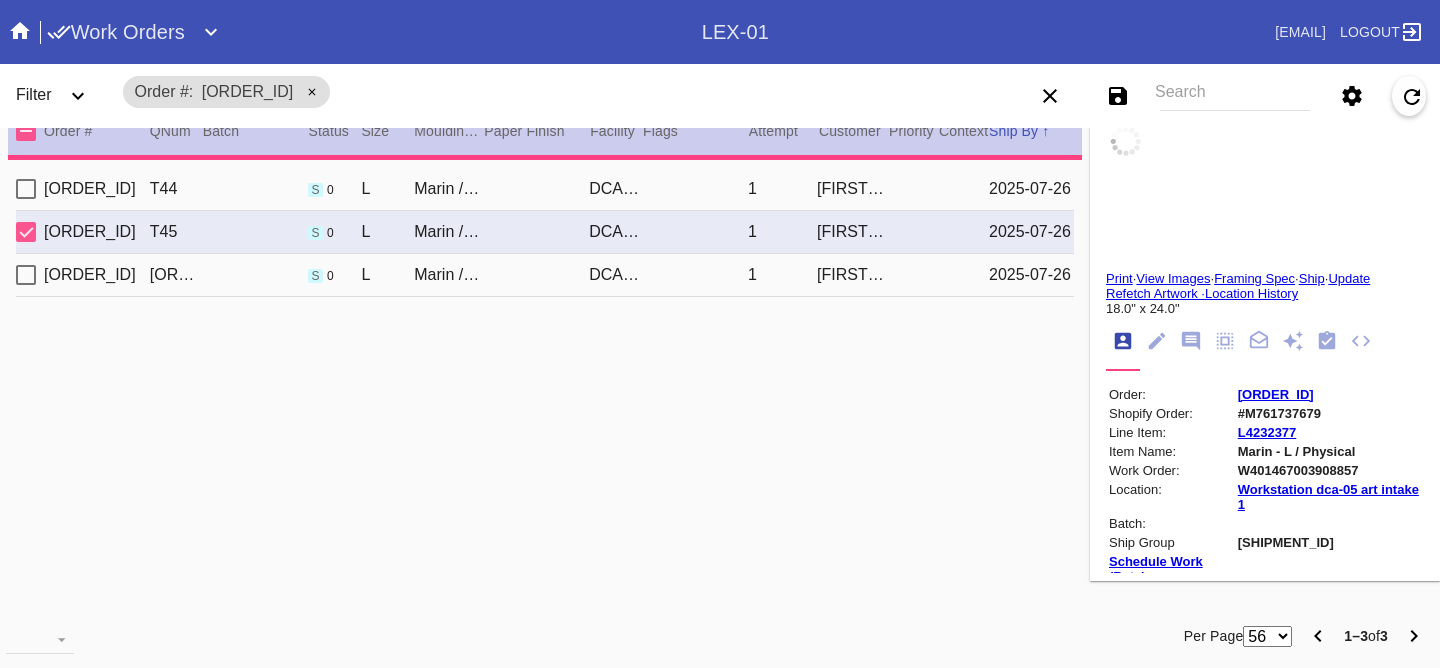 type 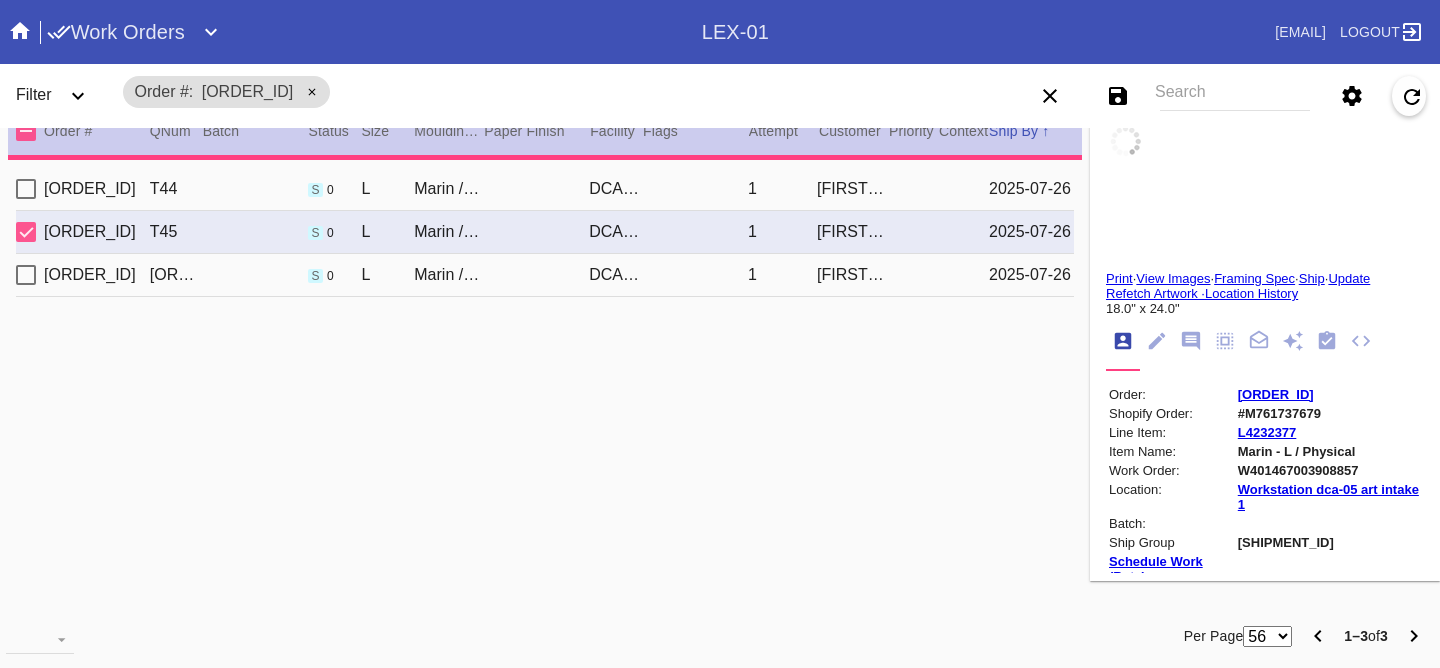 type 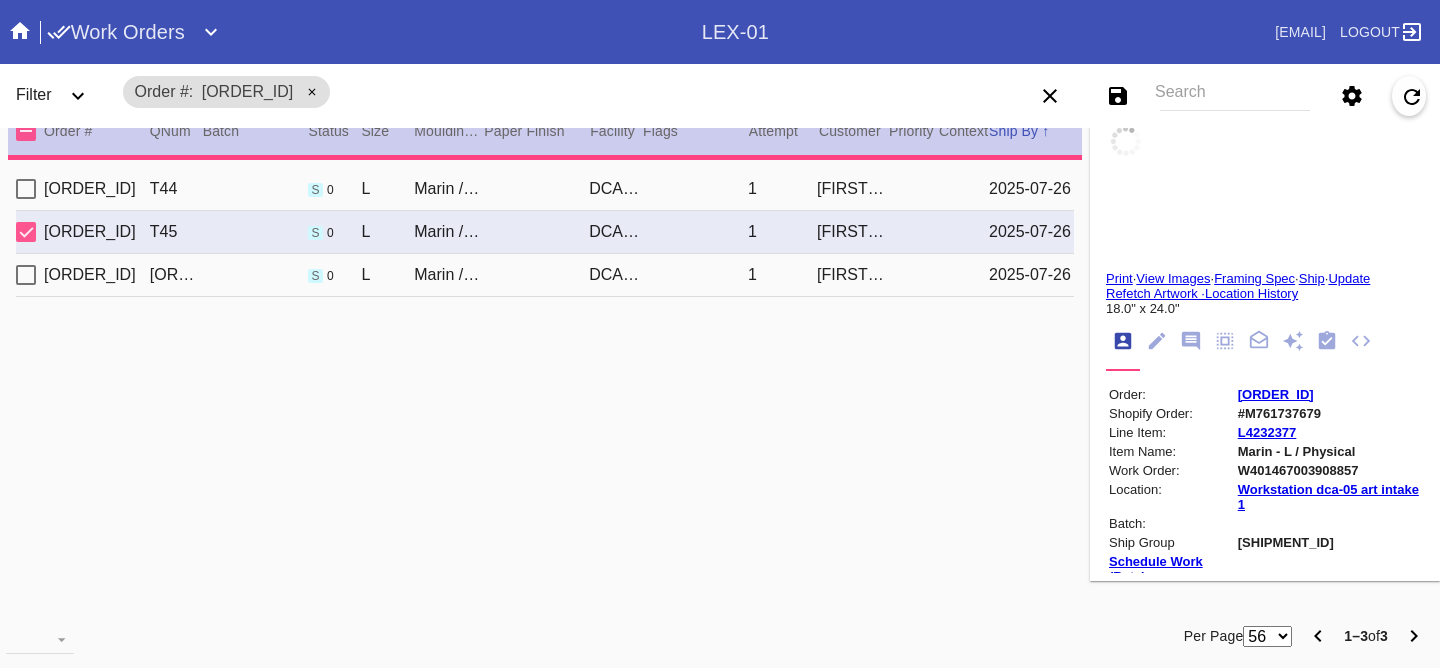 type 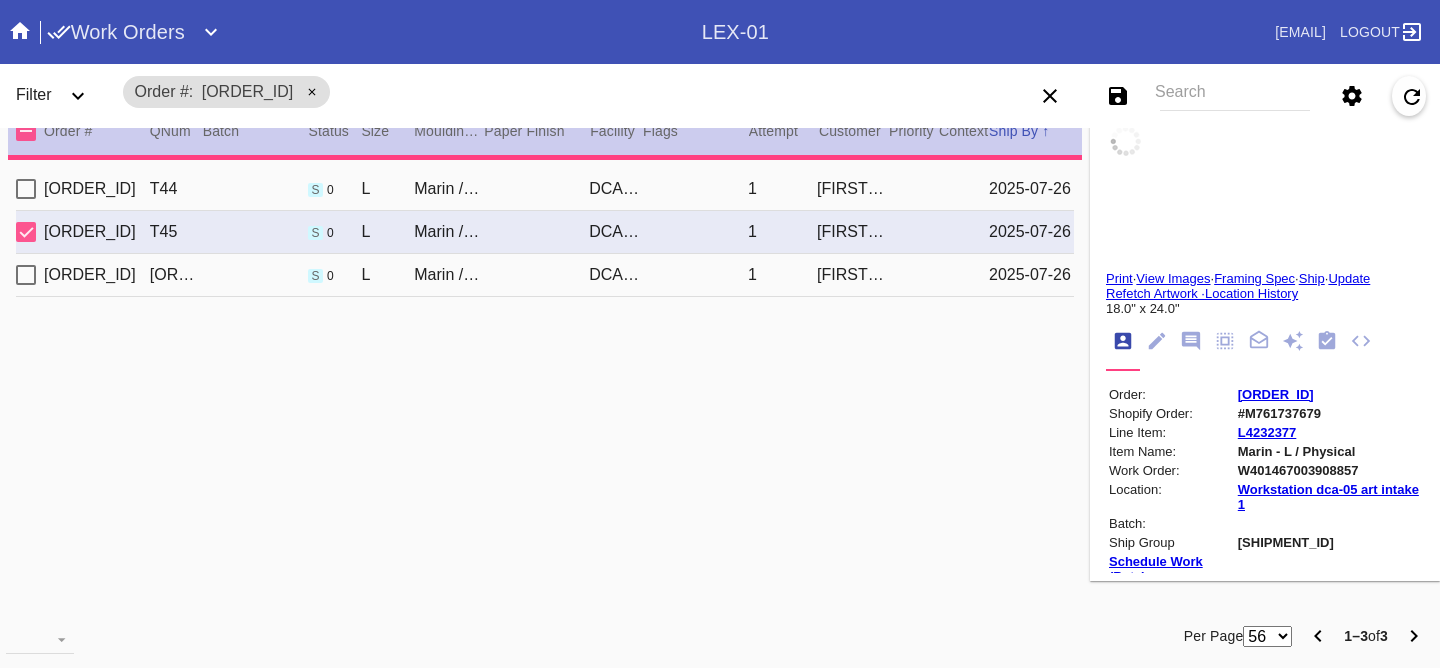 type 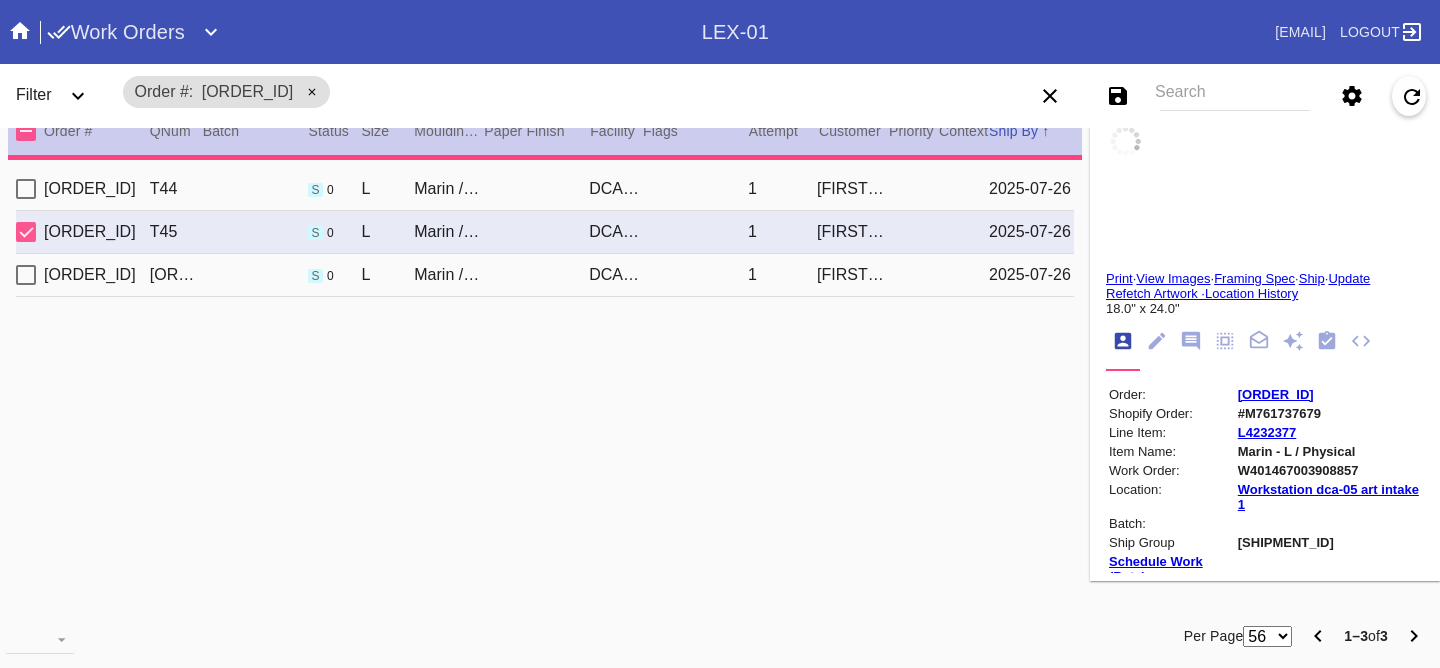 type 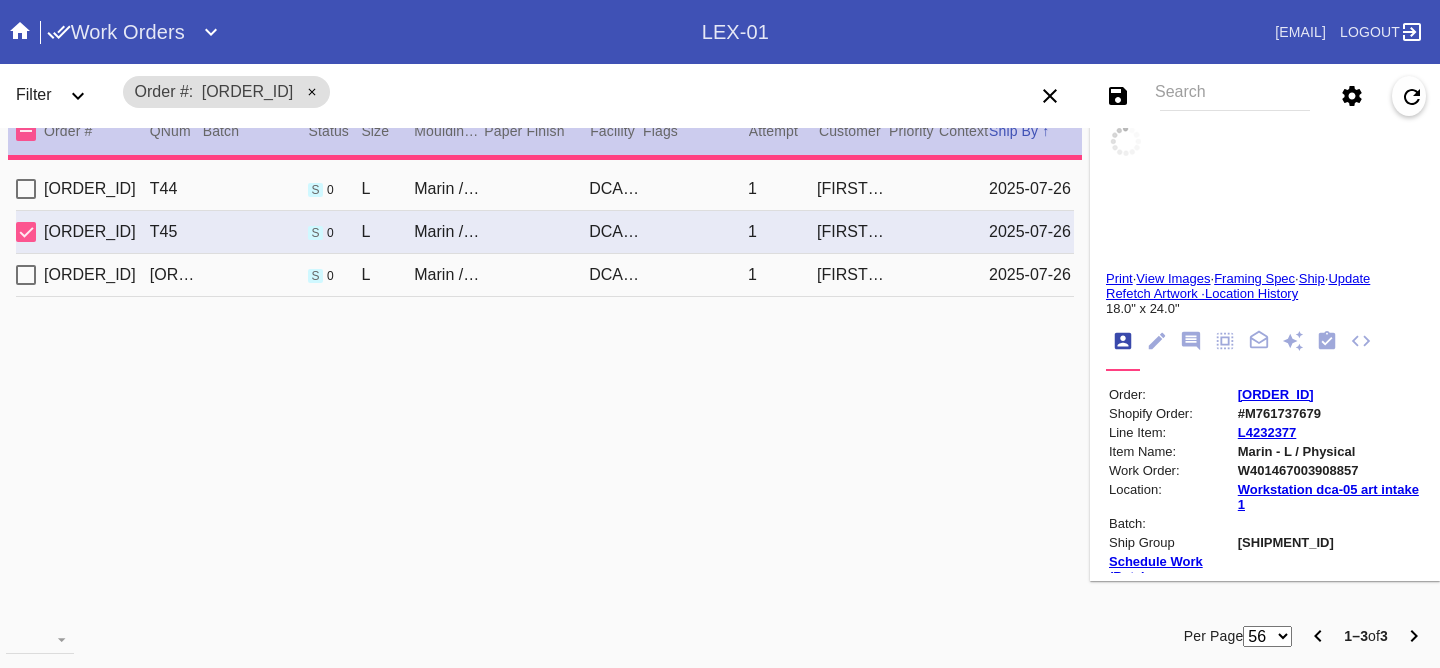 type 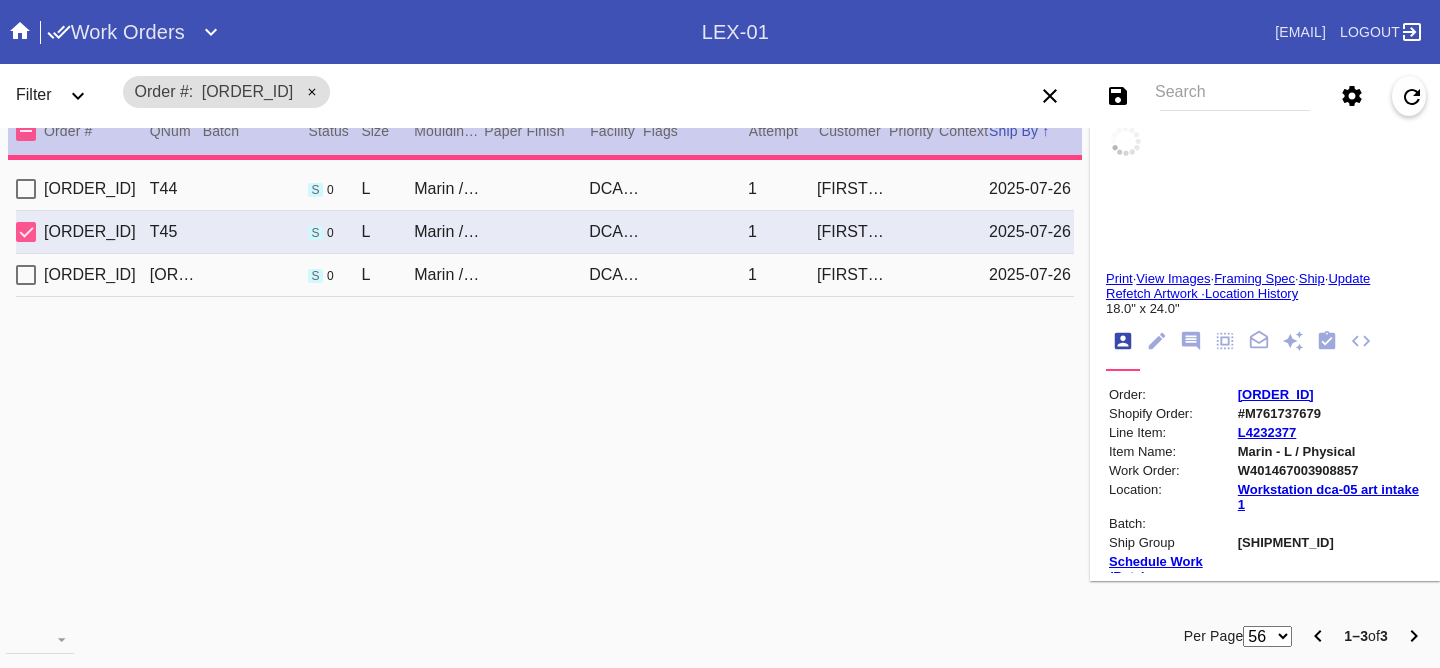 type 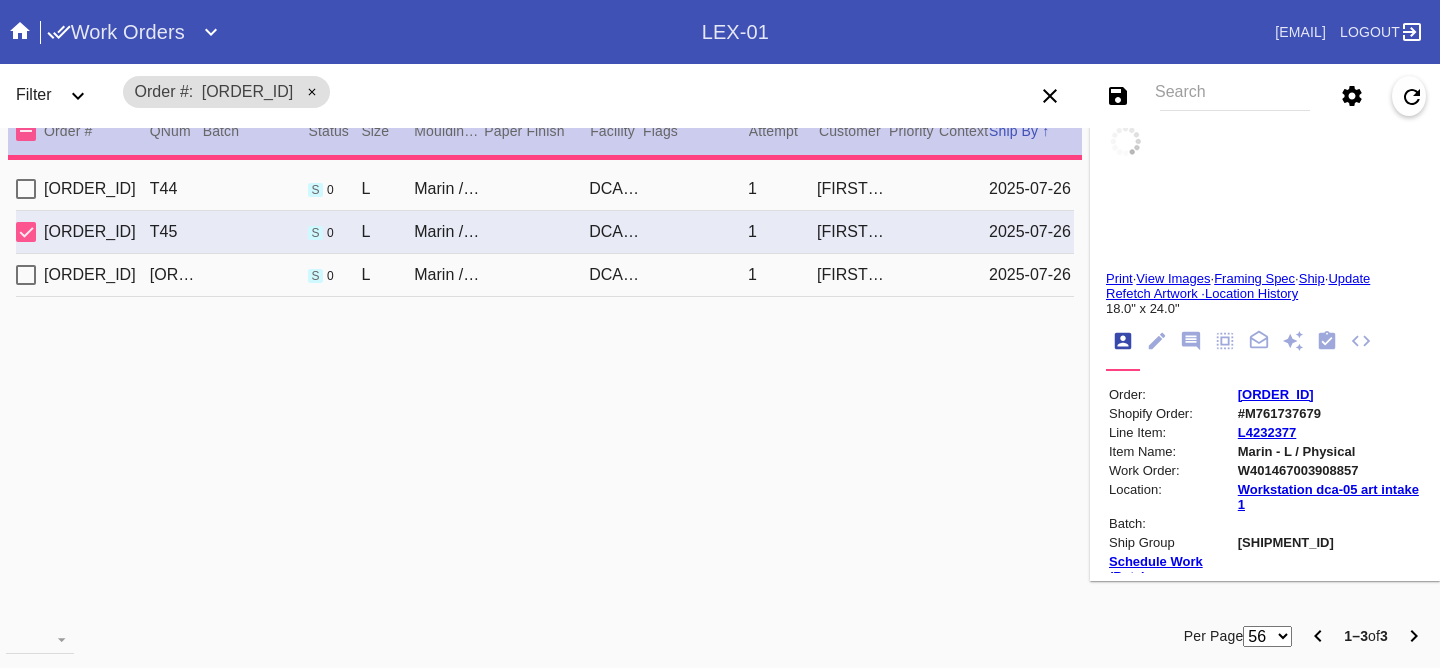 type 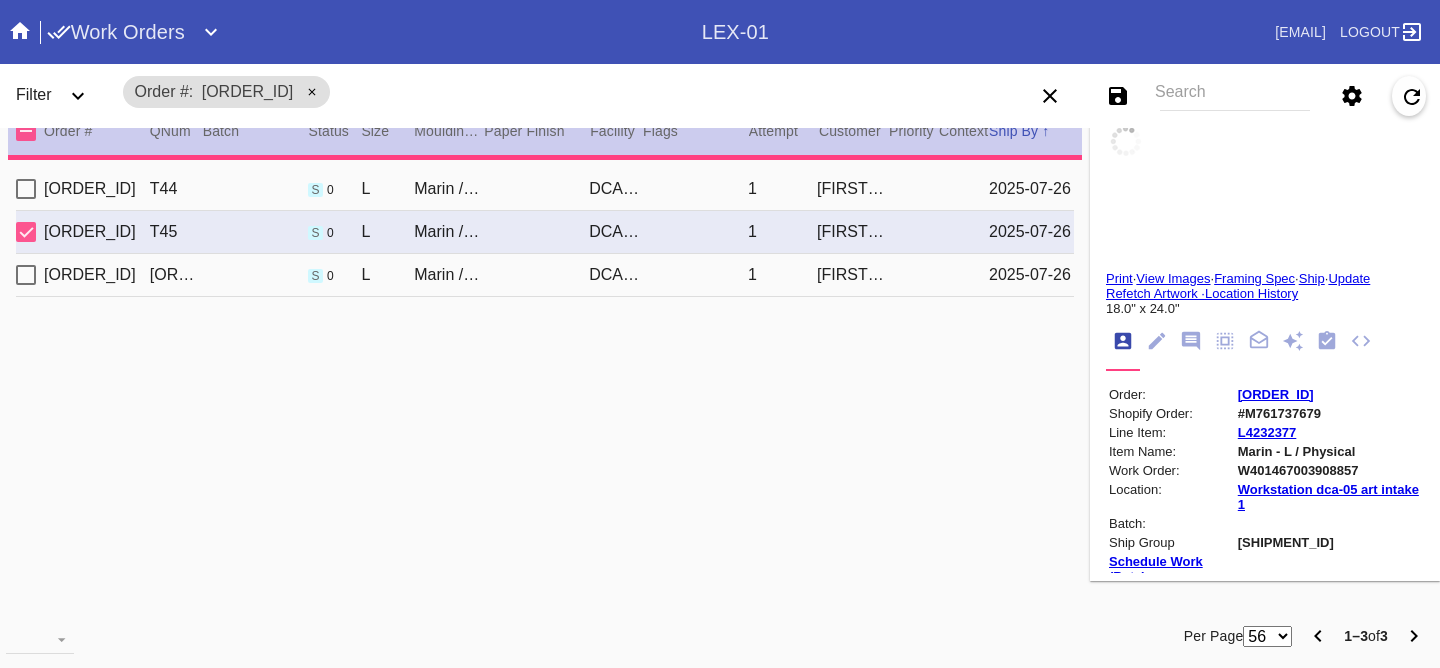 type 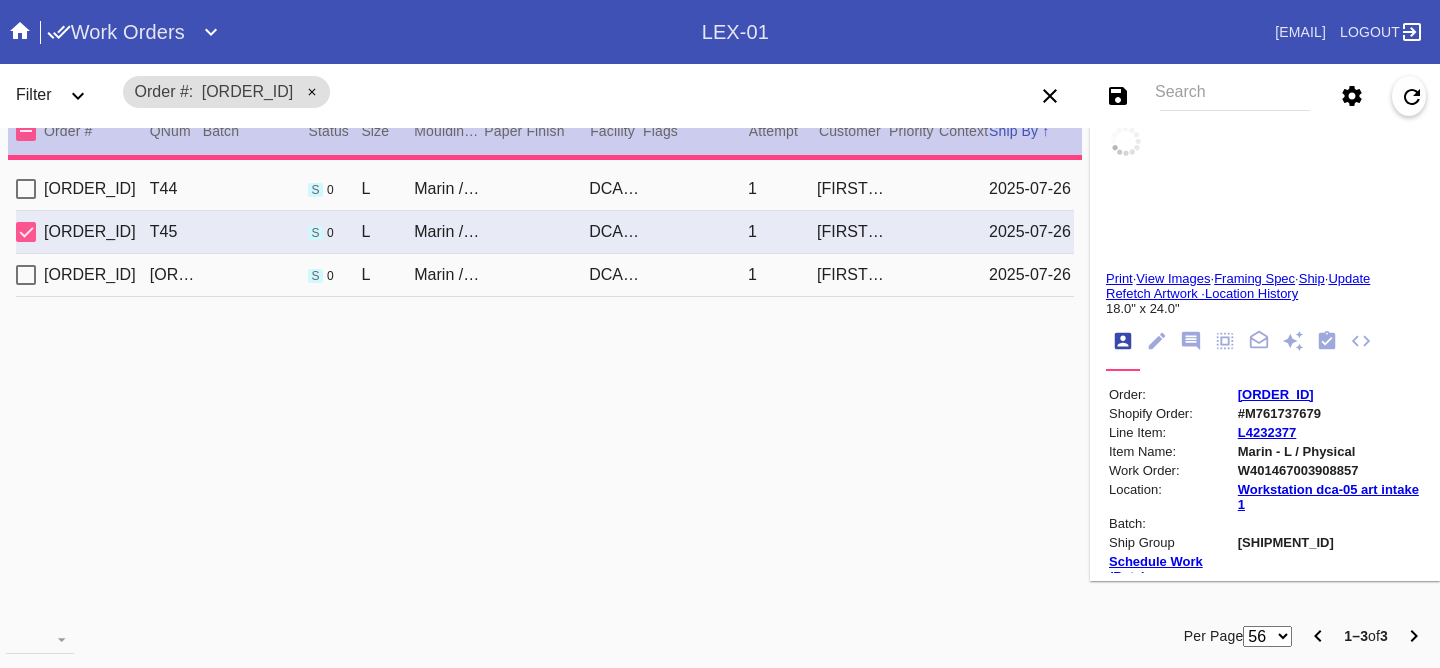 type 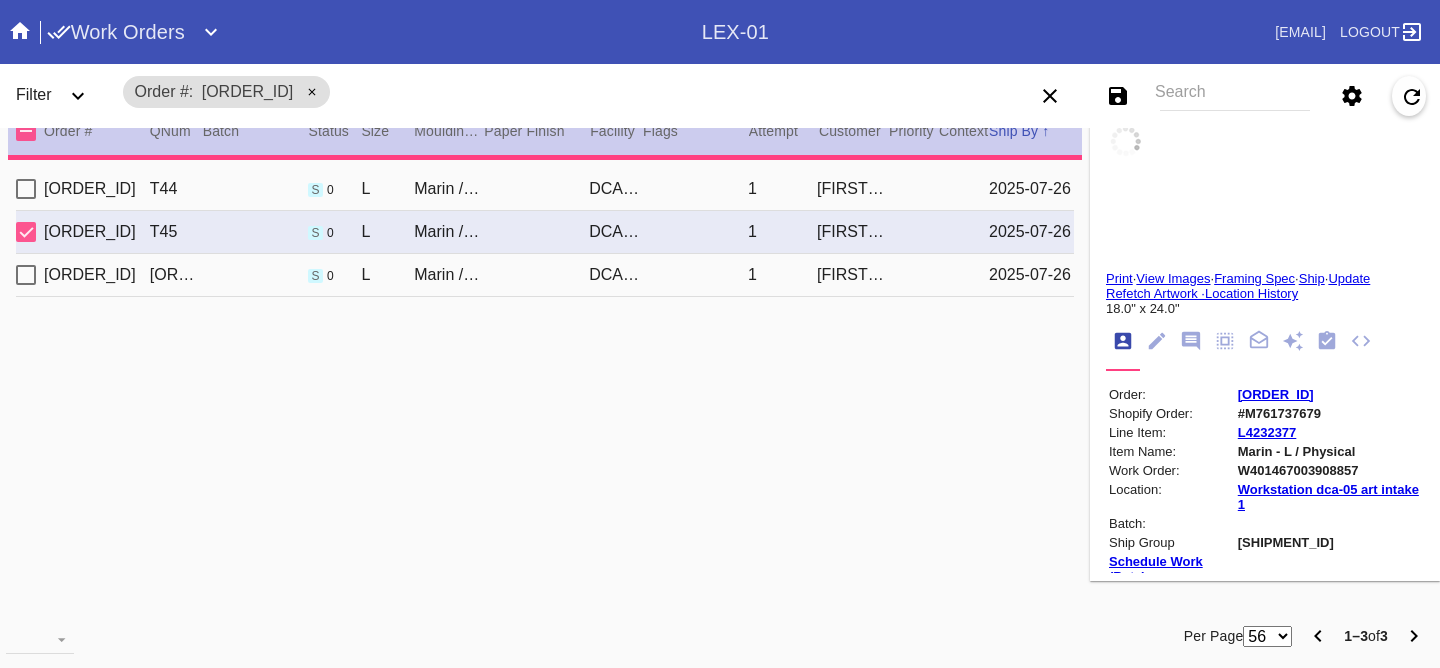 scroll, scrollTop: 18, scrollLeft: 0, axis: vertical 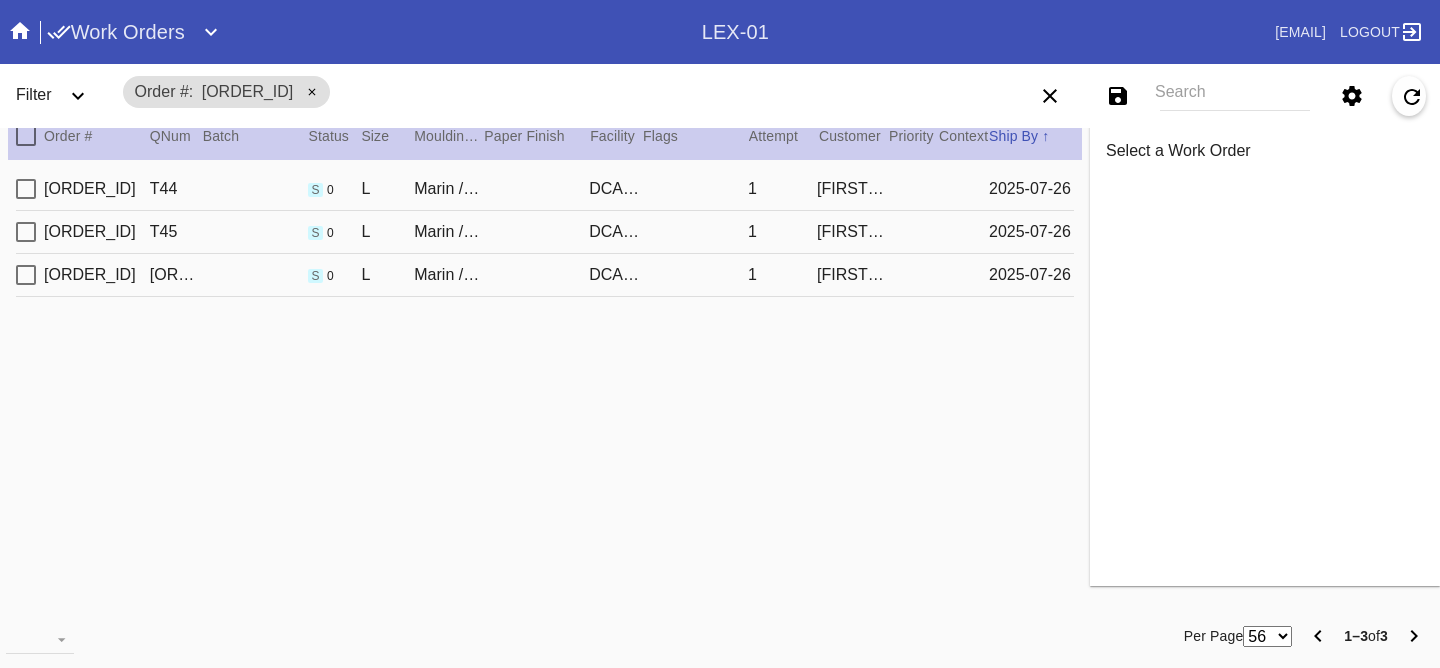 click on "R637264062 T44 s   0 L Marin / No Mat DCA-05 1 sarah adler
2025-07-26" at bounding box center (545, 189) 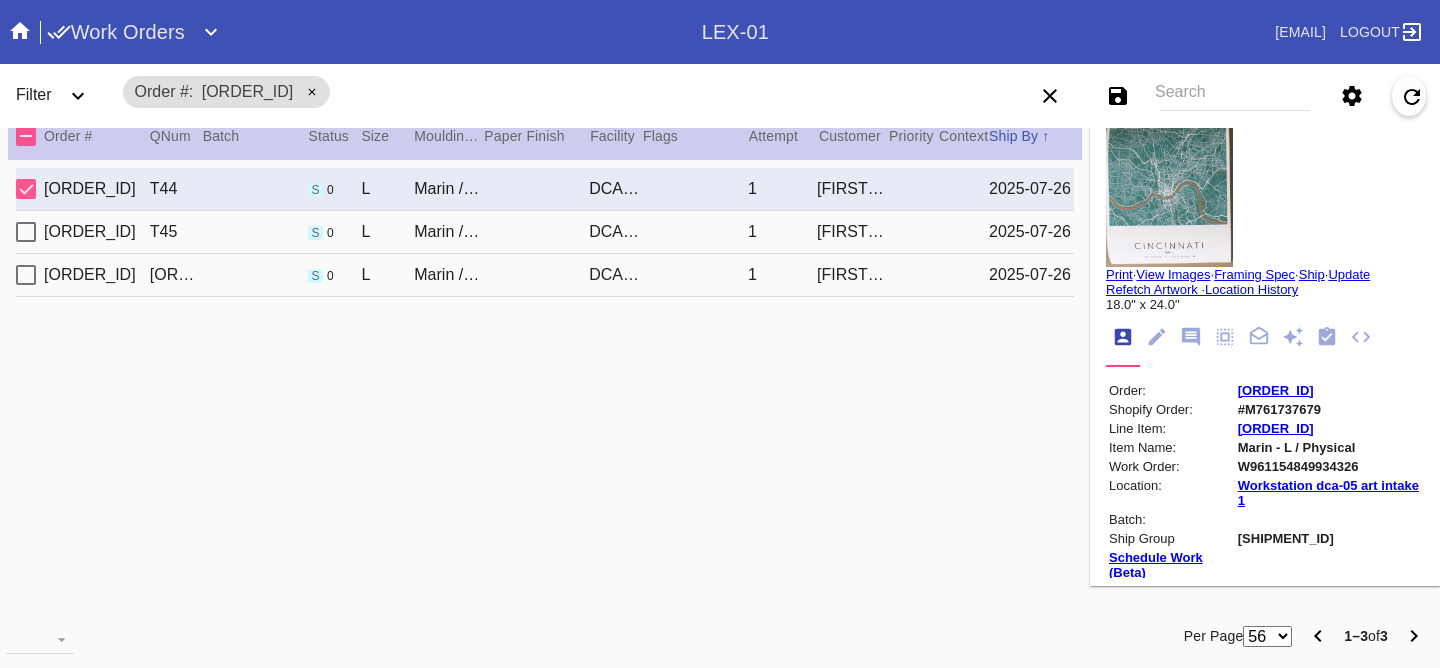 scroll, scrollTop: 0, scrollLeft: 0, axis: both 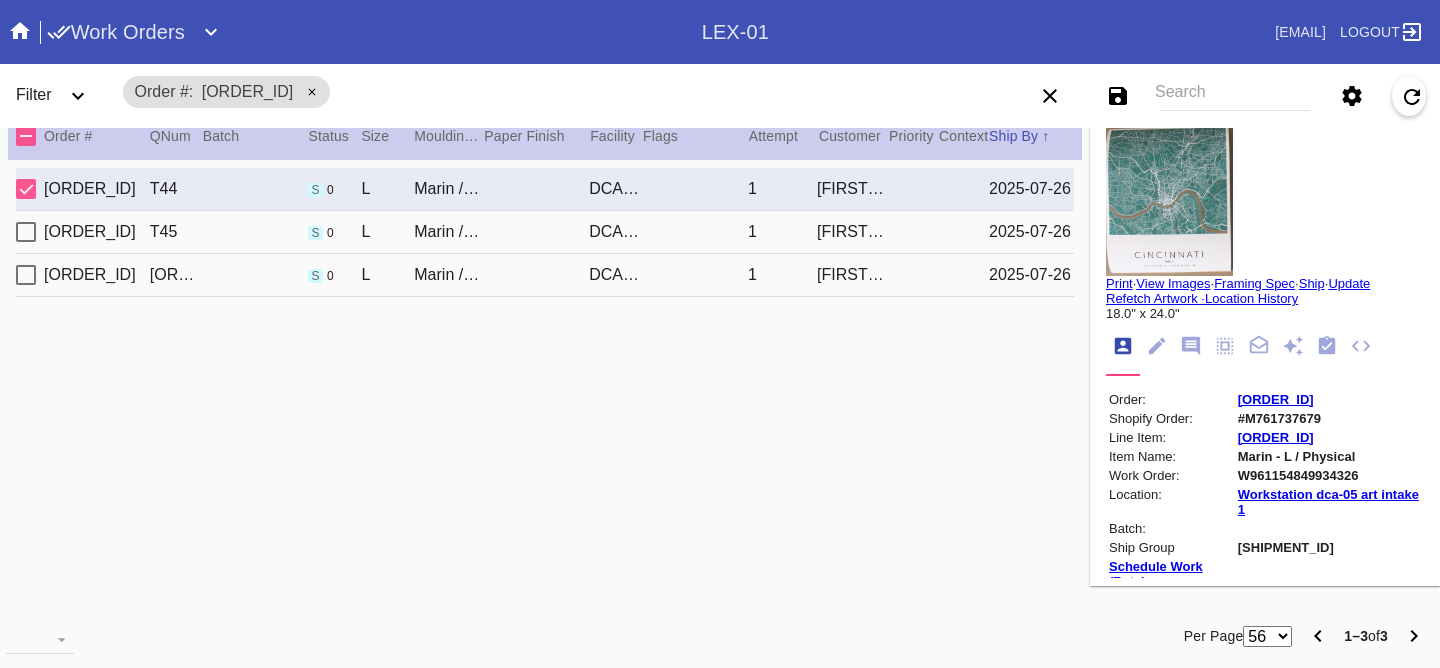 click on "2025-07-26" at bounding box center [1031, 232] 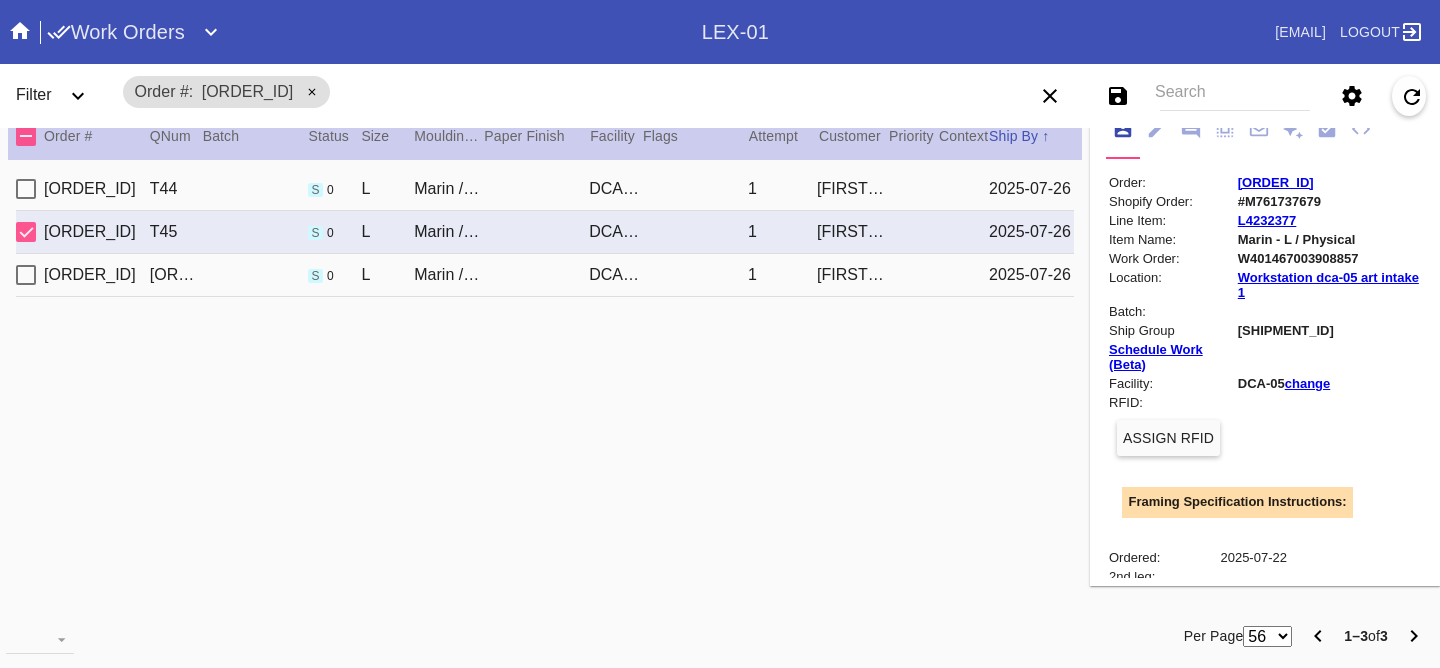 scroll, scrollTop: 0, scrollLeft: 0, axis: both 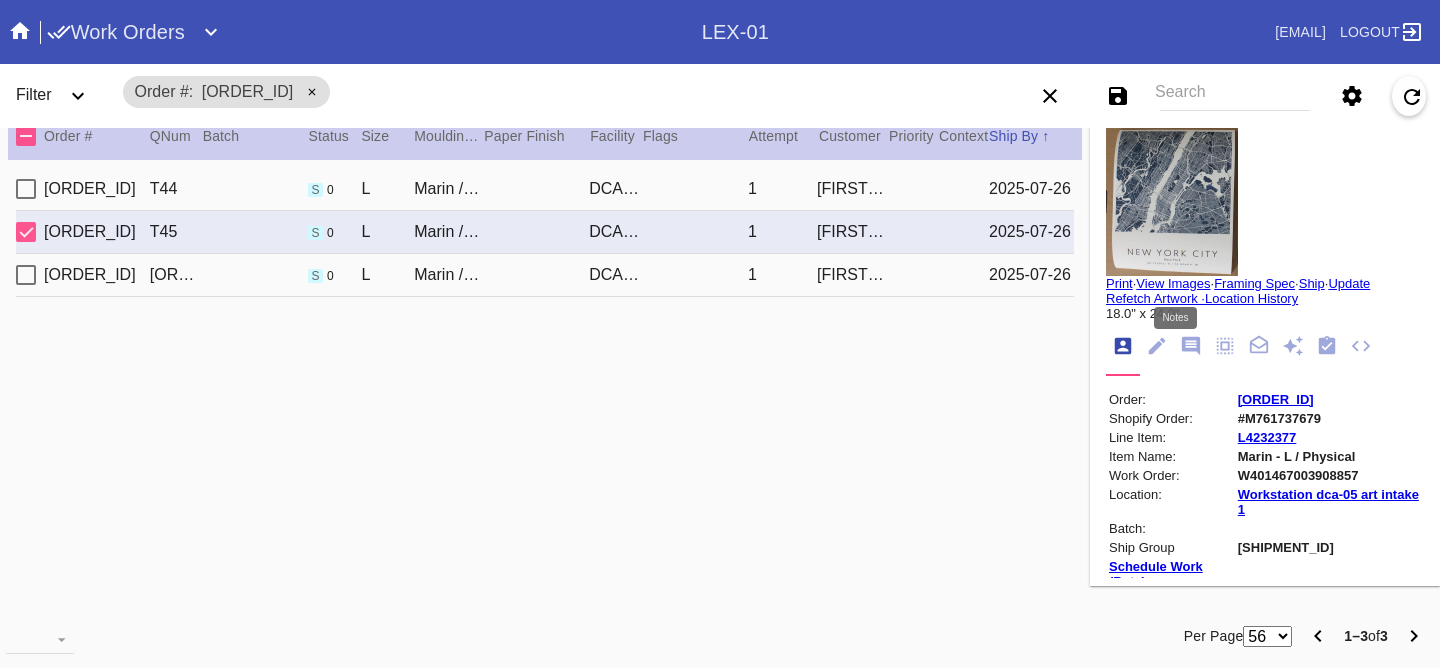 click 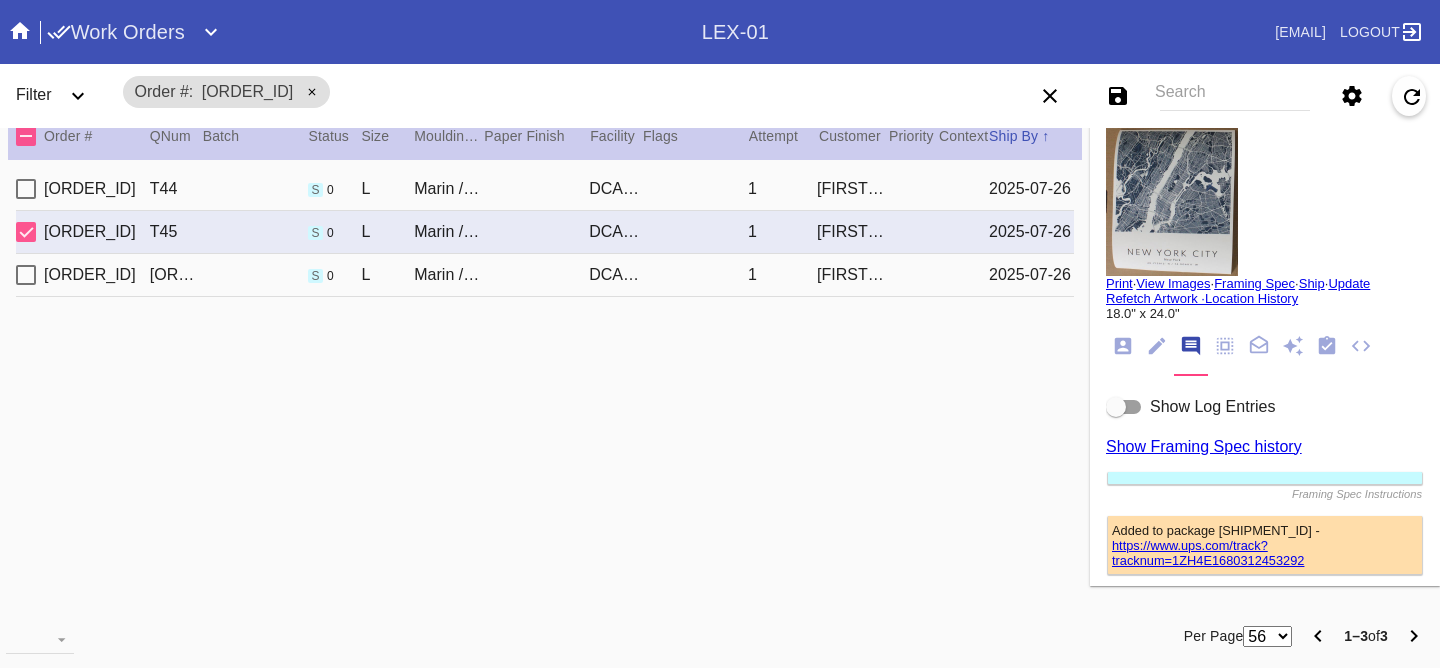 click on "Show Log Entries" at bounding box center [1212, 407] 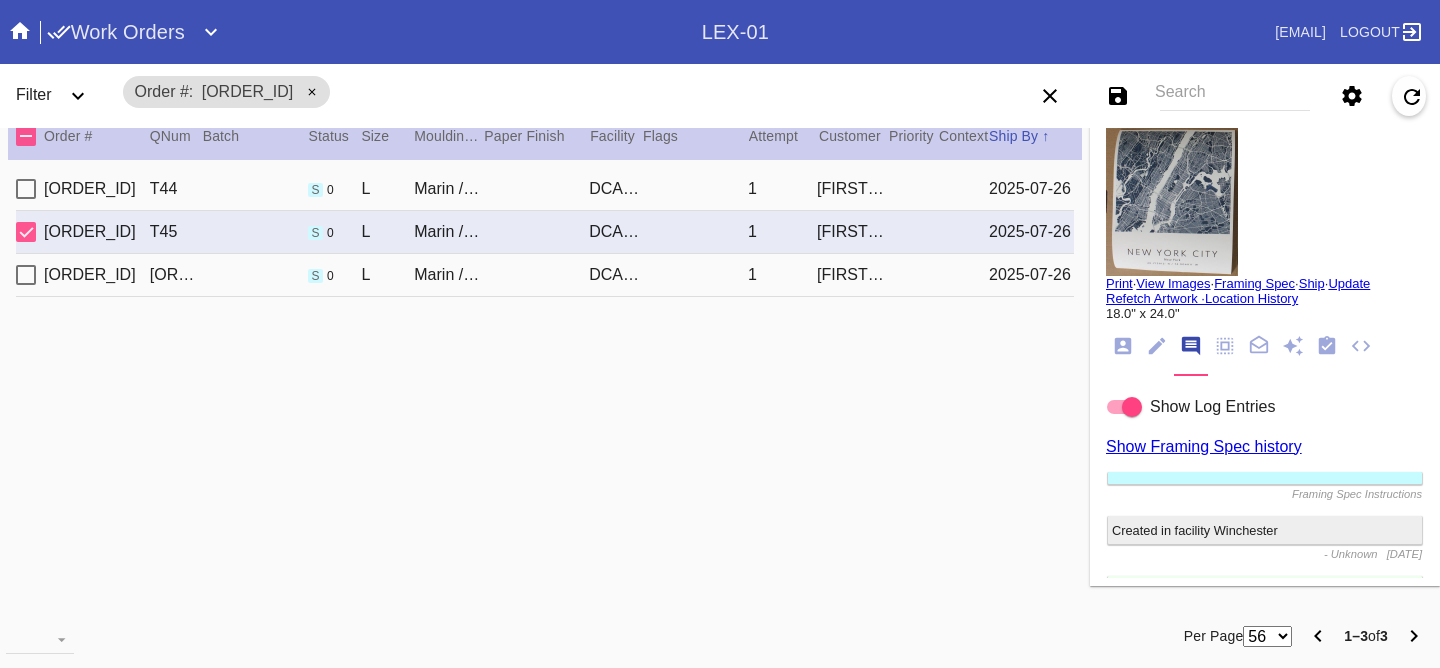 scroll, scrollTop: 3513, scrollLeft: 0, axis: vertical 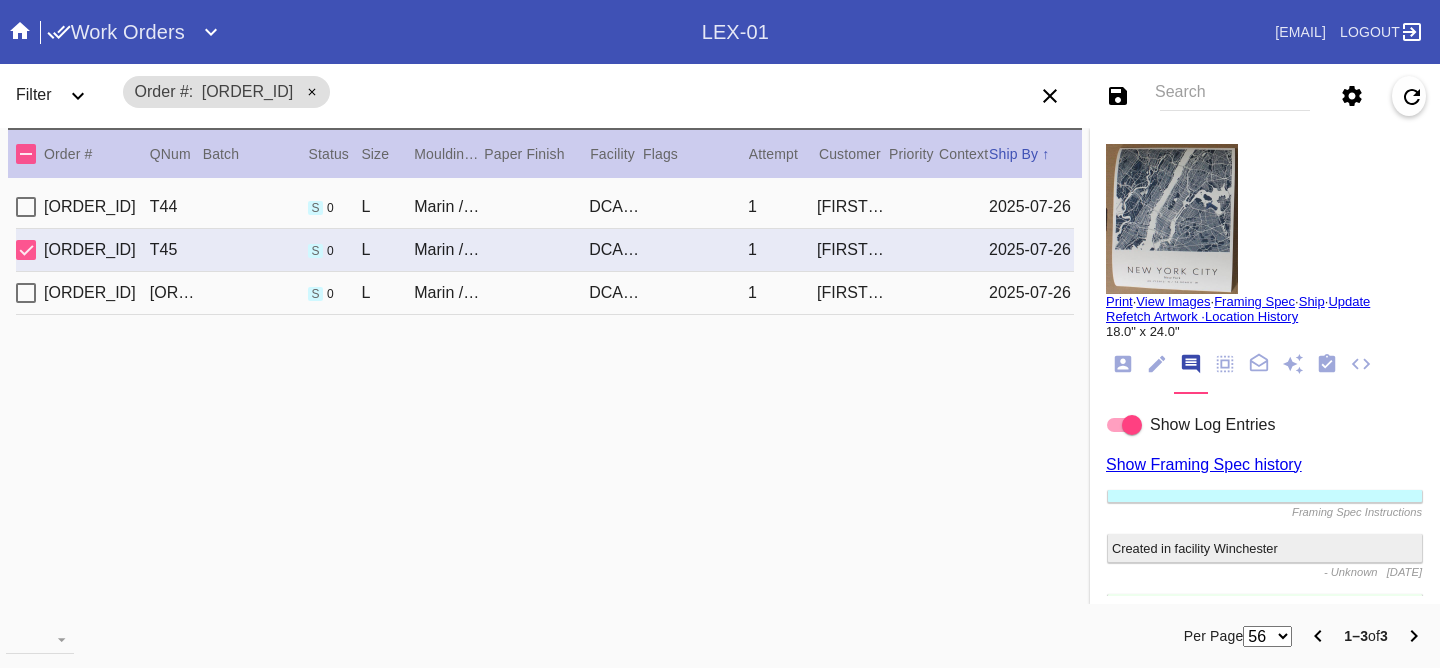 drag, startPoint x: 1114, startPoint y: 31, endPoint x: 1127, endPoint y: 48, distance: 21.400934 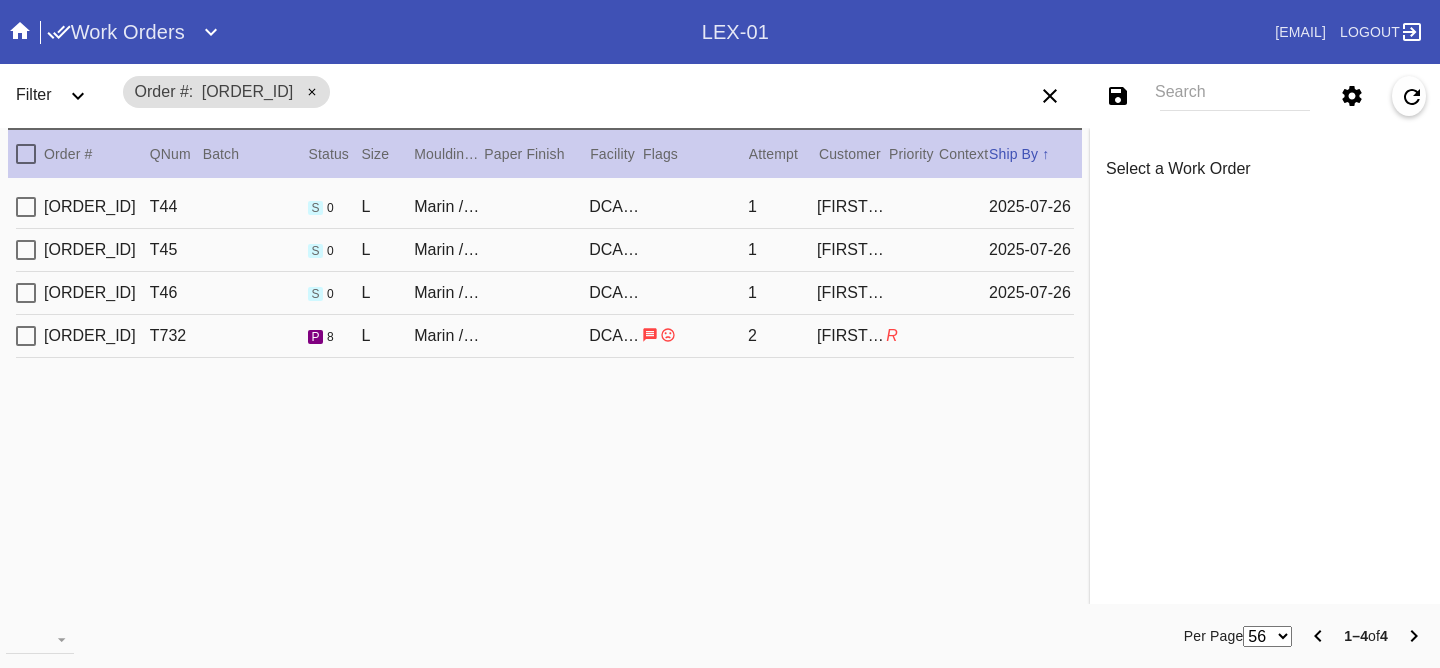 scroll, scrollTop: 0, scrollLeft: 0, axis: both 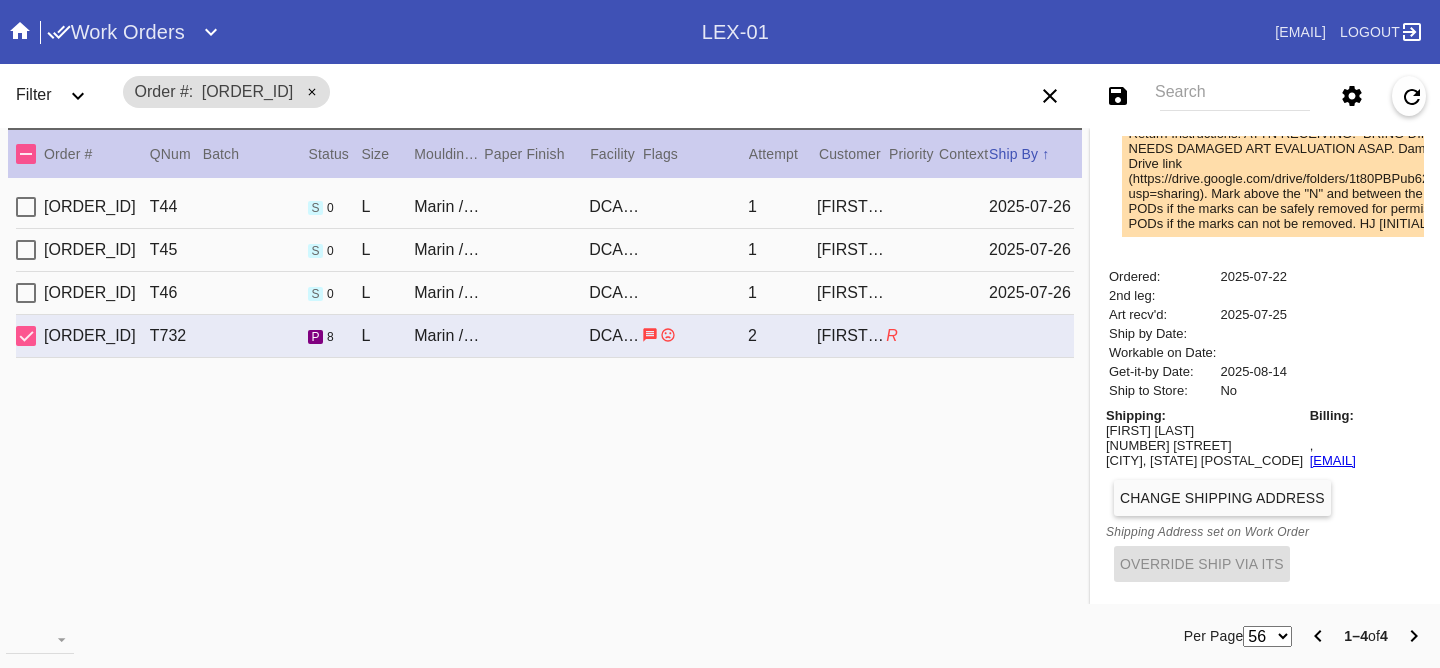 drag, startPoint x: 1230, startPoint y: 463, endPoint x: 1214, endPoint y: 448, distance: 21.931713 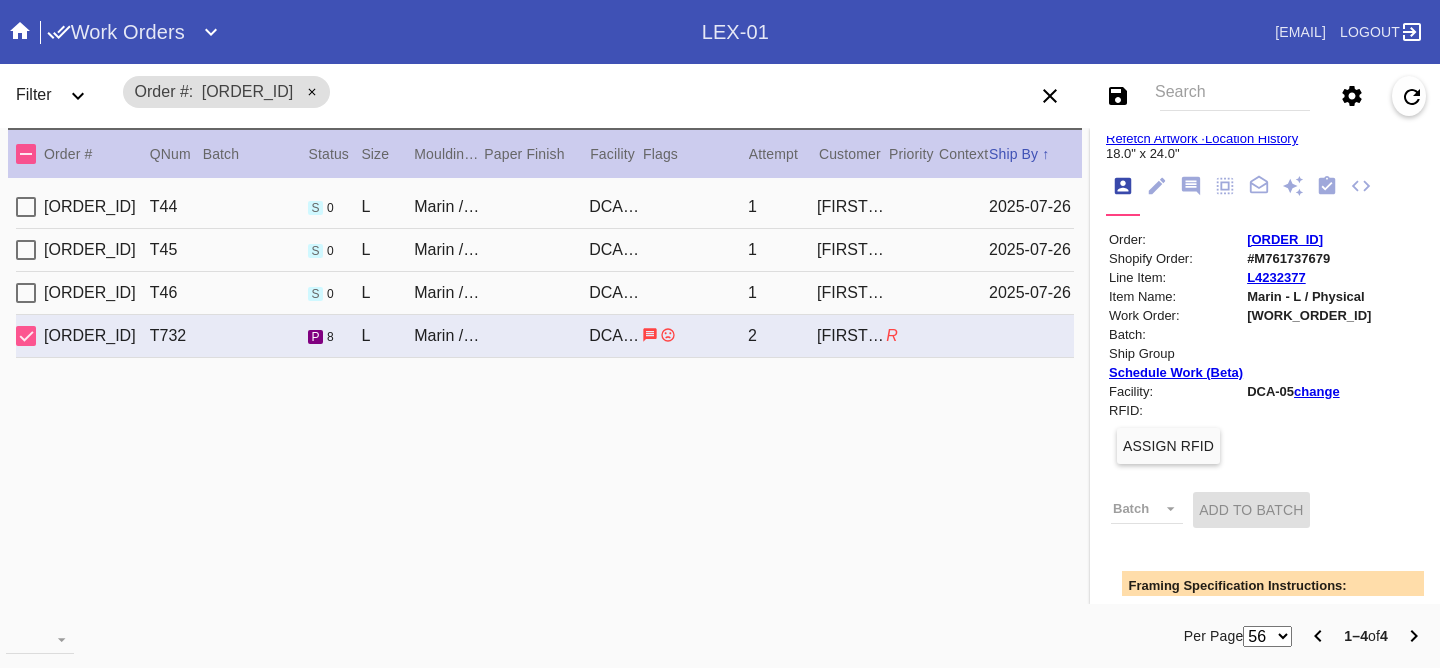 scroll, scrollTop: 0, scrollLeft: 0, axis: both 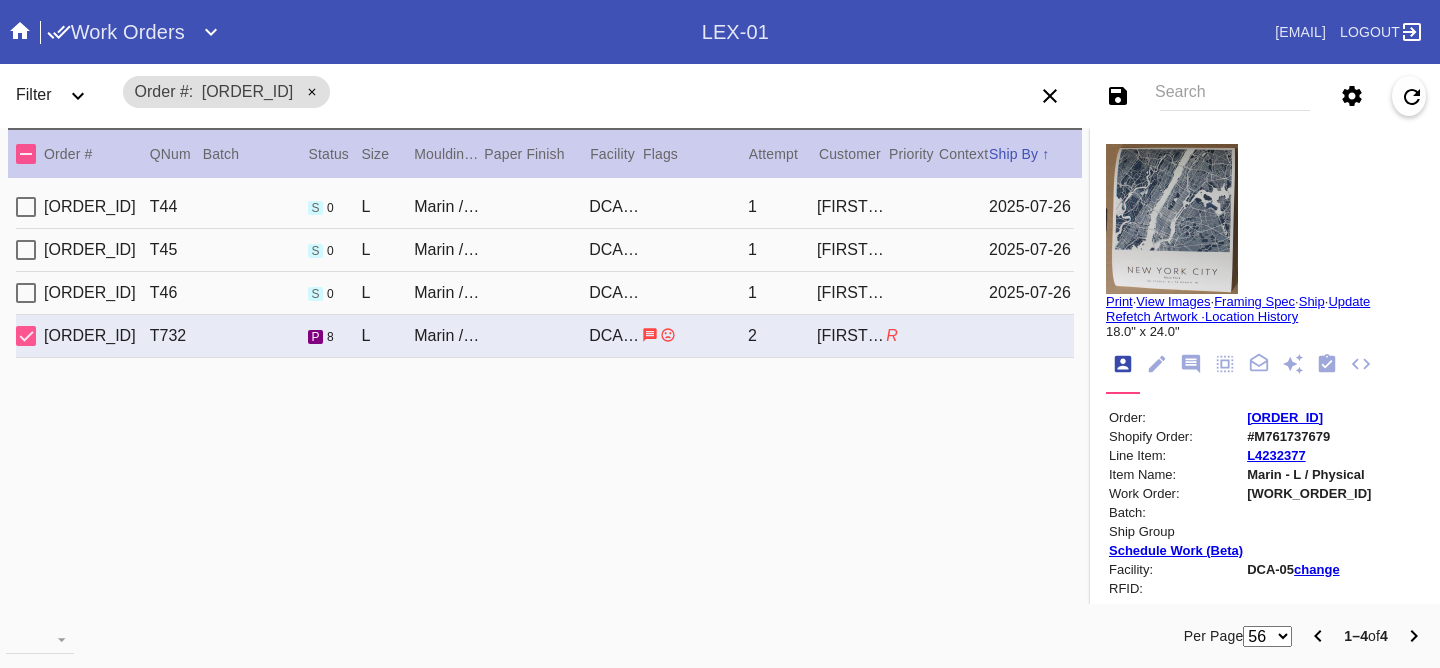 click on "[ORDER_ID] T46 s   0 L Marin / No Mat DCA-05 1 [FIRST] [LAST]
[DATE]" at bounding box center [545, 293] 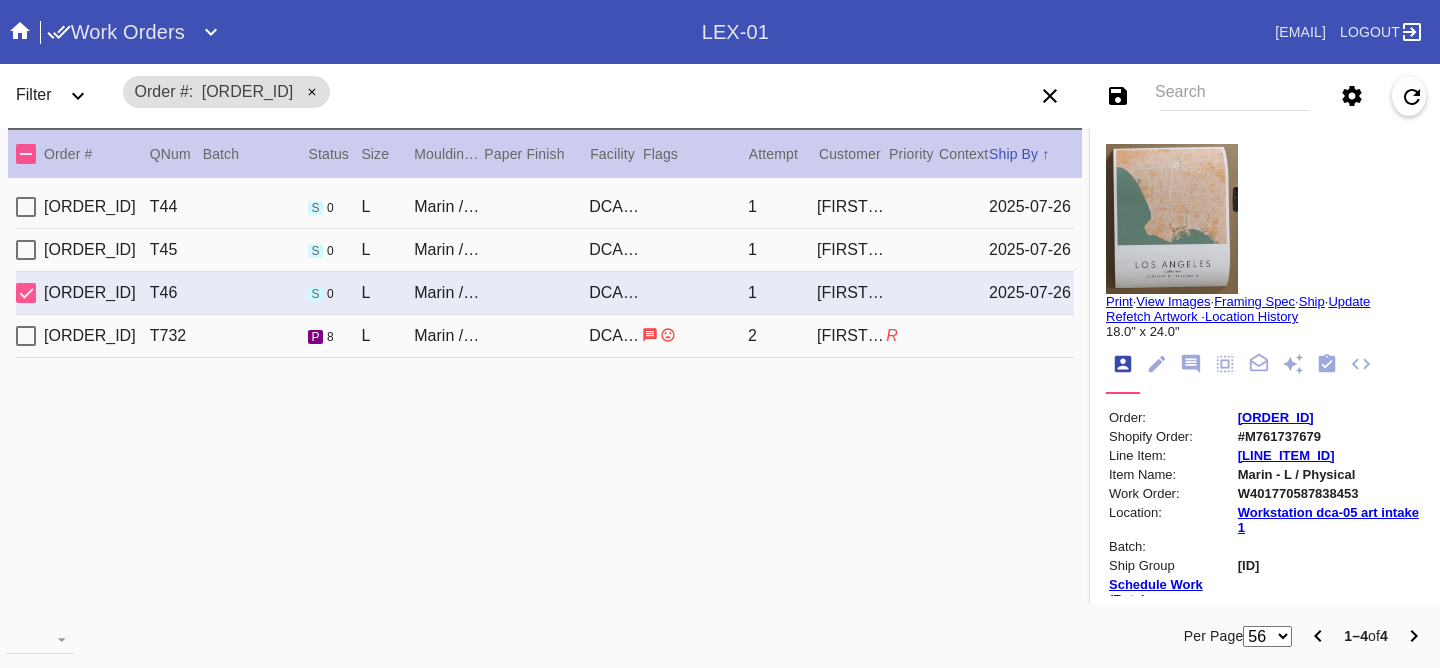 click on "[ORDER_ID] T45 s   0 L Marin / No Mat DCA-05 1 [FIRST] [LAST]
[DATE]" at bounding box center (545, 250) 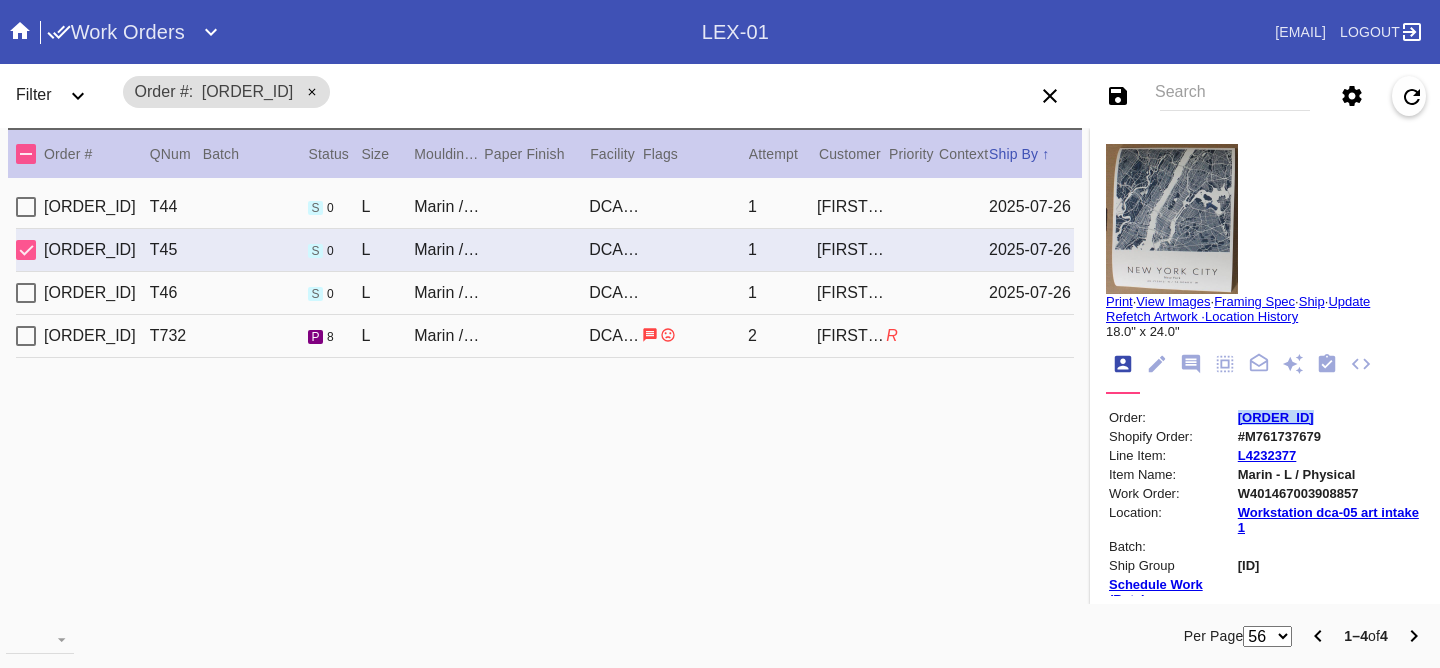drag, startPoint x: 1296, startPoint y: 414, endPoint x: 1206, endPoint y: 421, distance: 90.27181 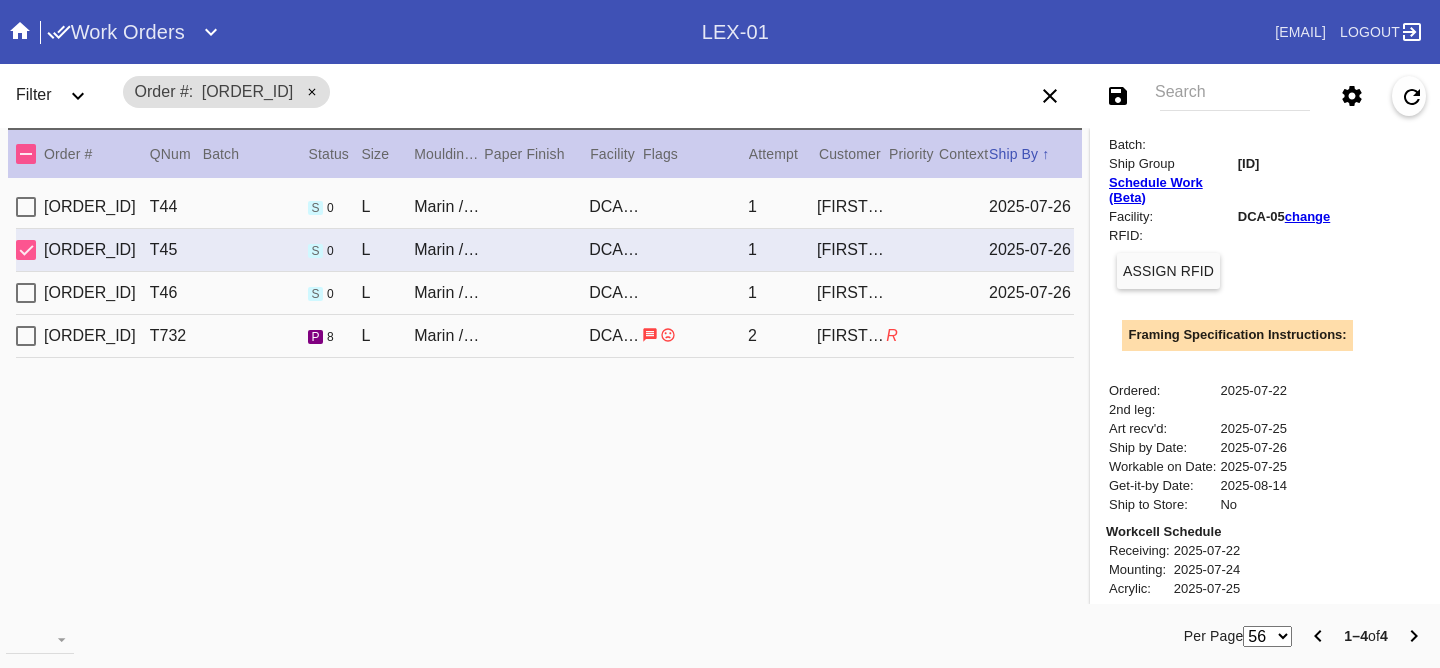 scroll, scrollTop: 747, scrollLeft: 0, axis: vertical 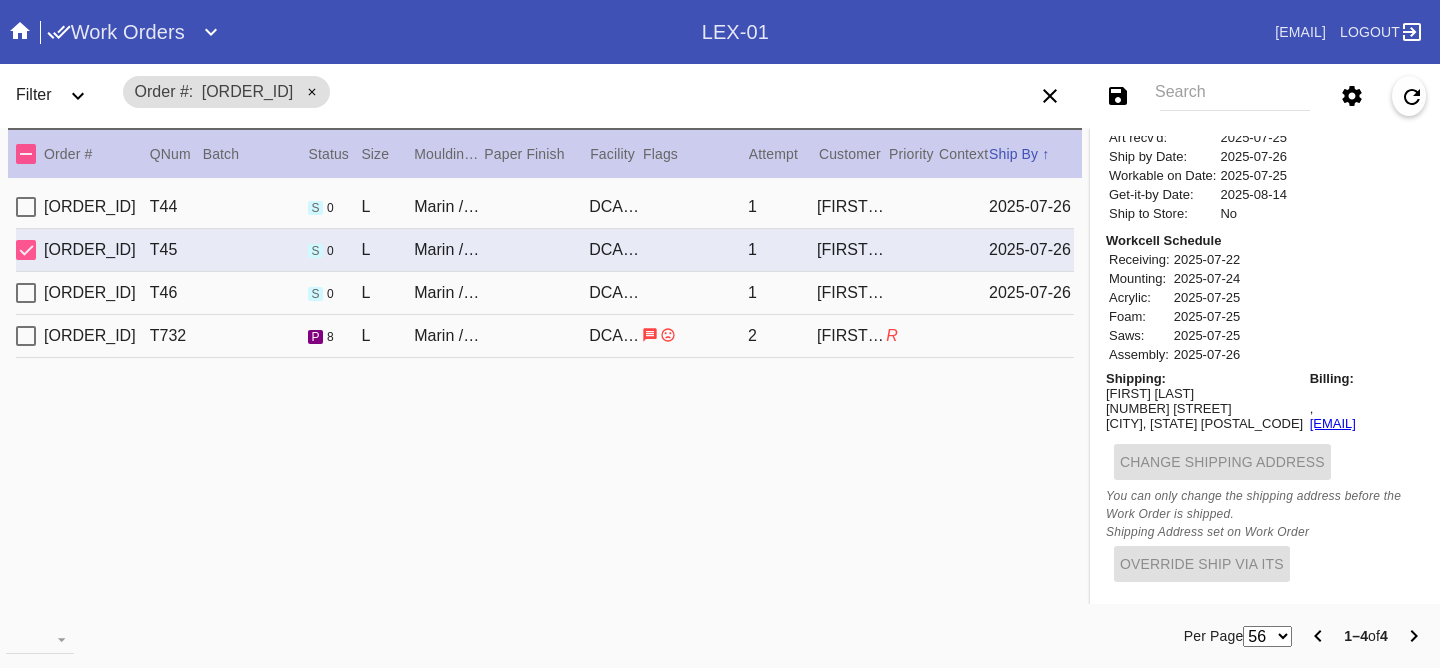 click on "[FIRST] [LAST]" at bounding box center [1204, 393] 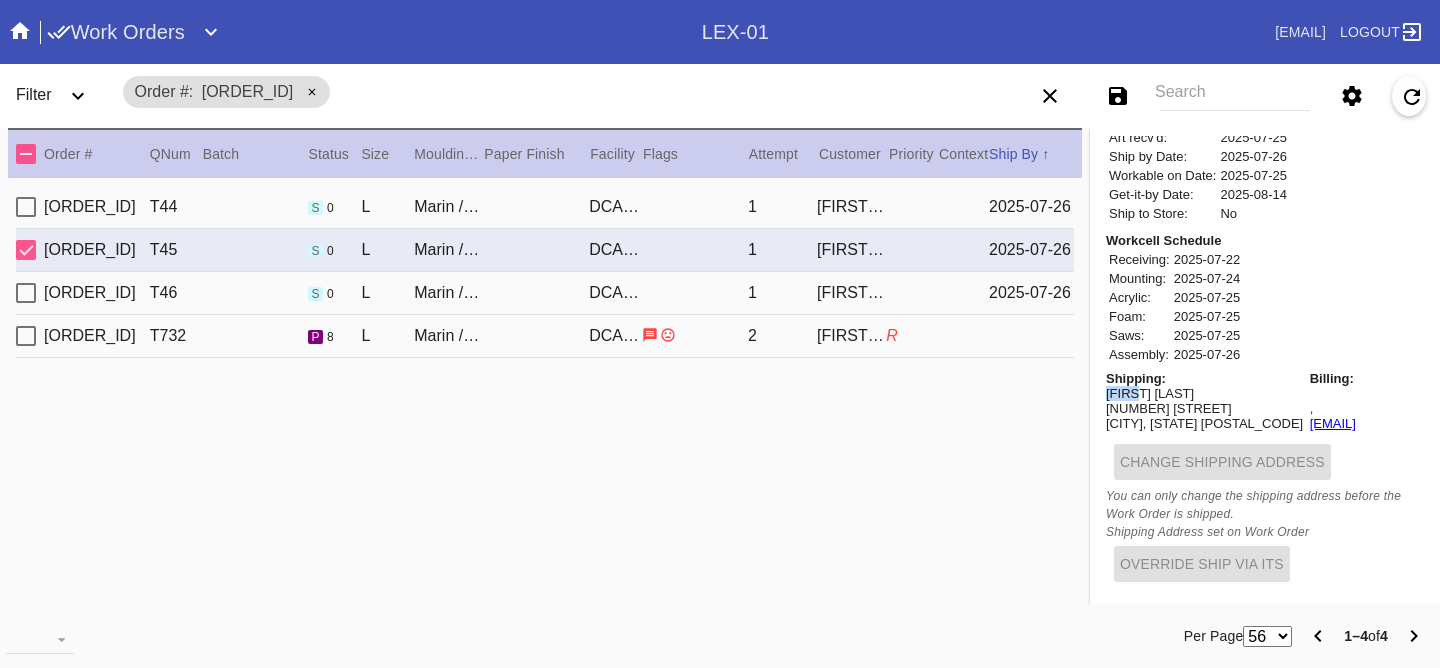 click on "[FIRST] [LAST]" at bounding box center [1204, 393] 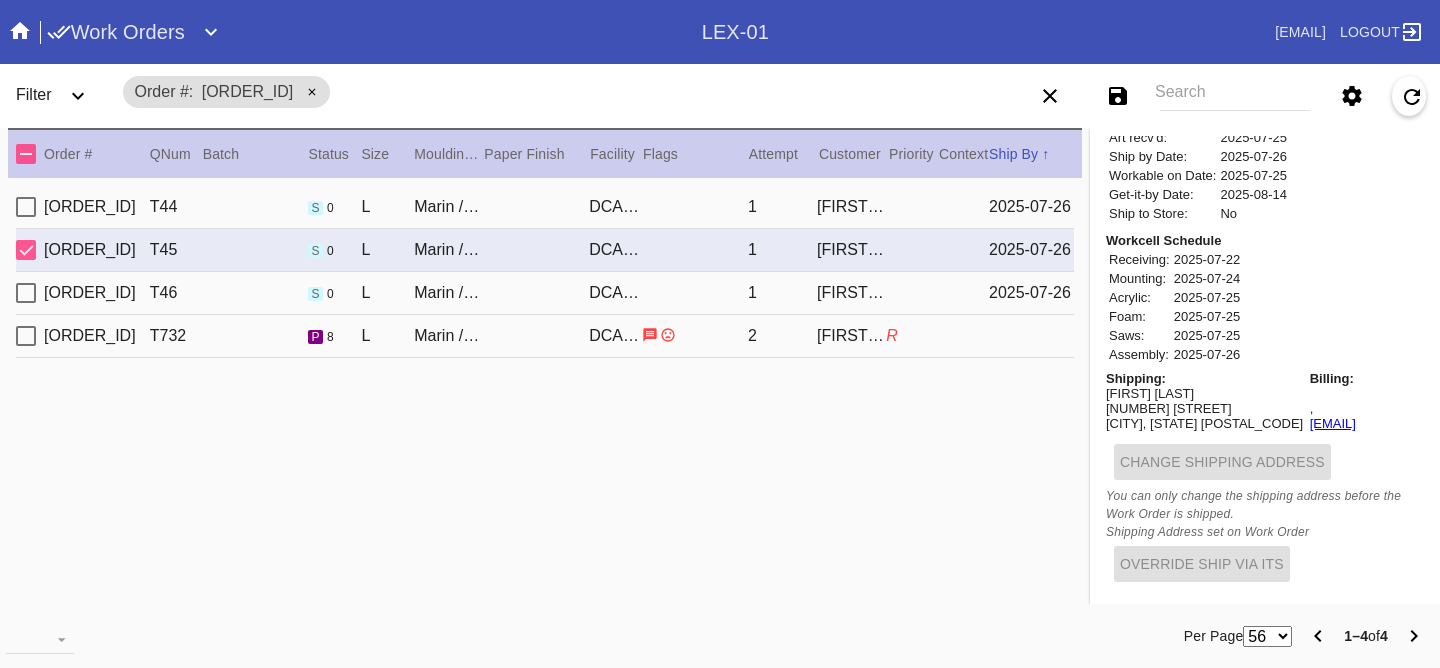click on "[FIRST] [LAST]" at bounding box center [1204, 393] 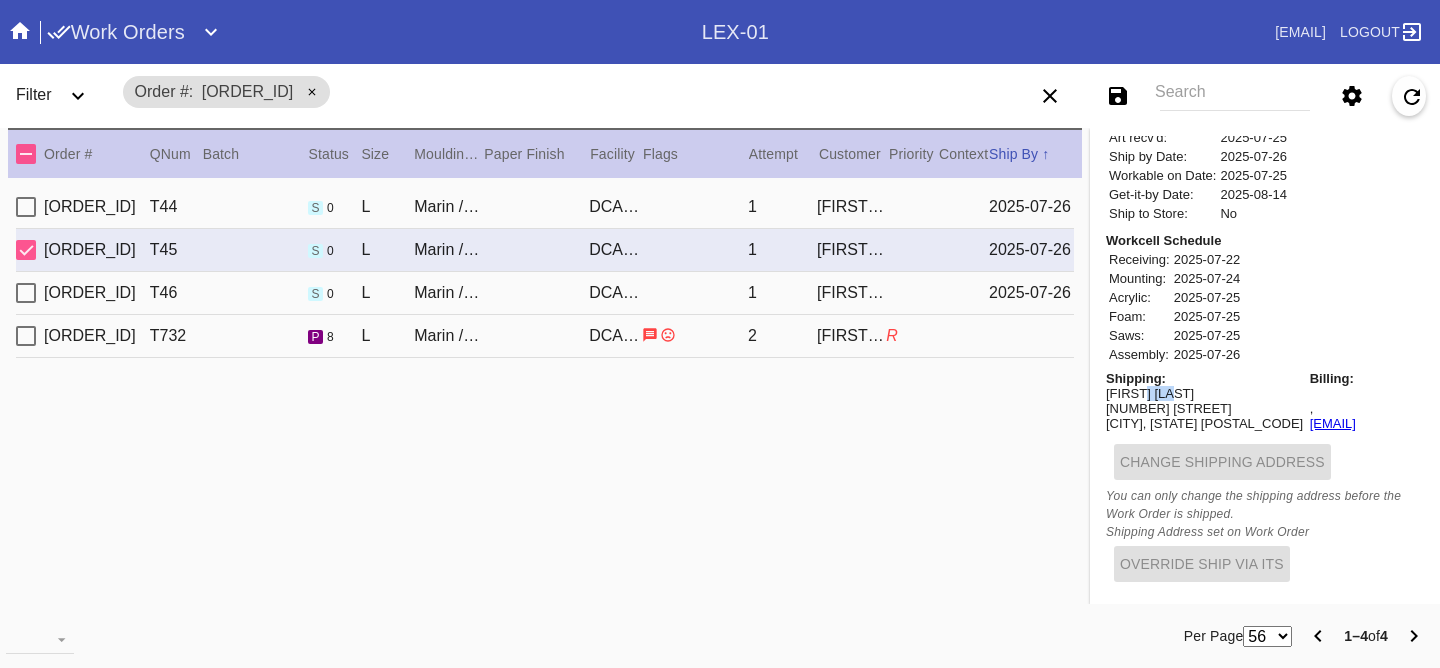click on "[FIRST] [LAST]" at bounding box center [1204, 393] 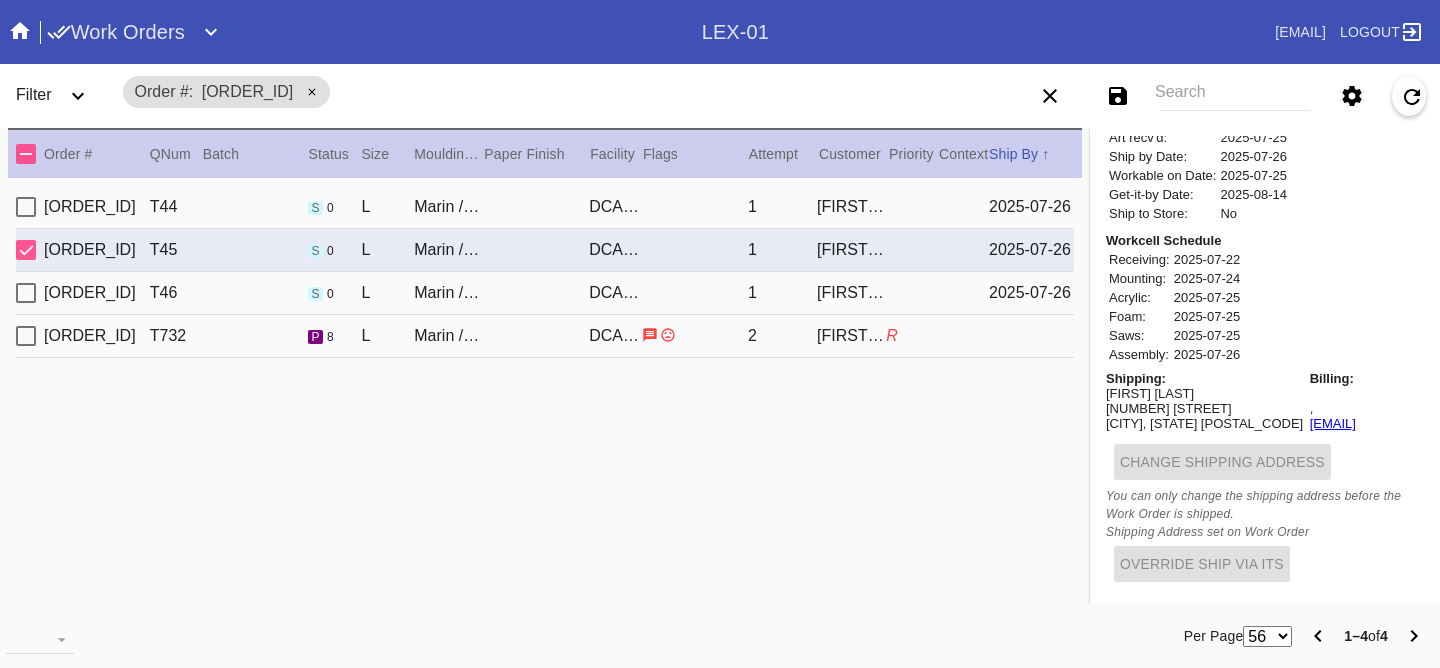 click on "[NUMBER] [STREET]" at bounding box center (1204, 408) 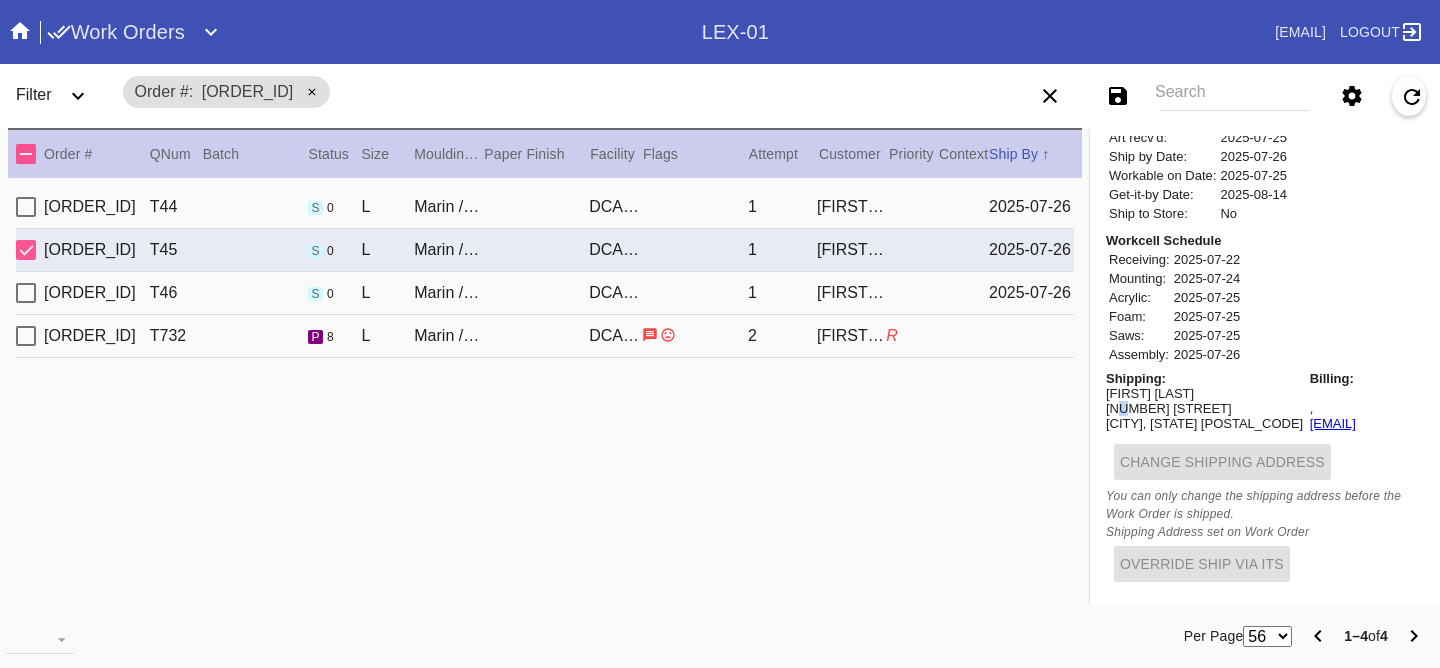 click on "[NUMBER] [STREET]" at bounding box center (1204, 408) 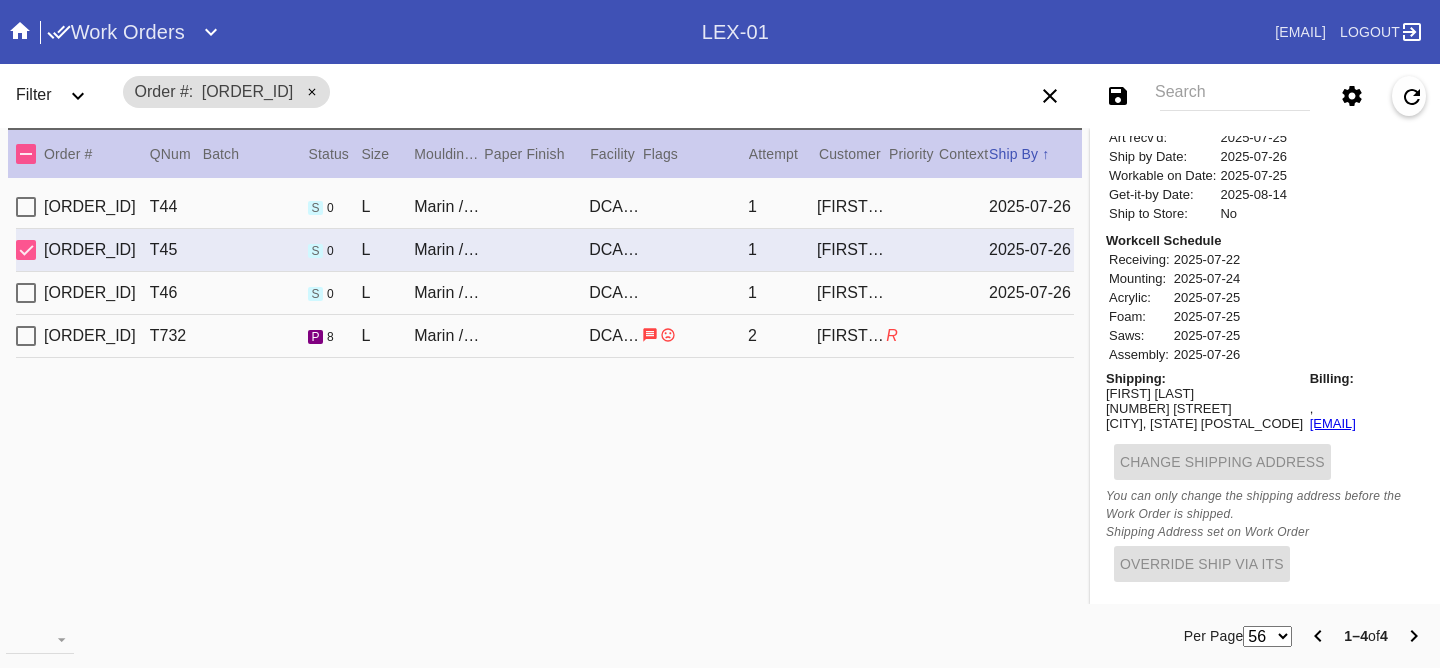 click on "[NUMBER] [STREET]" at bounding box center [1204, 408] 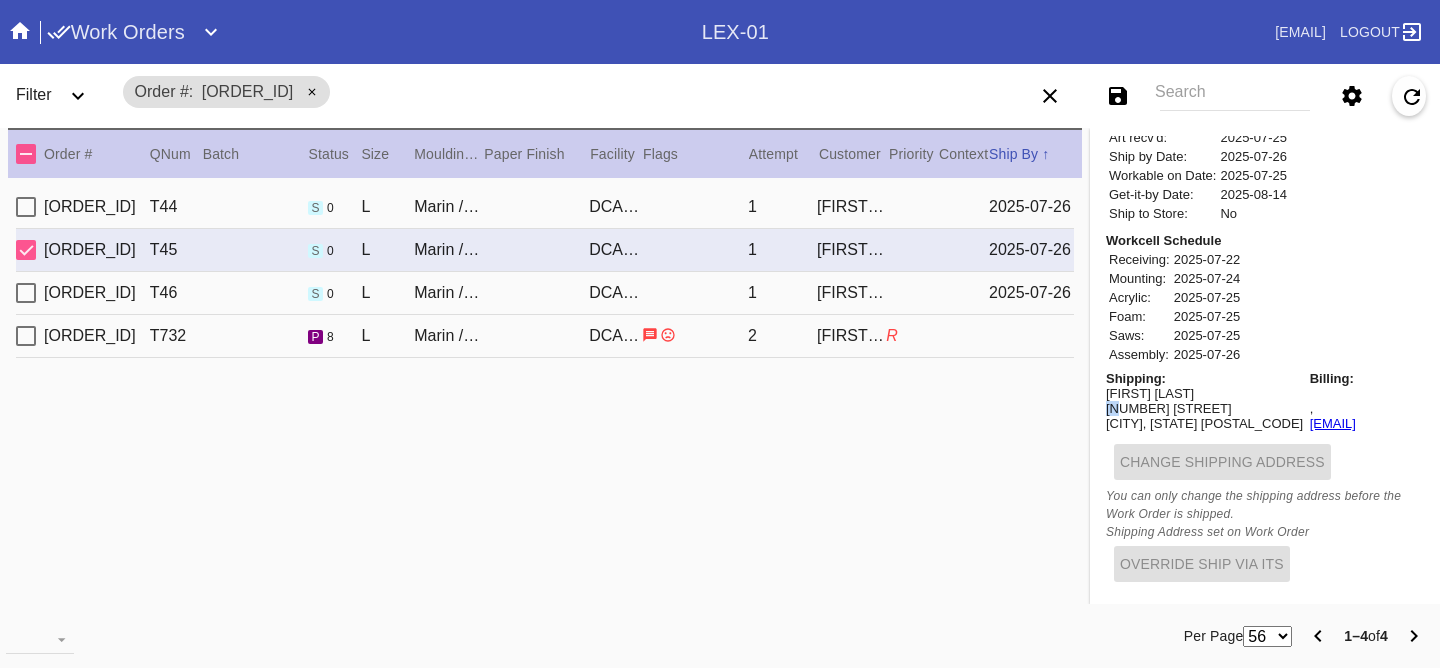 click on "[NUMBER] [STREET]" at bounding box center [1204, 408] 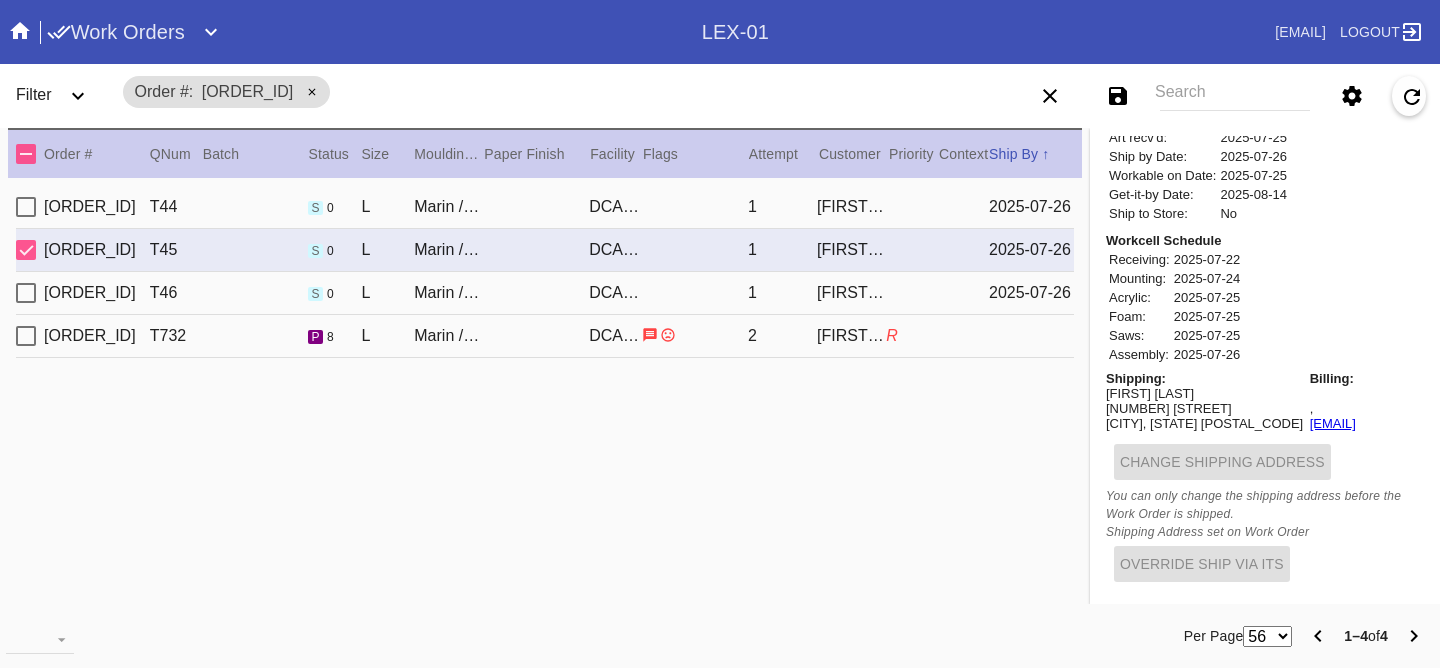click on "[CITY], [STATE] [POSTAL_CODE]" at bounding box center (1204, 423) 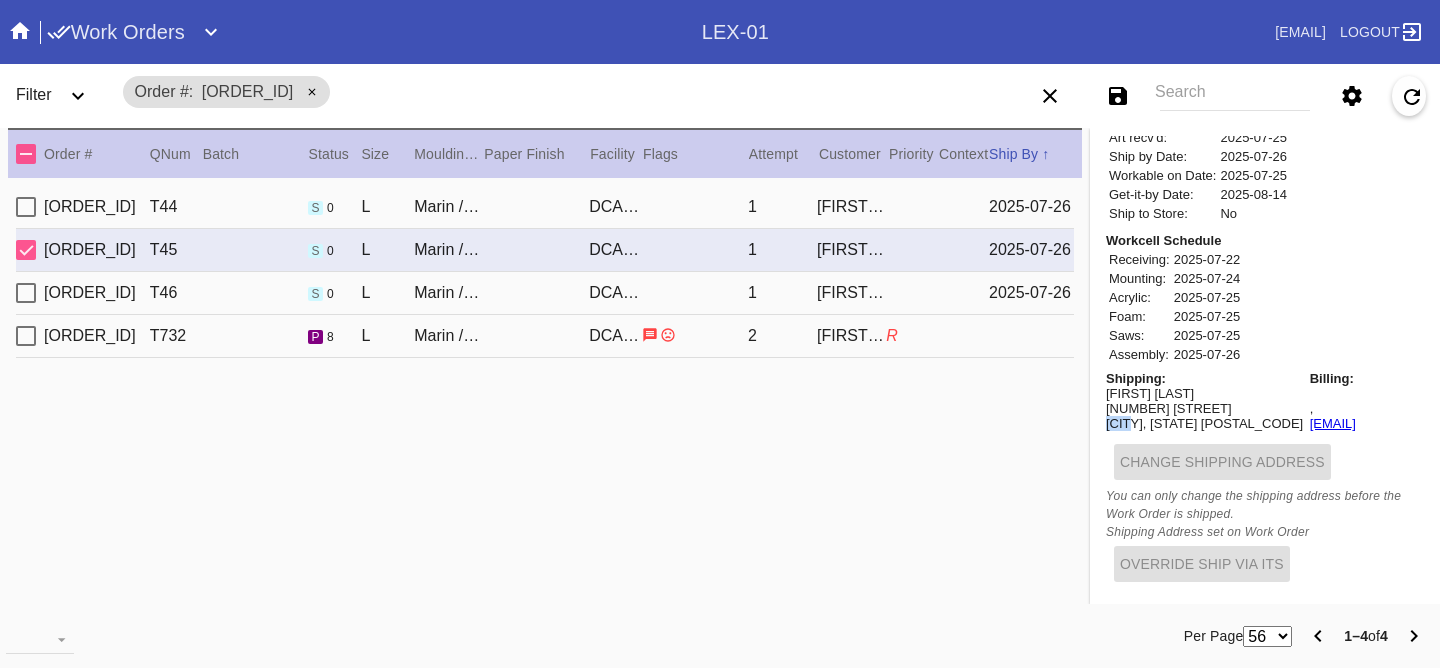 click on "[CITY], [STATE] [POSTAL_CODE]" at bounding box center (1204, 423) 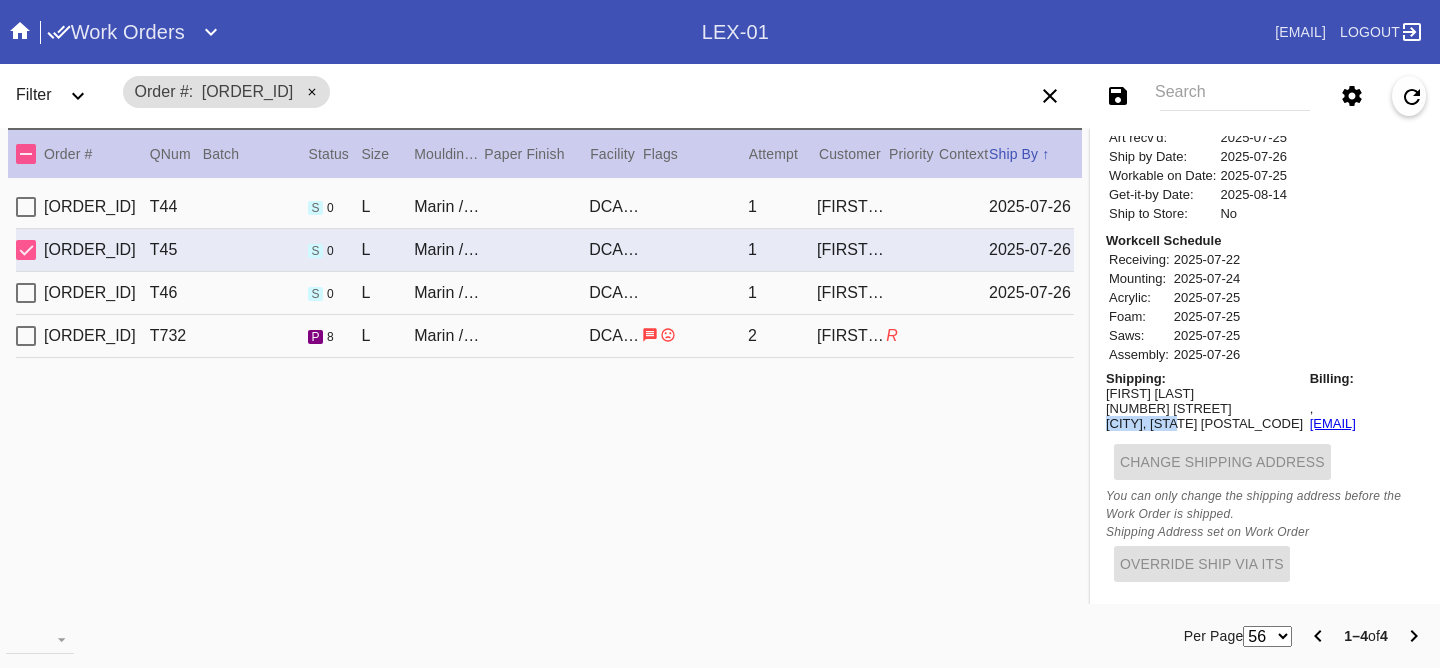 click on "[CITY], [STATE] [POSTAL_CODE]" at bounding box center [1204, 423] 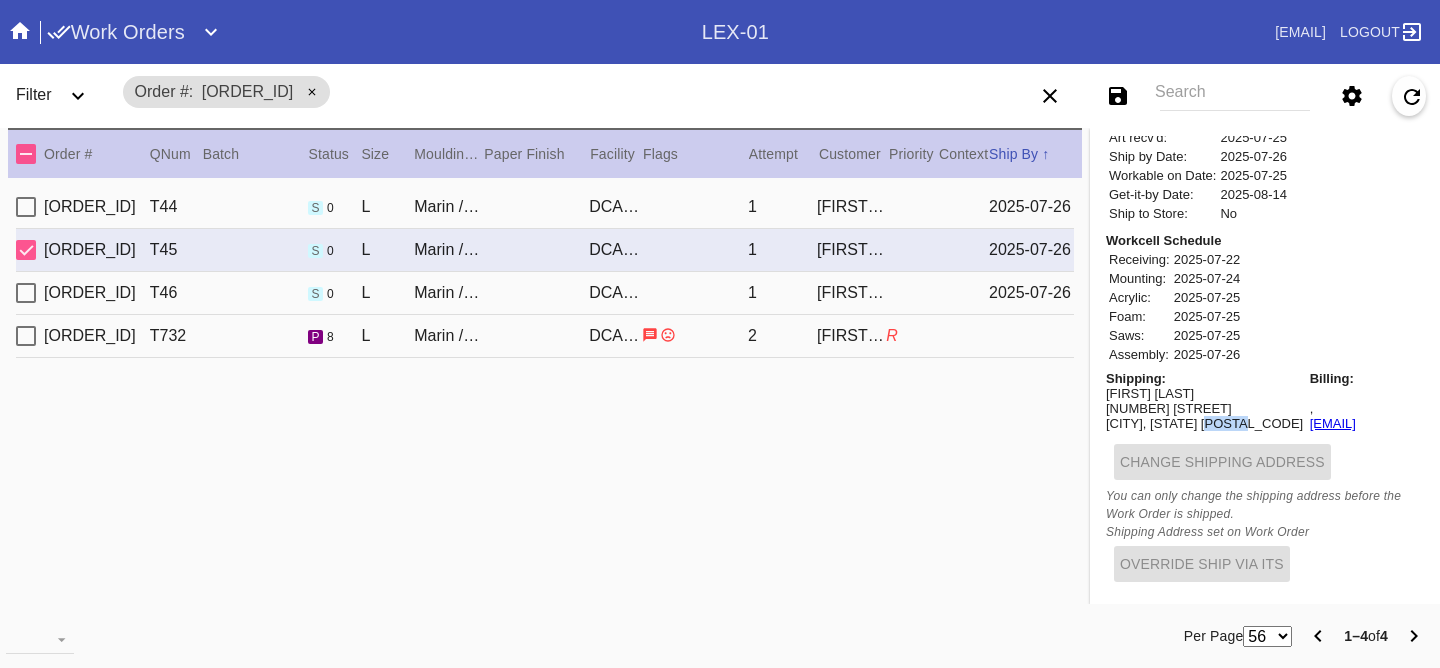 click on "[CITY], [STATE] [POSTAL_CODE]" at bounding box center (1204, 423) 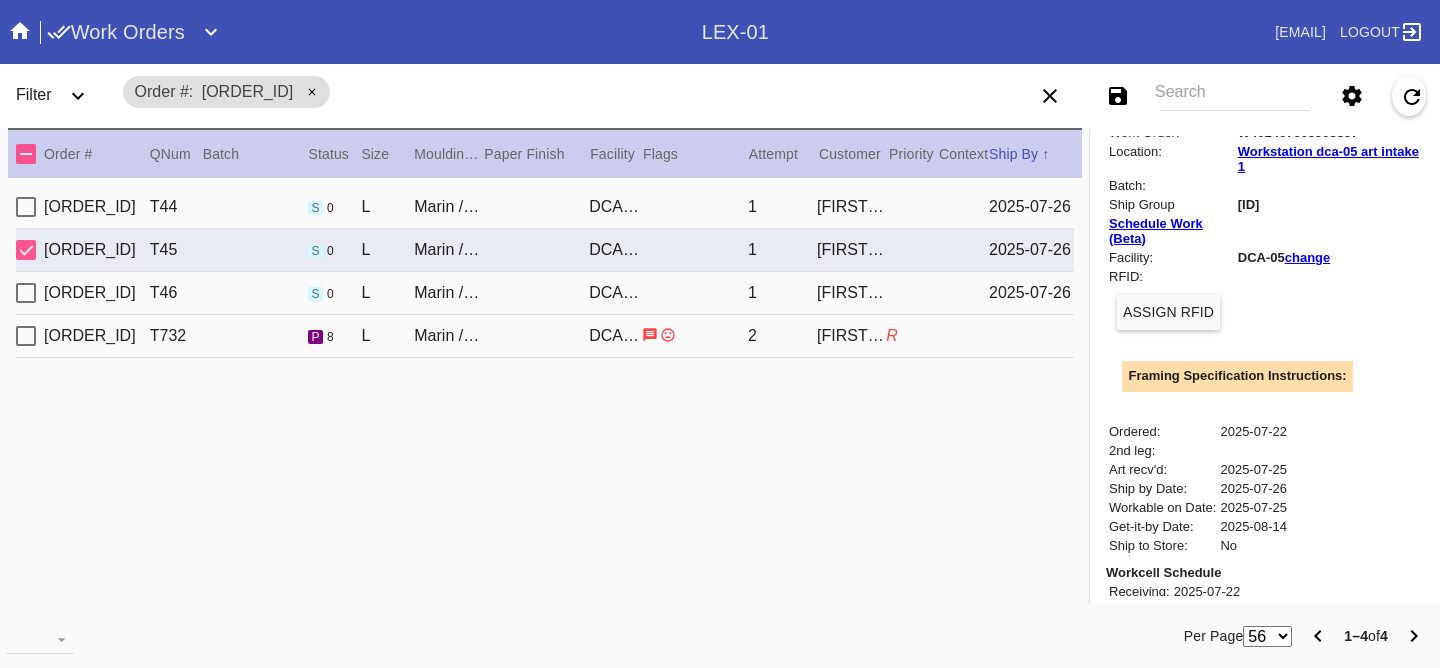 scroll, scrollTop: 0, scrollLeft: 0, axis: both 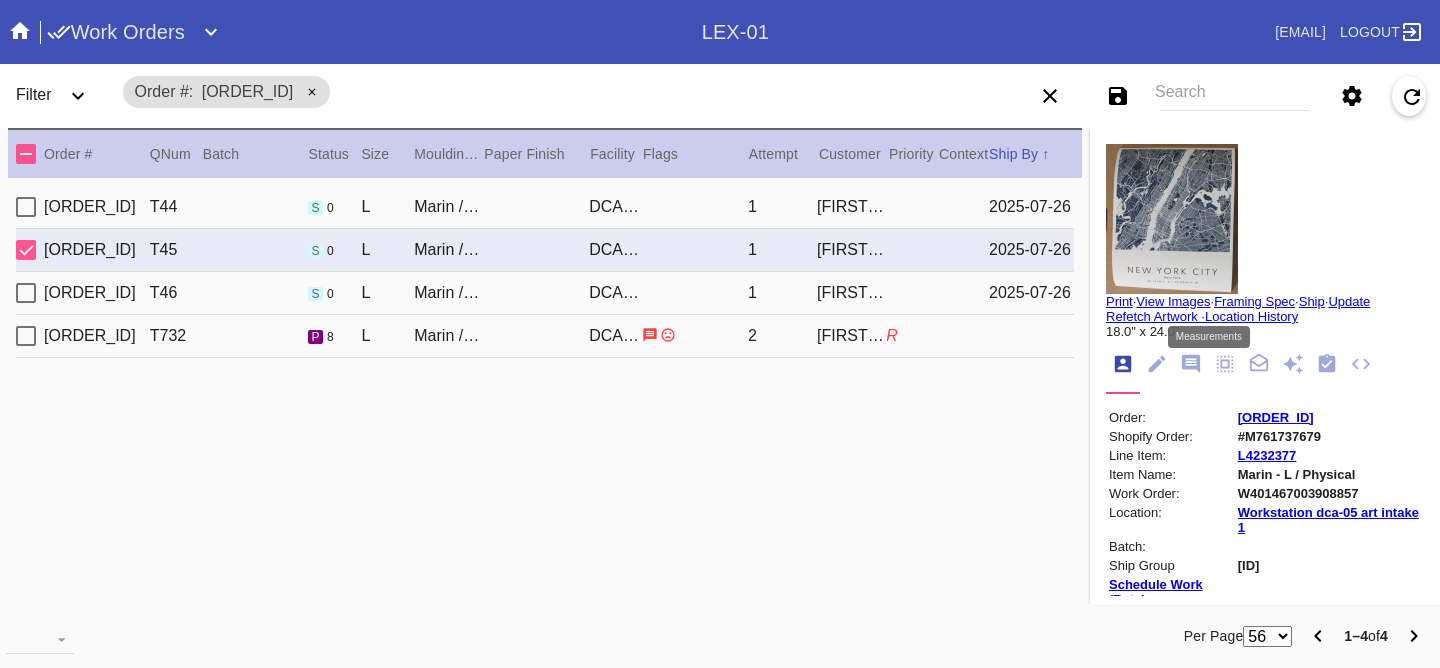 click 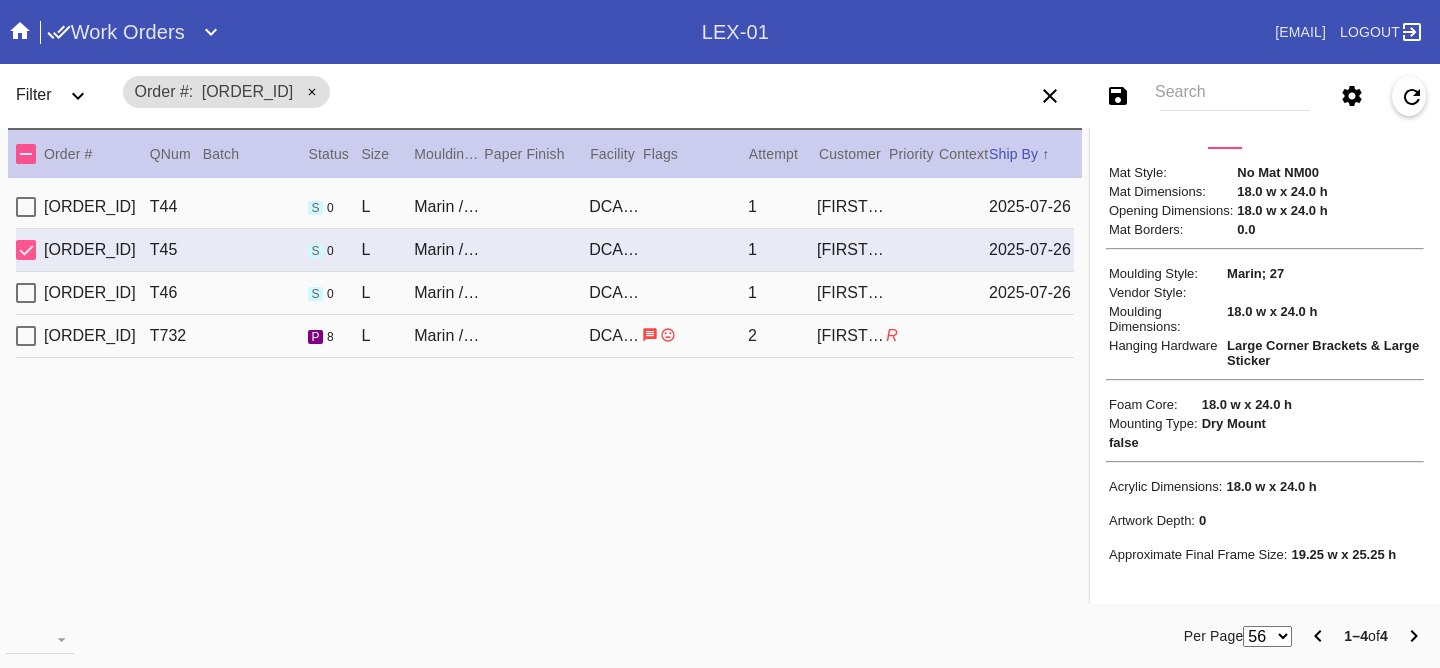 scroll, scrollTop: 249, scrollLeft: 0, axis: vertical 